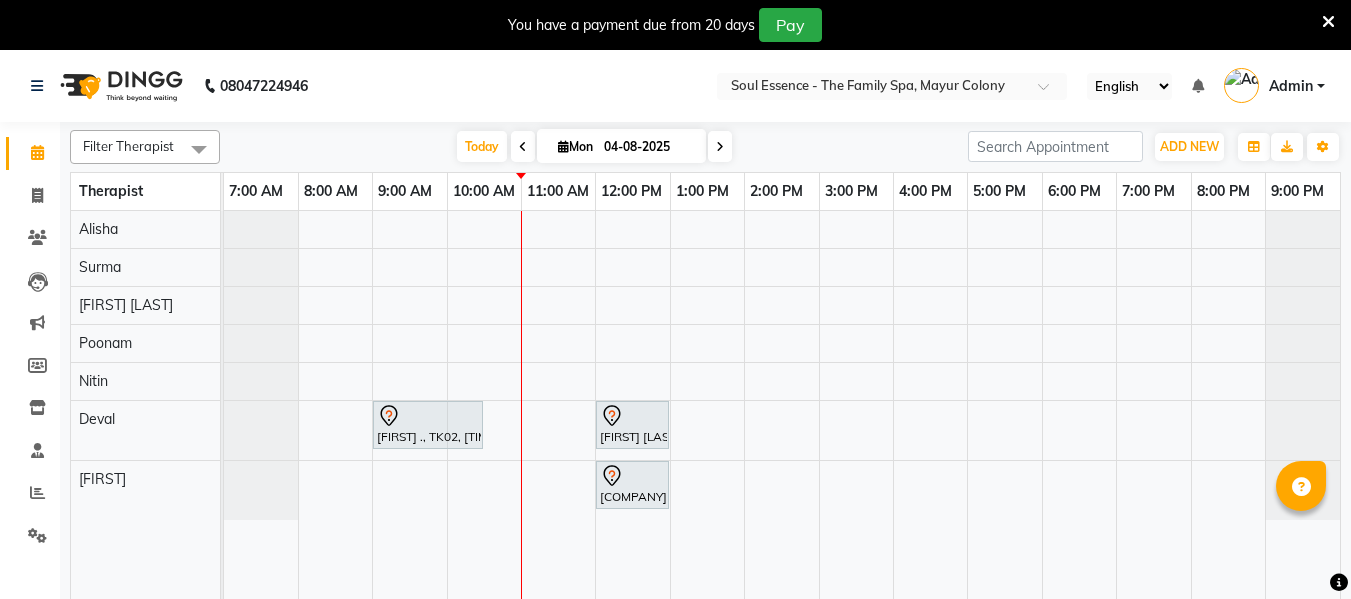 scroll, scrollTop: 0, scrollLeft: 0, axis: both 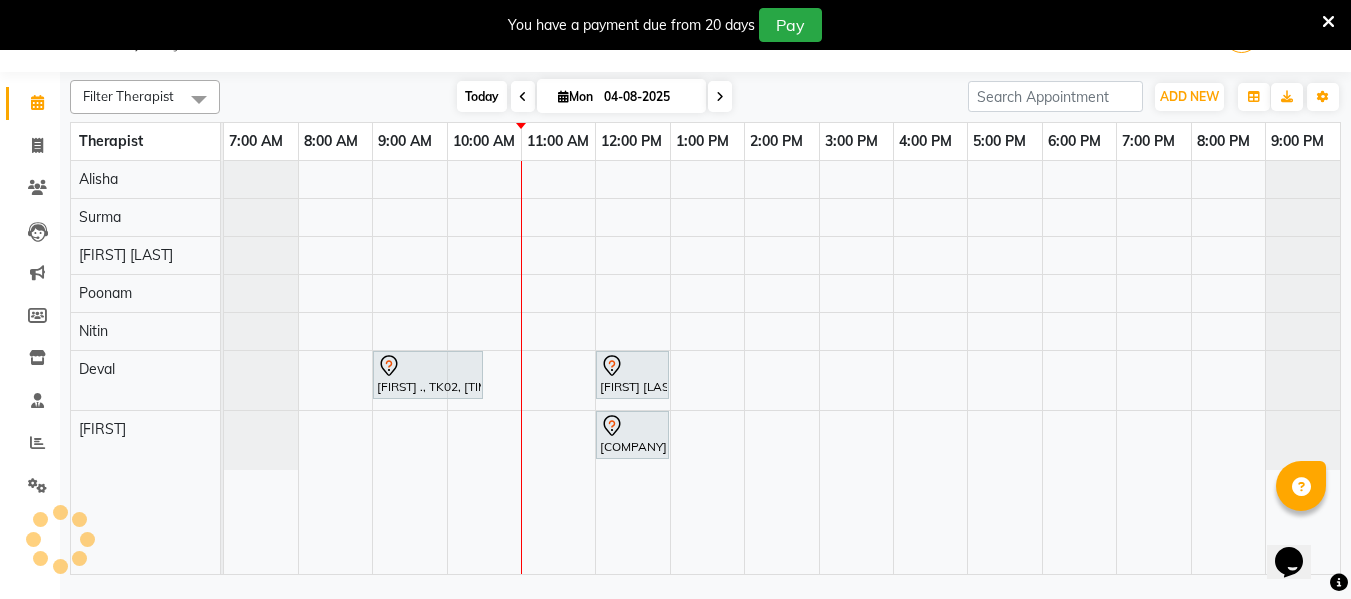 click on "Today" at bounding box center [482, 96] 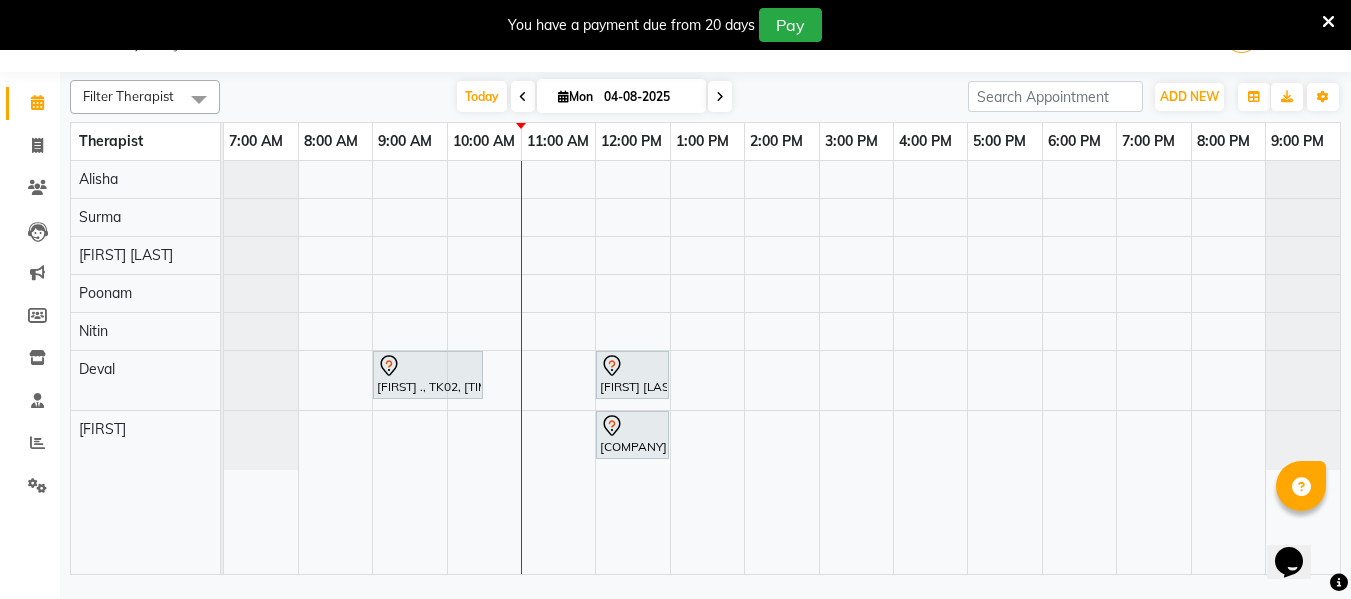 click at bounding box center (523, 96) 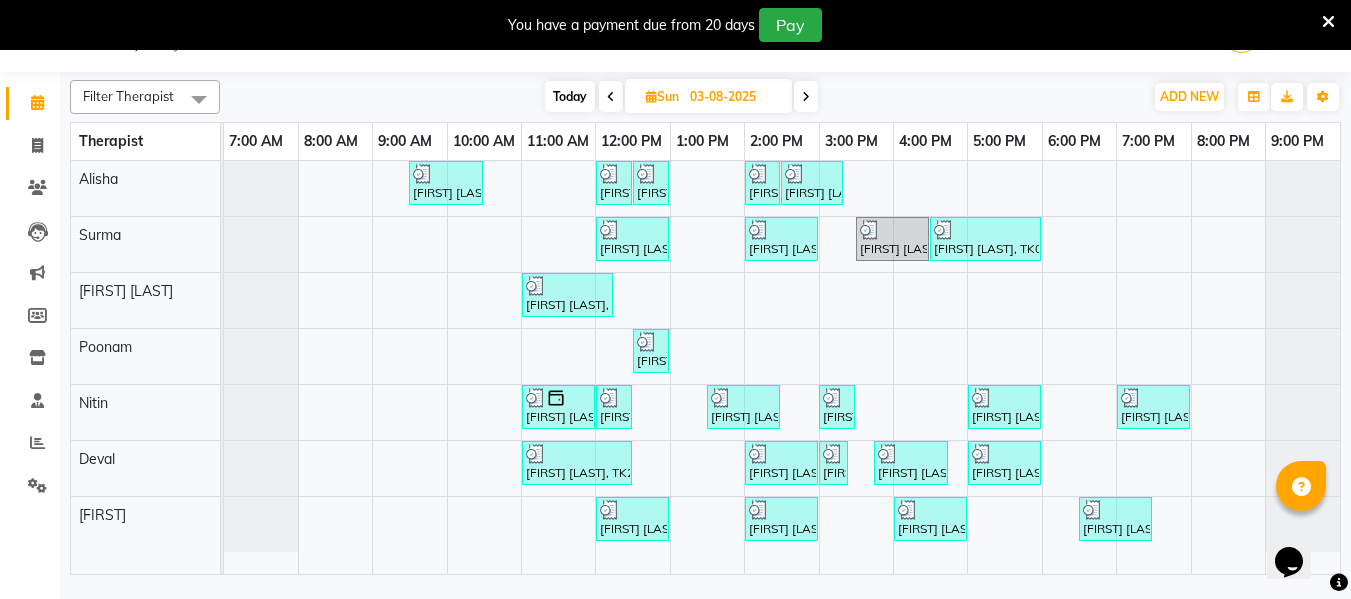click at bounding box center (806, 97) 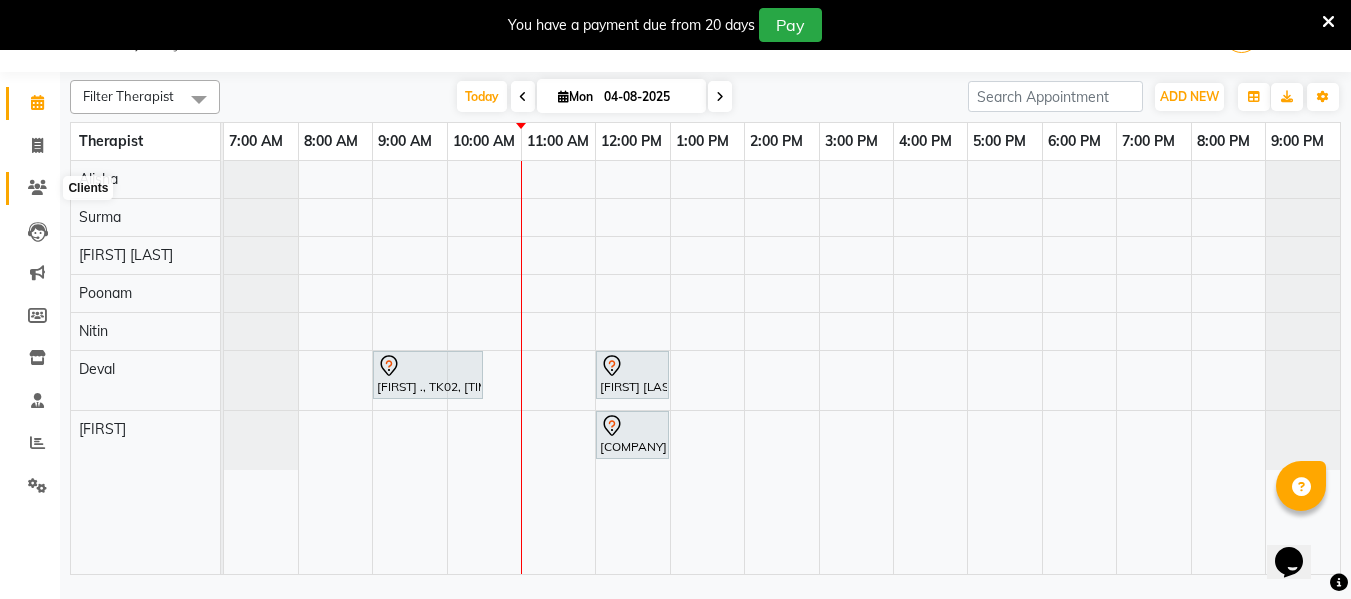 click 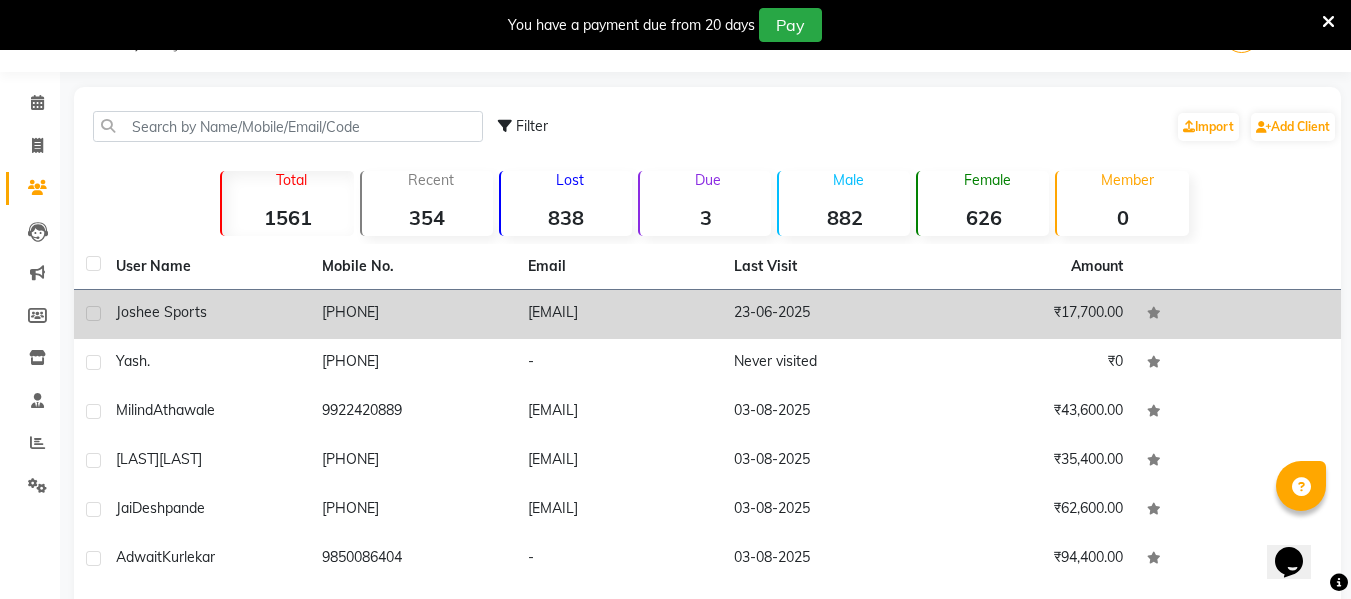 click on "[PHONE]" 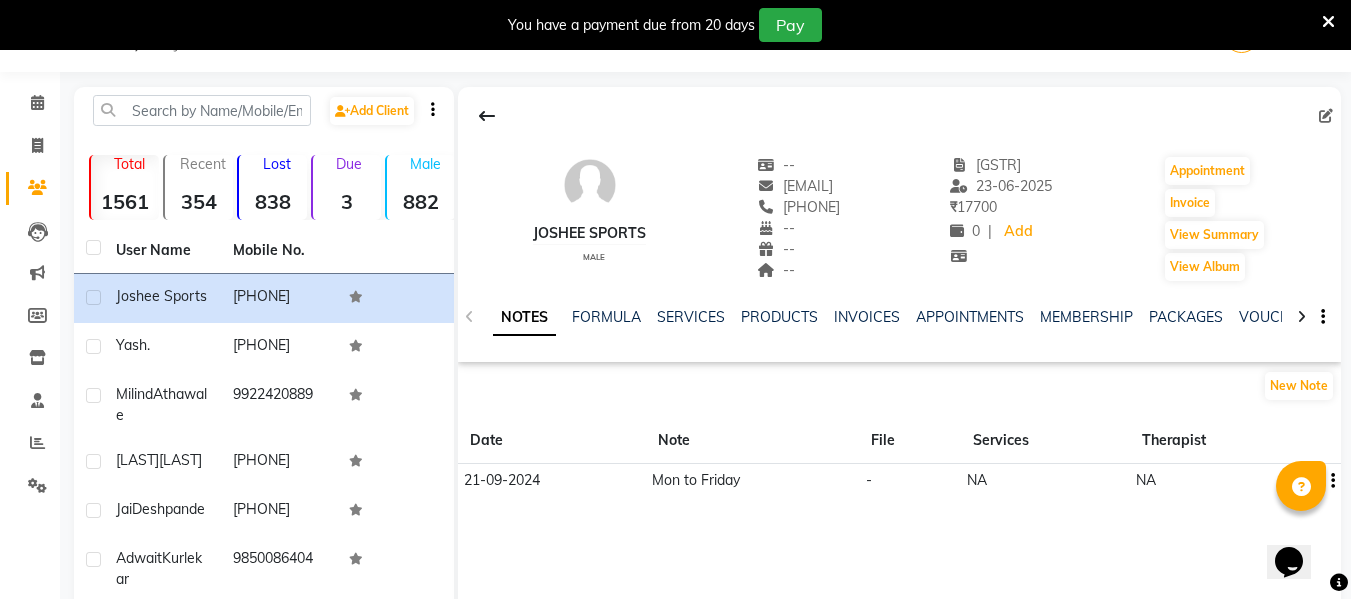 click on "PACKAGES" 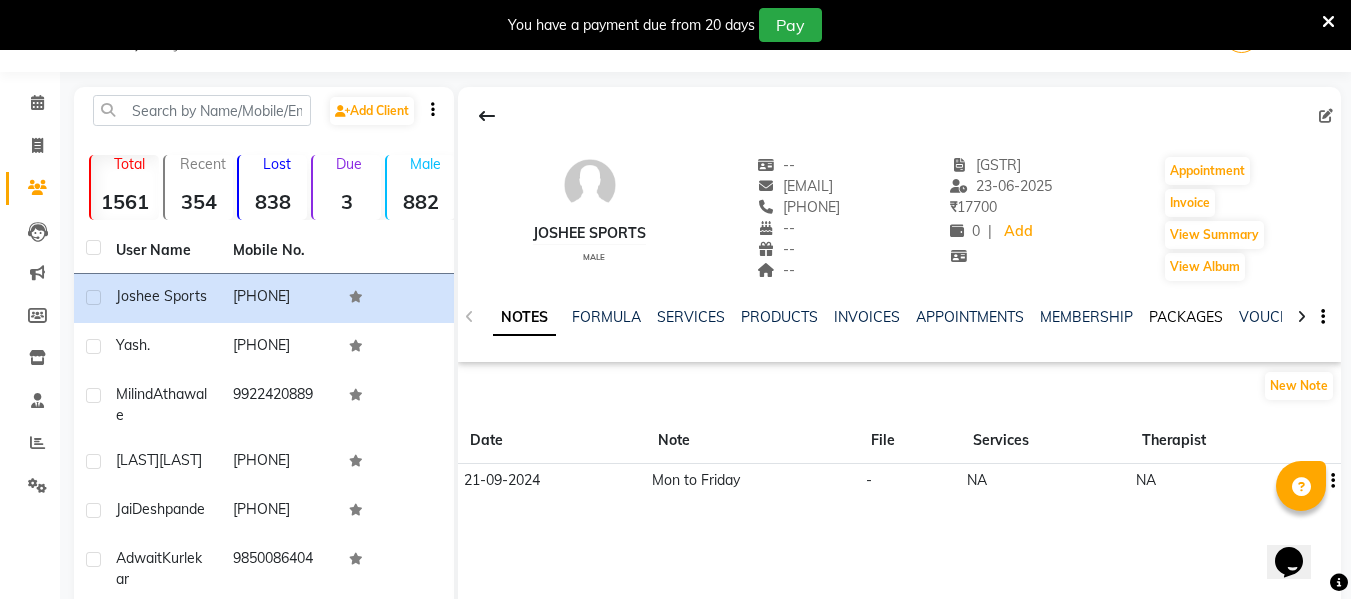 click on "PACKAGES" 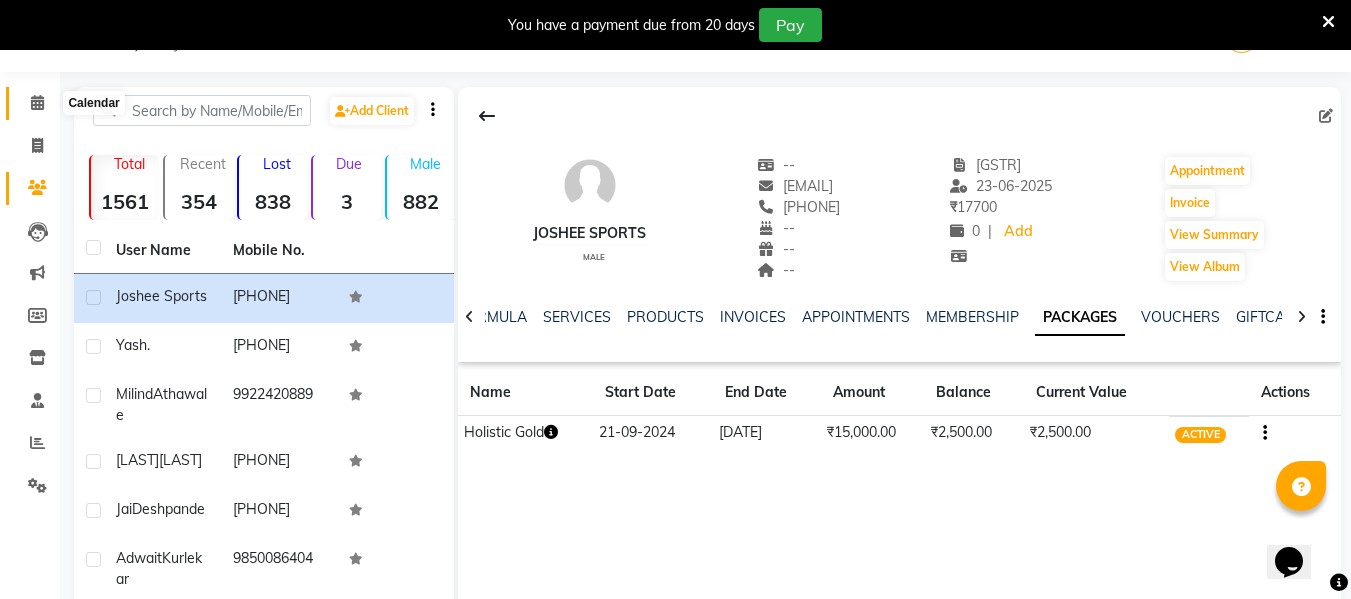 click 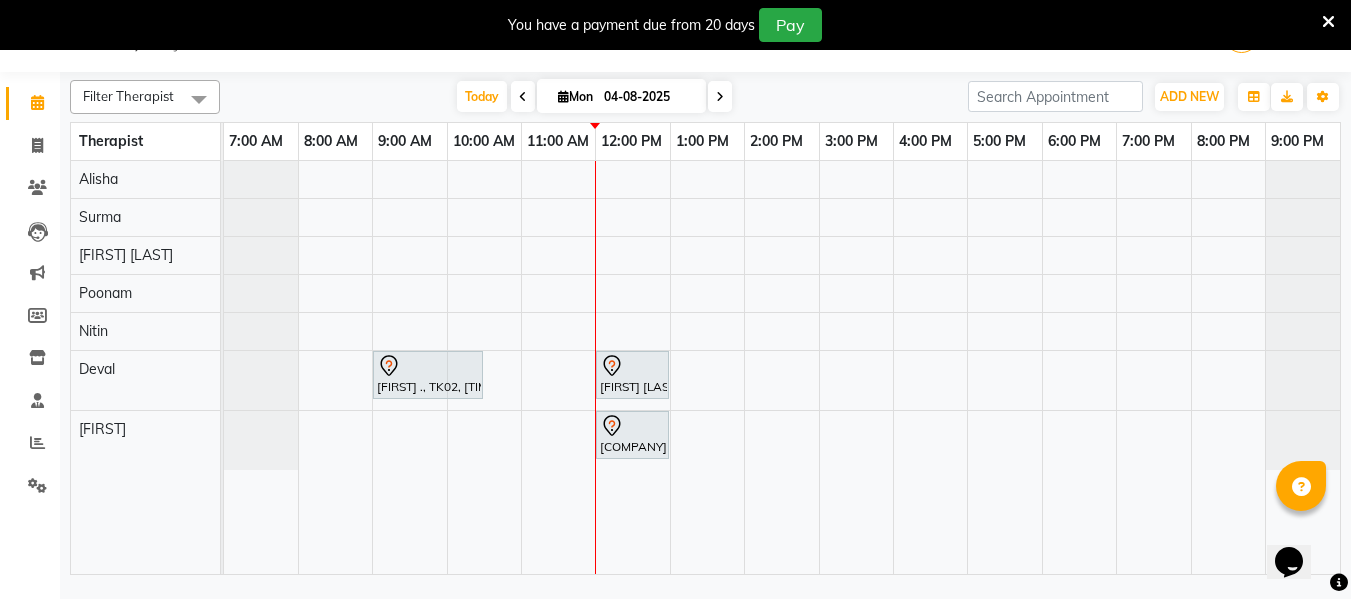 click on "Yash ., TK02, 09:00 AM-10:30 AM, Deep Tissue Massage With Wintergreen Oil 90 Min             Ashutosh Ranade, TK01, 12:00 PM-01:00 PM, Deep Tissue Massage With Wintergreen Oil 60 Min             Joshee Sports, TK03, 12:00 PM-01:00 PM, Deep Tissue Massage With Wintergreen Oil 60 Min" at bounding box center (782, 367) 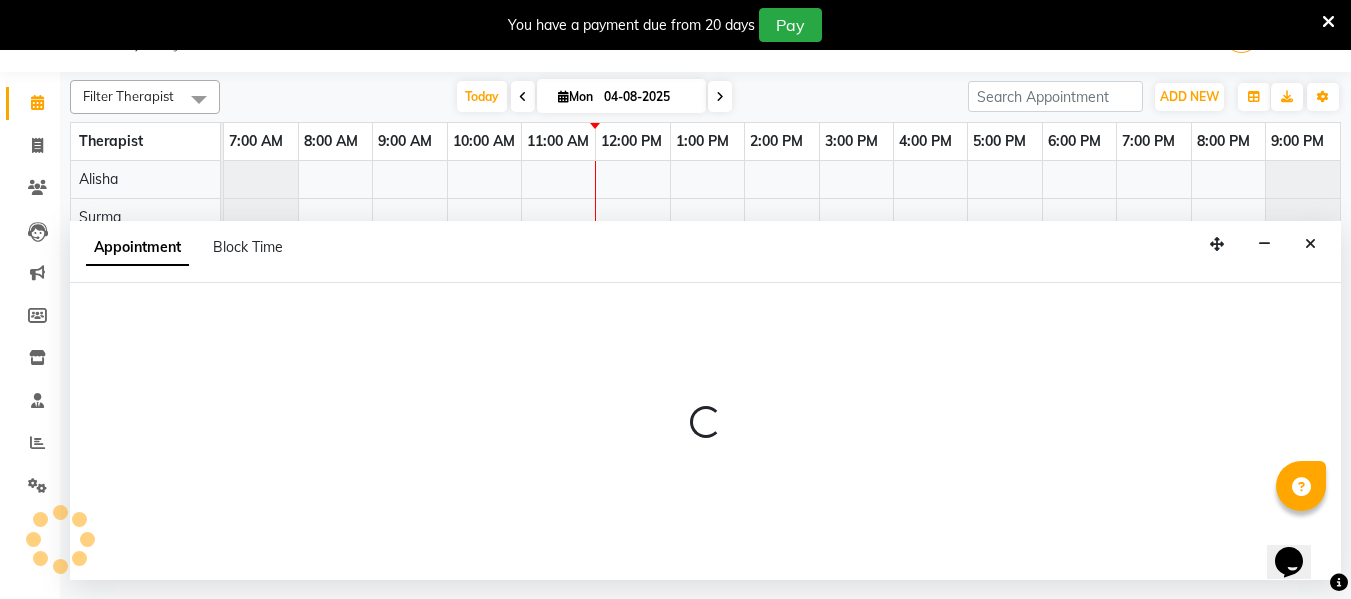 select on "70213" 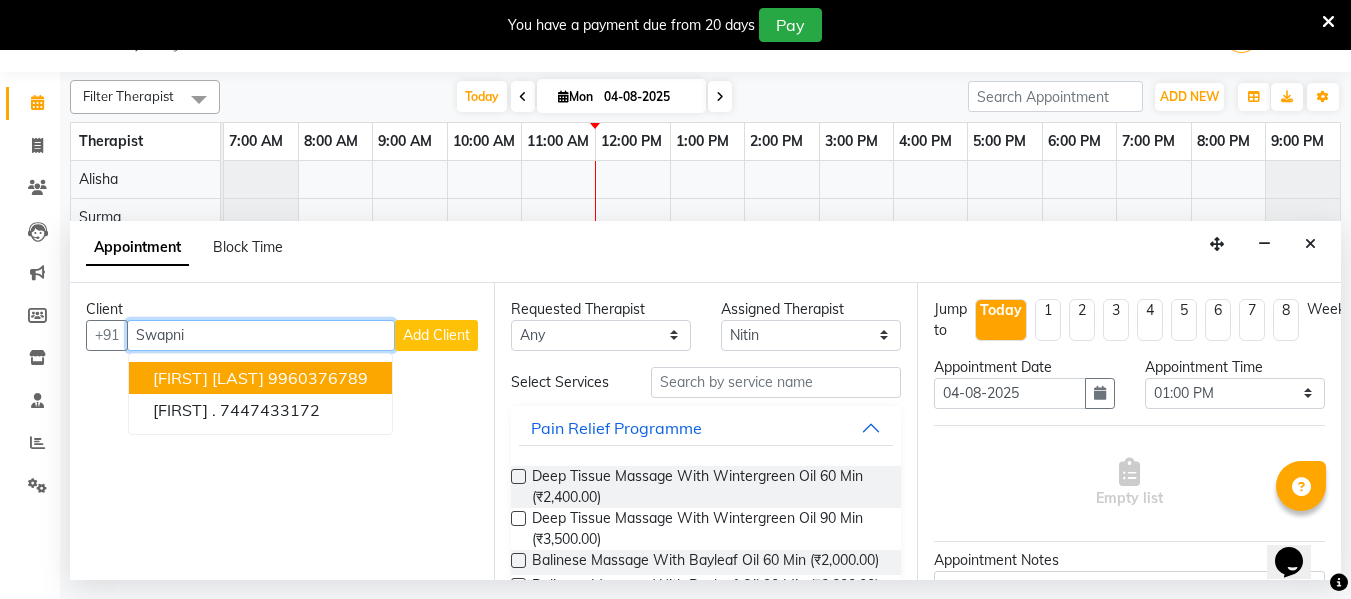 click on "Swapnil Verma  9960376789 Swapnil .  7447433172" at bounding box center (260, 394) 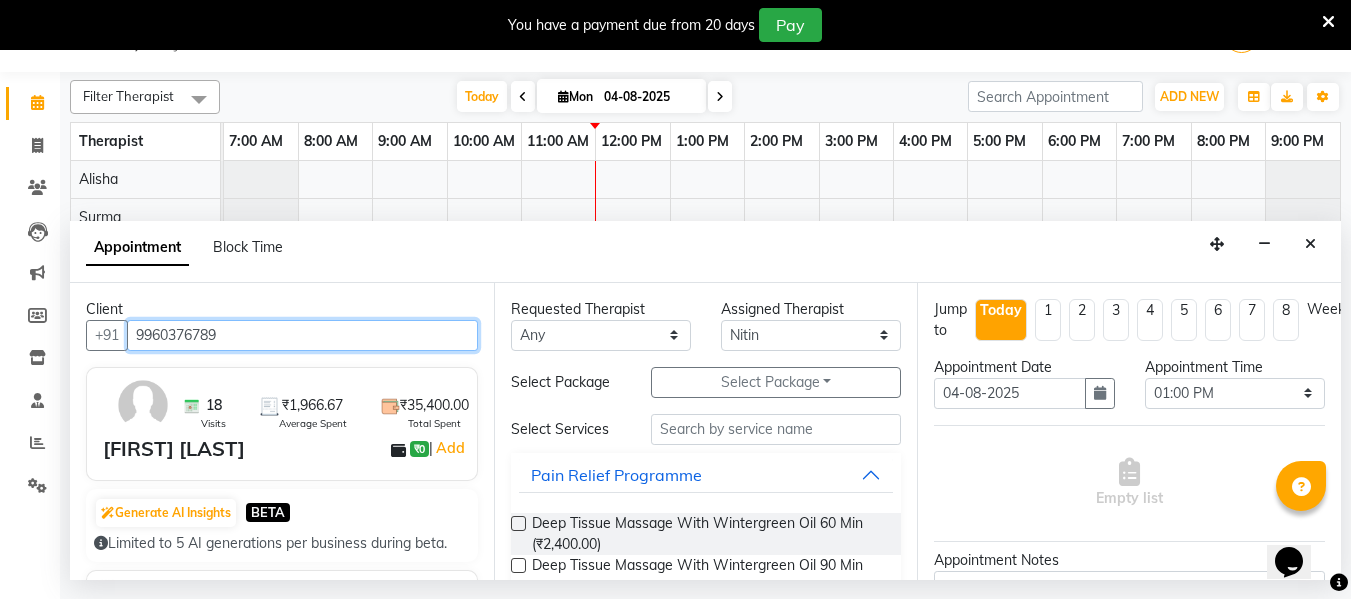 type on "9960376789" 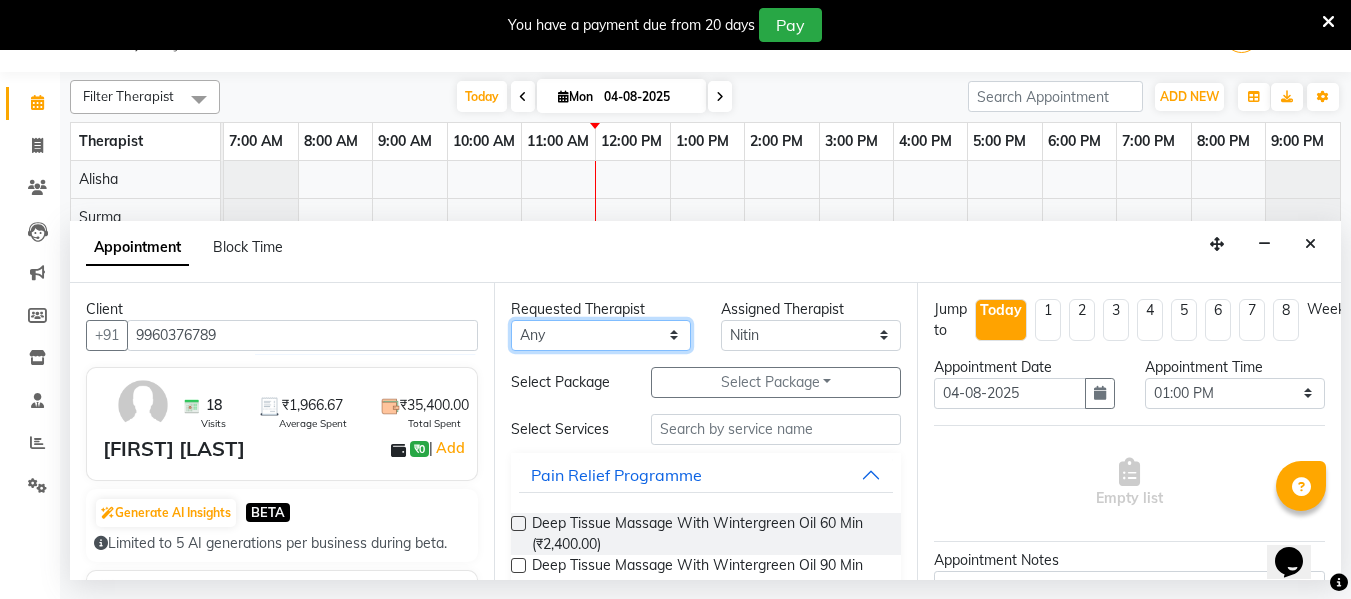 click on "Any Alisha Deval Gauri Thorath Nitin Poonam pradyumna Surma" at bounding box center [601, 335] 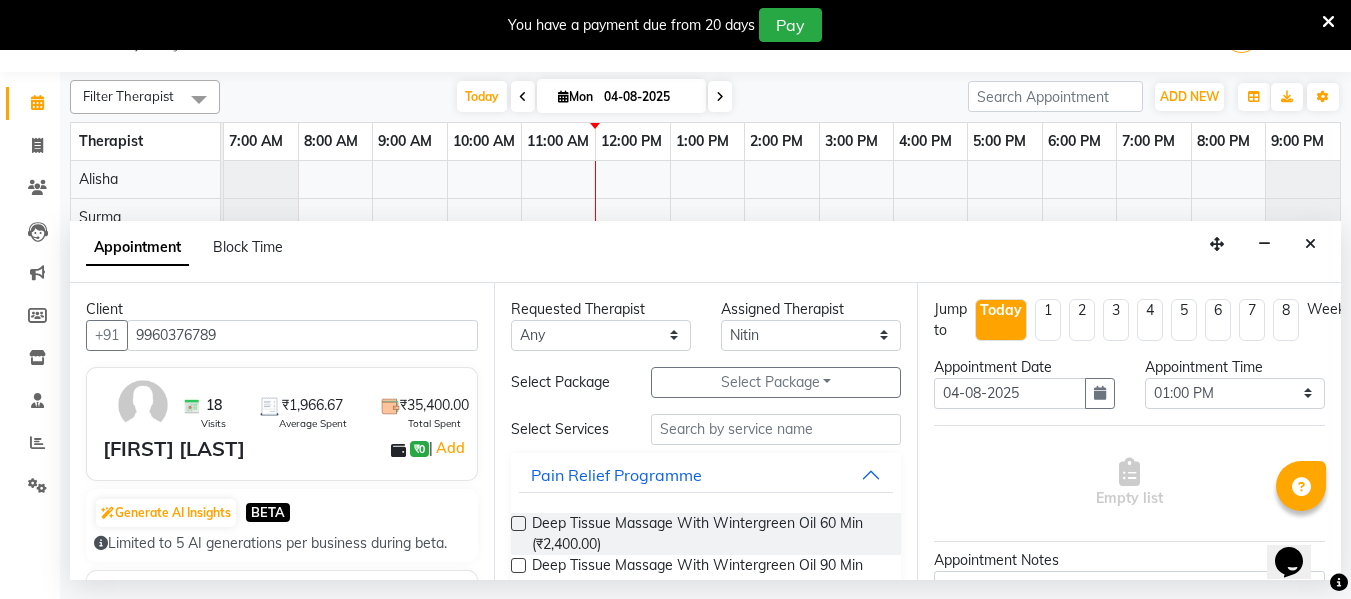 drag, startPoint x: 599, startPoint y: 523, endPoint x: 909, endPoint y: 535, distance: 310.23218 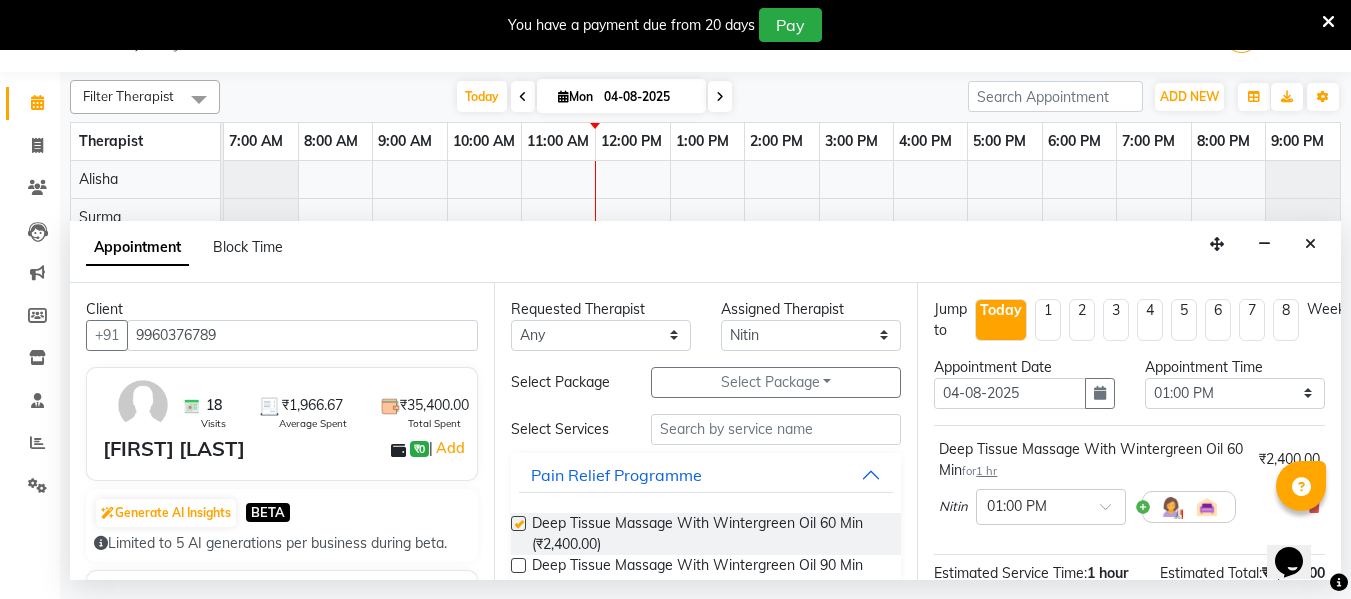 checkbox on "false" 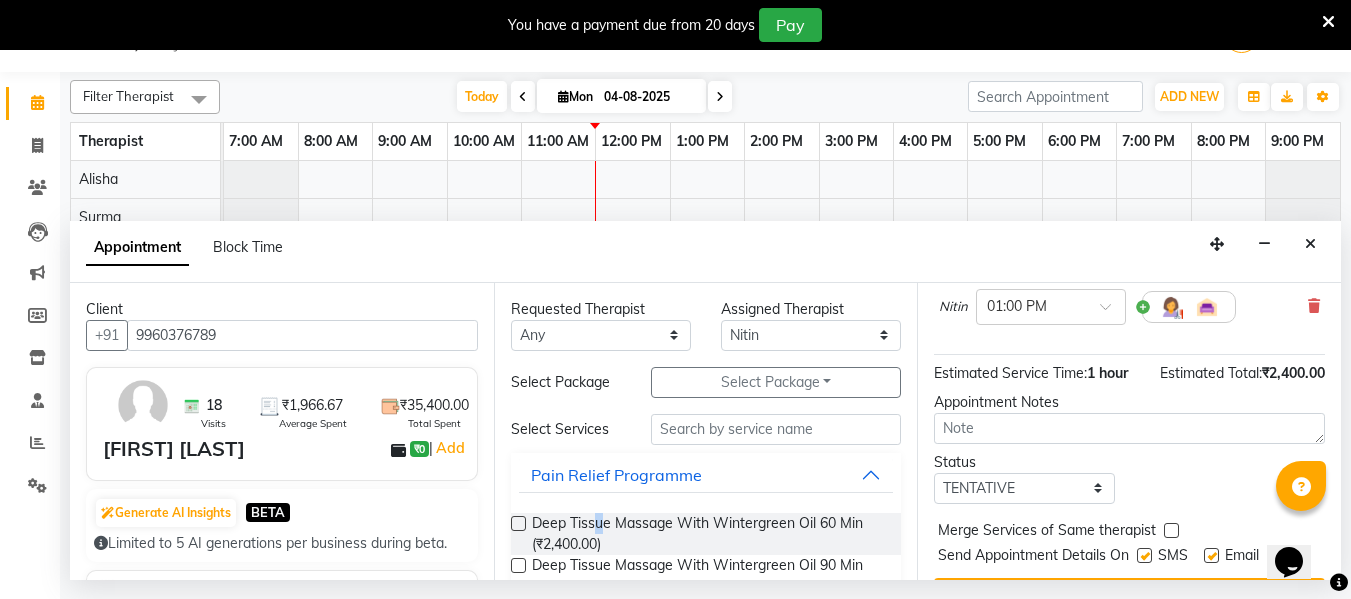 scroll, scrollTop: 265, scrollLeft: 0, axis: vertical 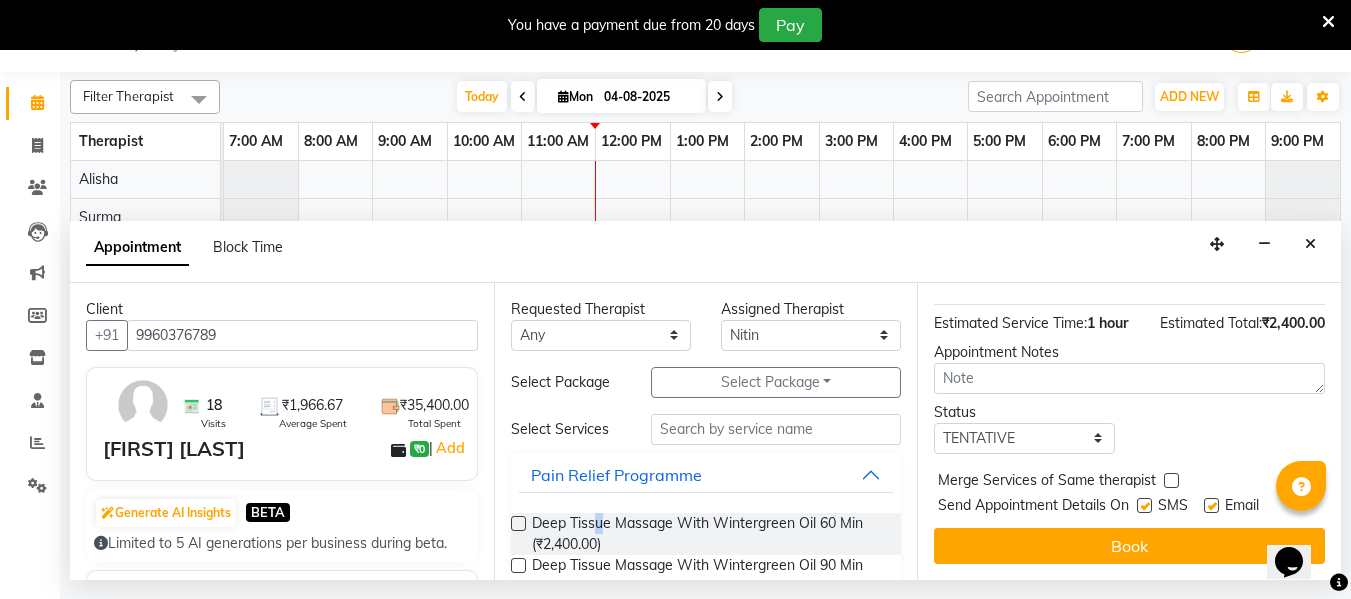 click on "Book" at bounding box center [1129, 546] 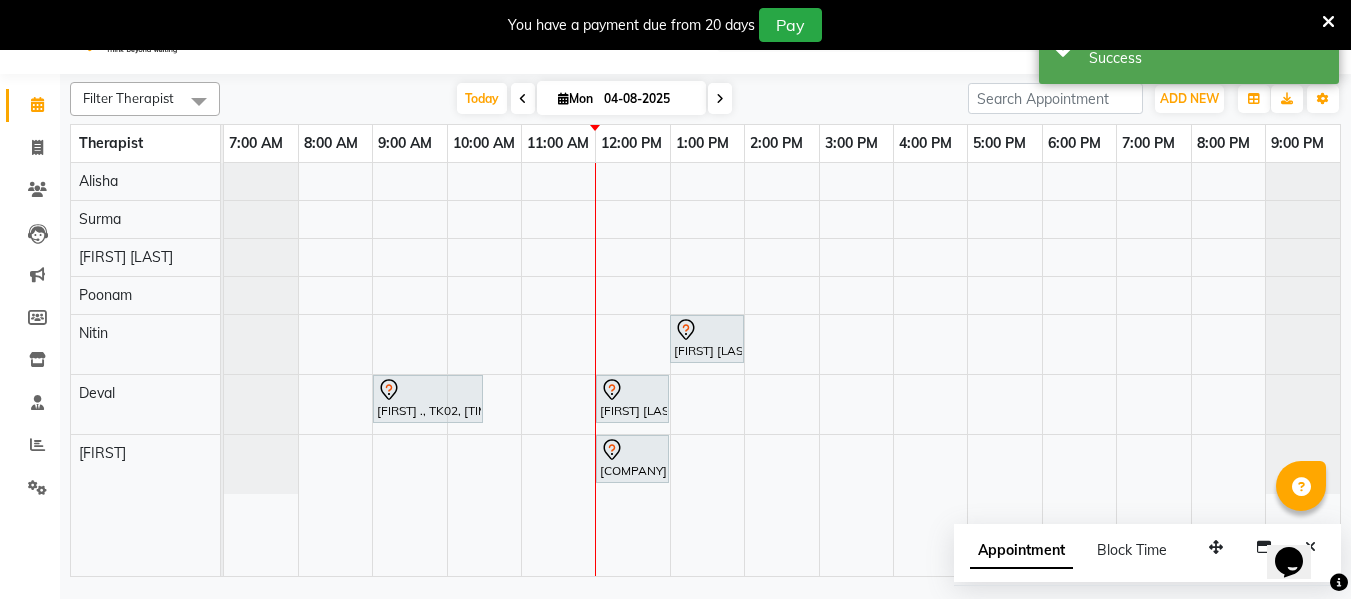 scroll, scrollTop: 0, scrollLeft: 0, axis: both 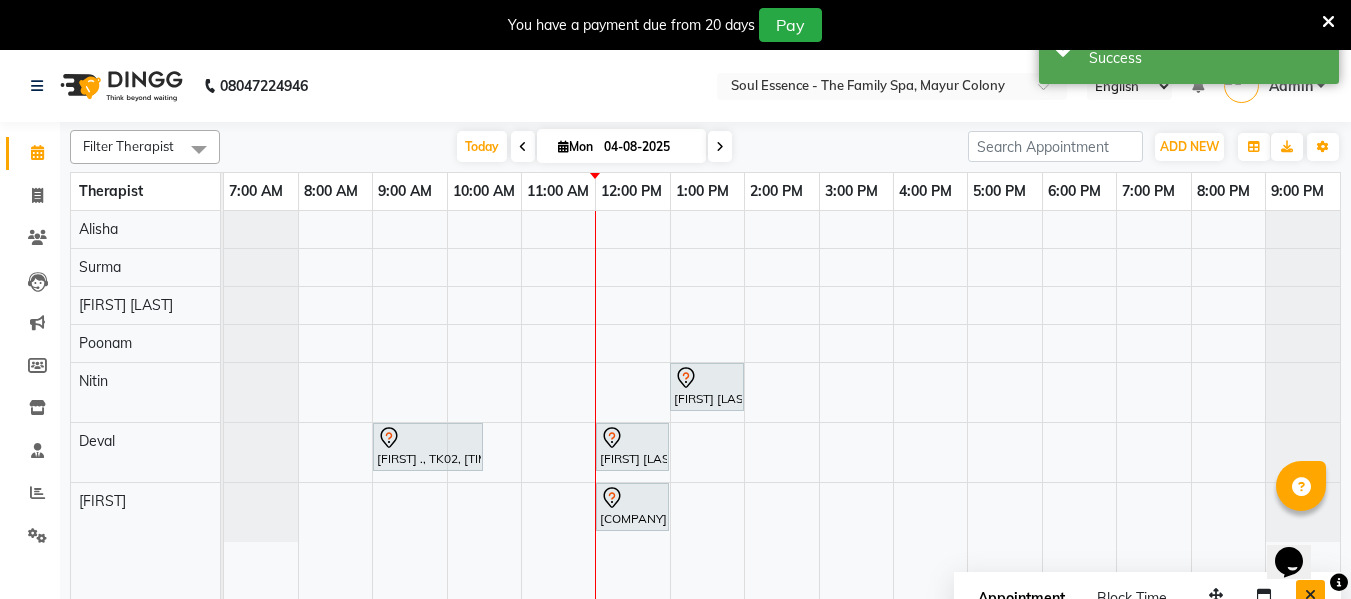 click at bounding box center [1310, 595] 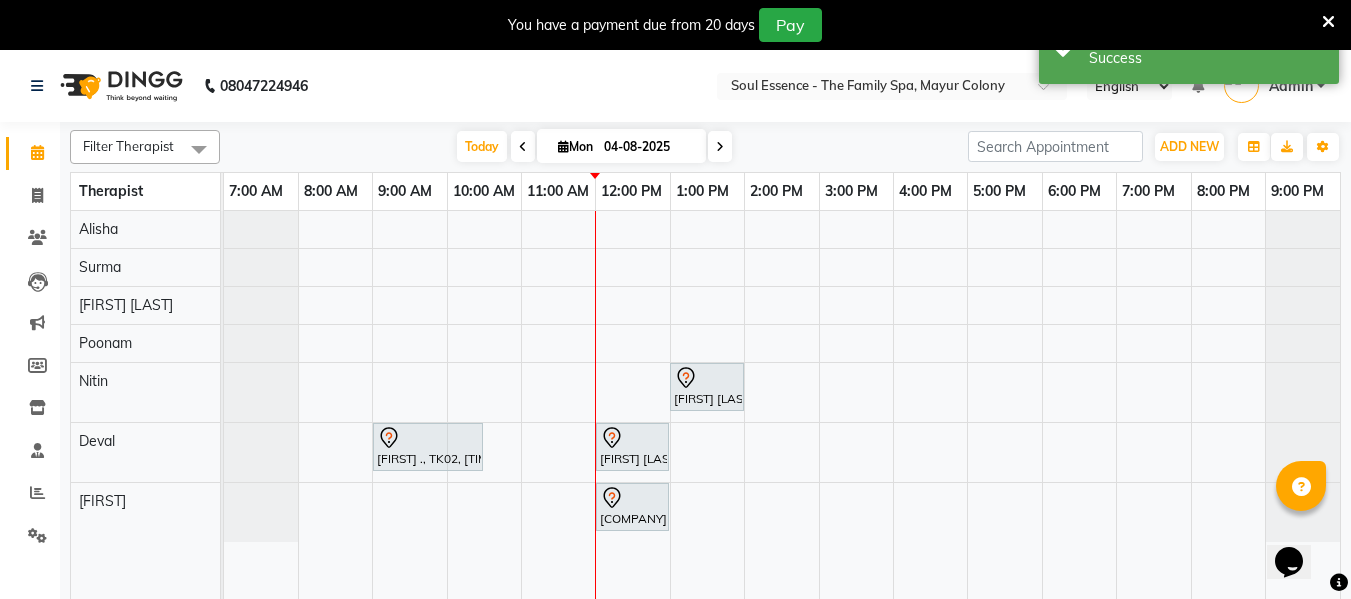 click at bounding box center [720, 147] 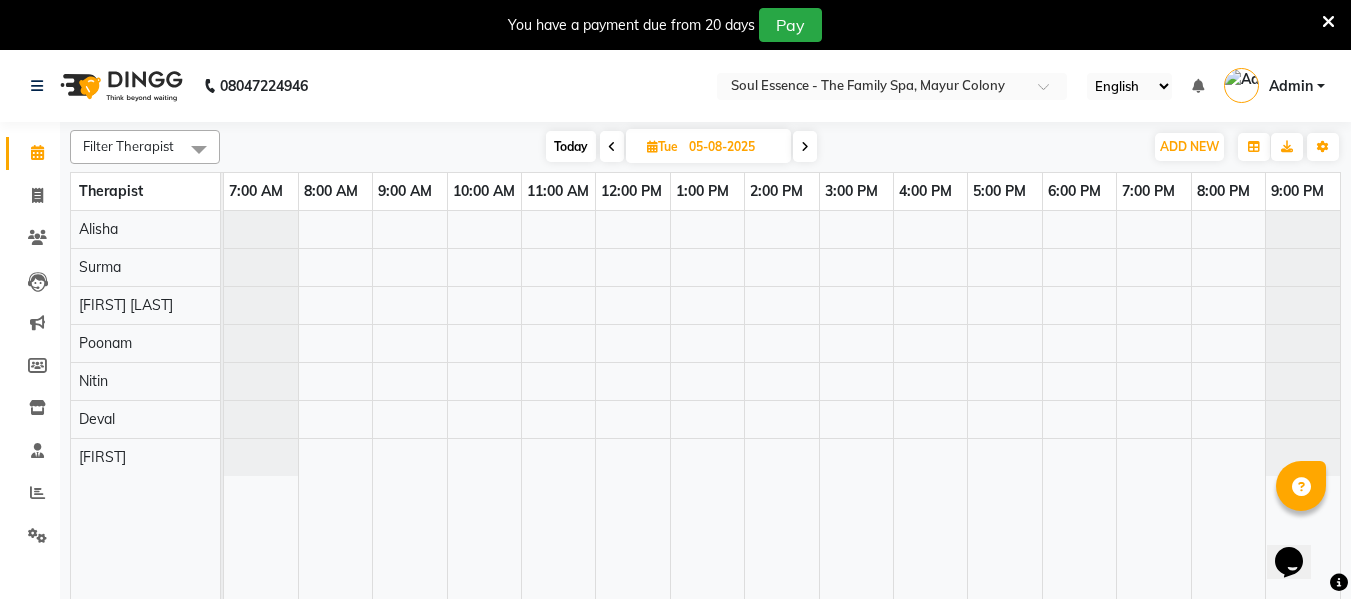 click at bounding box center [612, 147] 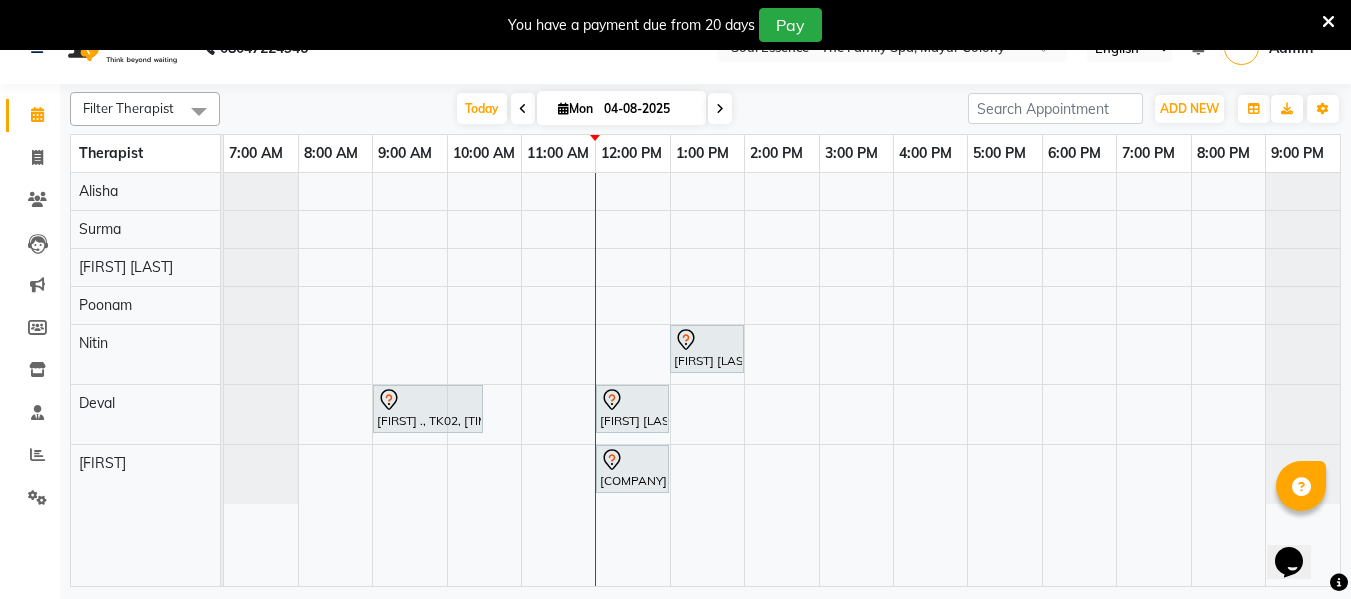 scroll, scrollTop: 50, scrollLeft: 0, axis: vertical 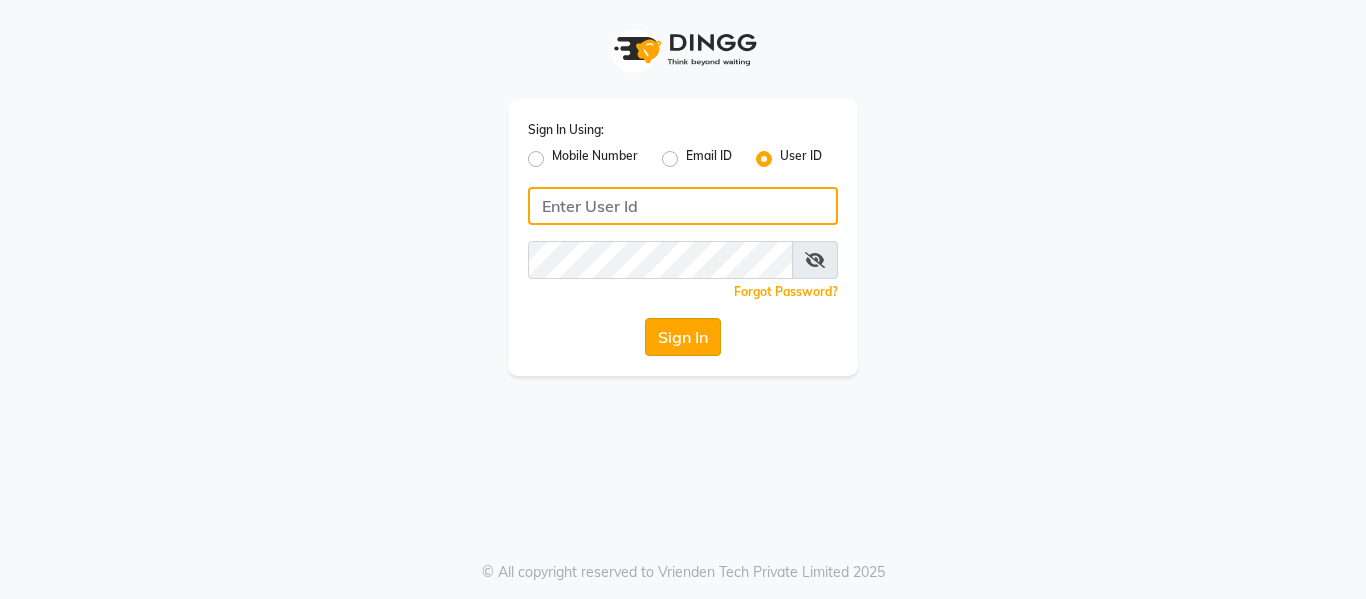 type on "soul" 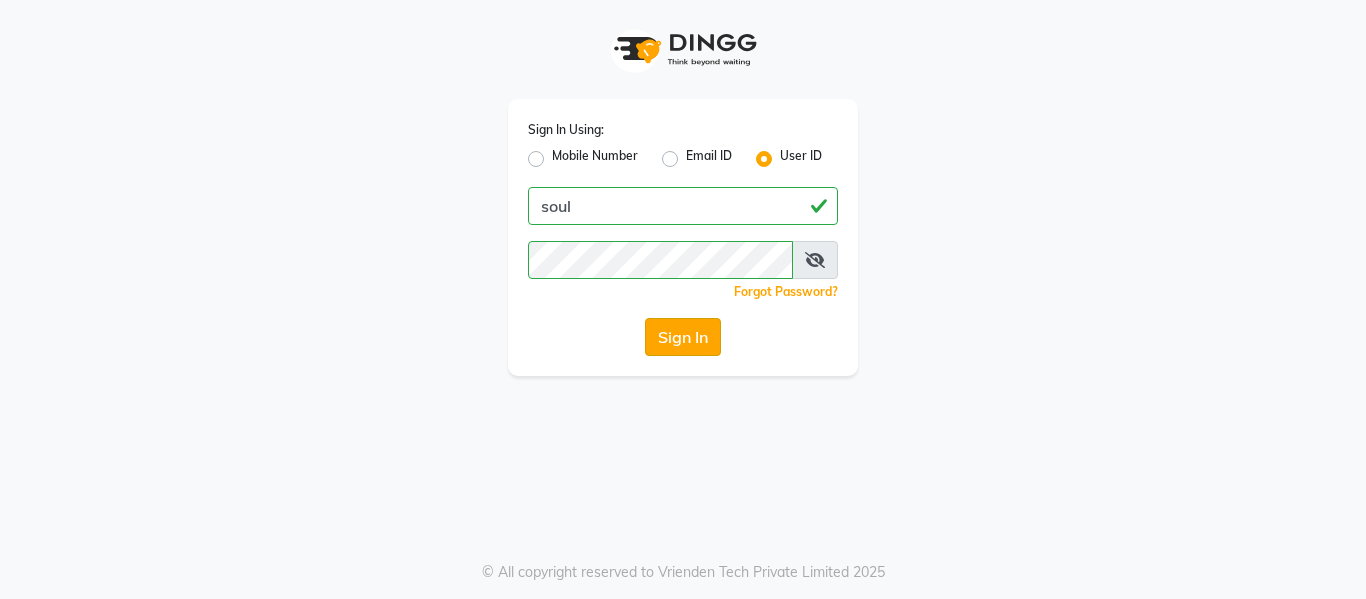 click on "Sign In" 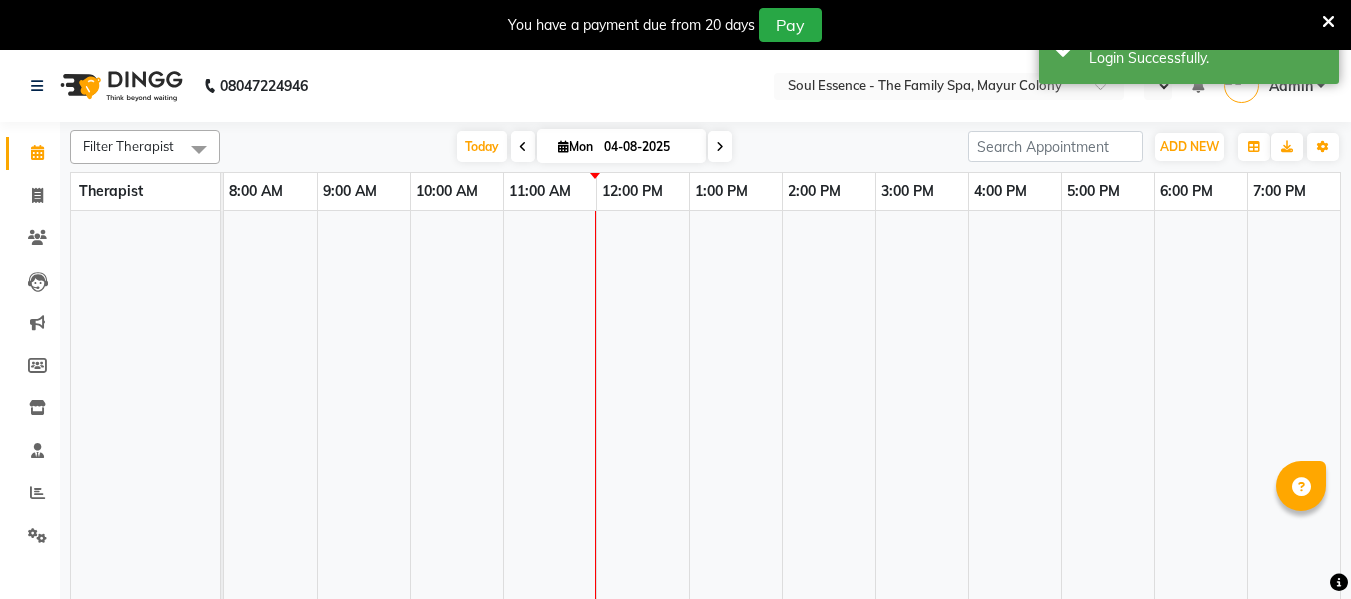 select on "en" 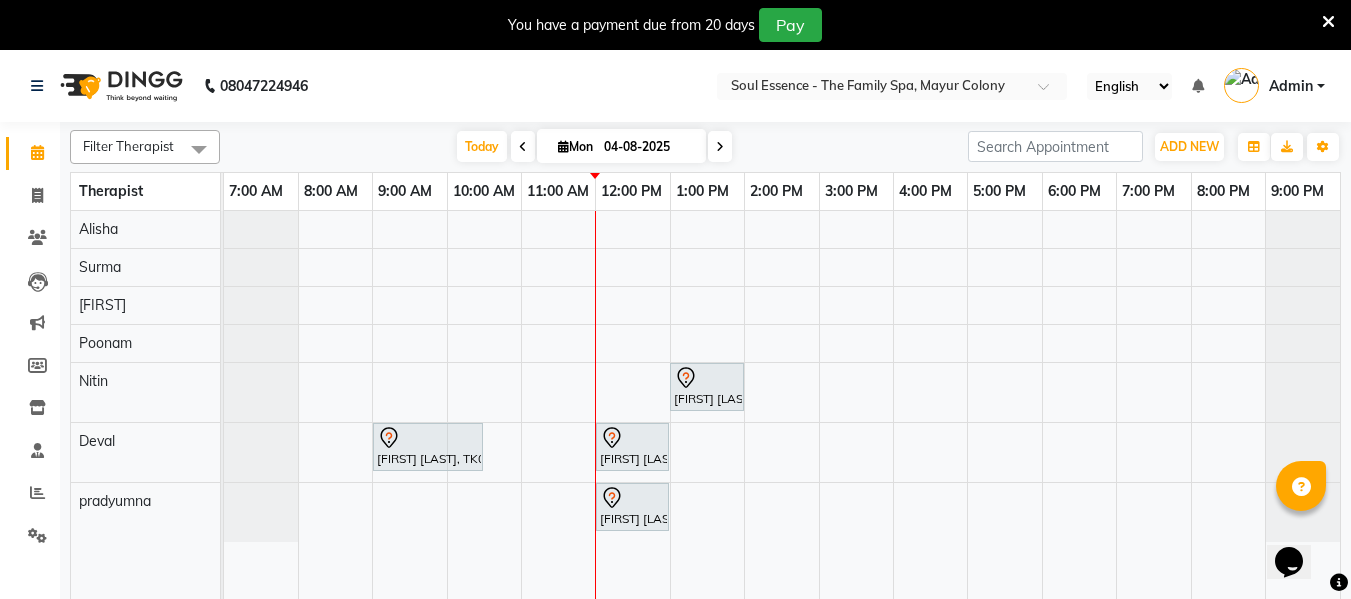 scroll, scrollTop: 0, scrollLeft: 0, axis: both 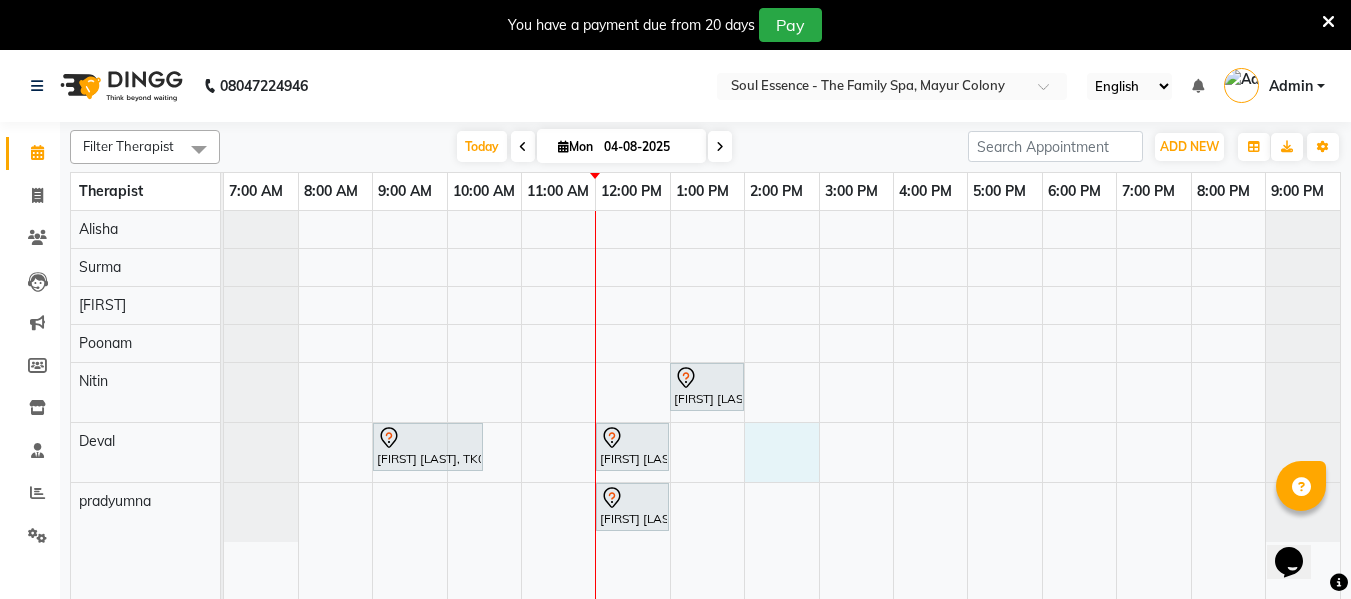 click on "[FIRST] [LAST], TK04, 01:00 PM-02:00 PM, Deep Tissue Massage With Wintergreen Oil 60 Min             [FIRST] [LAST], TK02, 09:00 AM-10:30 AM, Deep Tissue Massage With Wintergreen Oil 90 Min             [FIRST] [LAST], TK01, 12:00 PM-01:00 PM, Deep Tissue Massage With Wintergreen Oil 60 Min             [FIRST] [LAST], TK03, 12:00 PM-01:00 PM, Deep Tissue Massage With Wintergreen Oil 60 Min" at bounding box center [782, 417] 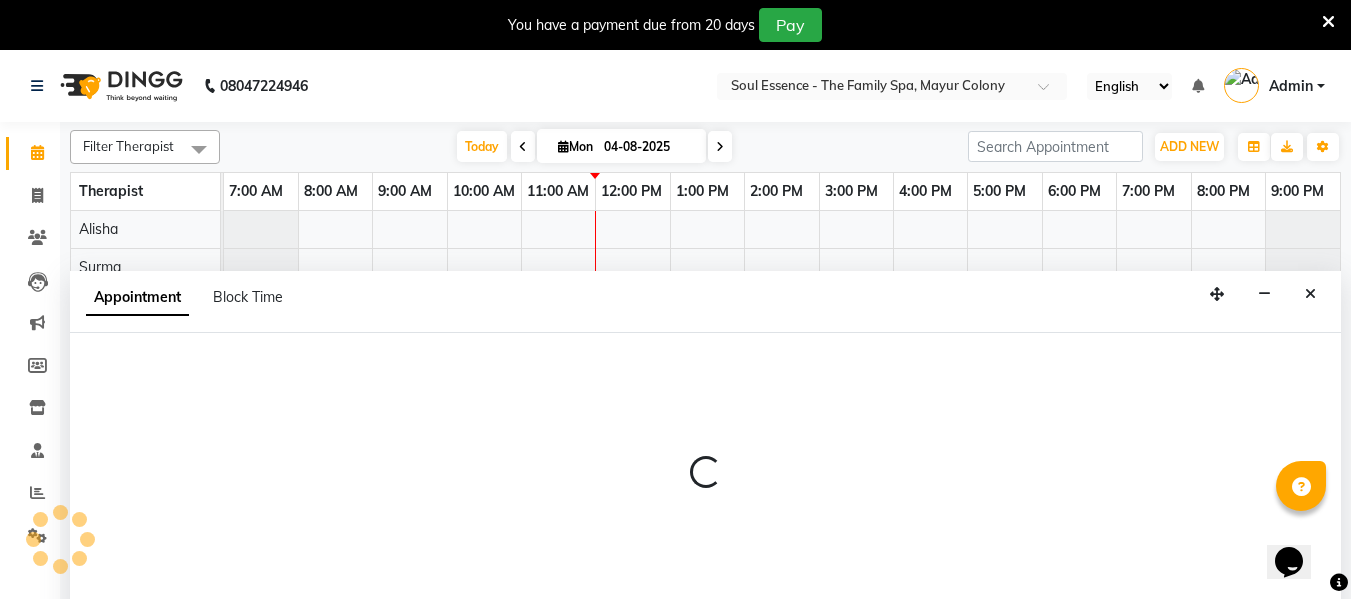 scroll, scrollTop: 50, scrollLeft: 0, axis: vertical 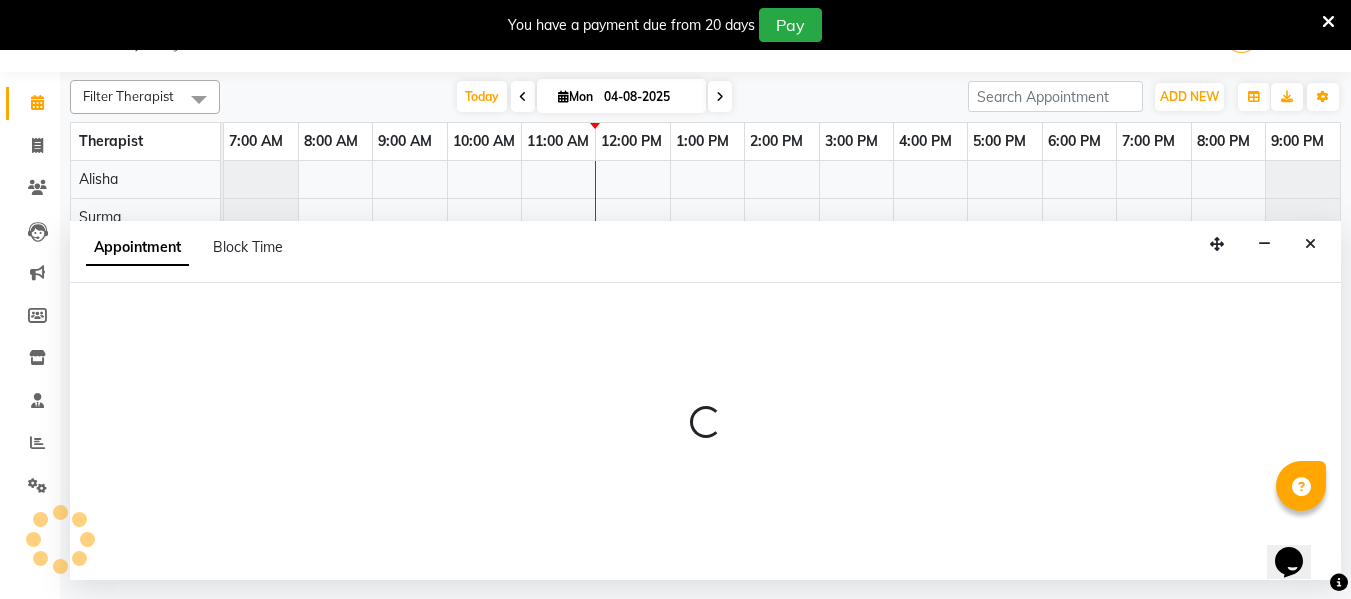 select on "66088" 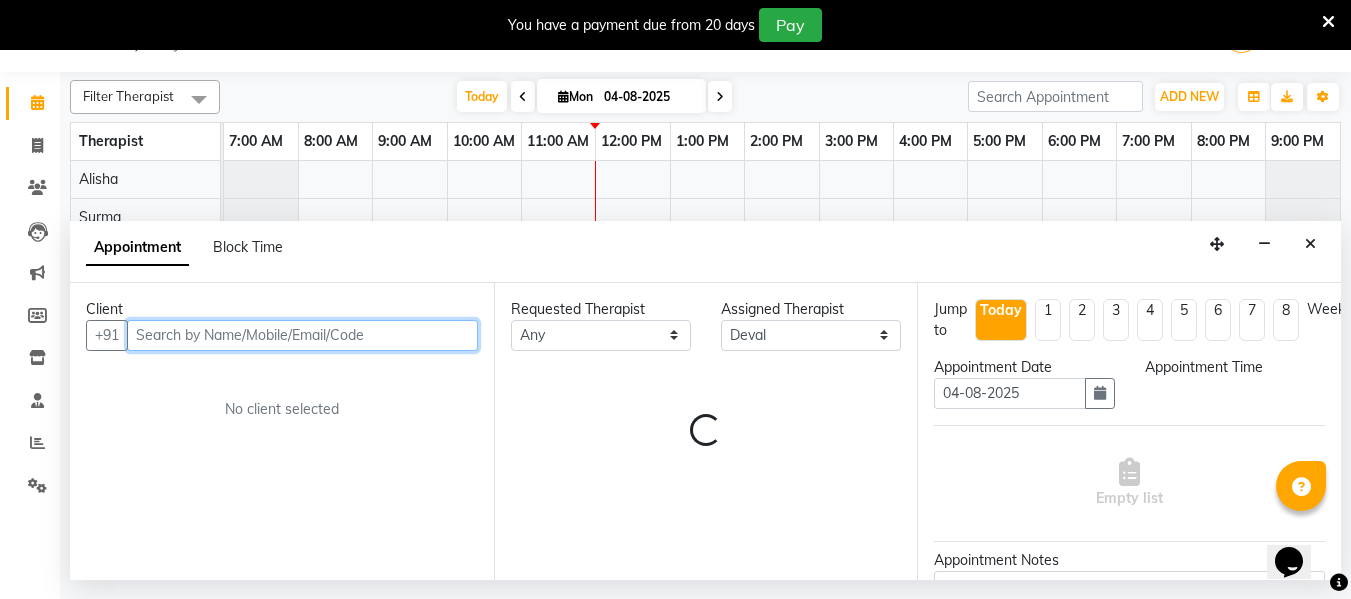 select on "840" 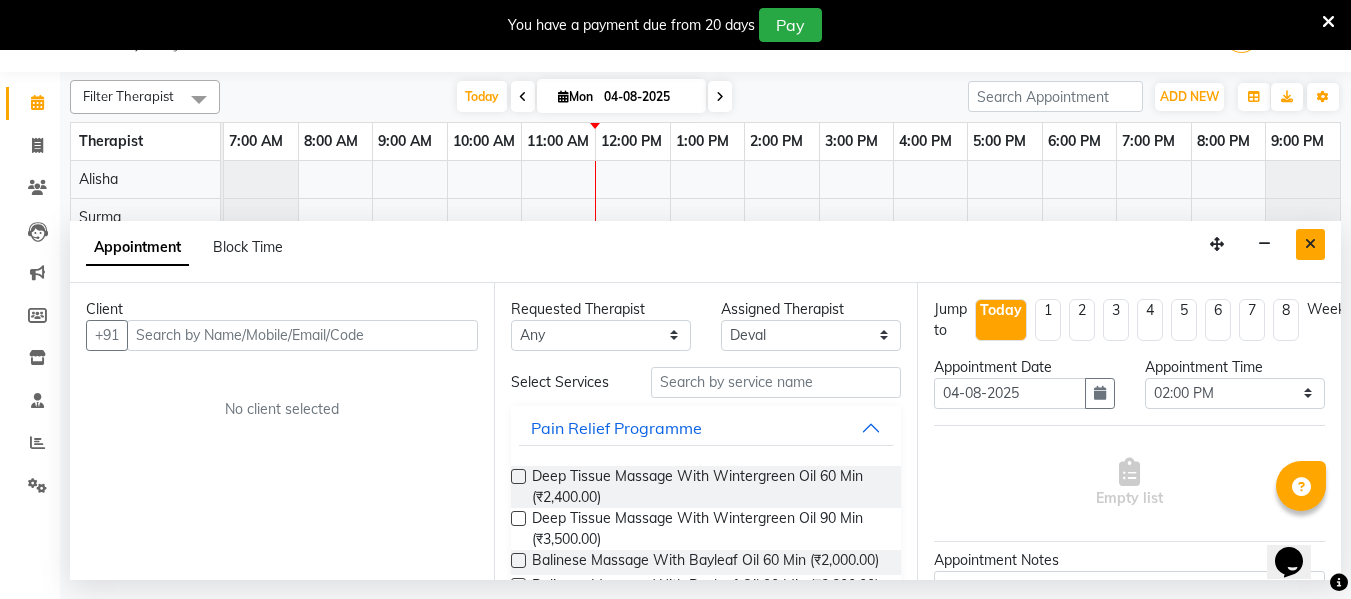 click at bounding box center (1310, 244) 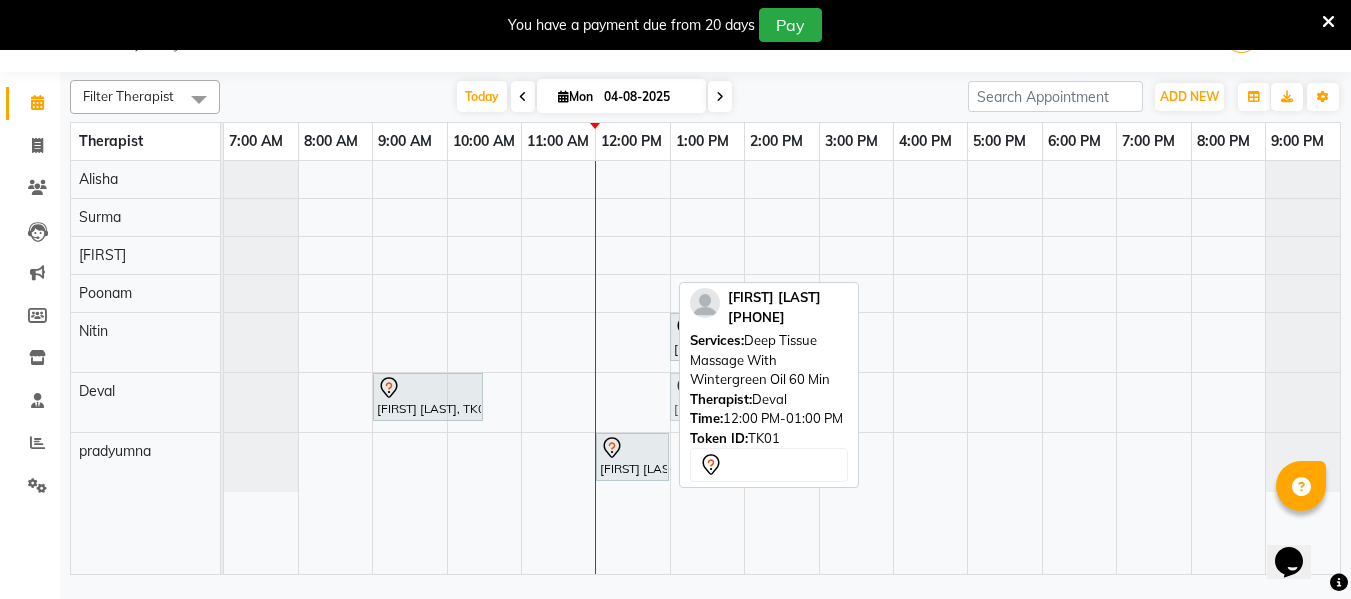drag, startPoint x: 649, startPoint y: 398, endPoint x: 709, endPoint y: 406, distance: 60.530983 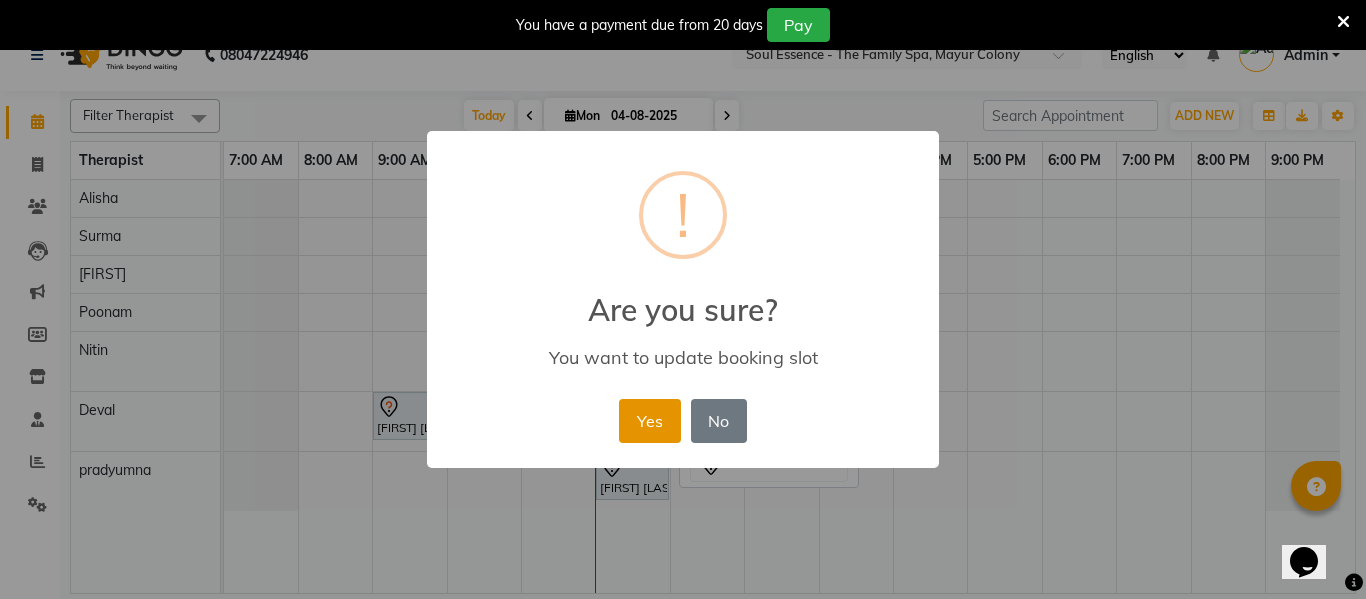 click on "Yes" at bounding box center [649, 421] 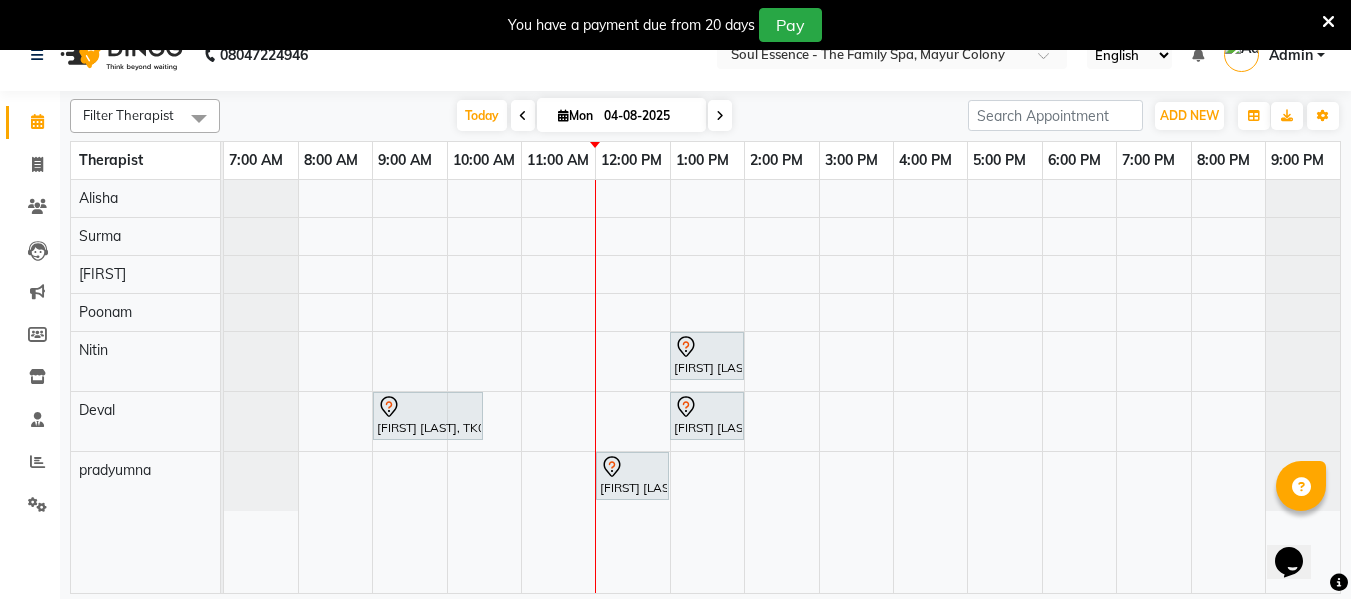 click at bounding box center (523, 116) 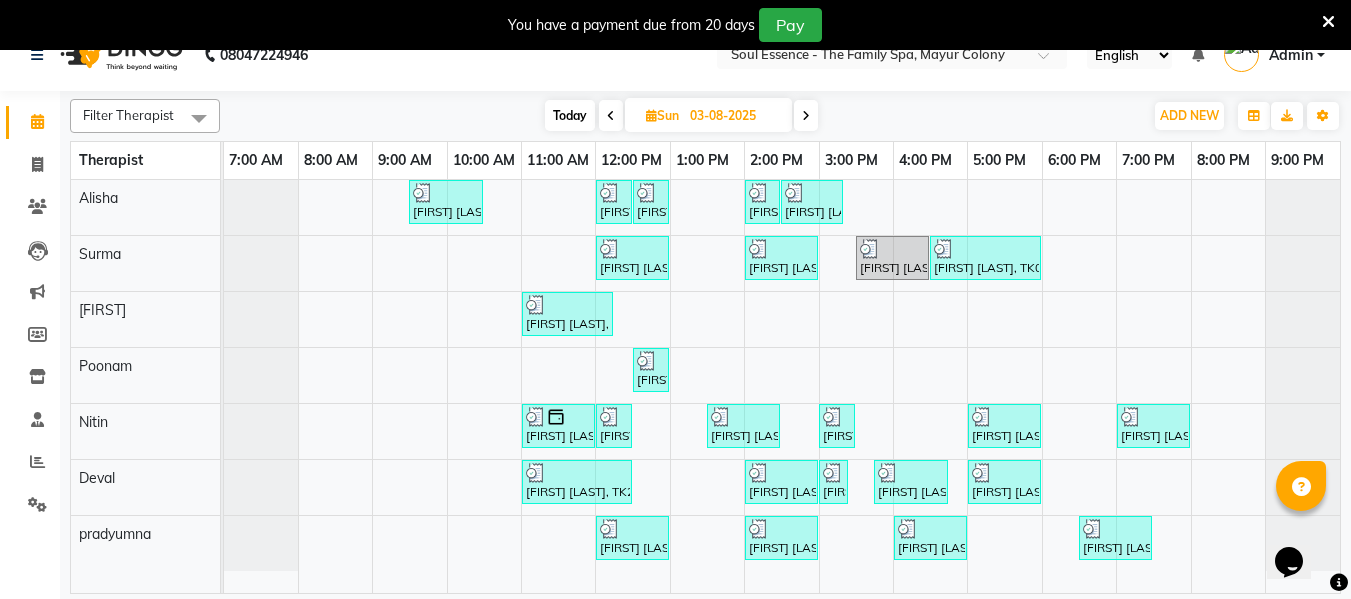 click at bounding box center [806, 116] 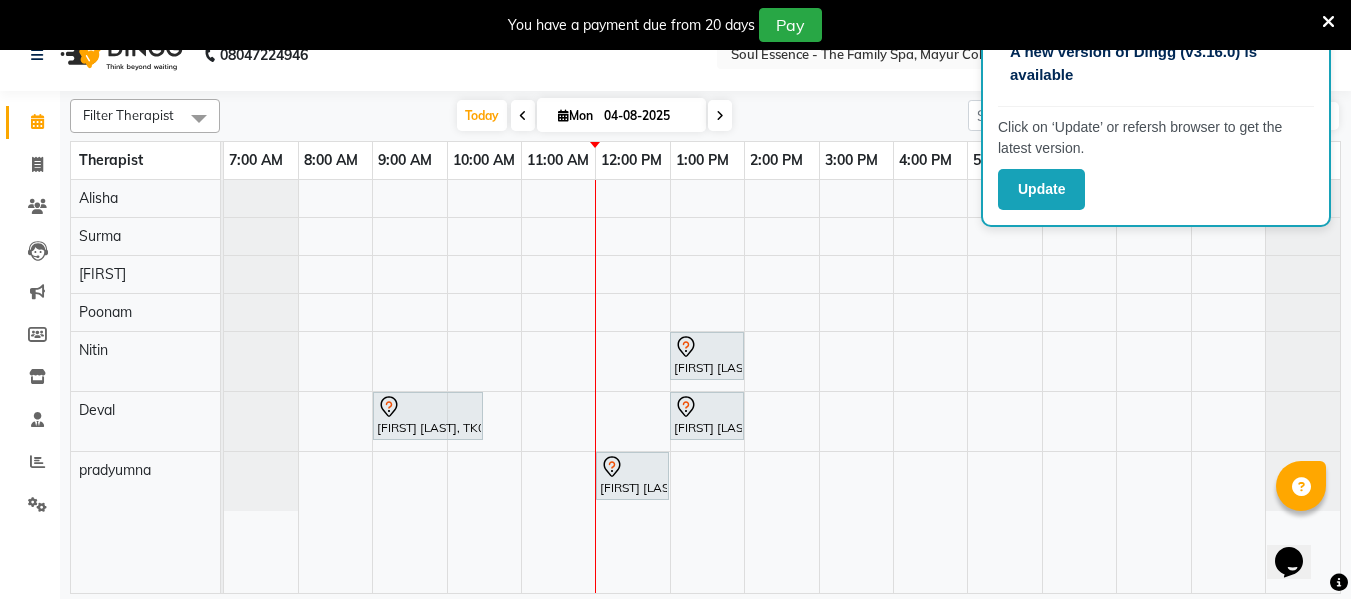 click on "08047224946 Select Location × Soul Essence - The Family Spa, Mayur Colony English ENGLISH Español العربية मराठी हिंदी ગુજરાતી தமிழ் 中文 Notifications nothing to show Admin Manage Profile Change Password Sign out  Version:3.15.11" 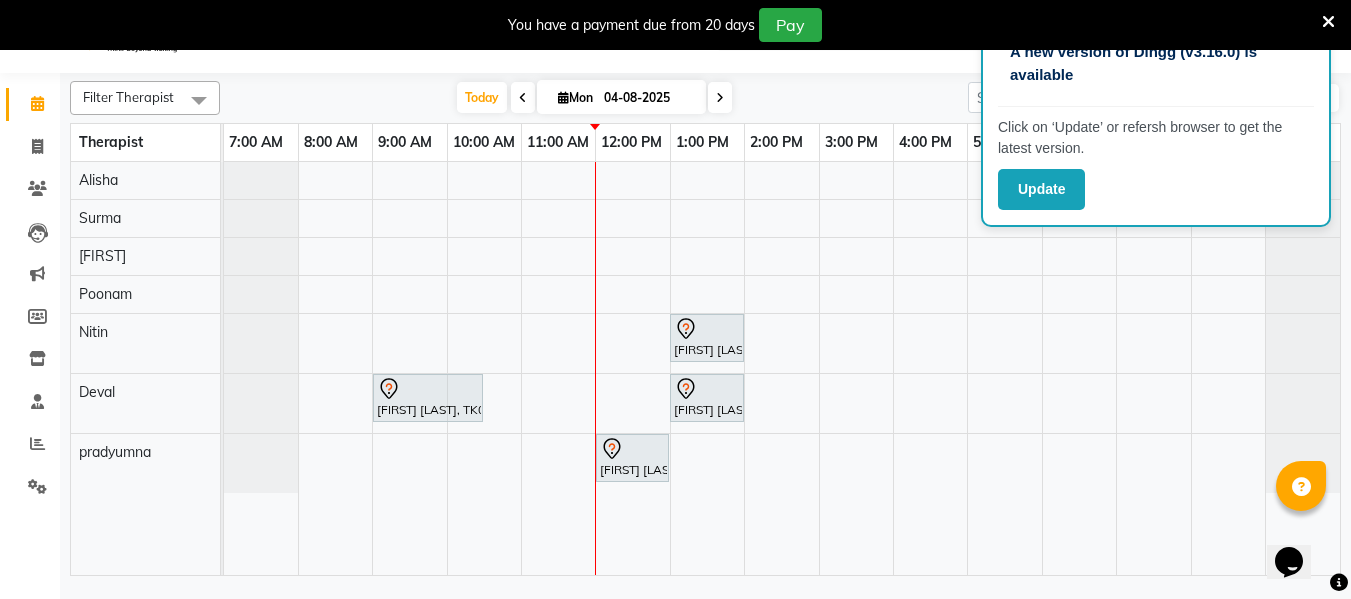 scroll, scrollTop: 50, scrollLeft: 0, axis: vertical 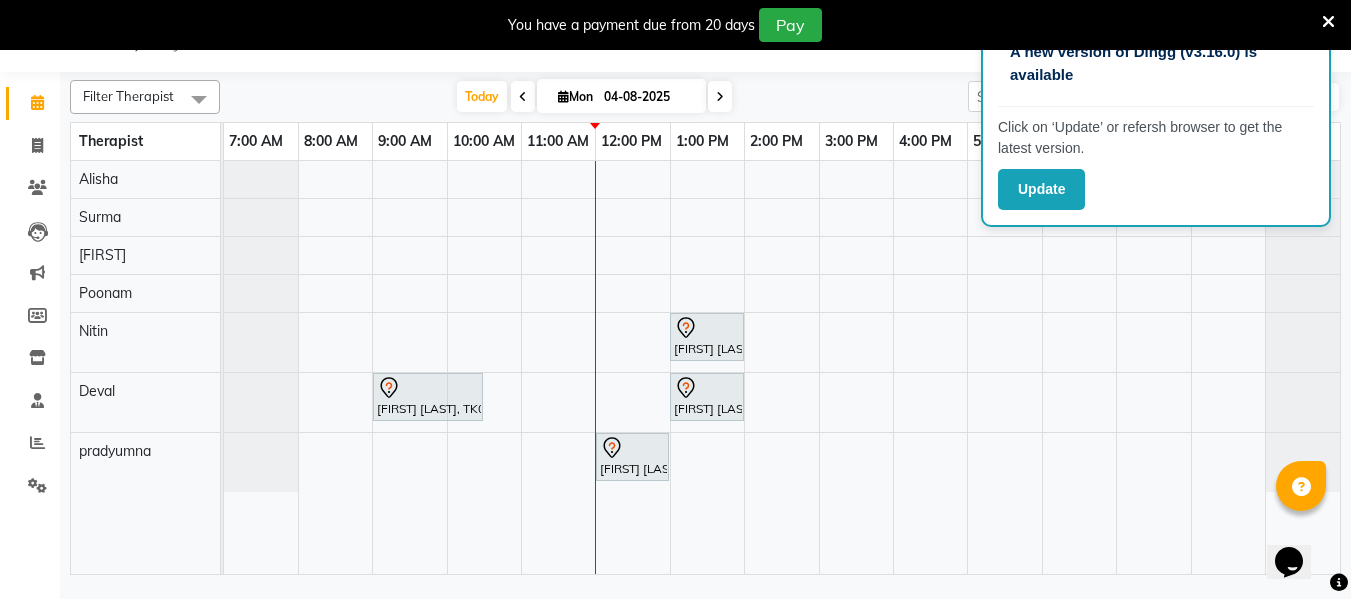 click on "08047224946 Select Location × Soul Essence - The Family Spa, Mayur Colony English ENGLISH Español العربية मराठी हिंदी ગુજરાતી தமிழ் 中文 Notifications nothing to show Admin Manage Profile Change Password Sign out  Version:3.15.11" 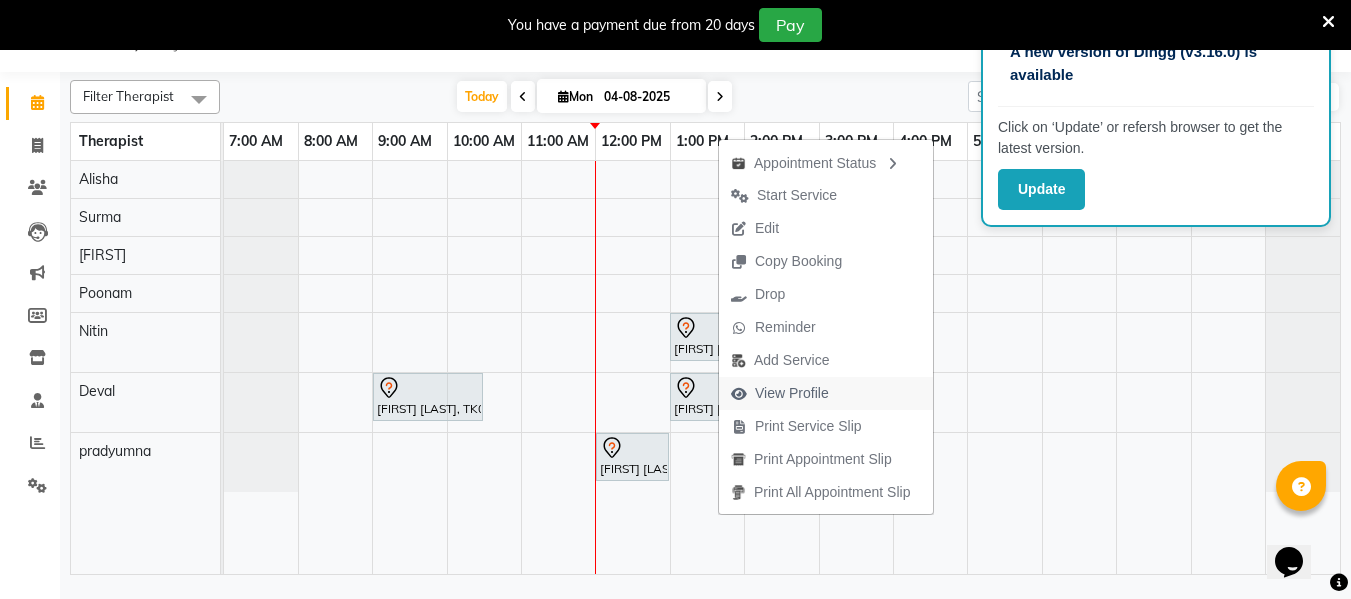 click on "View Profile" at bounding box center (792, 393) 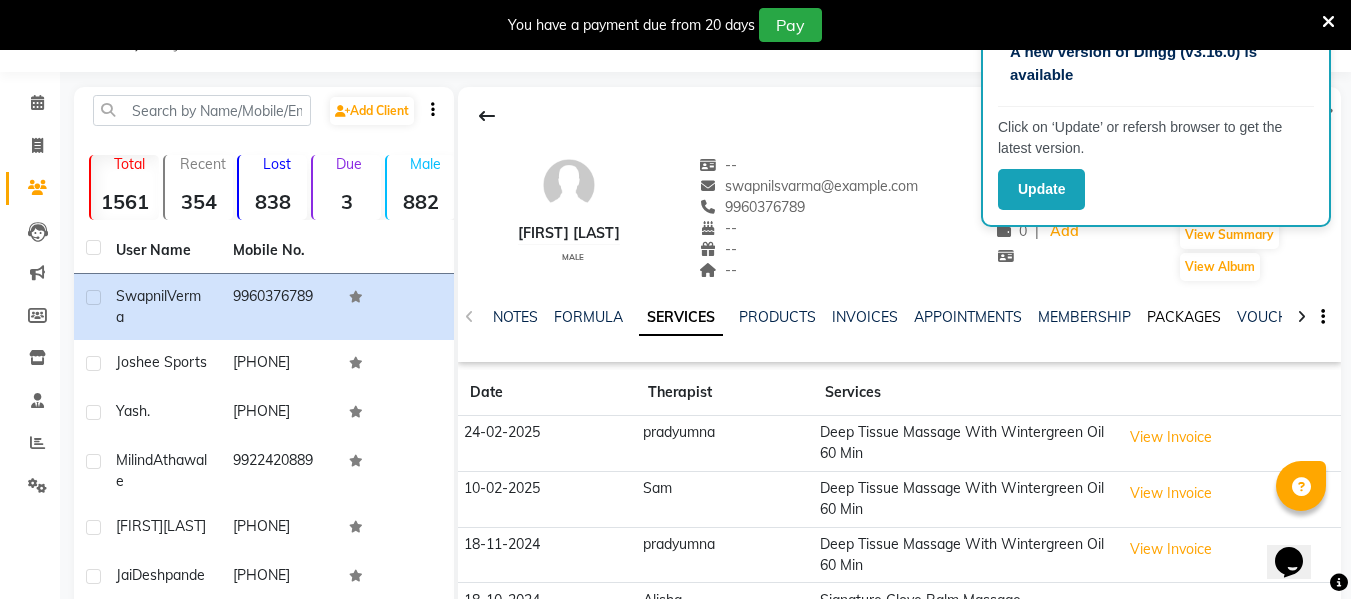 click on "PACKAGES" 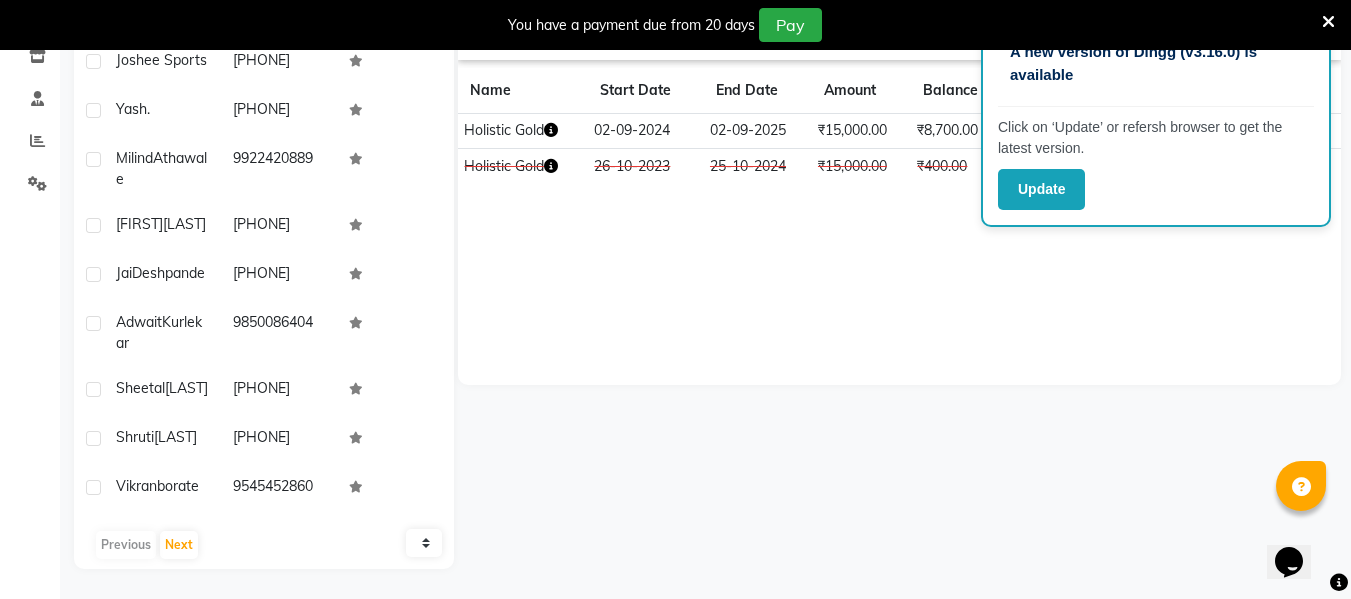 scroll, scrollTop: 210, scrollLeft: 0, axis: vertical 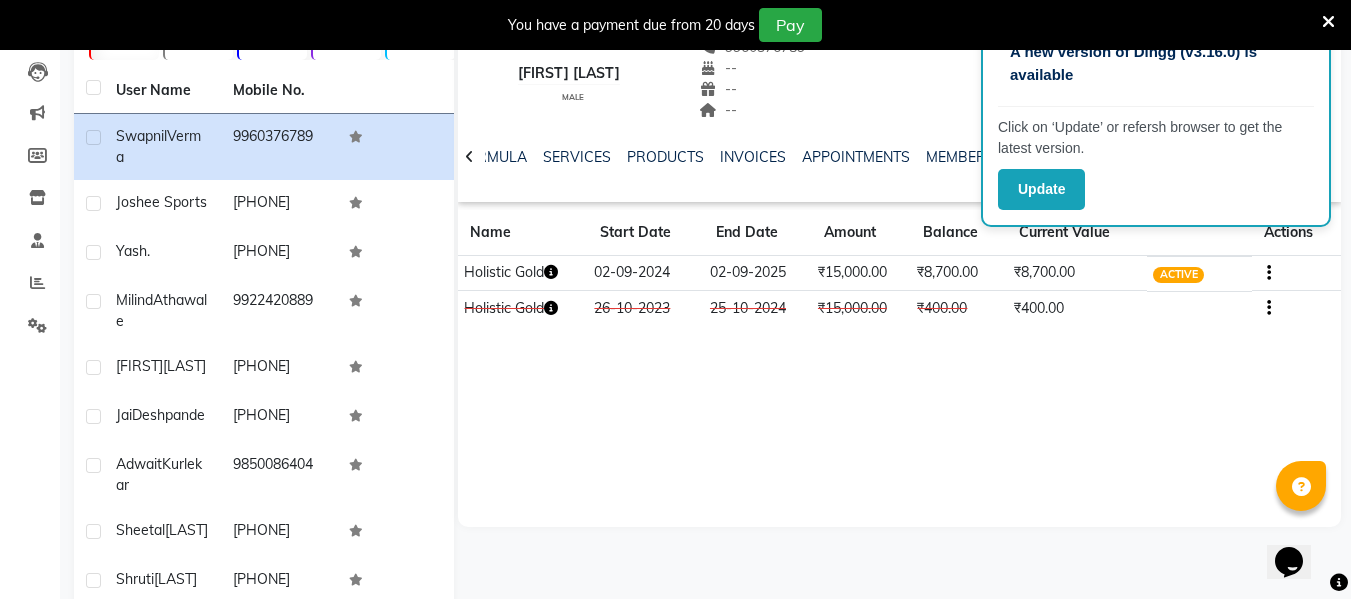 click on "Swapnil Verma   male  --   swapnilsvarma@gmail.com   9960376789  --  --  --  -- 24-02-2025 ₹    35400 0 |  Add   Appointment   Invoice  View Summary  View Album  NOTES FORMULA SERVICES PRODUCTS INVOICES APPOINTMENTS MEMBERSHIP PACKAGES VOUCHERS GIFTCARDS POINTS FORMS FAMILY CARDS WALLET Name Start Date End Date Amount Balance Current Value Actions  Holistic Gold  02-09-2024 02-09-2025  ₹15,000.00   ₹8,700.00  ₹8,700.00 ACTIVE  Holistic Gold  26-10-2023 25-10-2024  ₹15,000.00   ₹400.00  ₹400.00 CONSUMED" 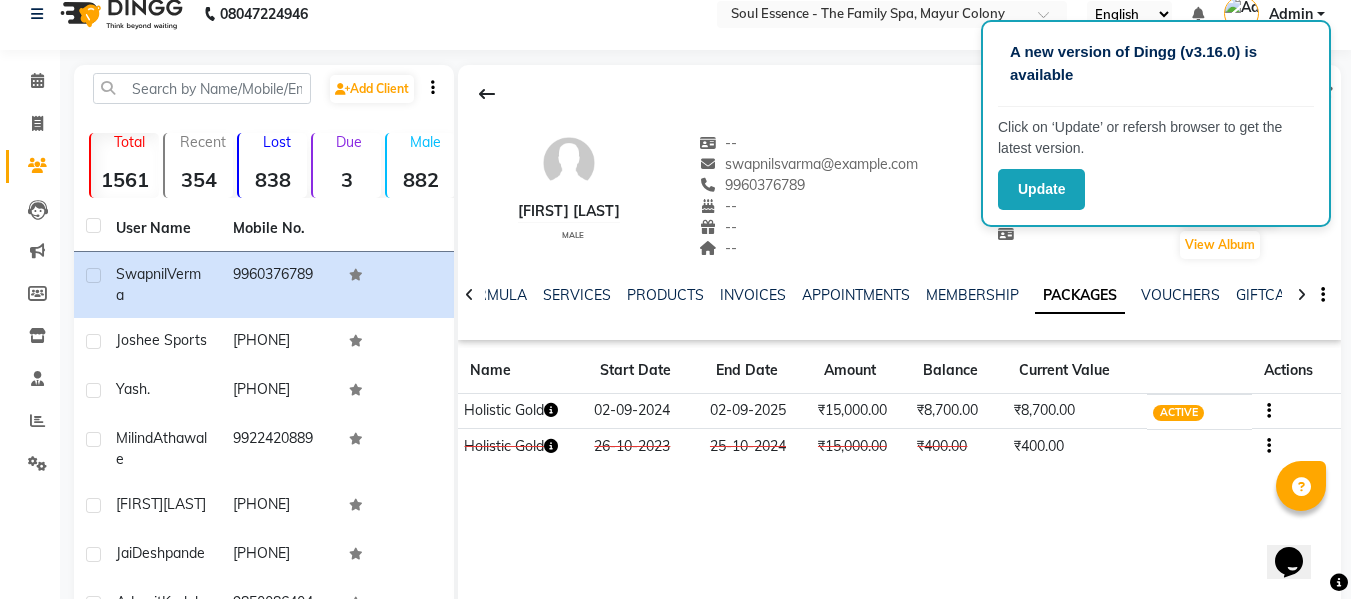scroll, scrollTop: 17, scrollLeft: 0, axis: vertical 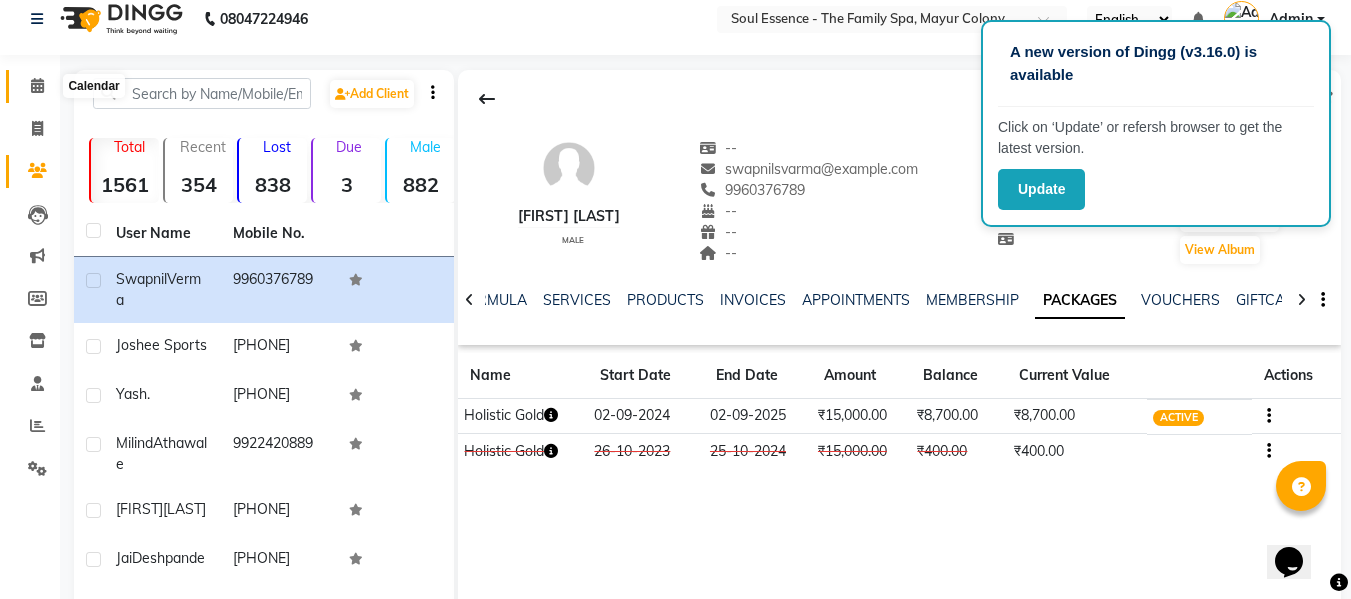 click 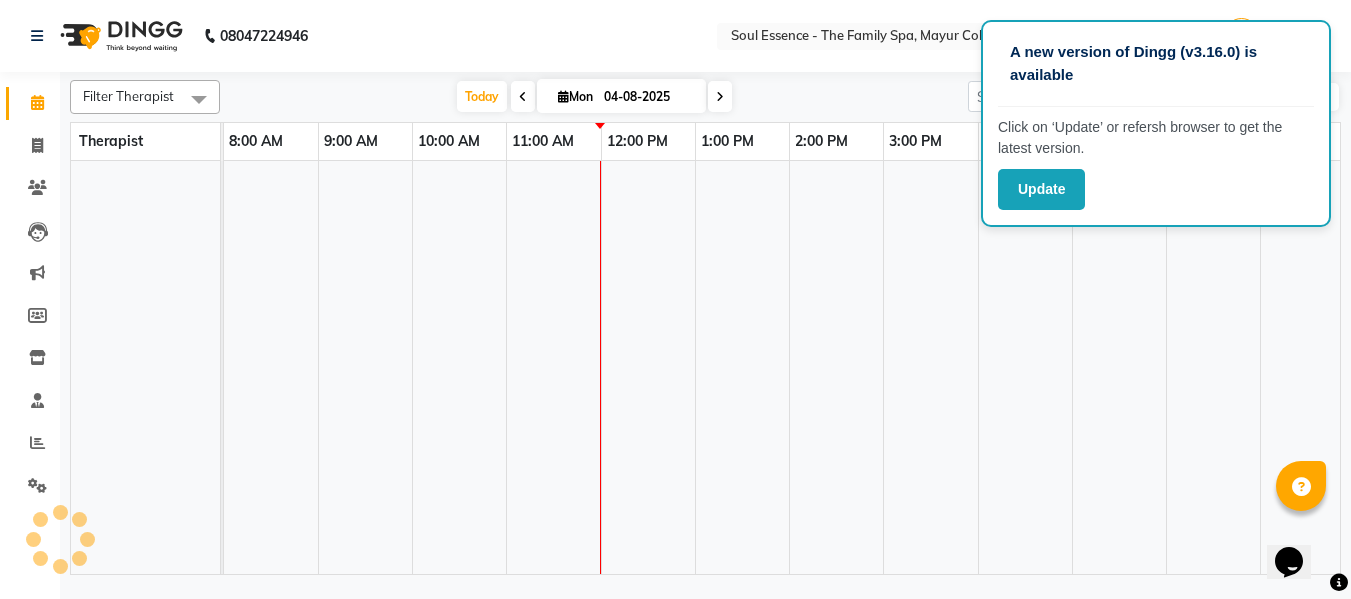 scroll, scrollTop: 0, scrollLeft: 0, axis: both 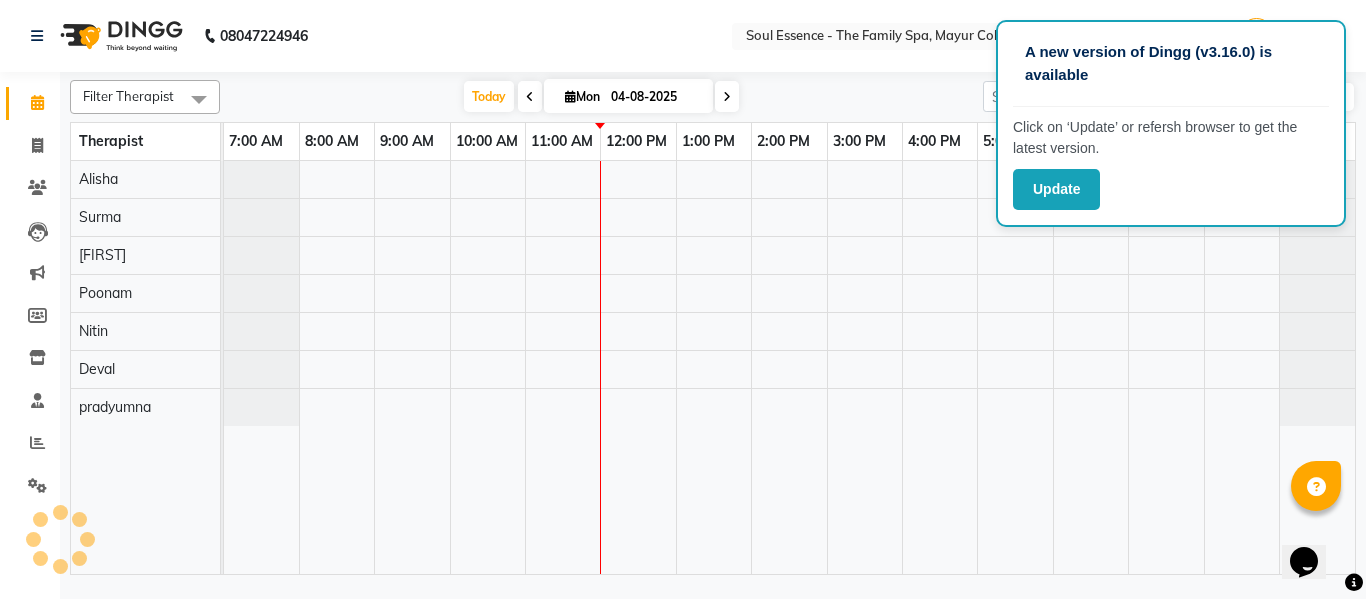 drag, startPoint x: 520, startPoint y: 8, endPoint x: 561, endPoint y: 26, distance: 44.777225 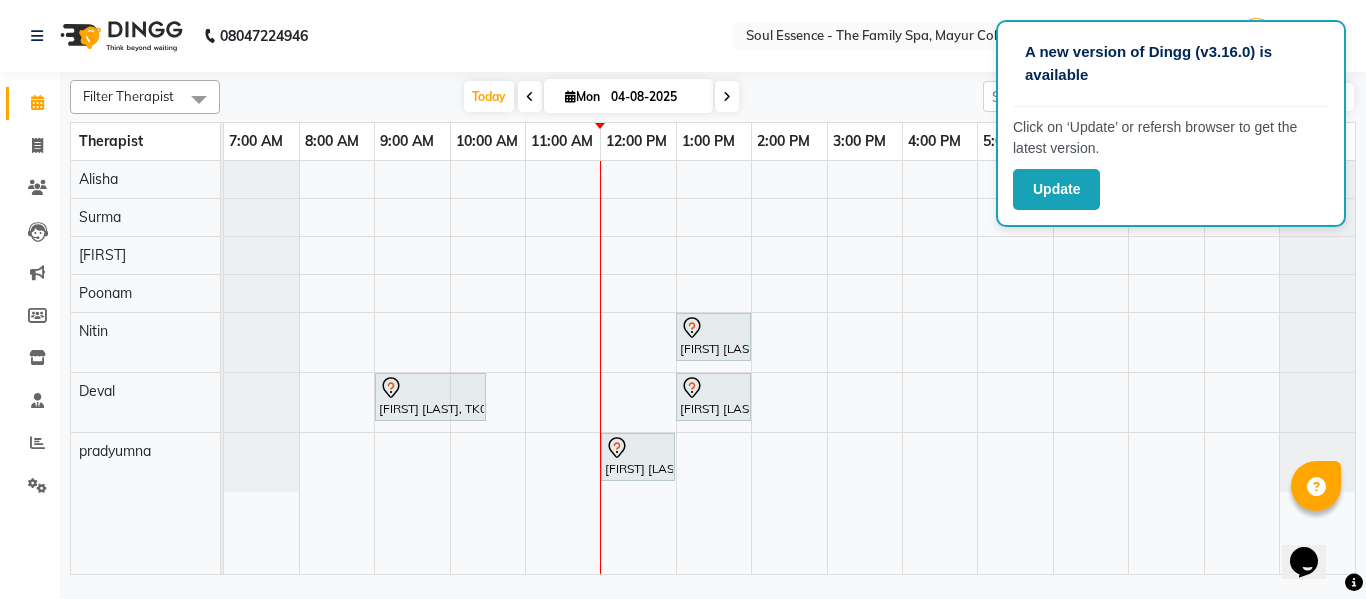 click on "08047224946 Select Location × Soul Essence - The Family Spa, Mayur Colony English ENGLISH Español العربية मराठी हिंदी ગુજરાતી தமிழ் 中文 Notifications nothing to show Admin Manage Profile Change Password Sign out  Version:3.15.11" 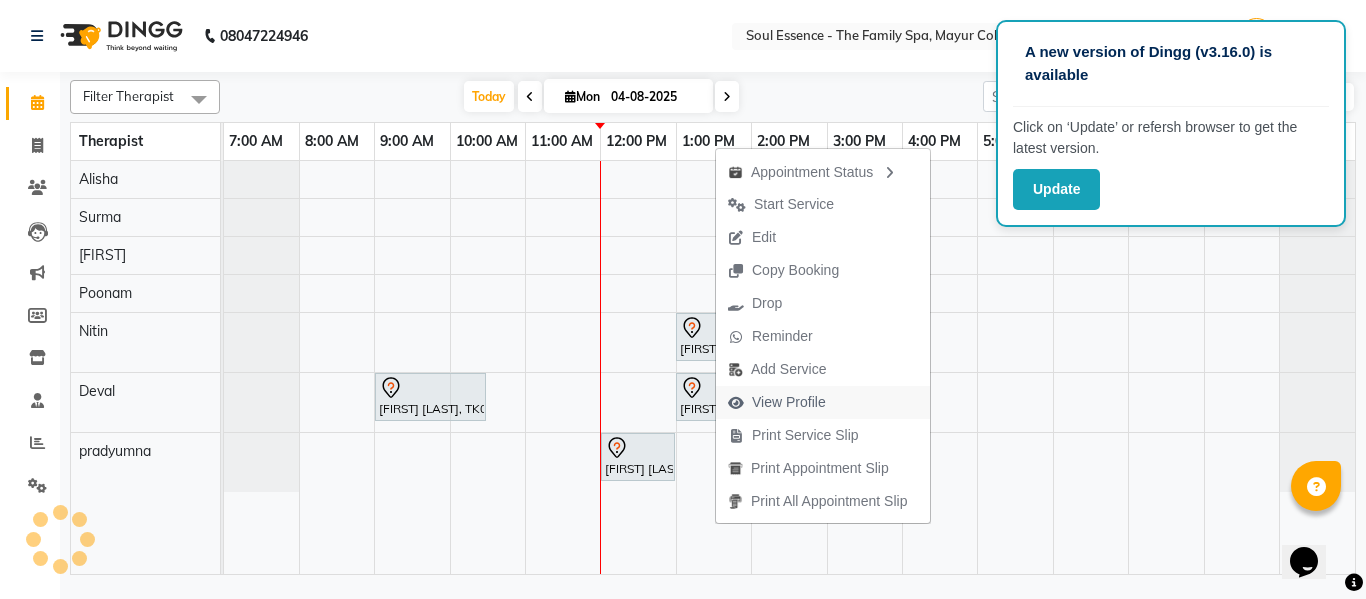 click on "View Profile" at bounding box center (789, 402) 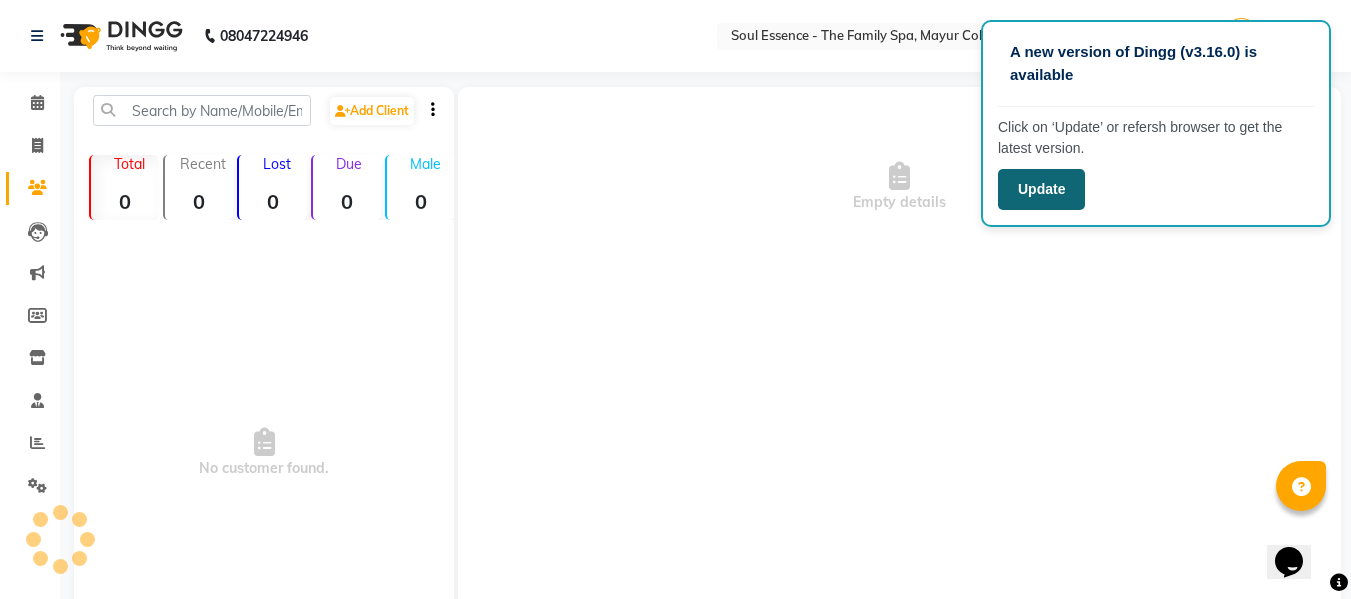 click on "Update" 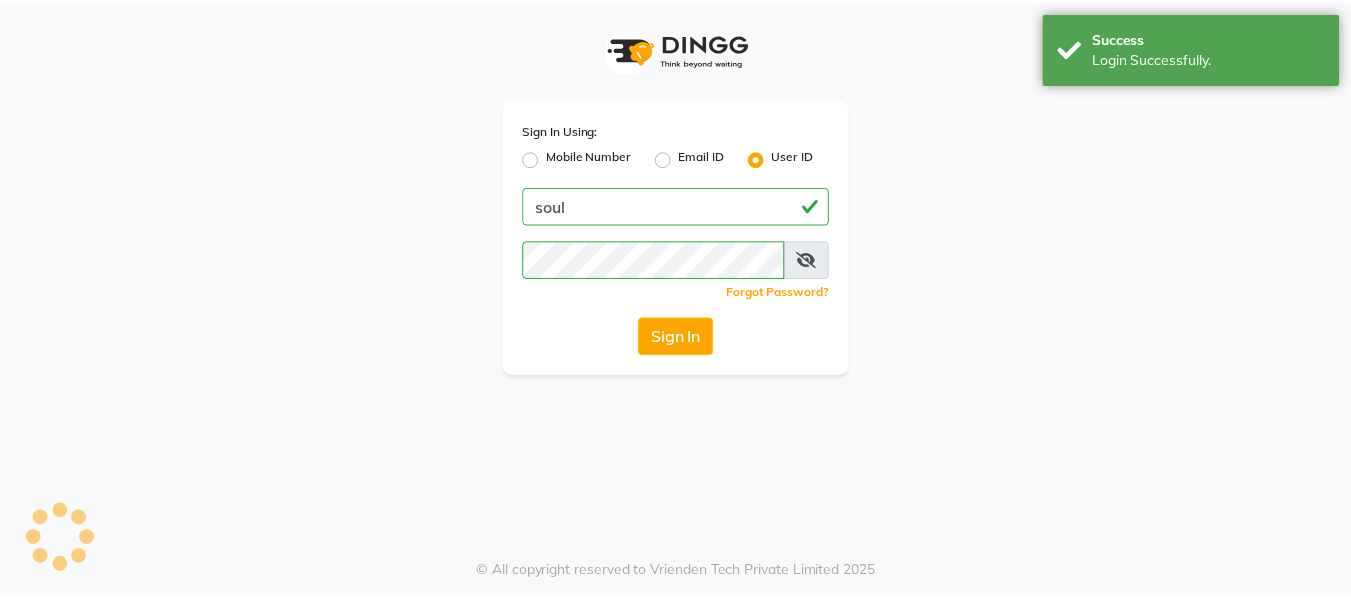 scroll, scrollTop: 0, scrollLeft: 0, axis: both 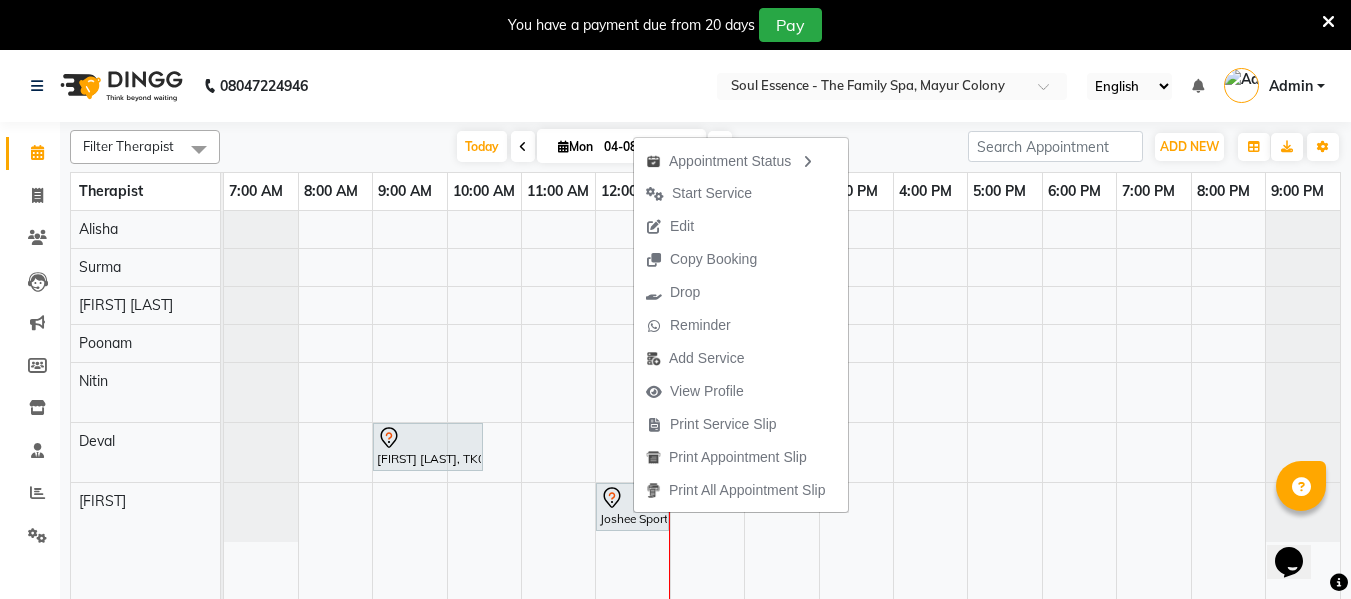 click on "08047224946 Select Location × Soul Essence - The Family Spa, Mayur Colony English ENGLISH Español العربية मराठी हिंदी ગુજરાતી தமிழ் 中文 Notifications nothing to show Admin Manage Profile Change Password Sign out Version:3.16.0" 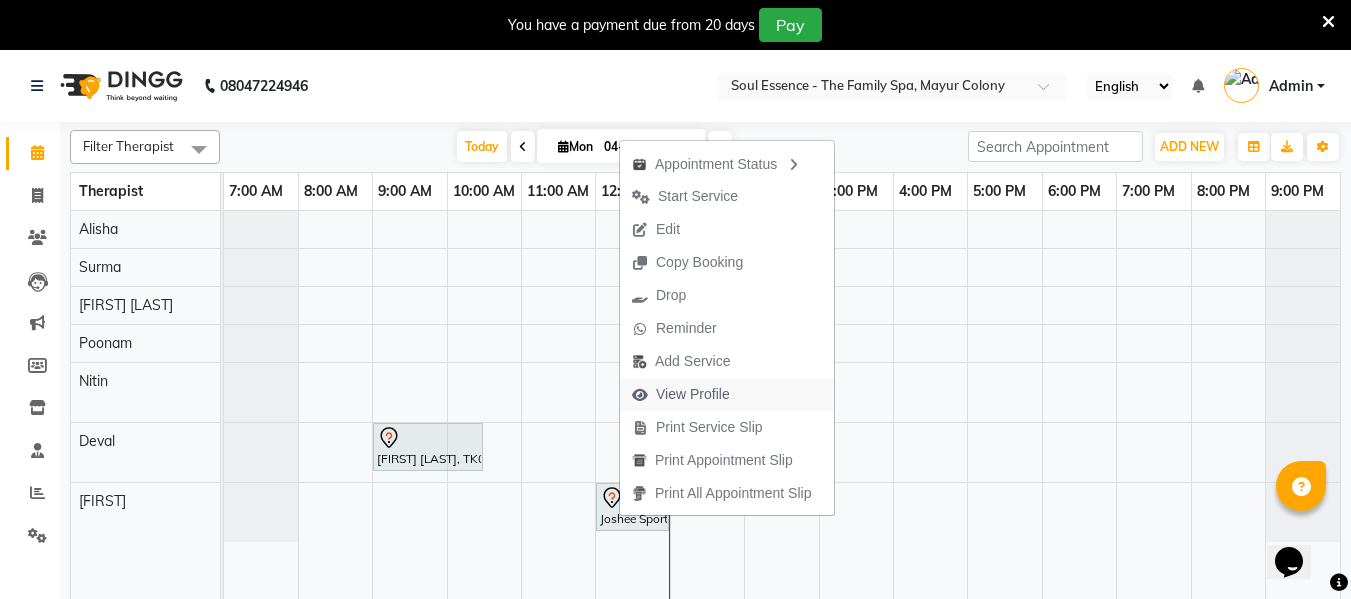 click on "View Profile" at bounding box center [693, 394] 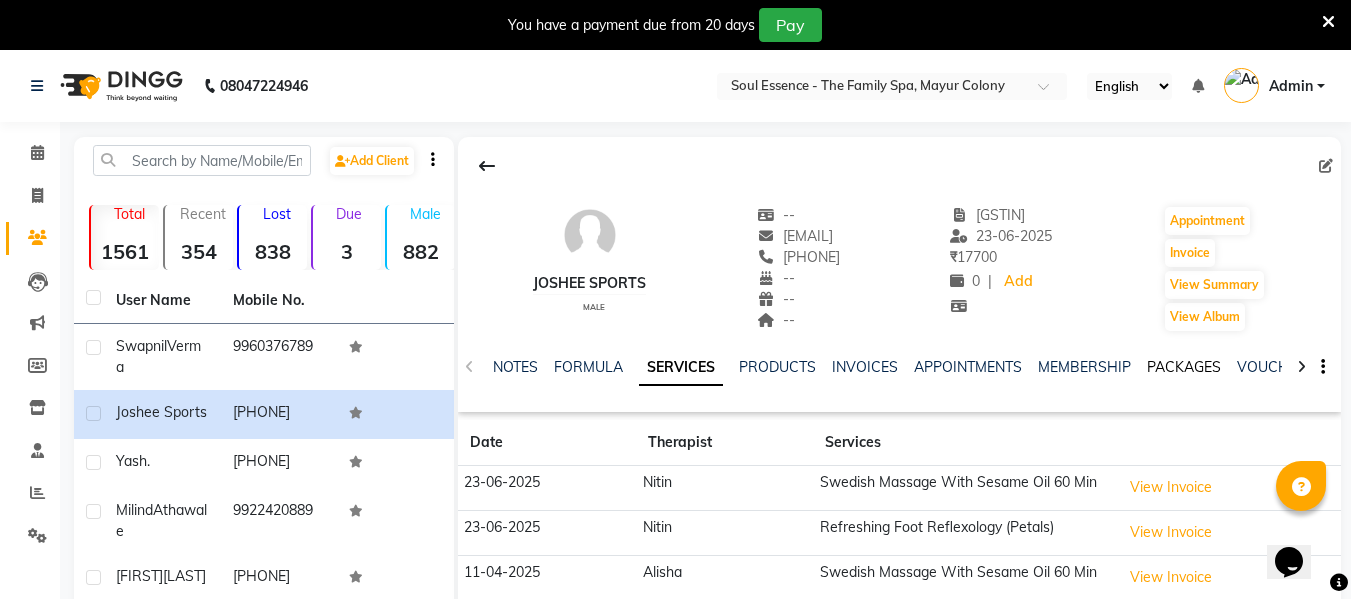click on "PACKAGES" 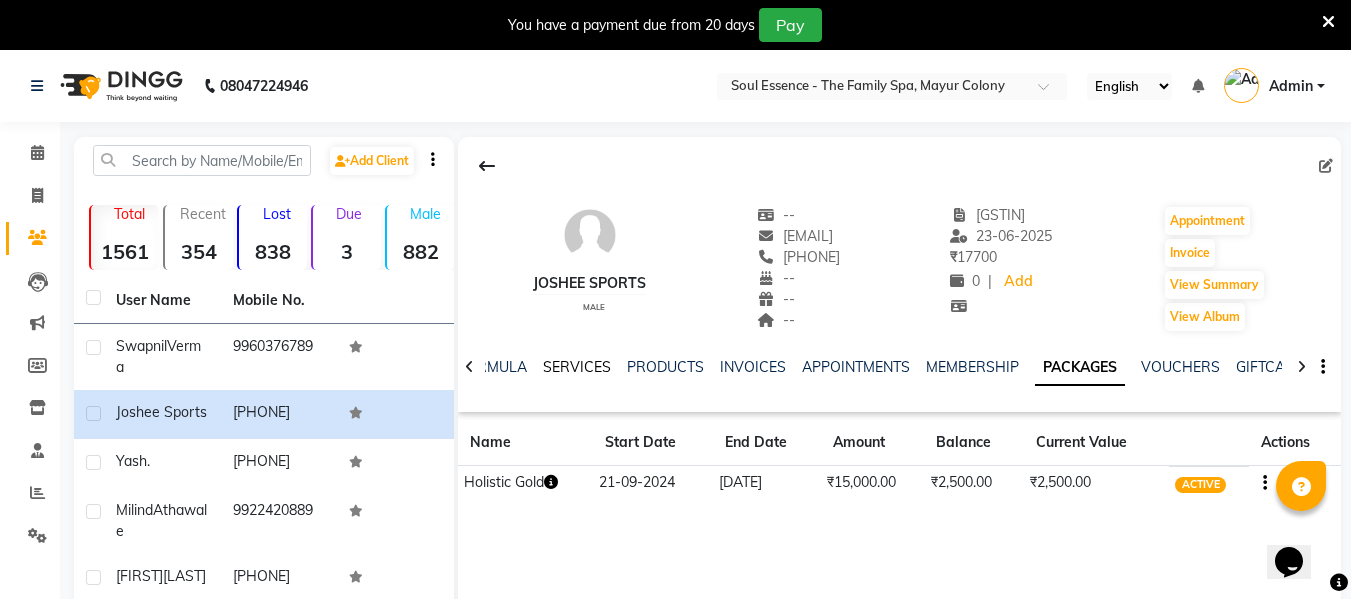 click on "SERVICES" 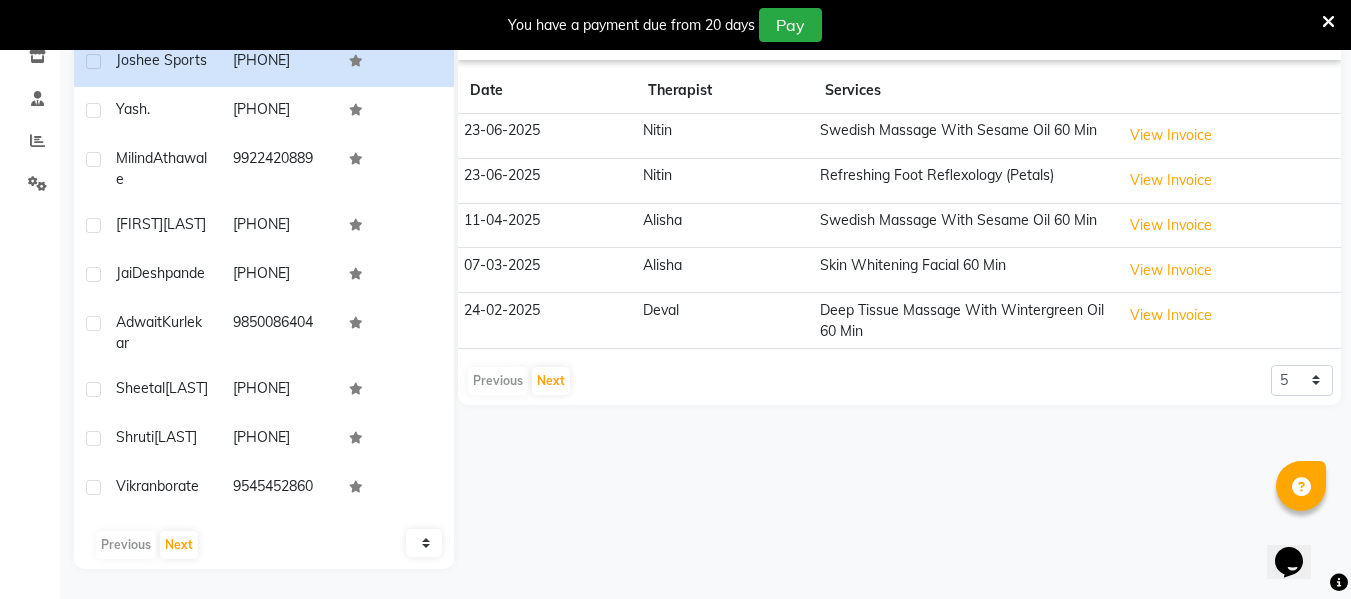 scroll, scrollTop: 410, scrollLeft: 0, axis: vertical 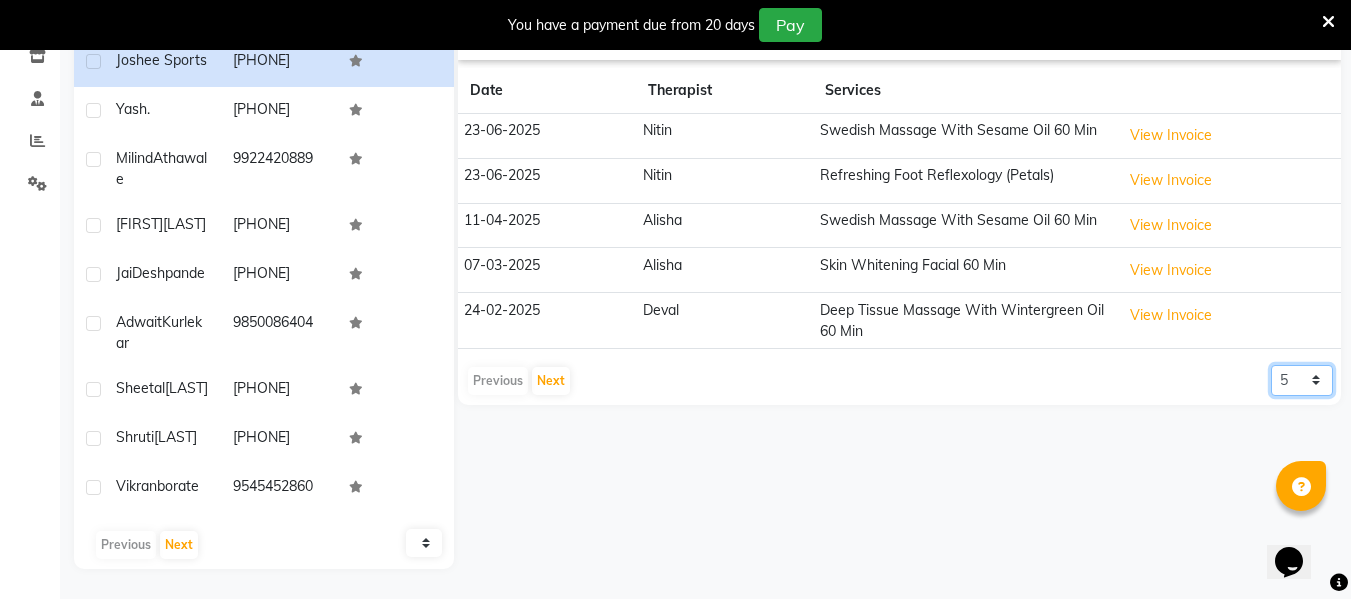 click on "5 10 50 100 500" 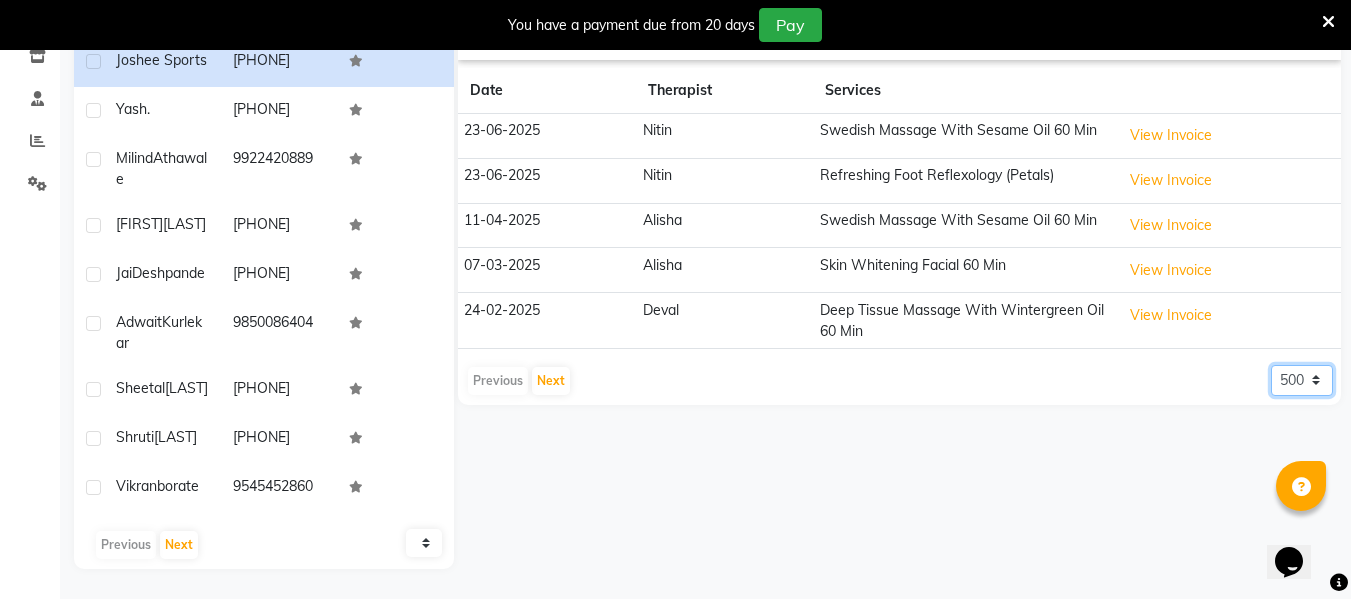 click on "5 10 50 100 500" 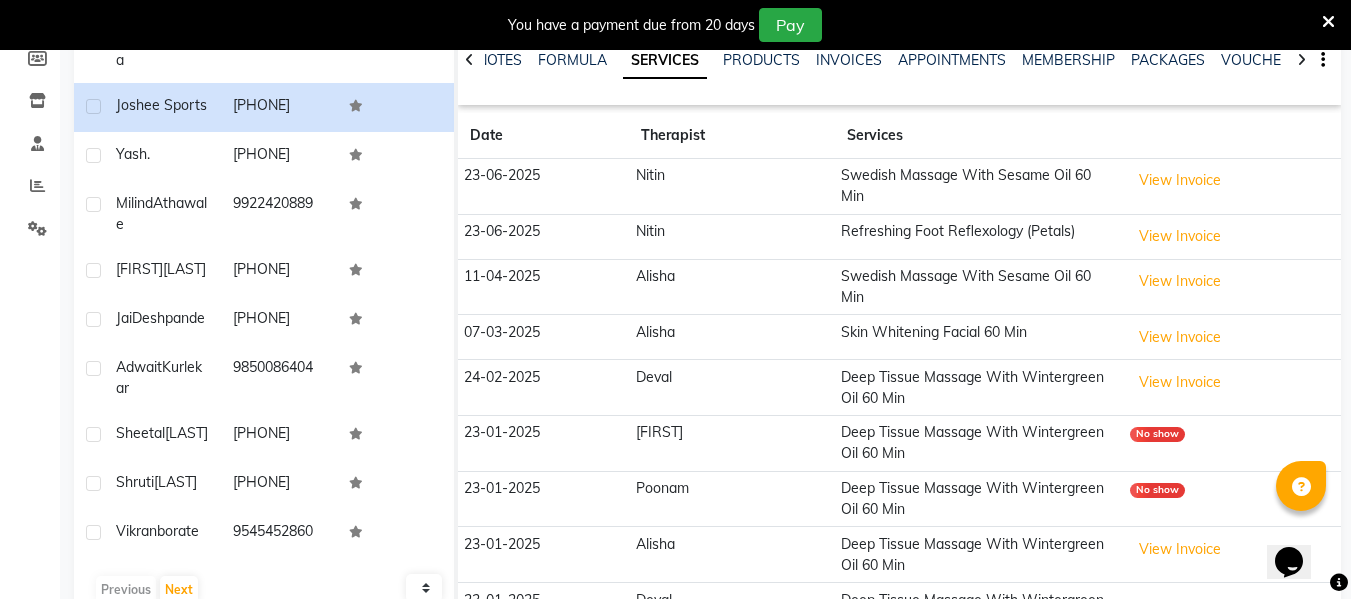 scroll, scrollTop: 210, scrollLeft: 0, axis: vertical 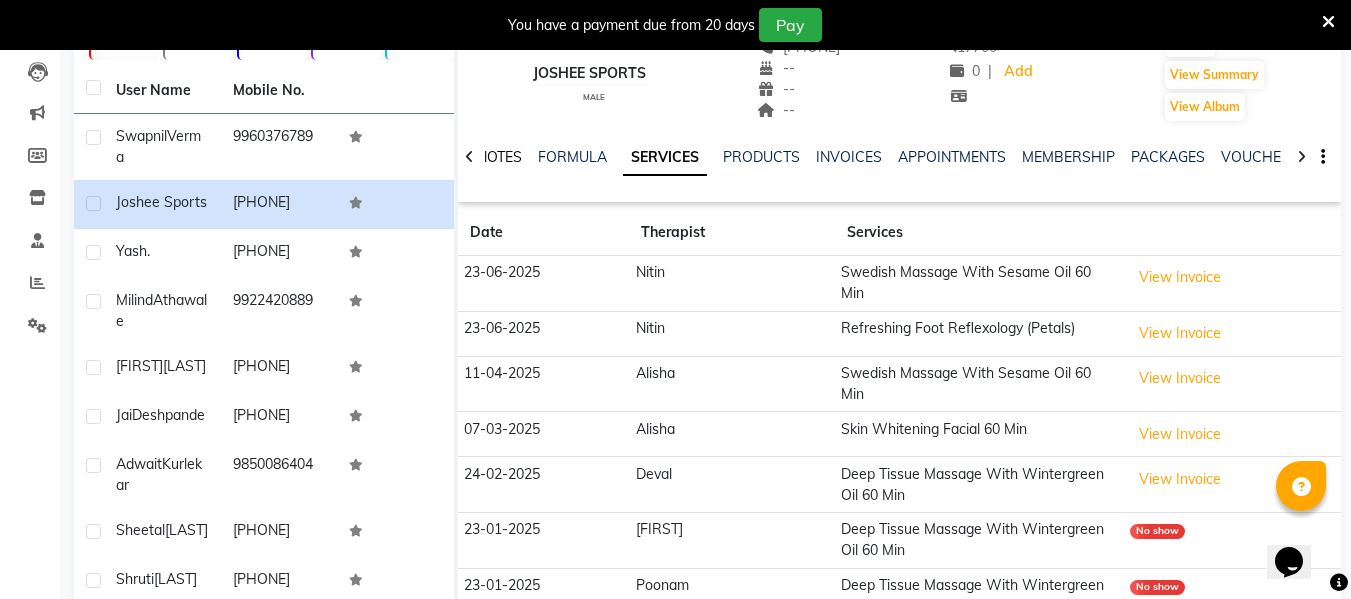 click on "NOTES" 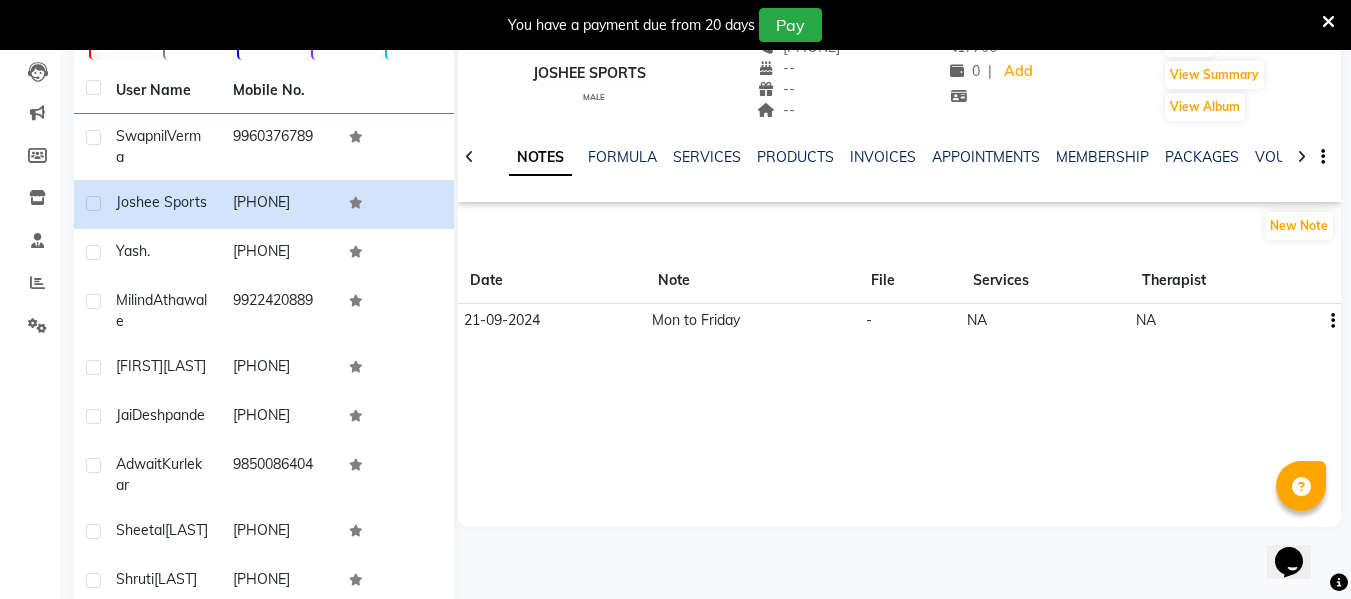 click on "NOTES FORMULA SERVICES PRODUCTS INVOICES APPOINTMENTS MEMBERSHIP PACKAGES VOUCHERS GIFTCARDS POINTS FORMS FAMILY CARDS WALLET" 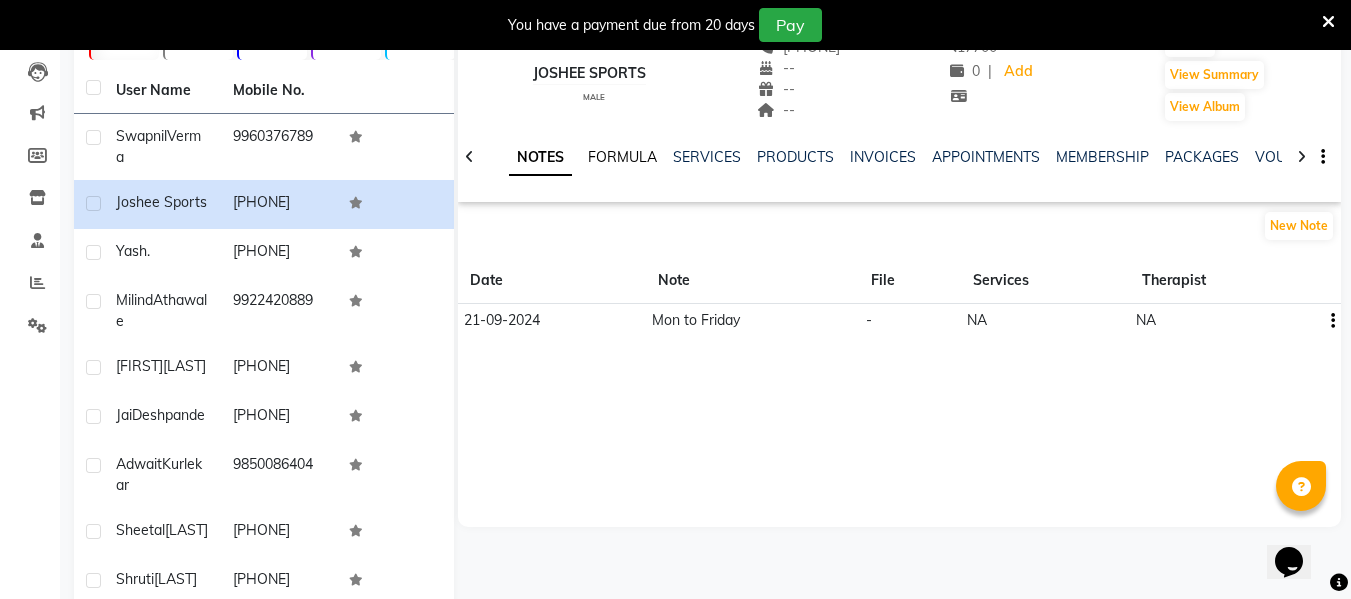 click on "FORMULA" 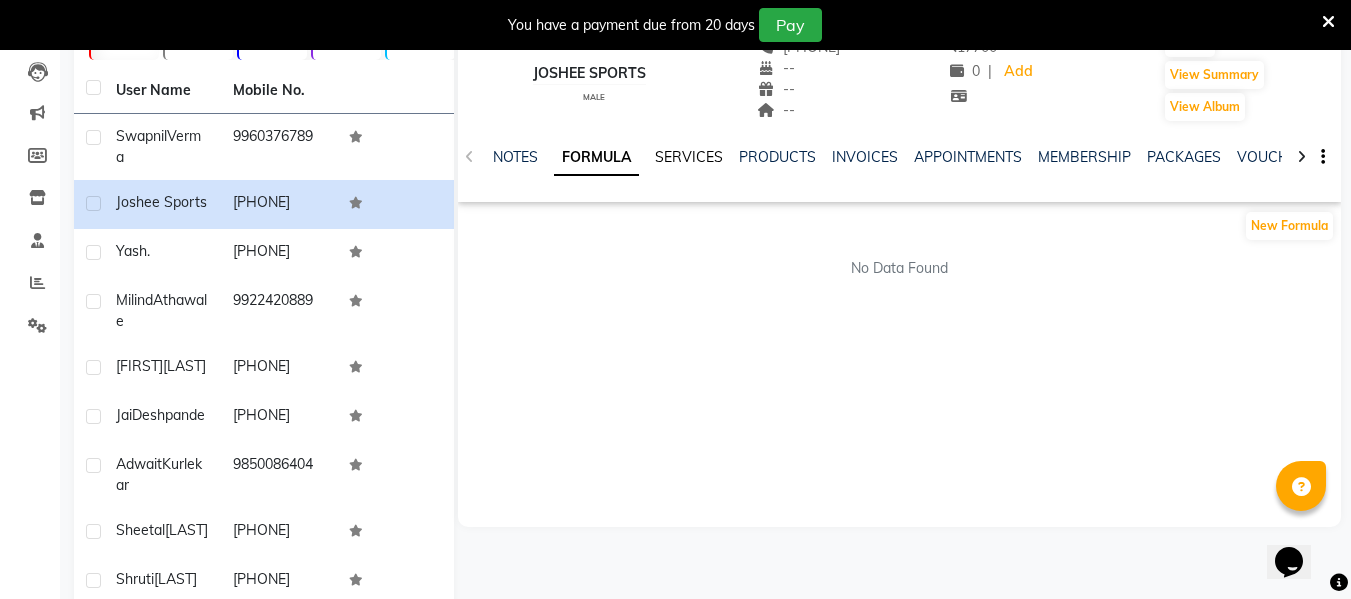 click on "SERVICES" 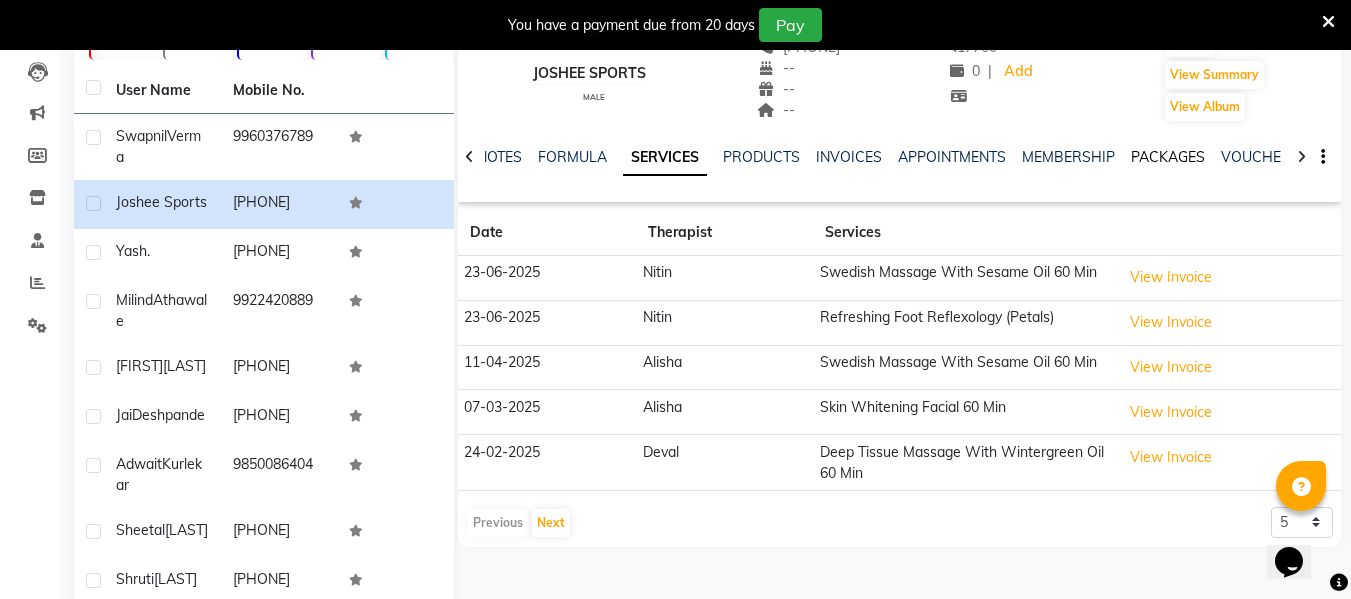 click on "PACKAGES" 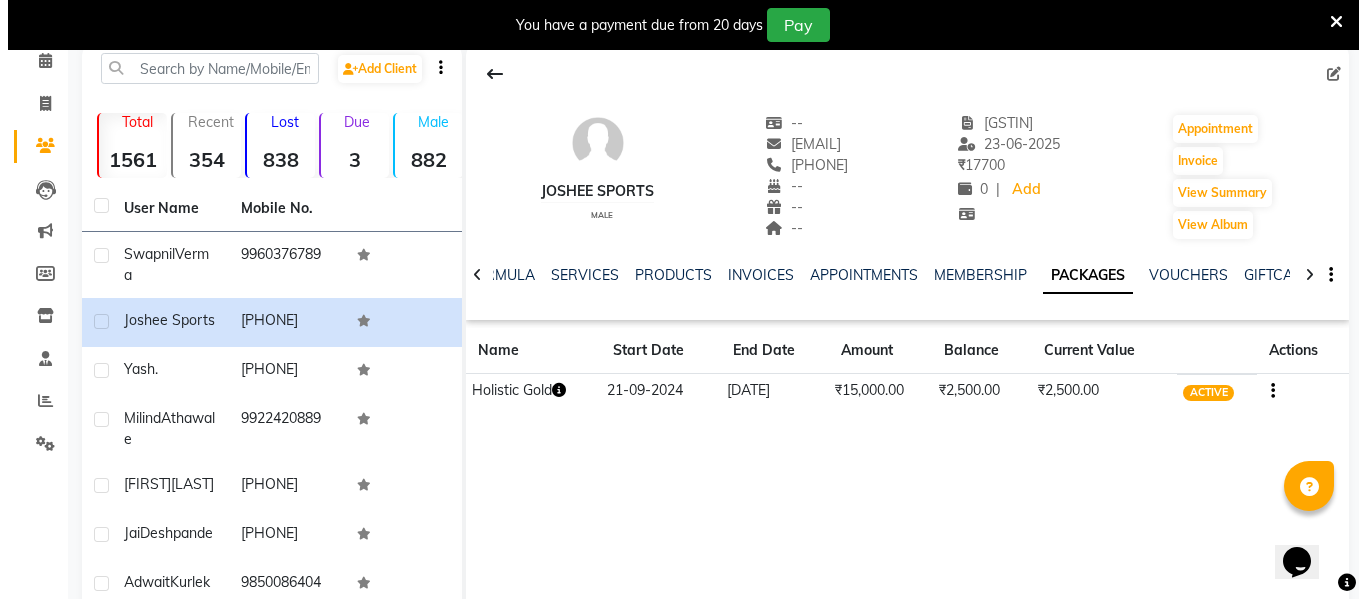 scroll, scrollTop: 0, scrollLeft: 0, axis: both 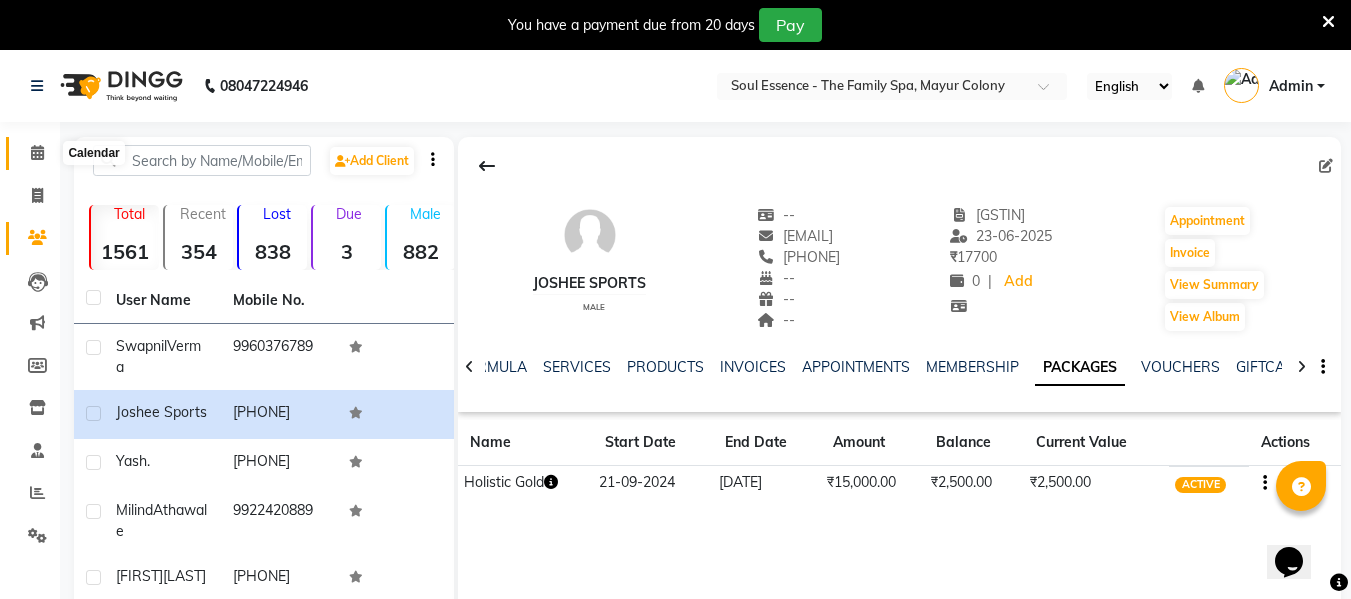 click 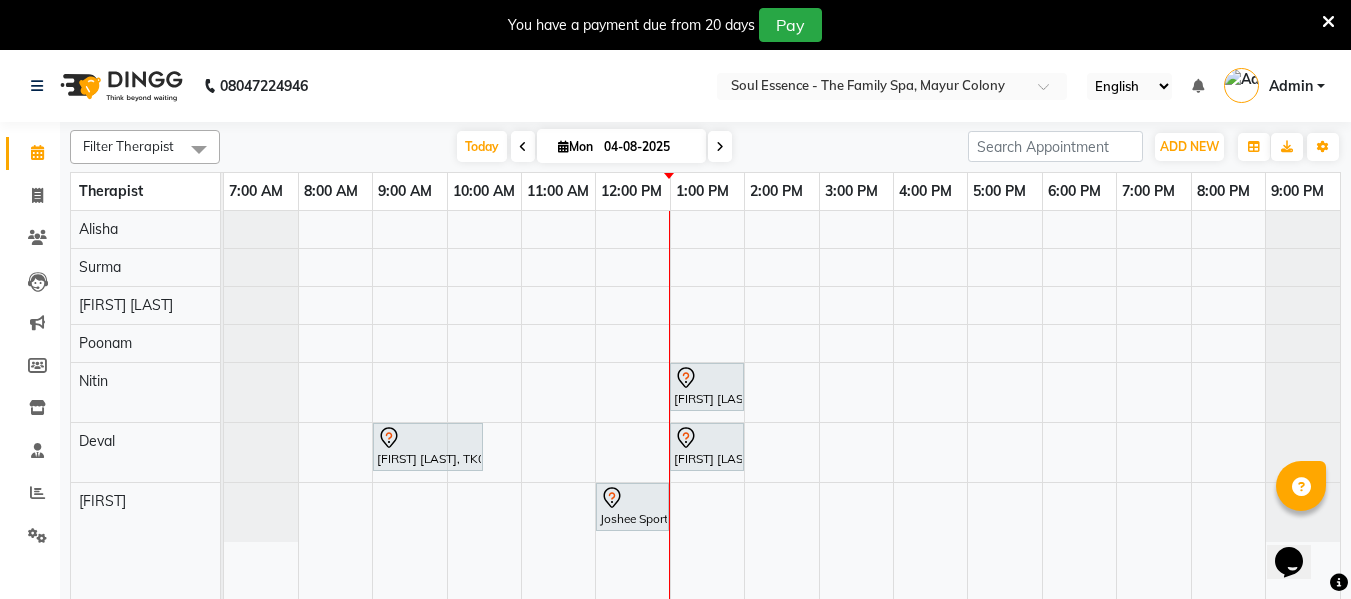 click at bounding box center [1328, 22] 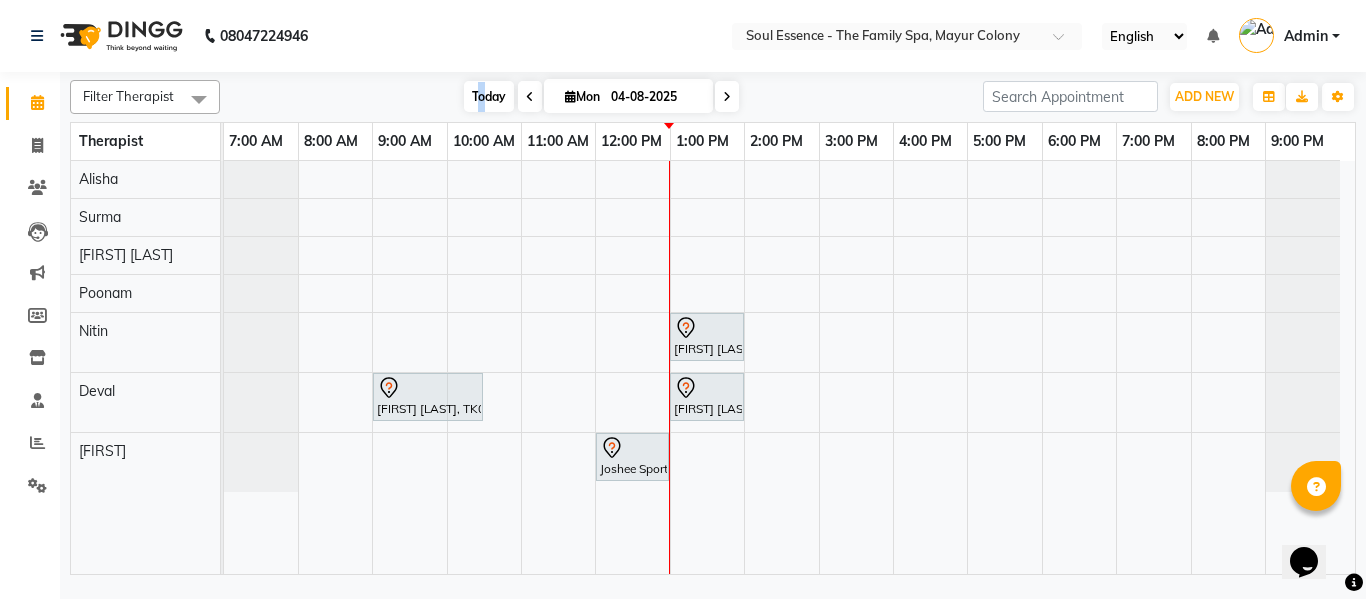 click on "Today" at bounding box center [489, 96] 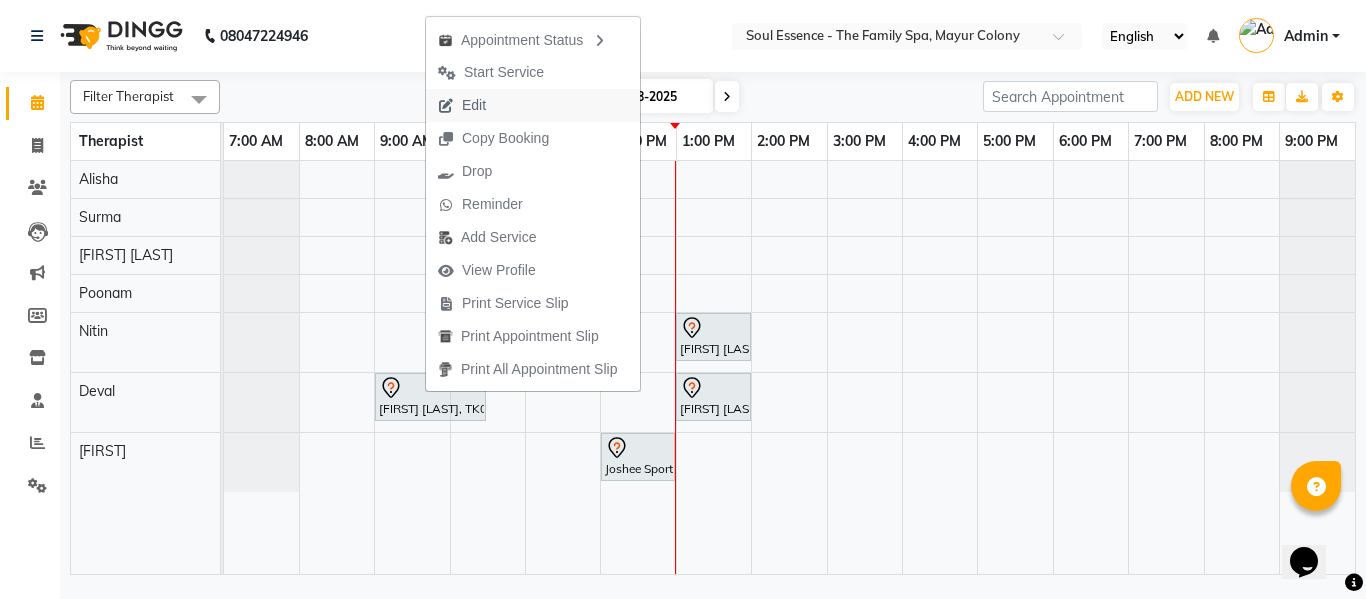 click on "Edit" at bounding box center (462, 105) 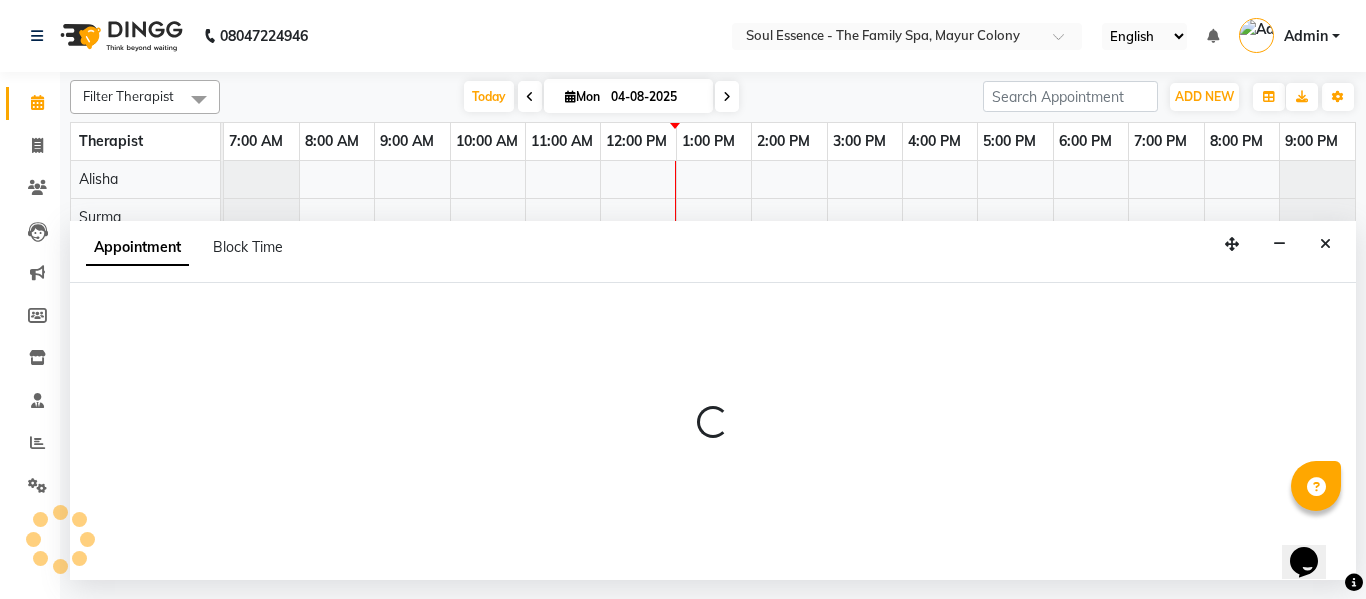 select on "540" 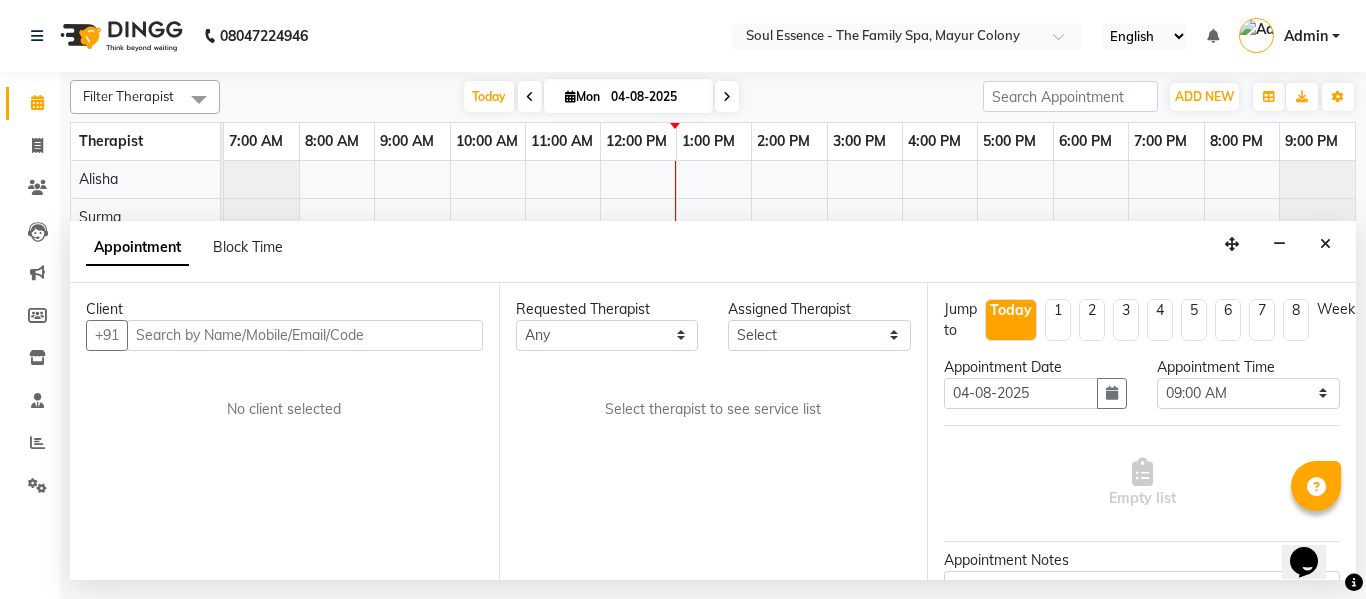 select on "66088" 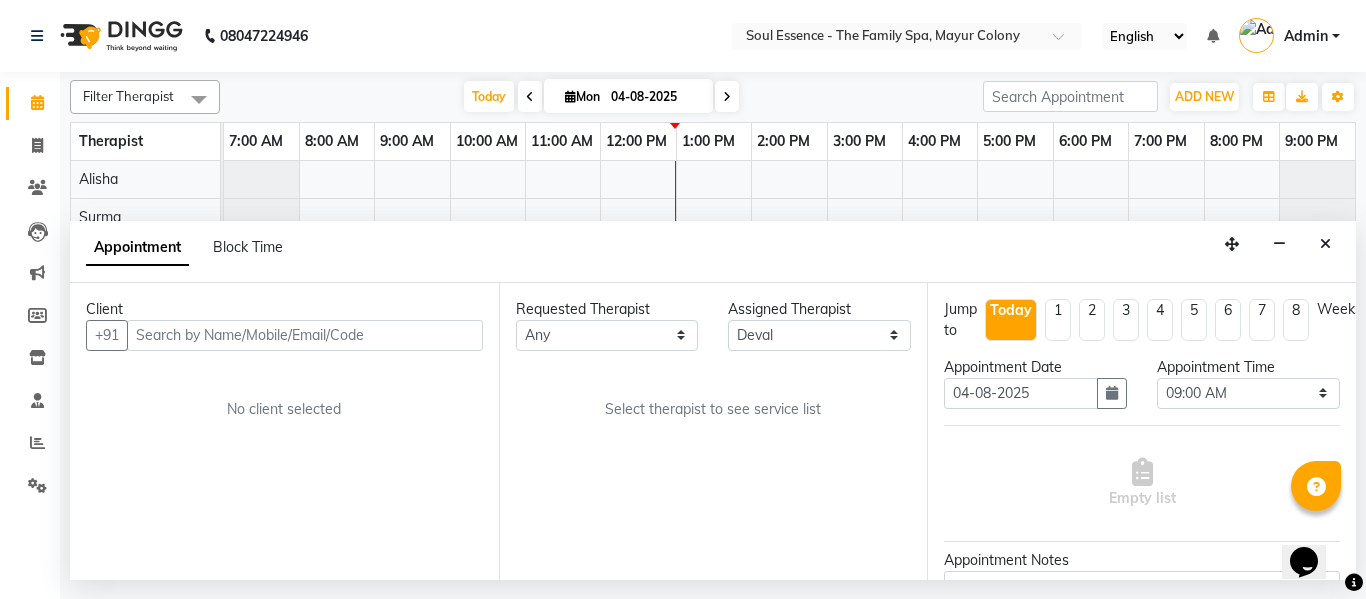 select on "1188" 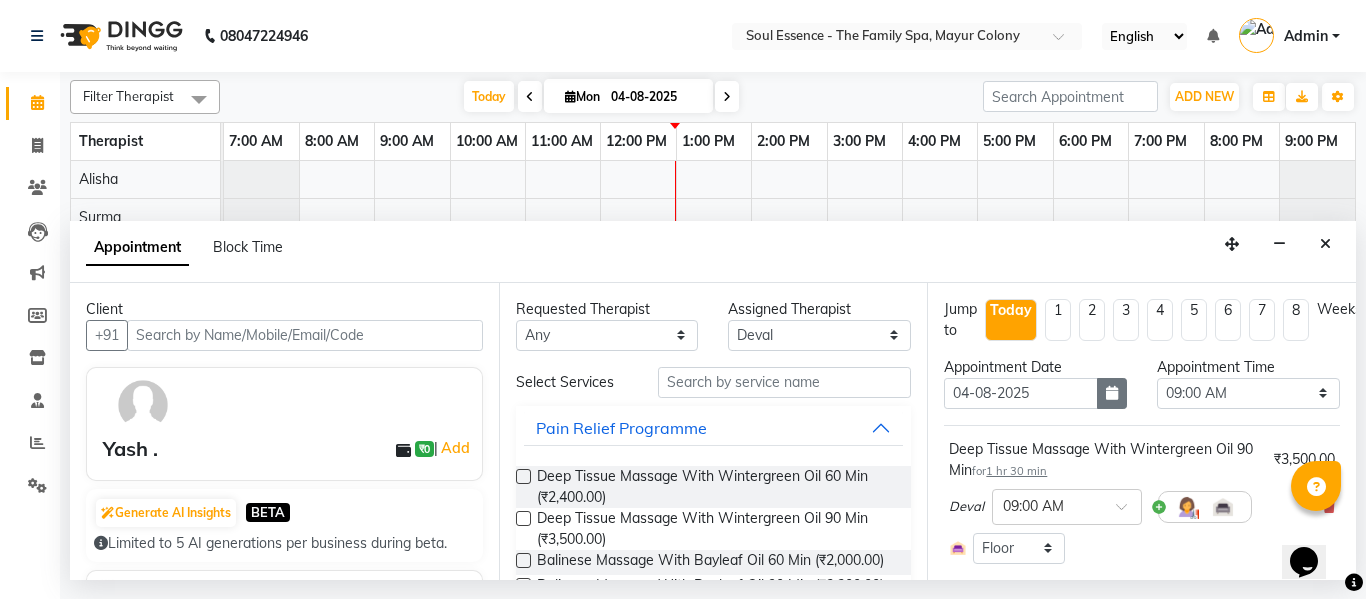 click at bounding box center [1112, 393] 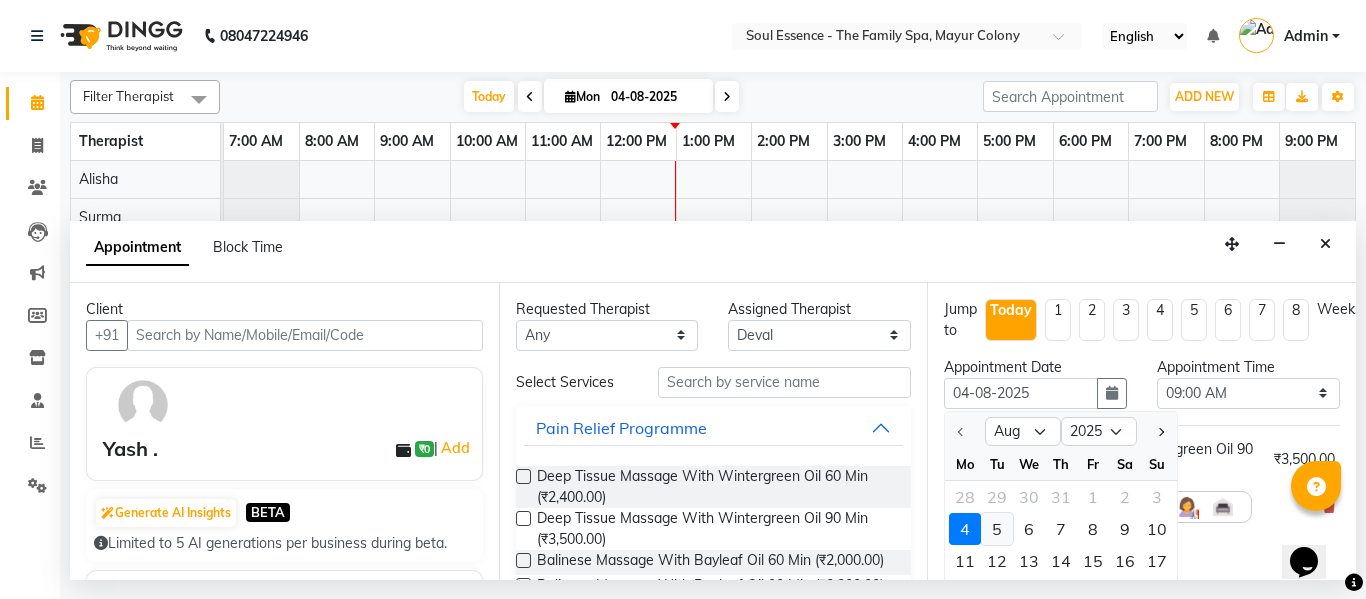 click on "5" at bounding box center [997, 529] 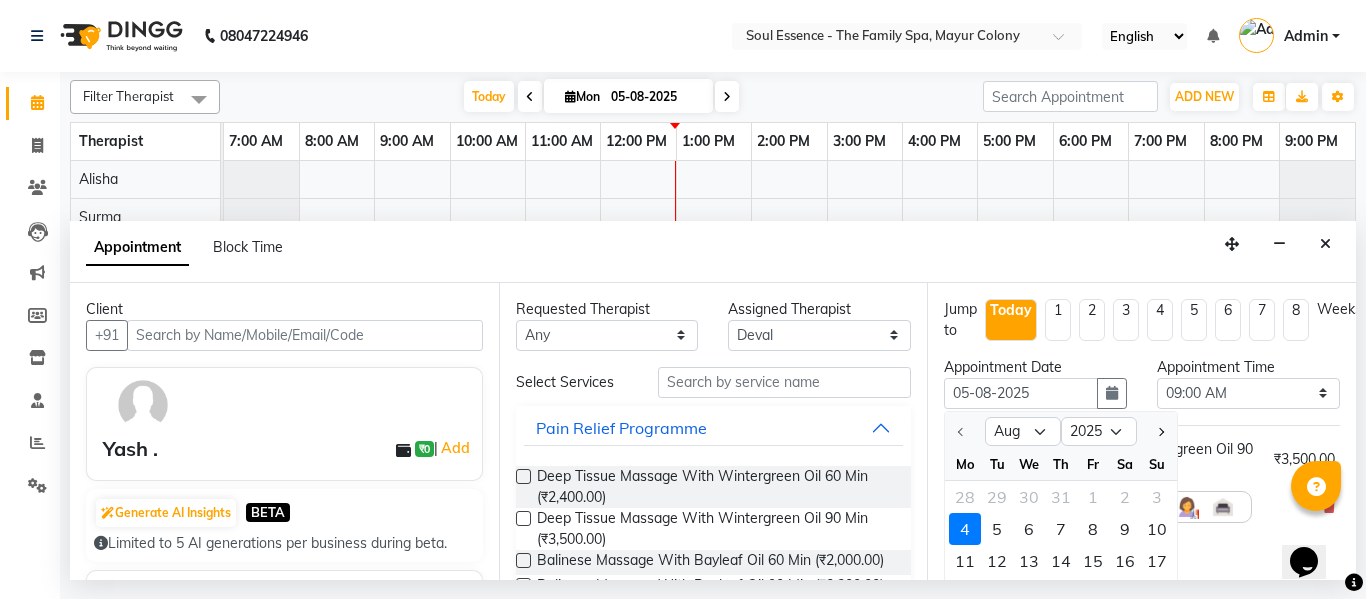 select on "540" 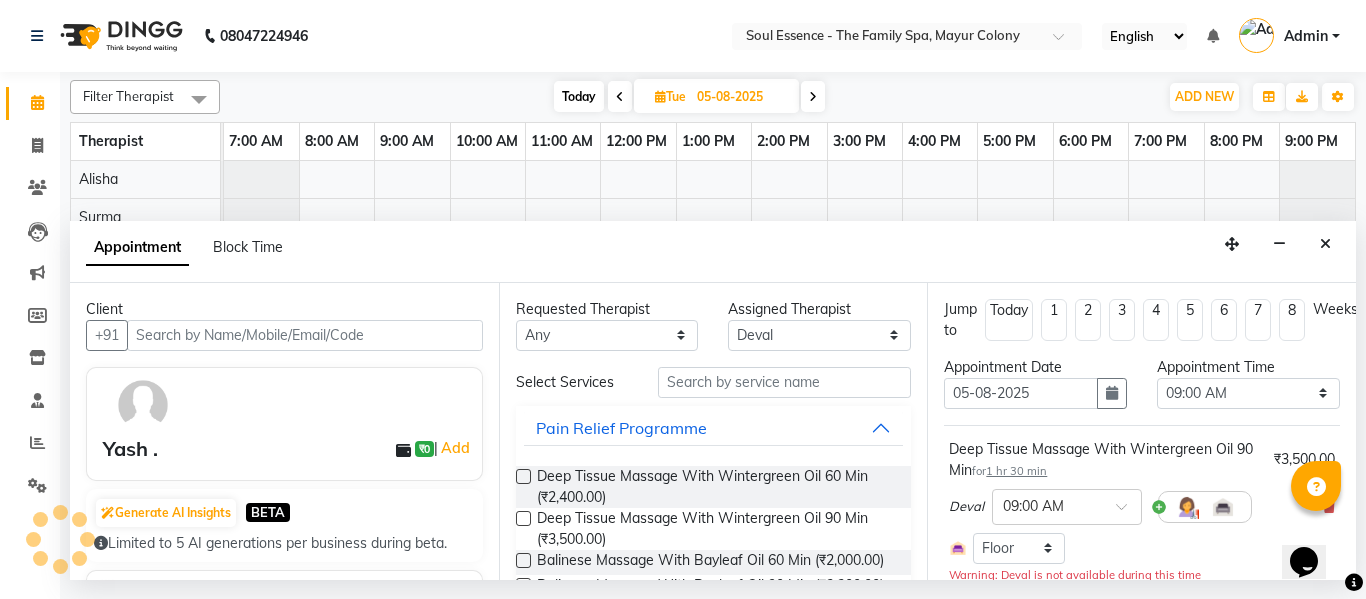 scroll, scrollTop: 259, scrollLeft: 0, axis: vertical 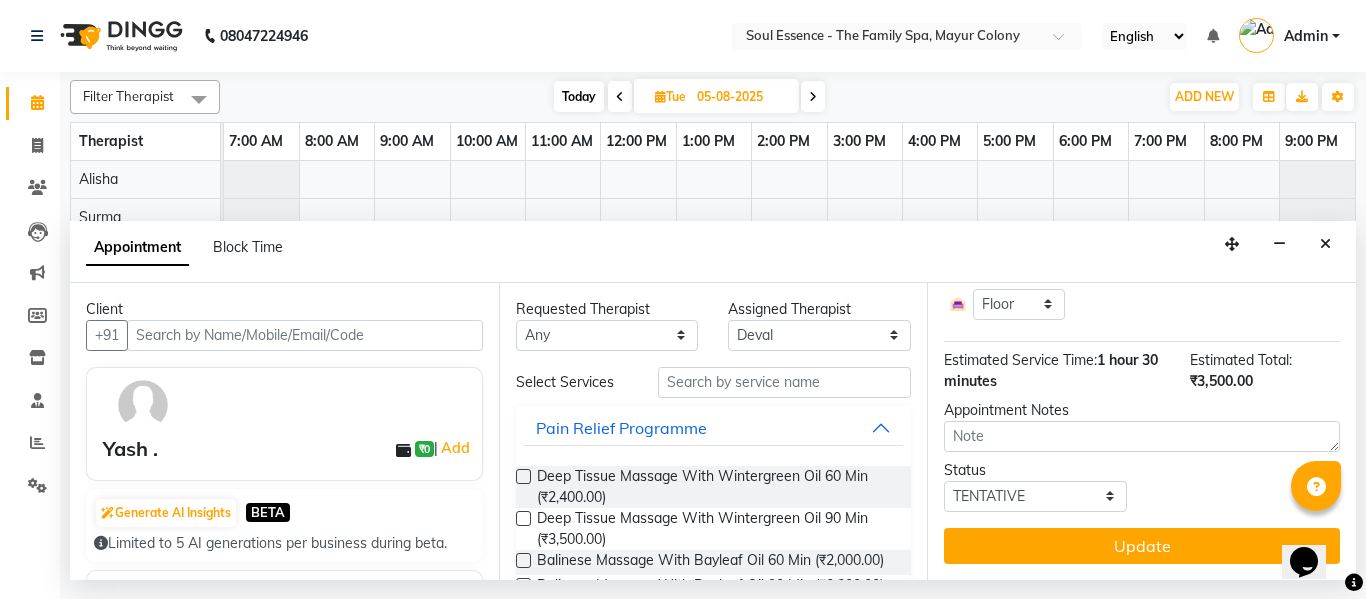click on "Update" at bounding box center [1142, 546] 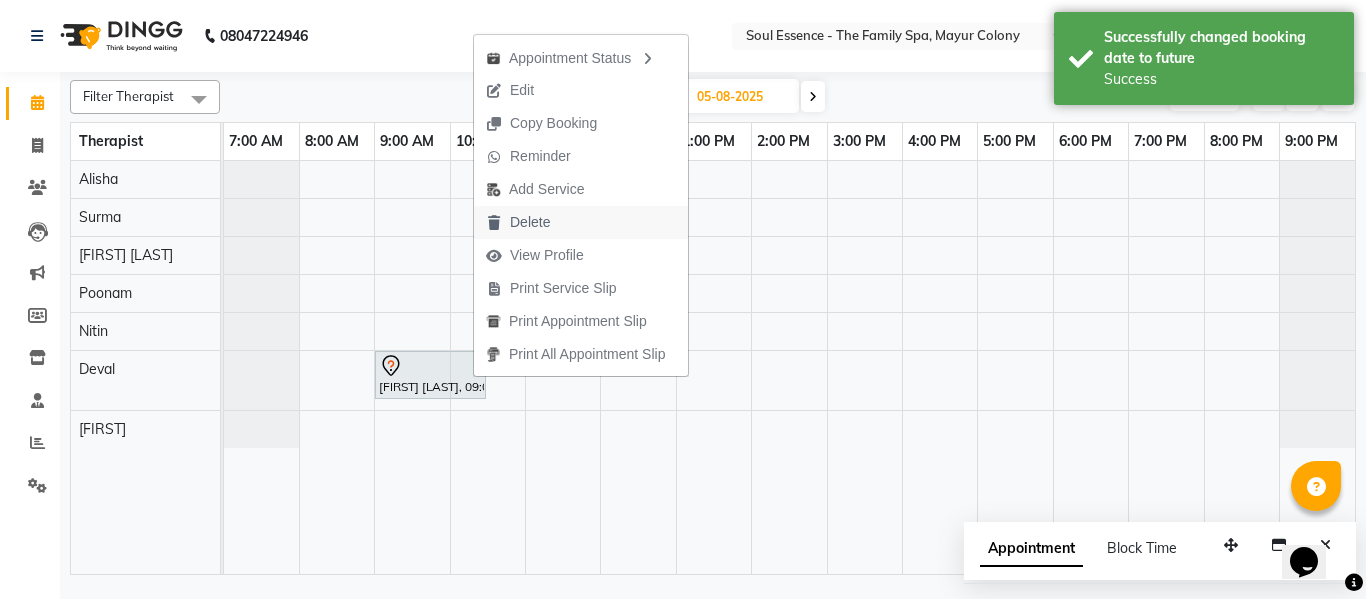 click on "Delete" at bounding box center [530, 222] 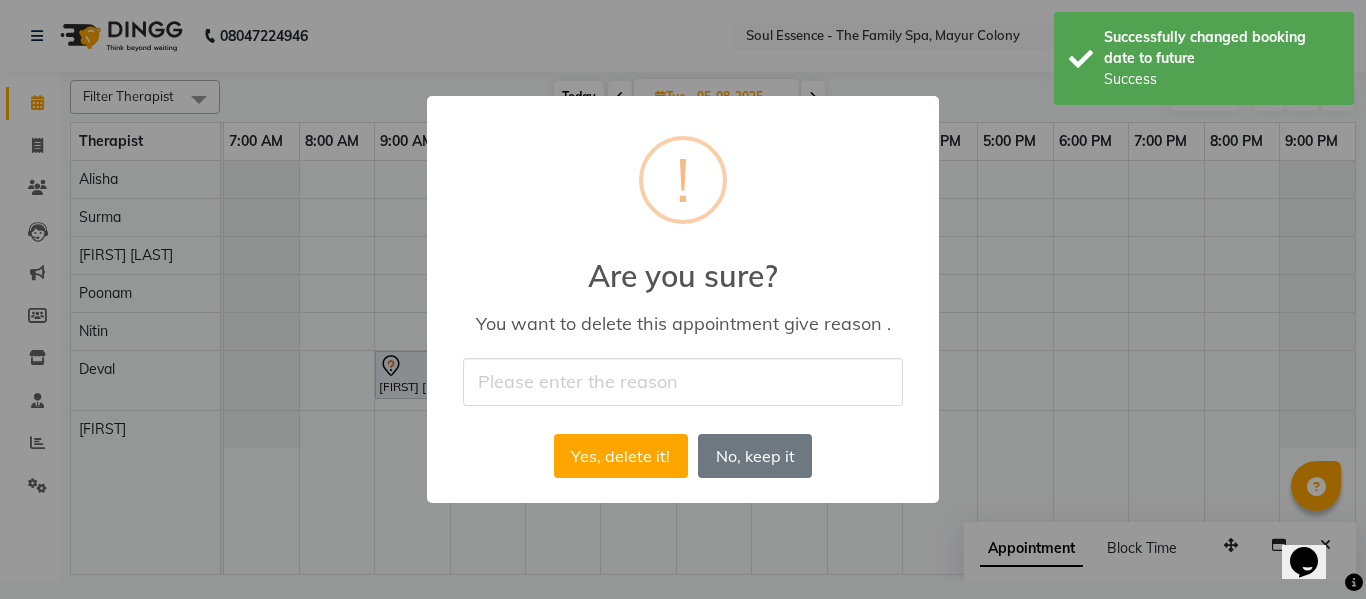 click at bounding box center (683, 381) 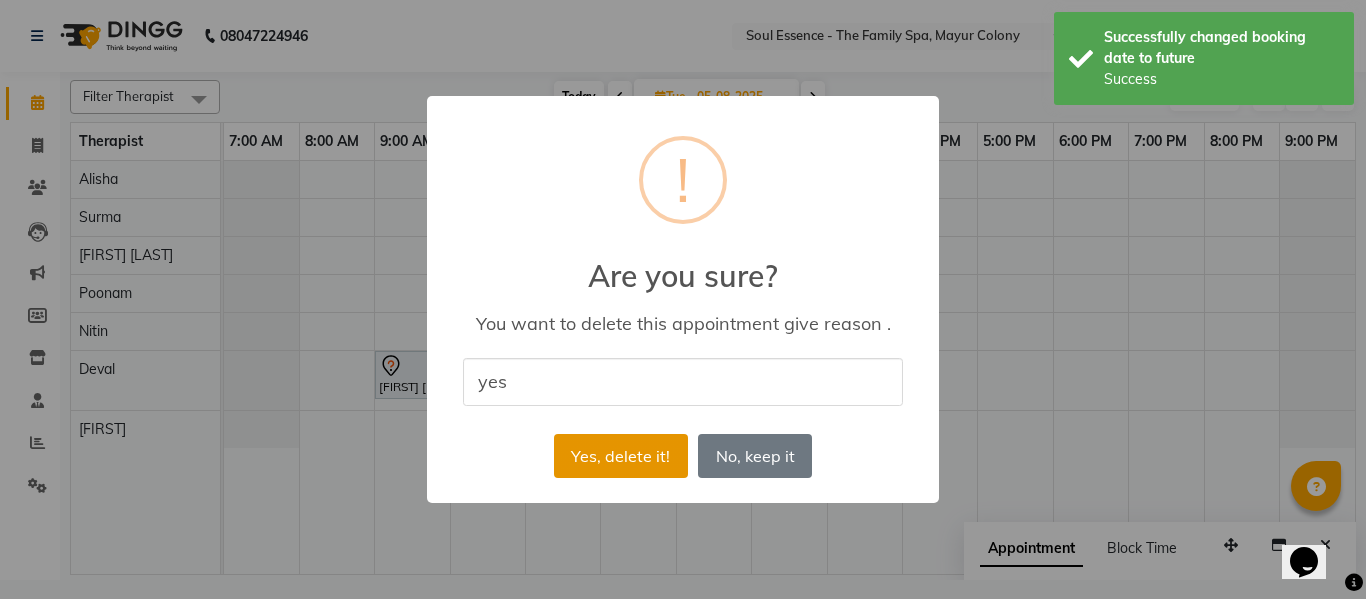 click on "Yes, delete it!" at bounding box center (621, 456) 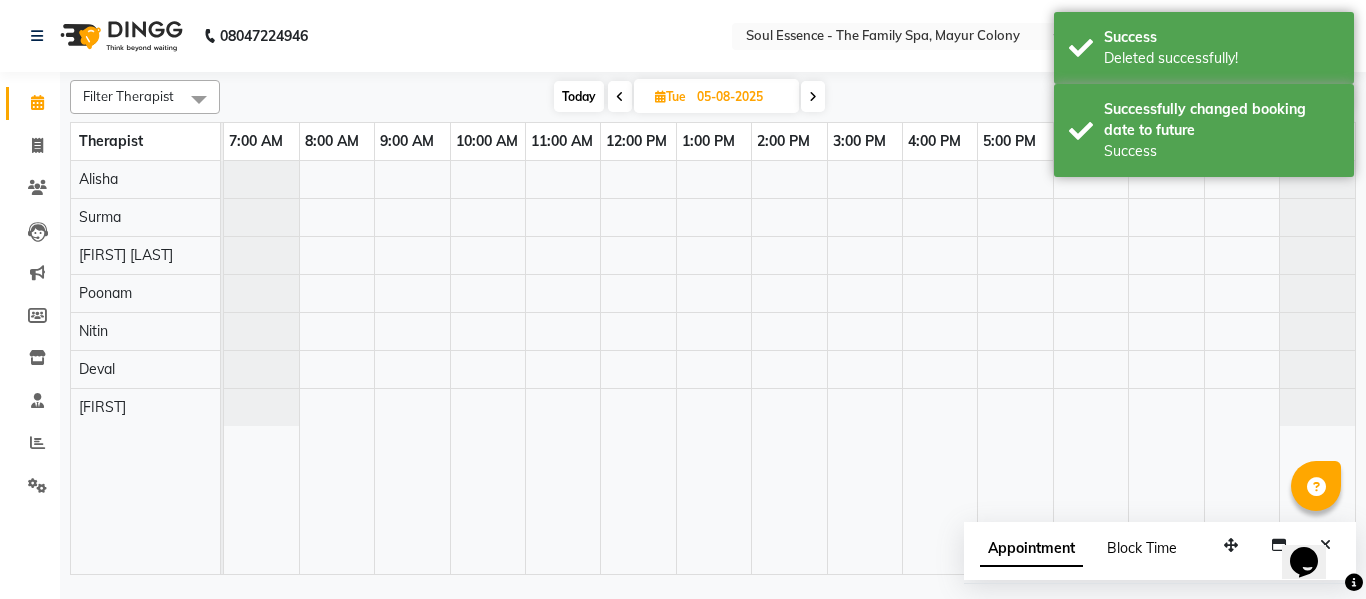 click on "Block Time" at bounding box center [1142, 548] 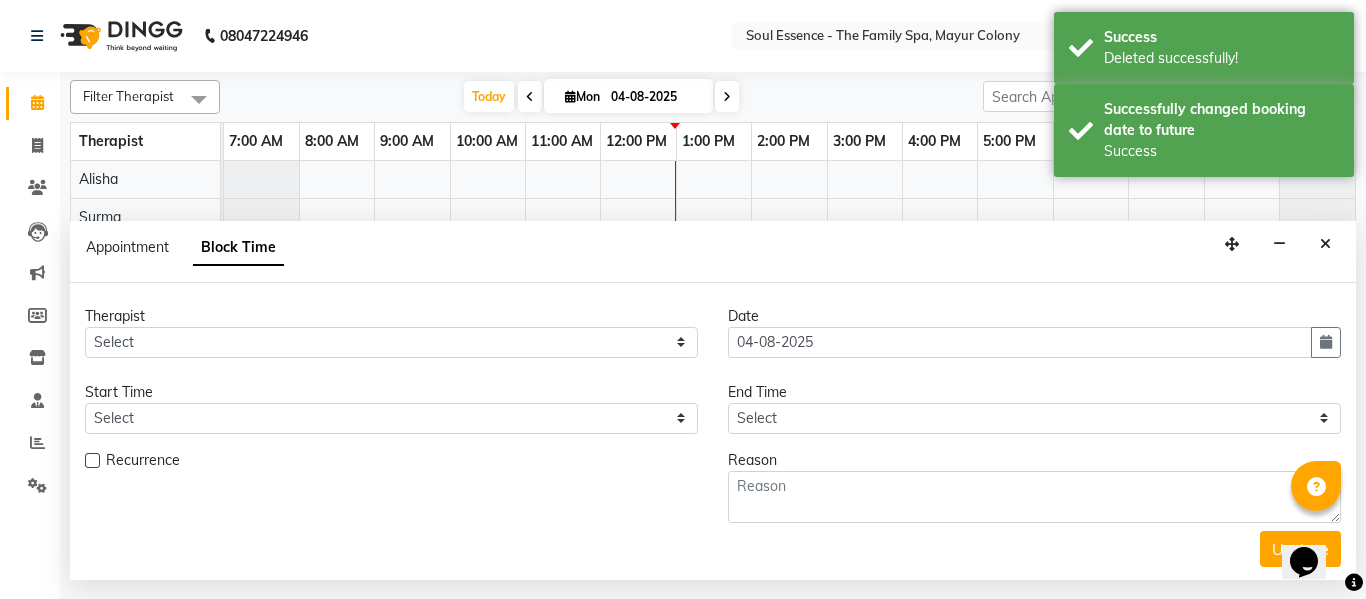 click on "Appointment Block Time" at bounding box center [713, 252] 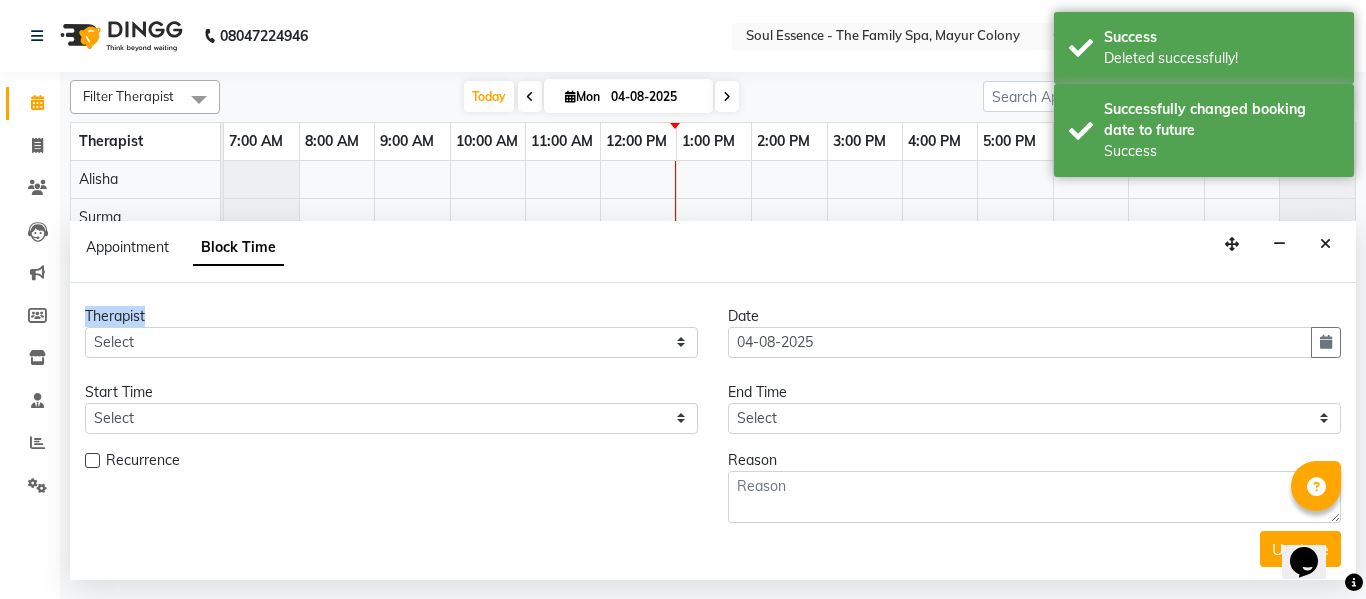 click on "Appointment Block Time" at bounding box center [713, 252] 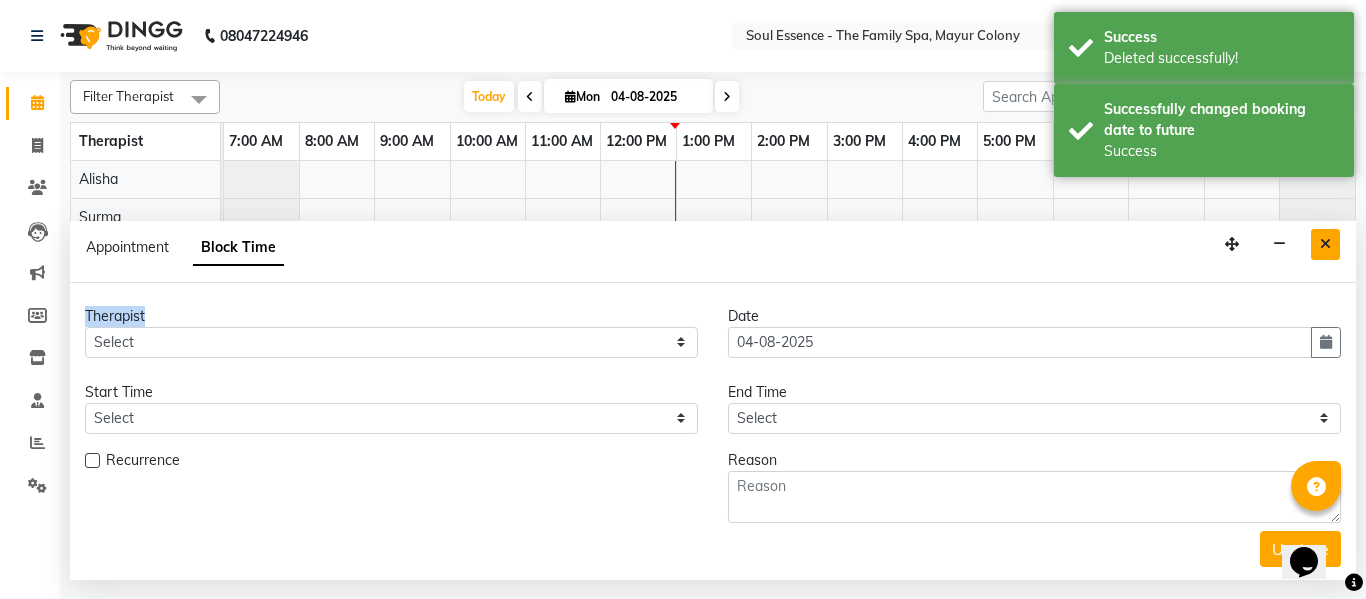 click at bounding box center (1325, 244) 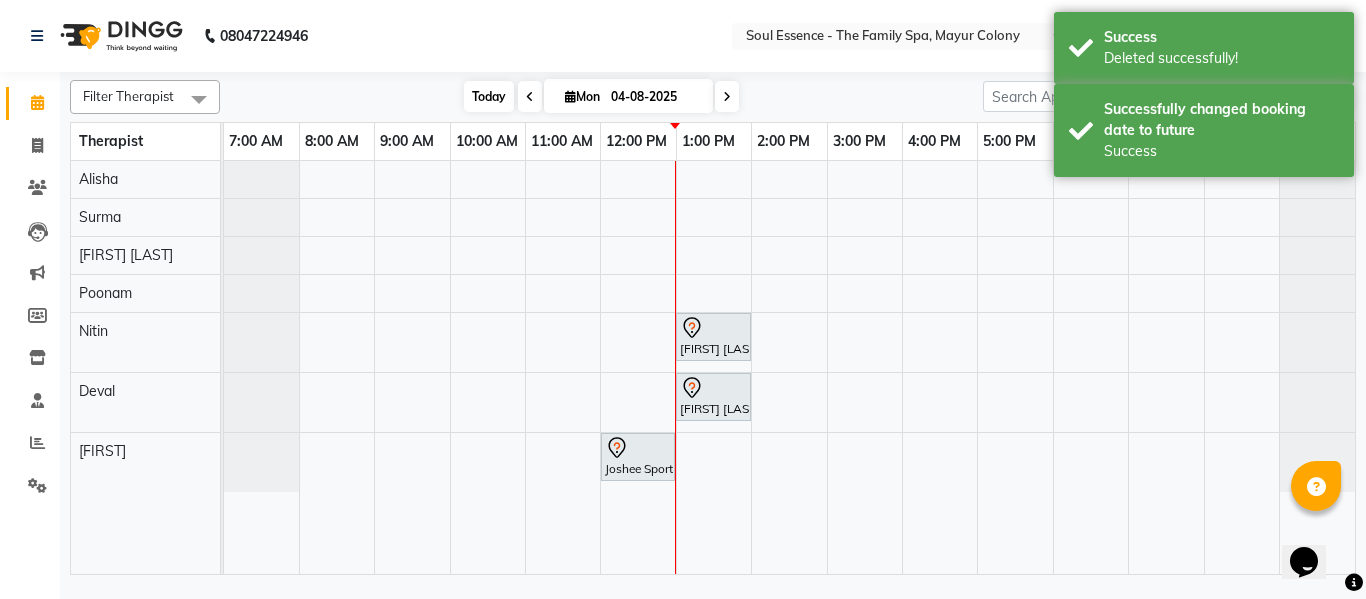 click on "Today" at bounding box center [489, 96] 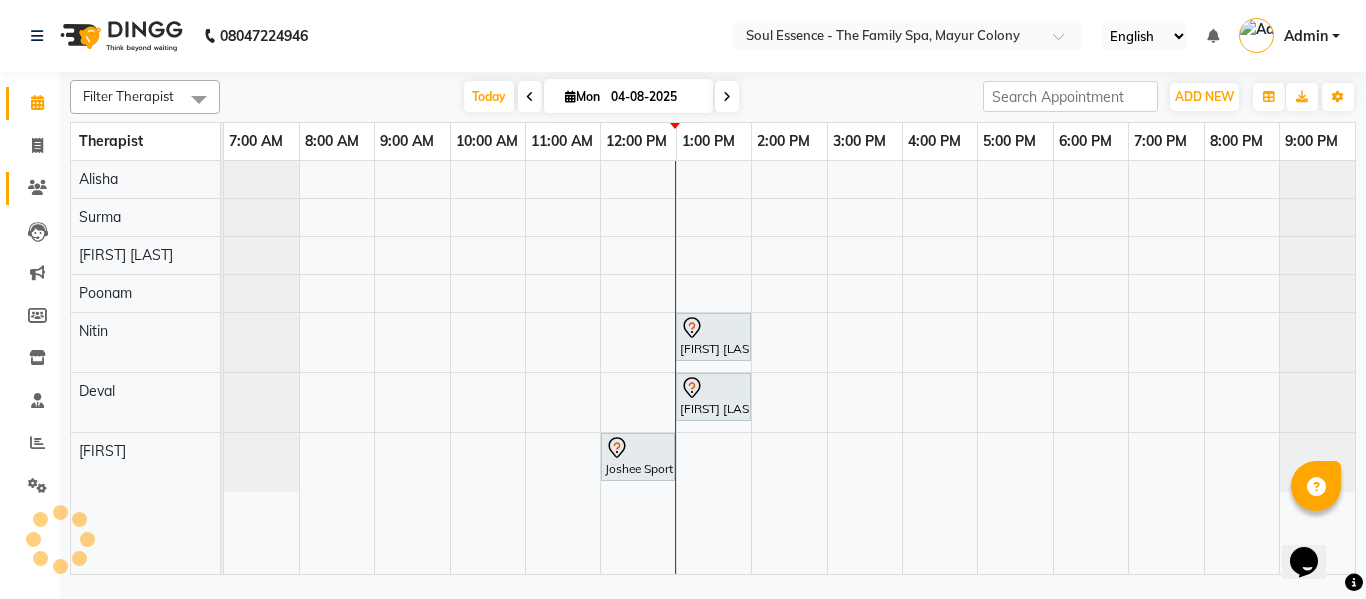 click 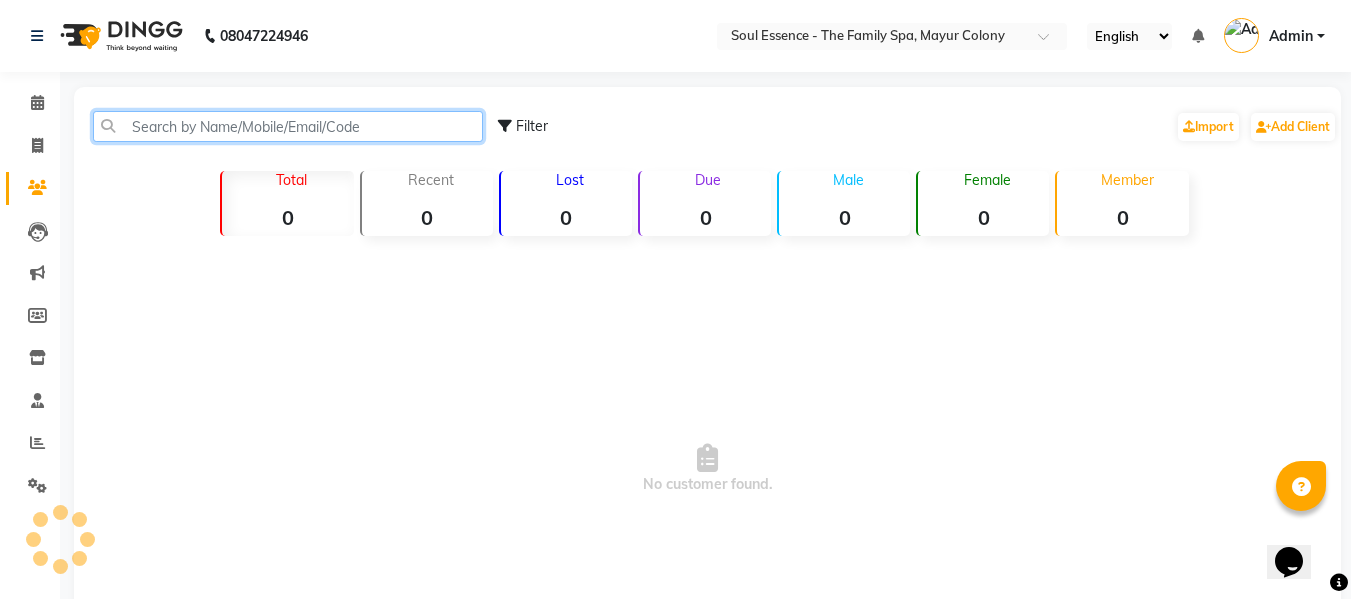 drag, startPoint x: 175, startPoint y: 128, endPoint x: 195, endPoint y: 121, distance: 21.189621 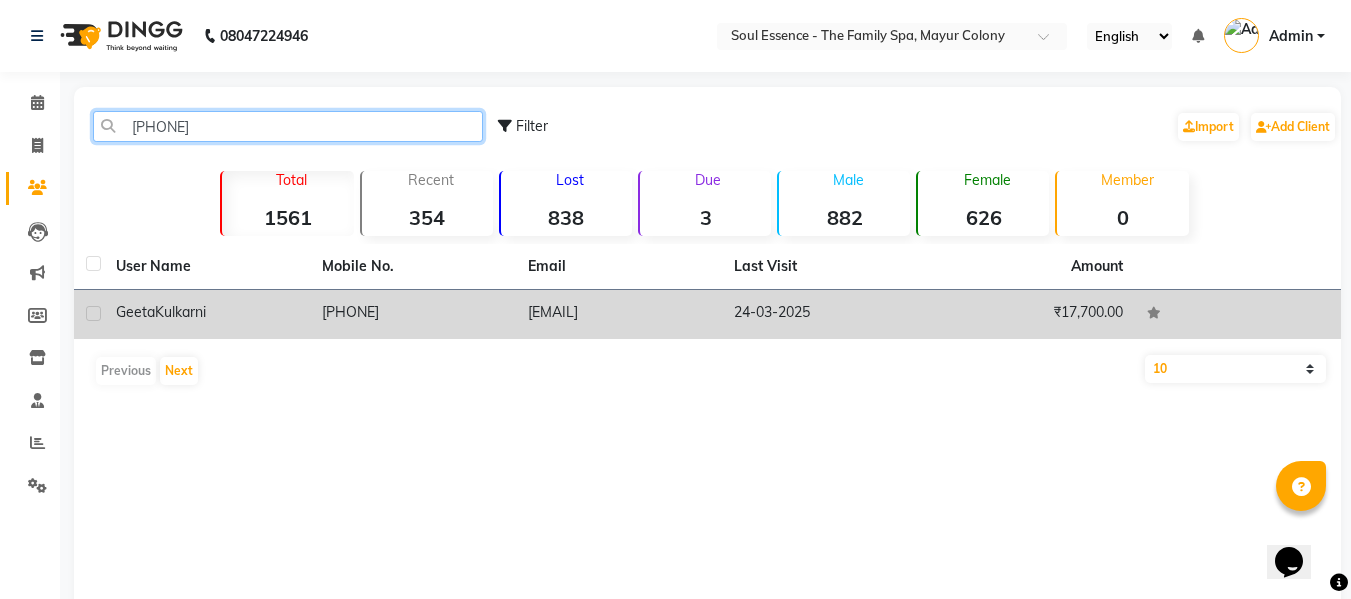 type on "[PHONE]" 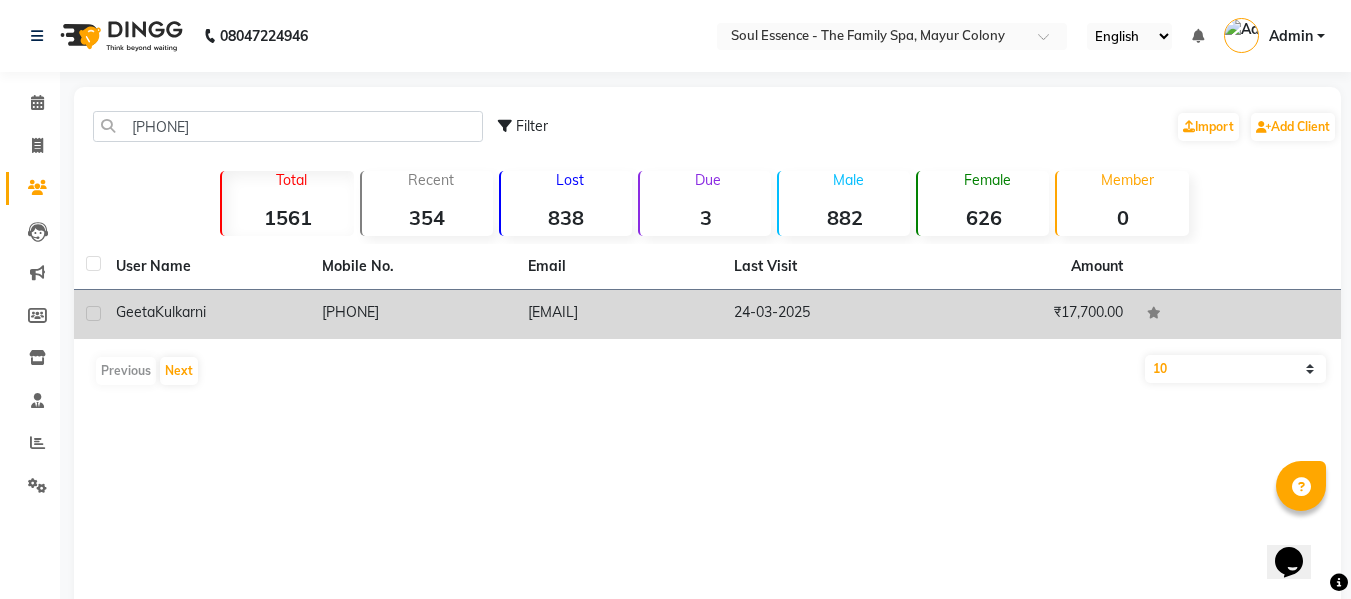 click on "24-03-2025" 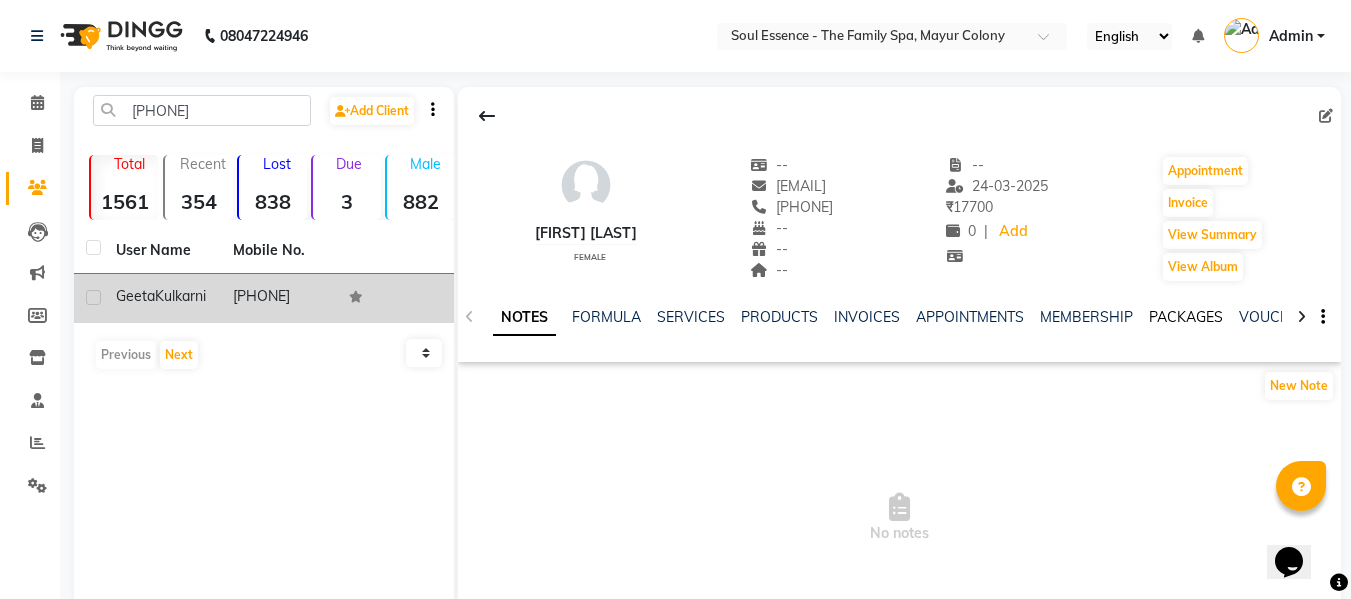 click on "PACKAGES" 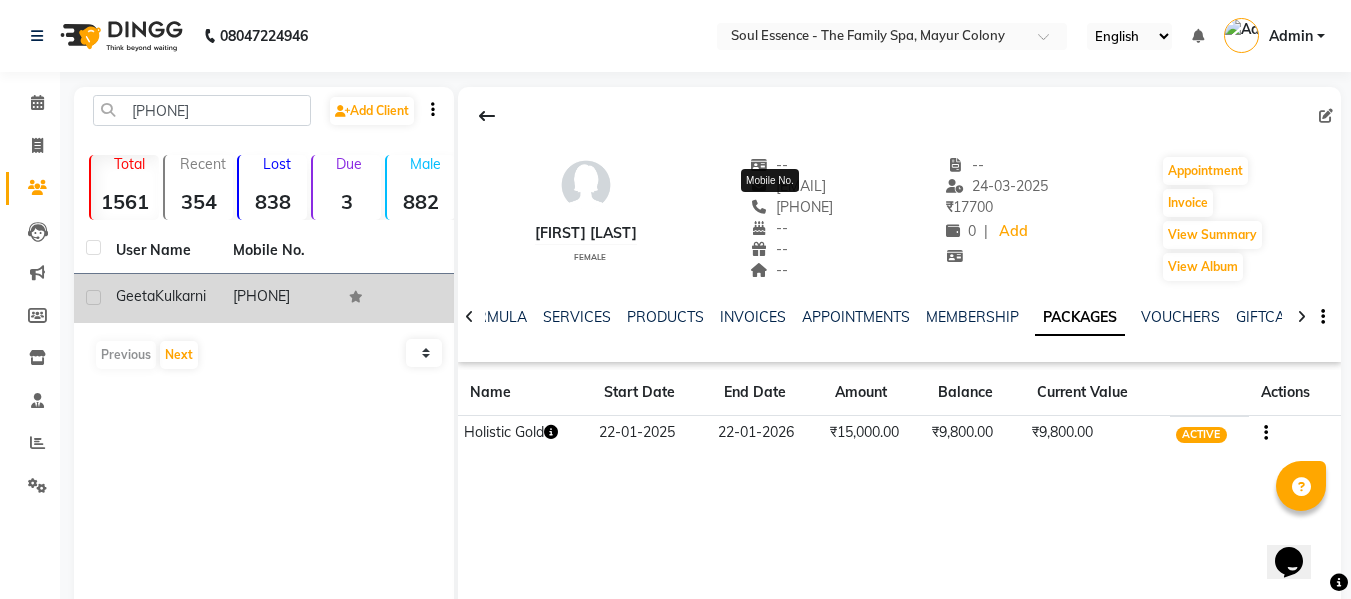 click on "[PHONE]" 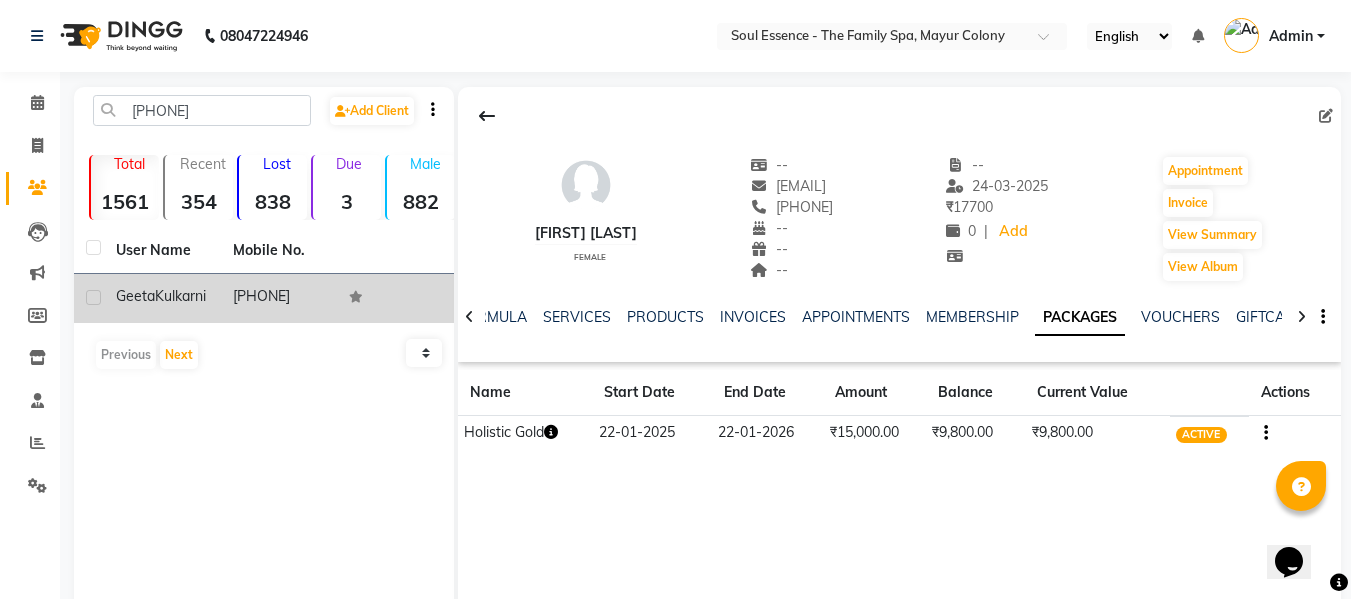 click on "[PHONE]" 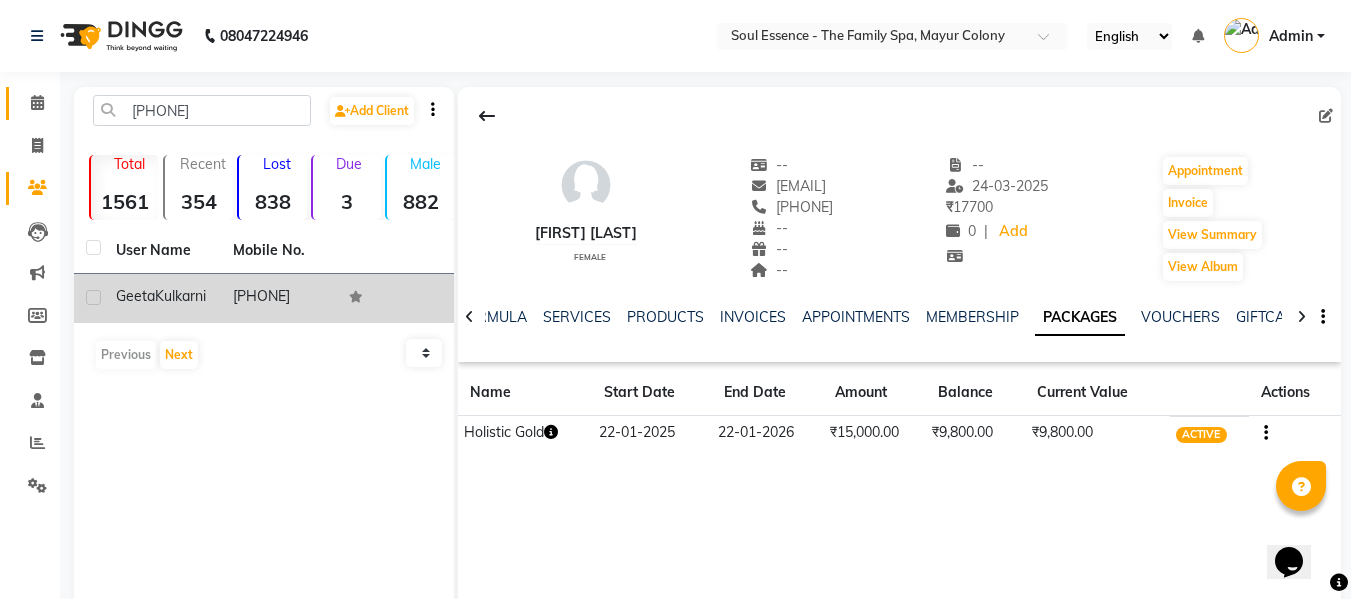 click on "Calendar" 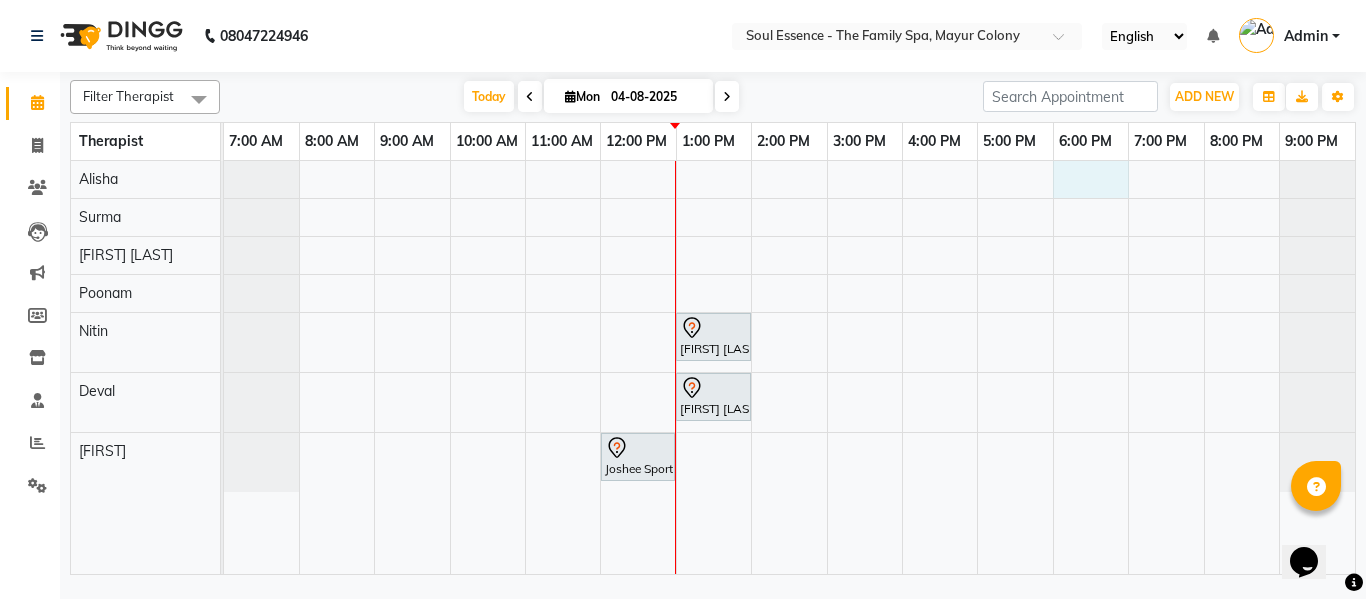 click on "Swapnil Verma, TK04, 01:00 PM-02:00 PM, Deep Tissue Massage With Wintergreen Oil 60 Min             Ashutosh Ranade, TK01, 01:00 PM-02:00 PM, Deep Tissue Massage With Wintergreen Oil 60 Min             Joshee Sports, TK03, 12:00 PM-01:00 PM, Deep Tissue Massage With Wintergreen Oil 60 Min" at bounding box center [789, 367] 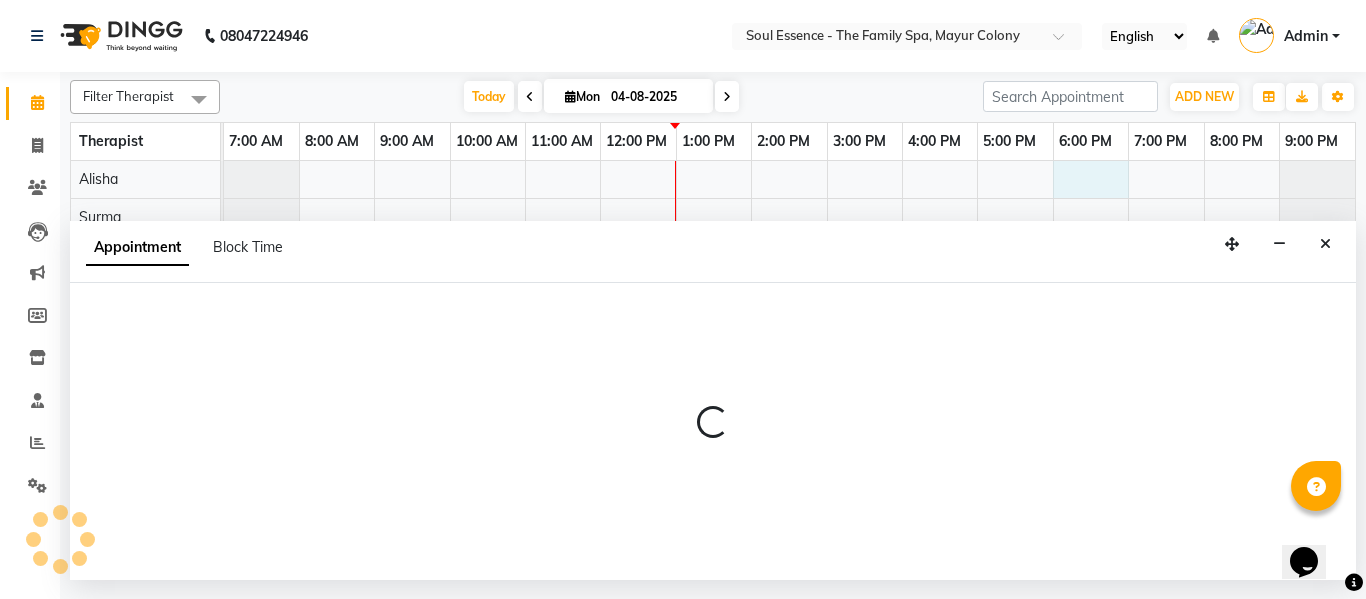select on "45741" 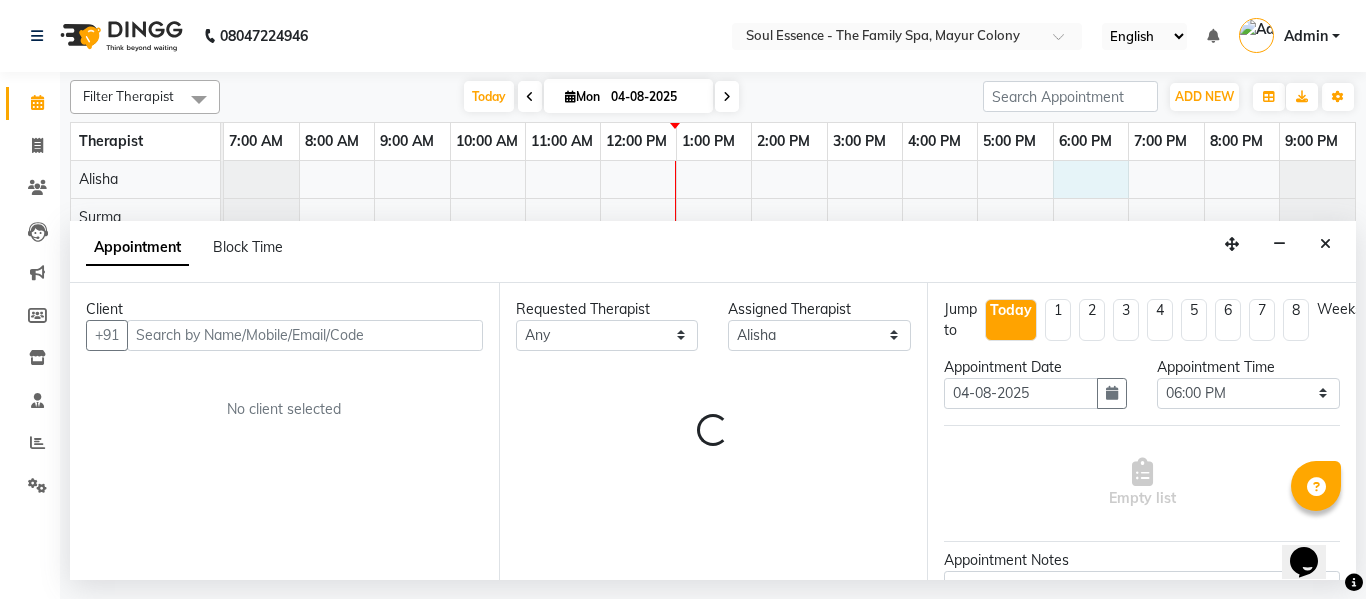 click on "Client" at bounding box center (284, 309) 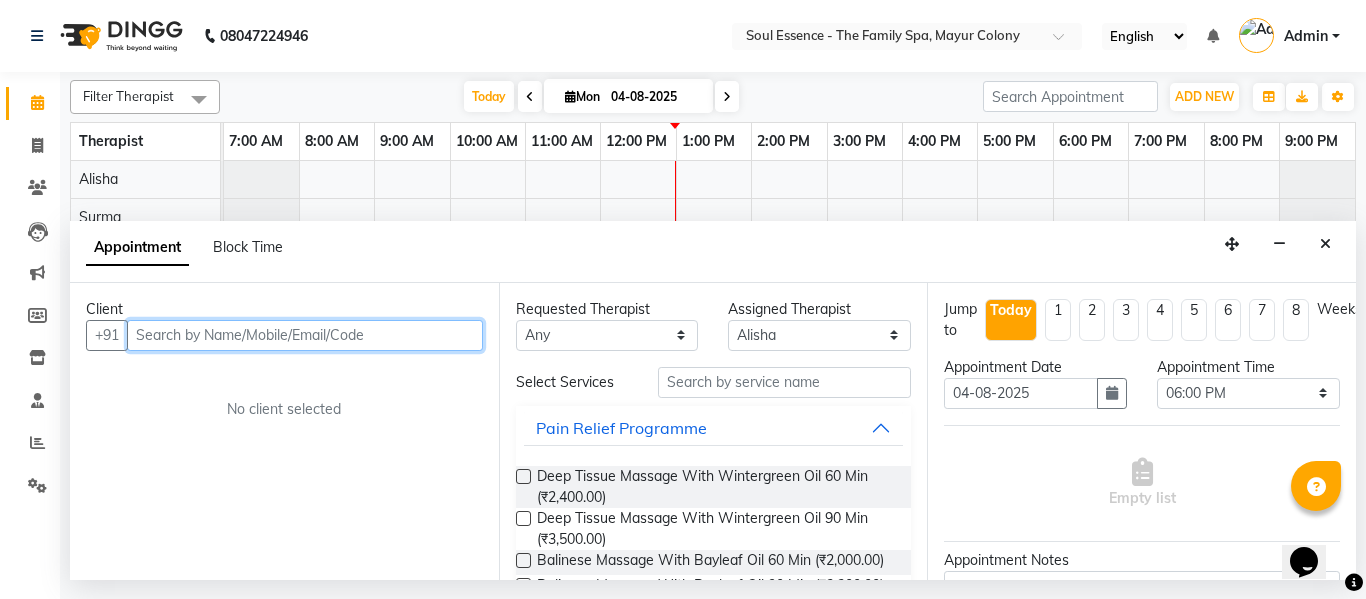 click at bounding box center (305, 335) 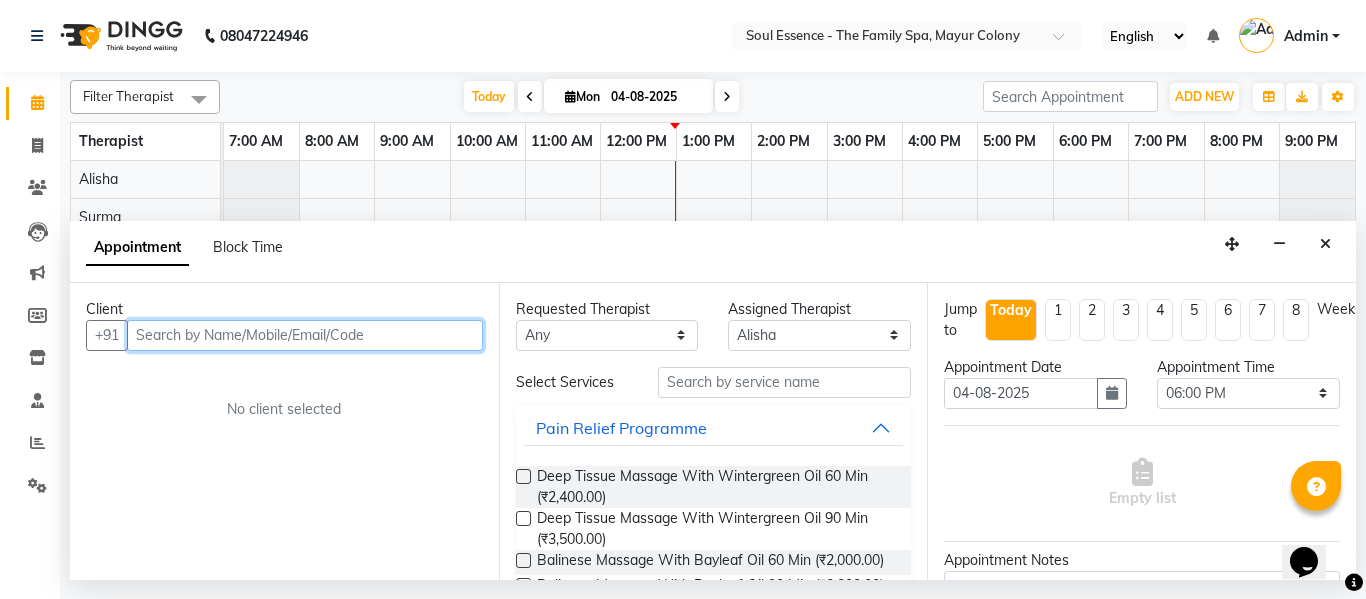paste on "[PHONE]" 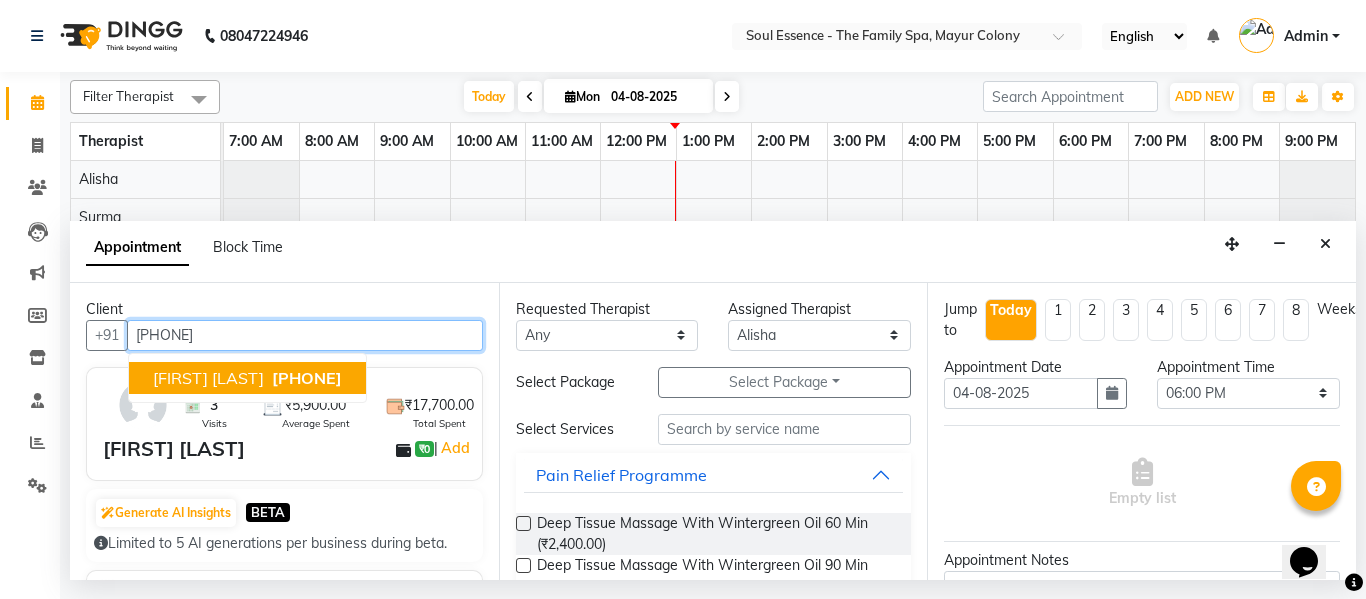click on "[PHONE]" at bounding box center [307, 378] 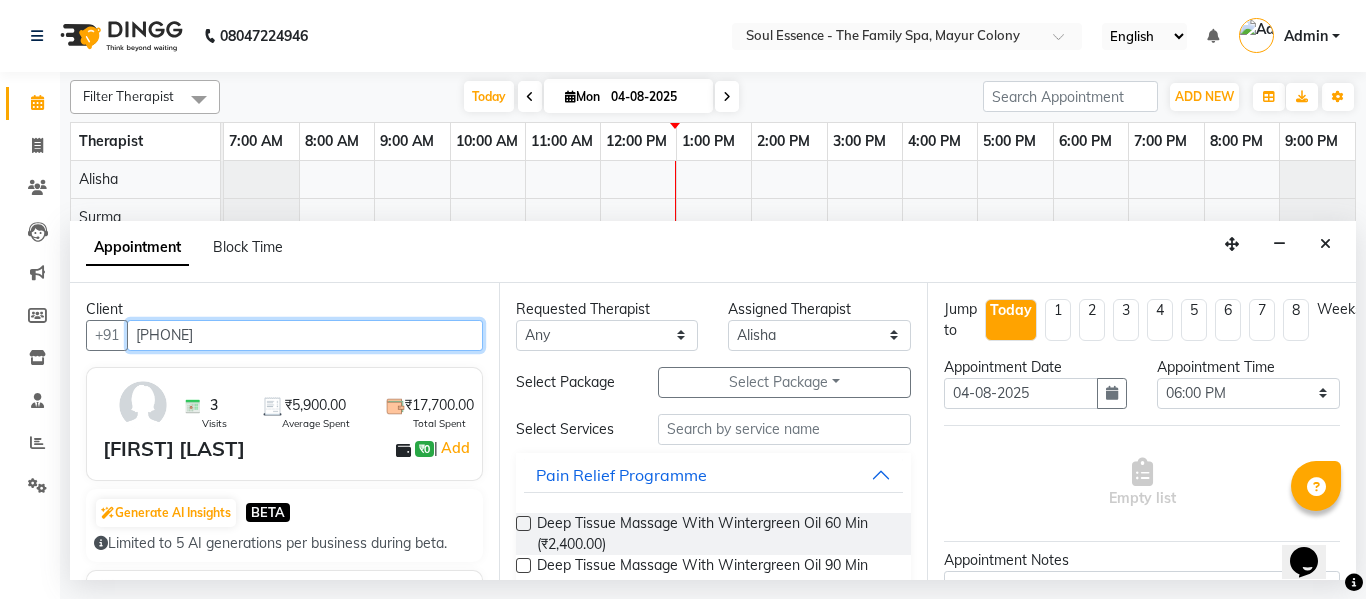 type on "[PHONE]" 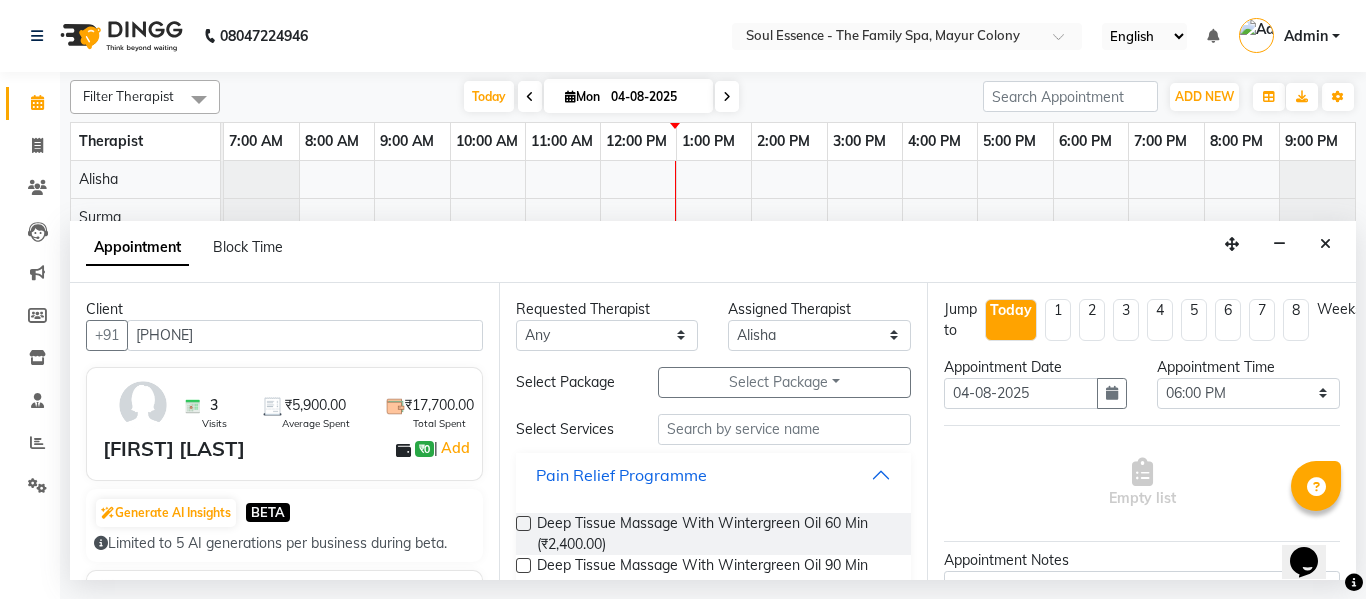 click on "Pain Relief Programme" at bounding box center [621, 475] 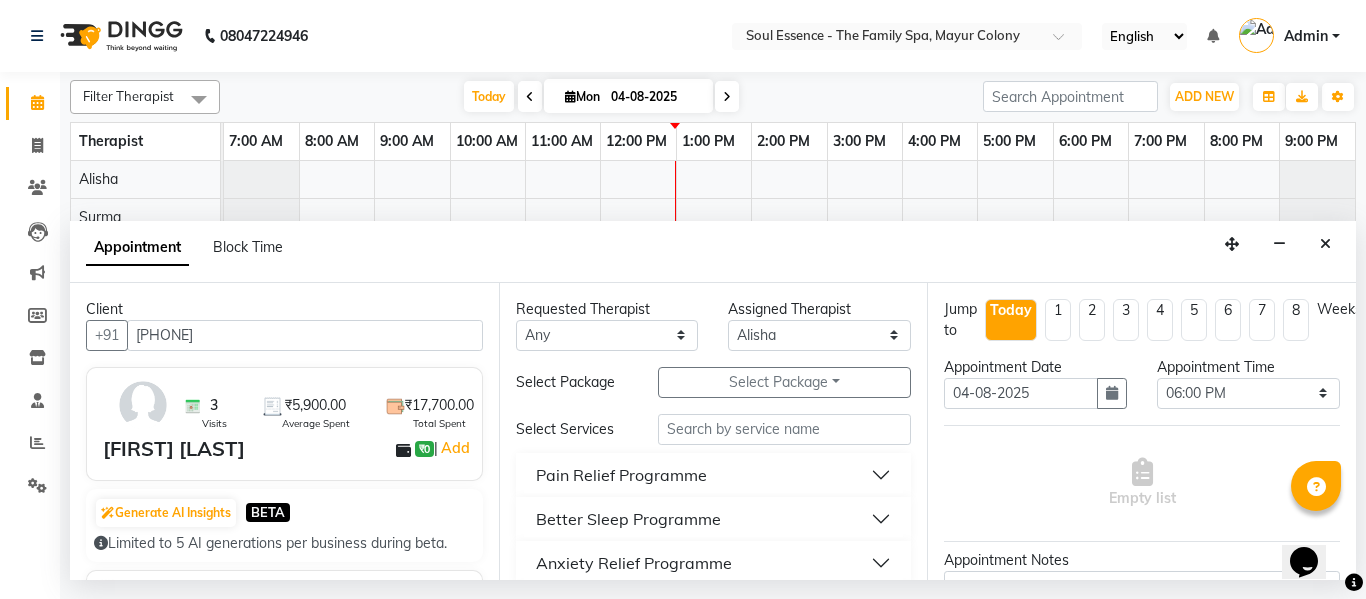 click on "Pain Relief Programme" at bounding box center (621, 475) 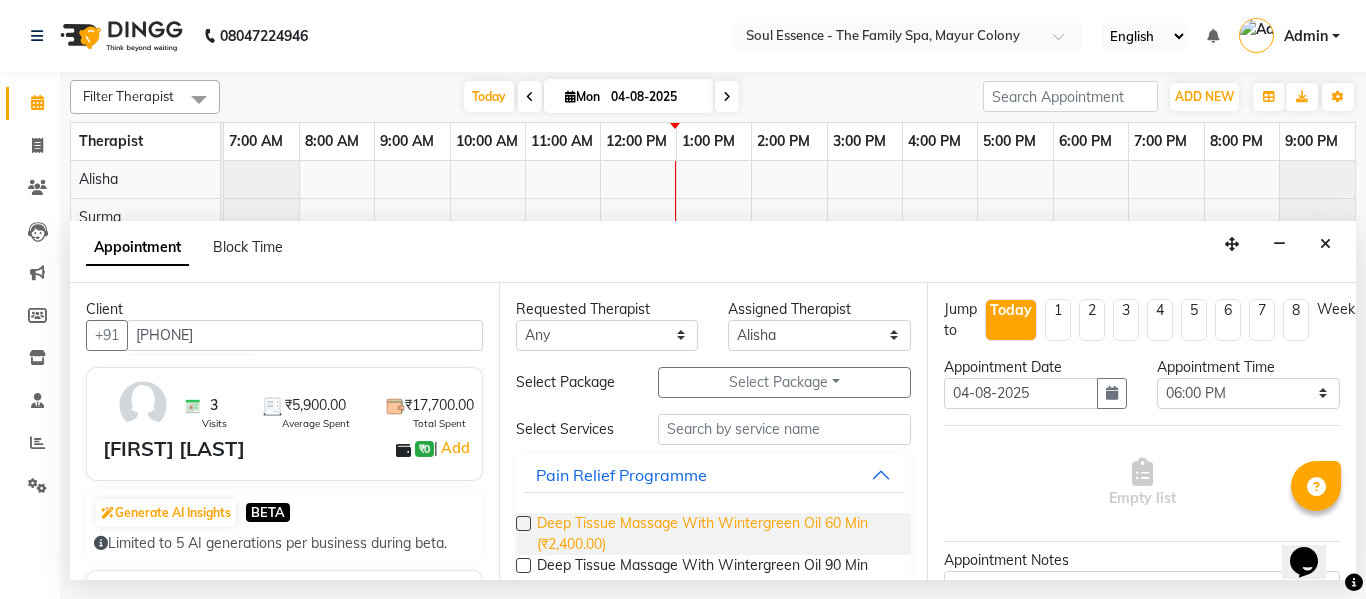 click on "Deep Tissue Massage With Wintergreen Oil 60 Min (₹2,400.00) Deep Tissue Massage With Wintergreen Oil 90 Min (₹3,500.00) Balinese Massage With Bayleaf Oil 60 Min (₹2,000.00) Balinese Massage With Bayleaf Oil 90 Min (₹3,200.00) Swedish Massage With Sesame Oil 60 Min (₹2,000.00) Swedish Massage With Sesame Oil 90 Min (₹3,200.00) Swedish Massage With Clove Oil 60 Min (₹2,400.00) Swedish Massage With Clove Oil 90 Min (₹3,500.00) Sports Special Package 90 Min (₹3,200.00) Deep Relaxation Package 90 Min (₹3,200.00)" at bounding box center (714, 655) 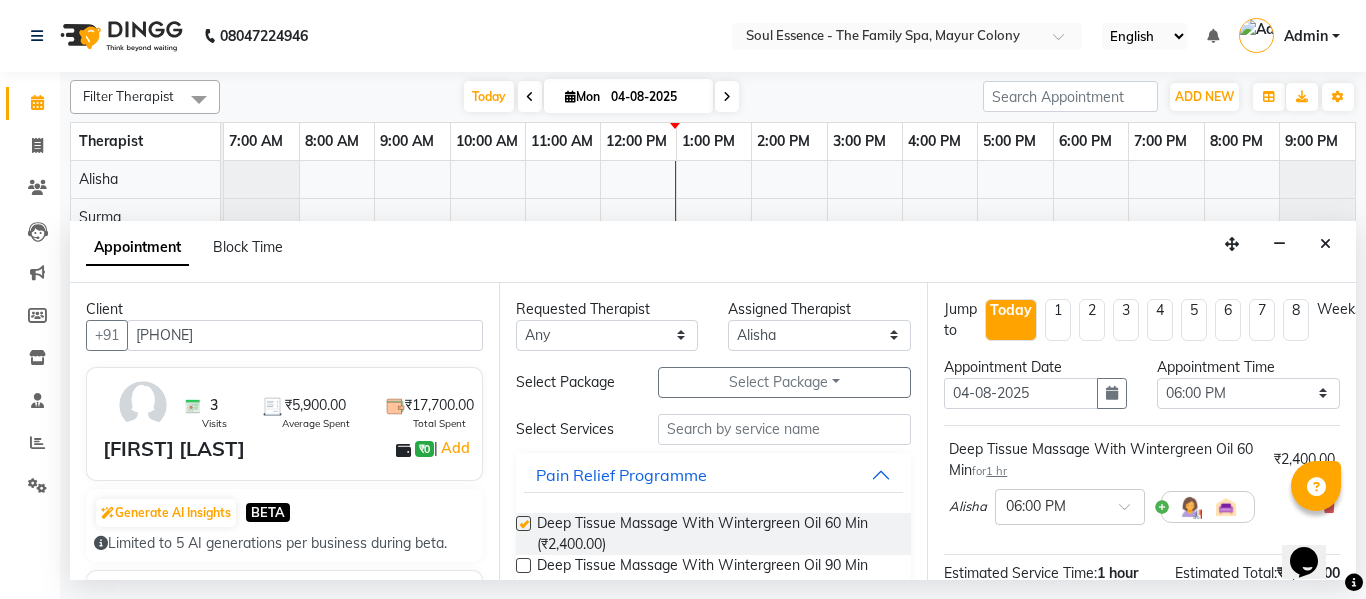 checkbox on "false" 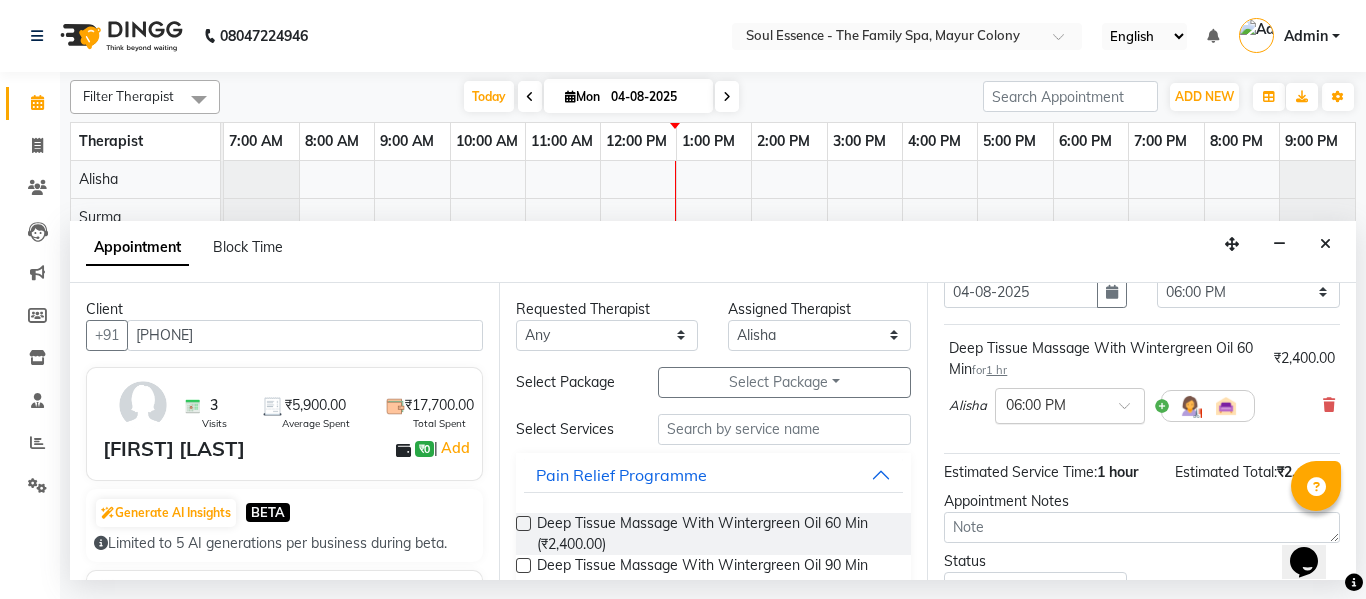 scroll, scrollTop: 200, scrollLeft: 0, axis: vertical 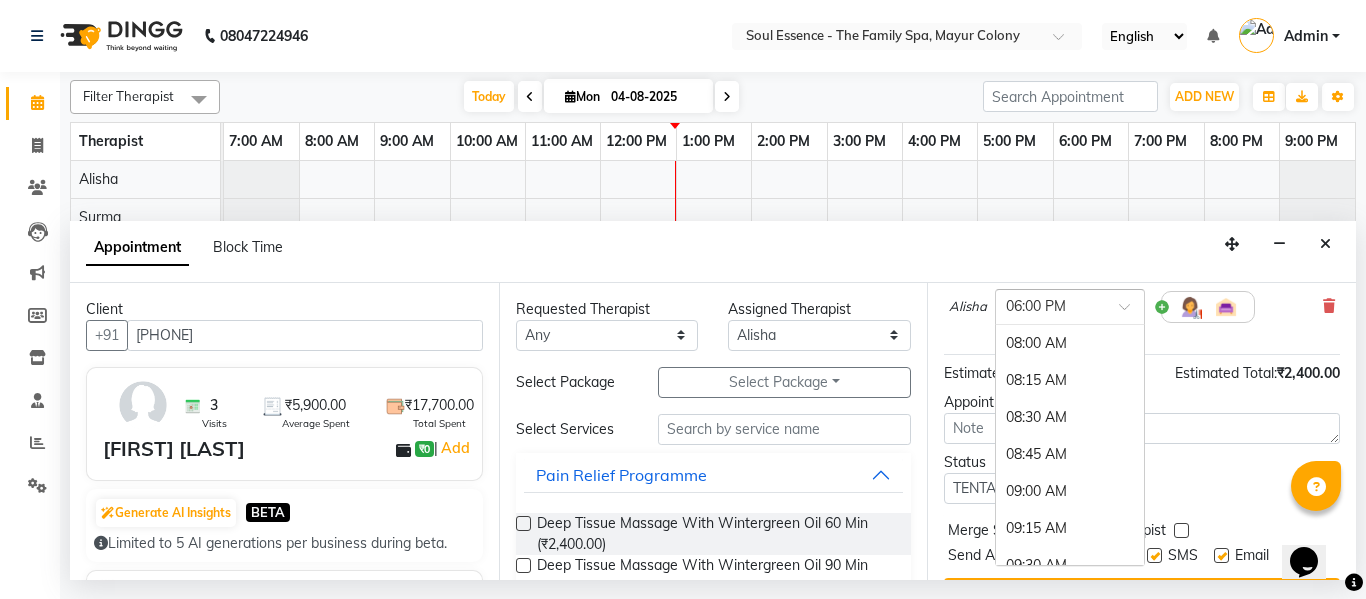 click at bounding box center [1050, 305] 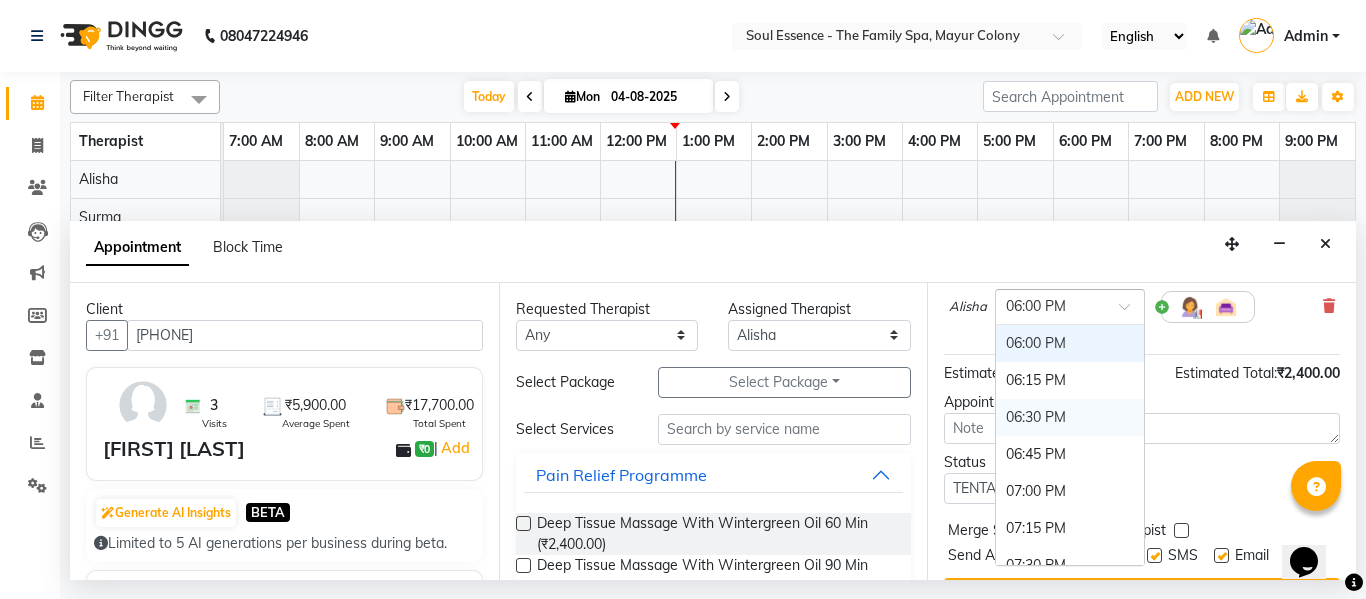 click on "06:30 PM" at bounding box center (1070, 417) 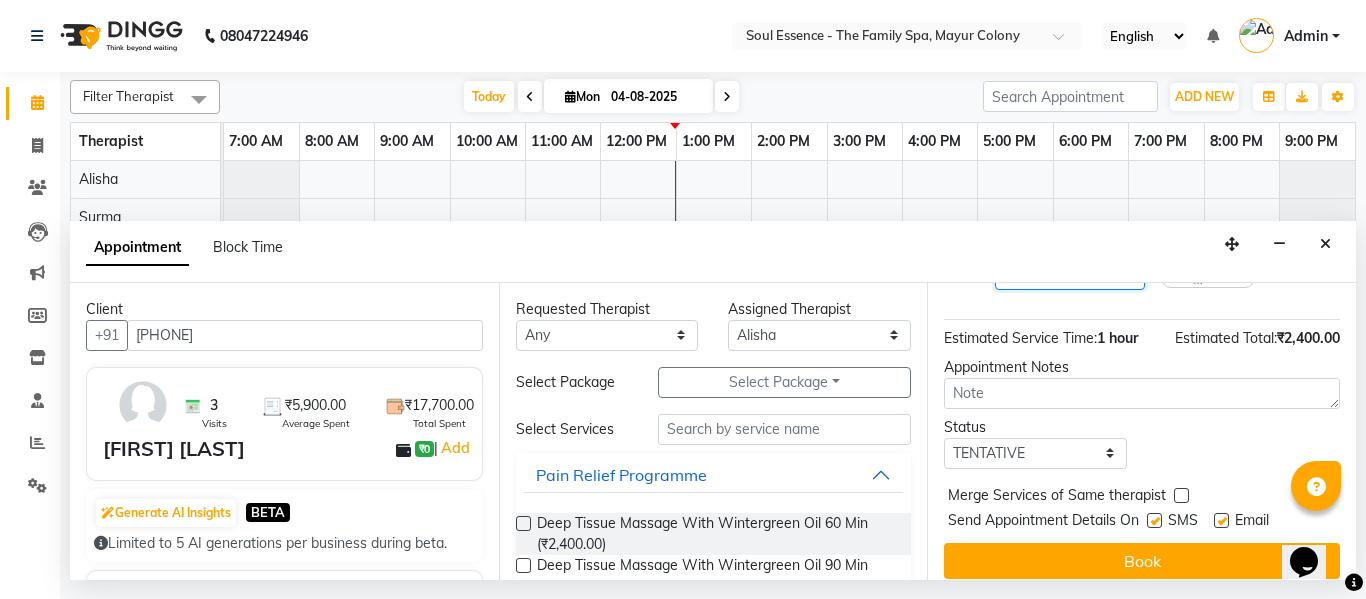 scroll, scrollTop: 265, scrollLeft: 0, axis: vertical 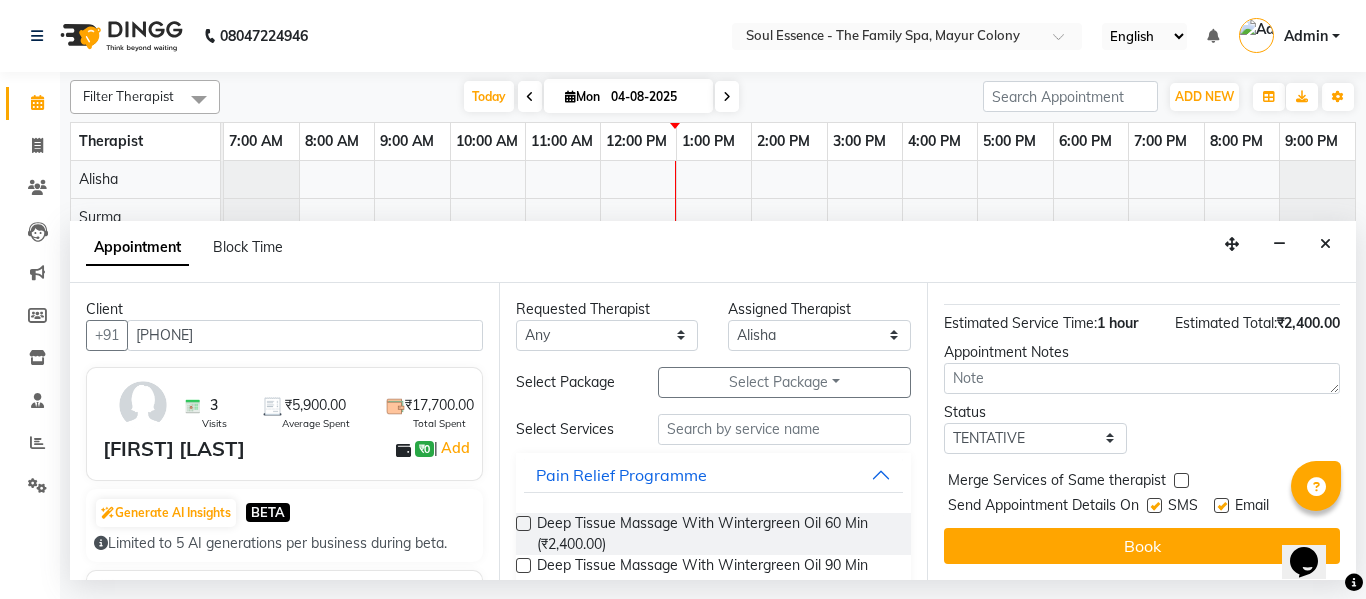 click at bounding box center (1154, 505) 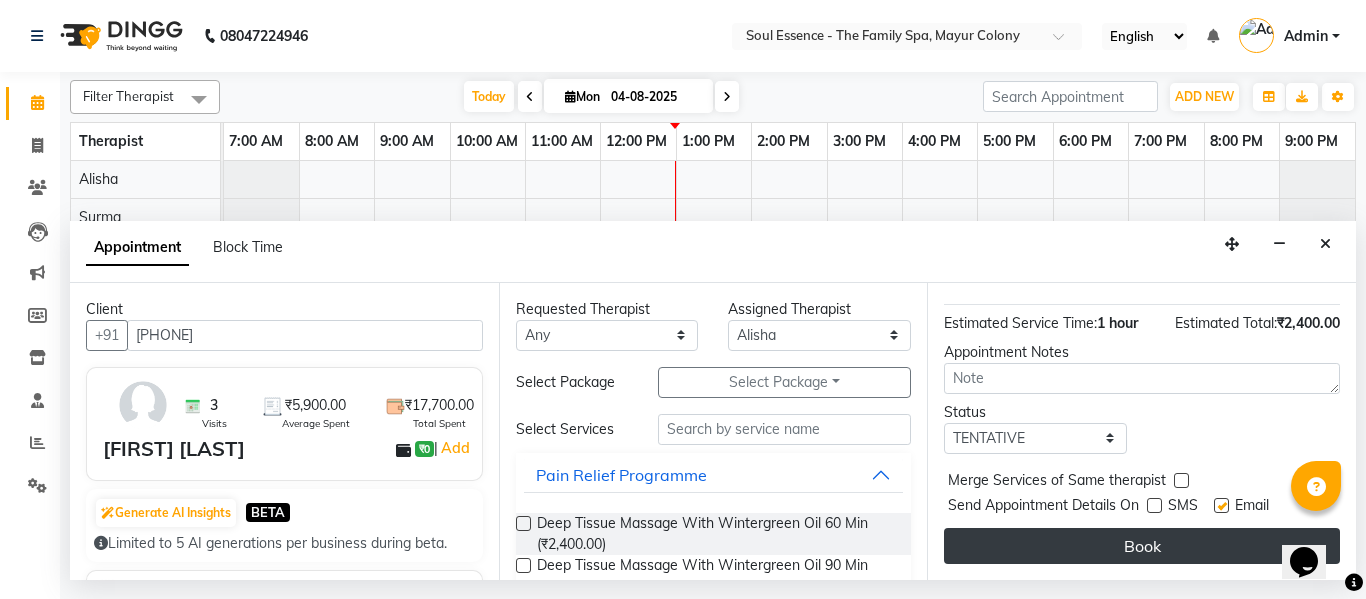 click on "Book" at bounding box center (1142, 546) 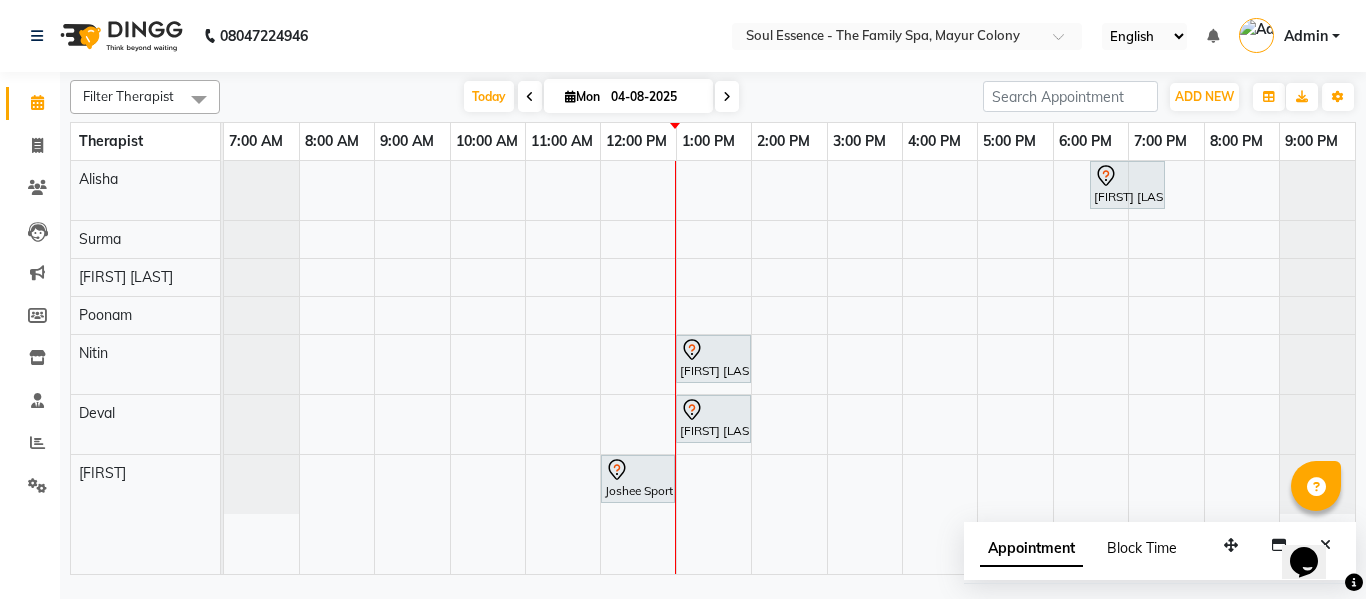 click on "Block Time" at bounding box center [1142, 548] 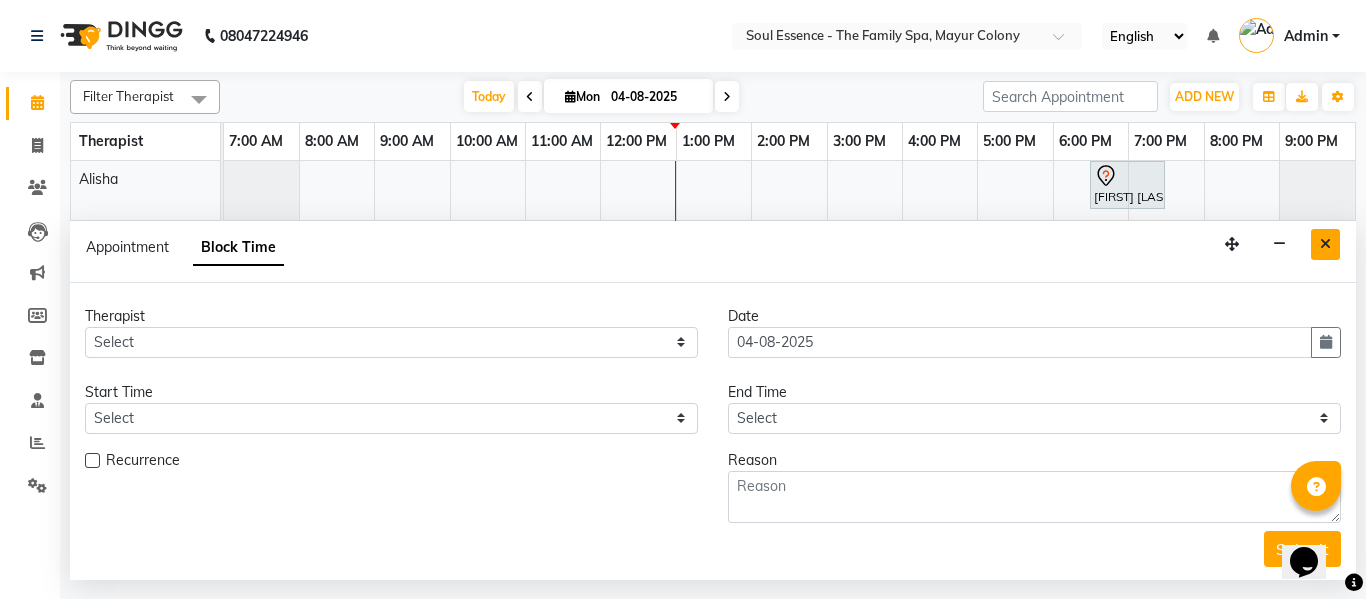 click at bounding box center (1325, 244) 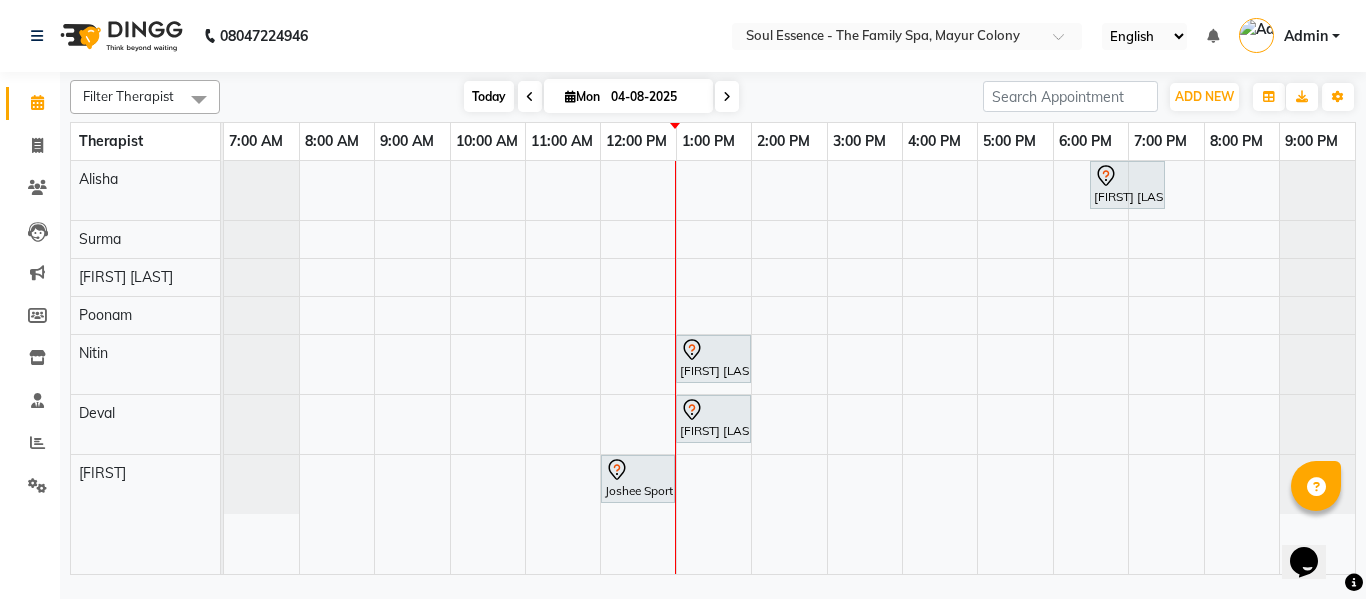 click on "Today" at bounding box center [489, 96] 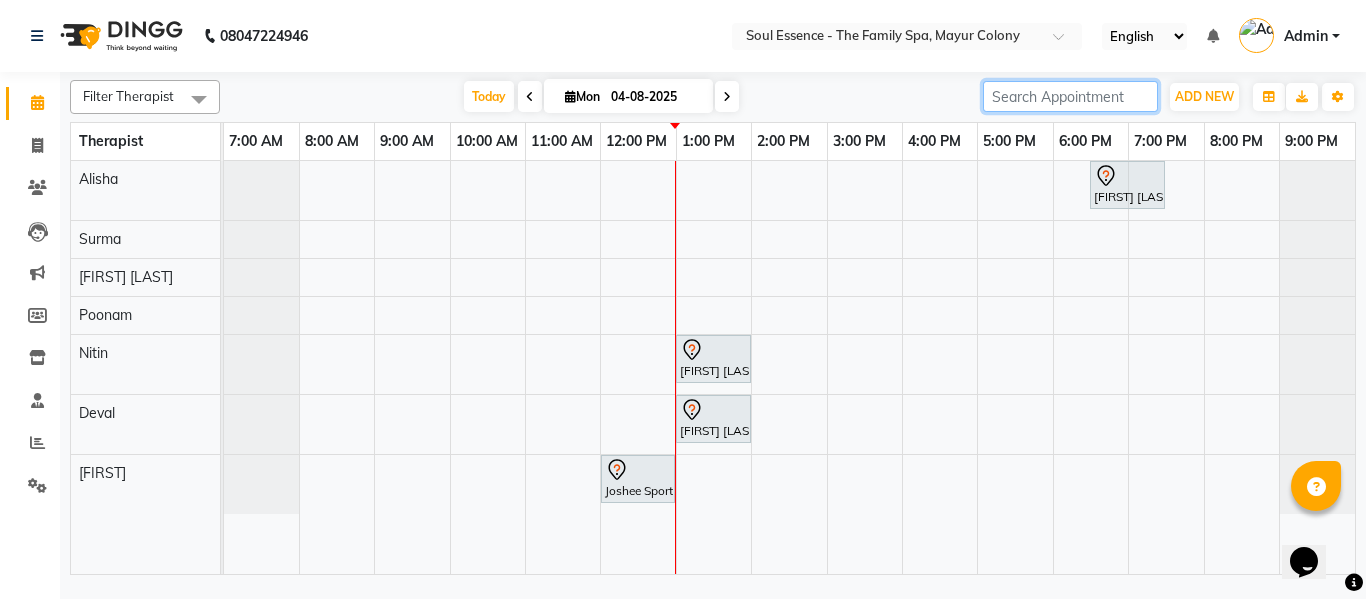 click at bounding box center (1070, 96) 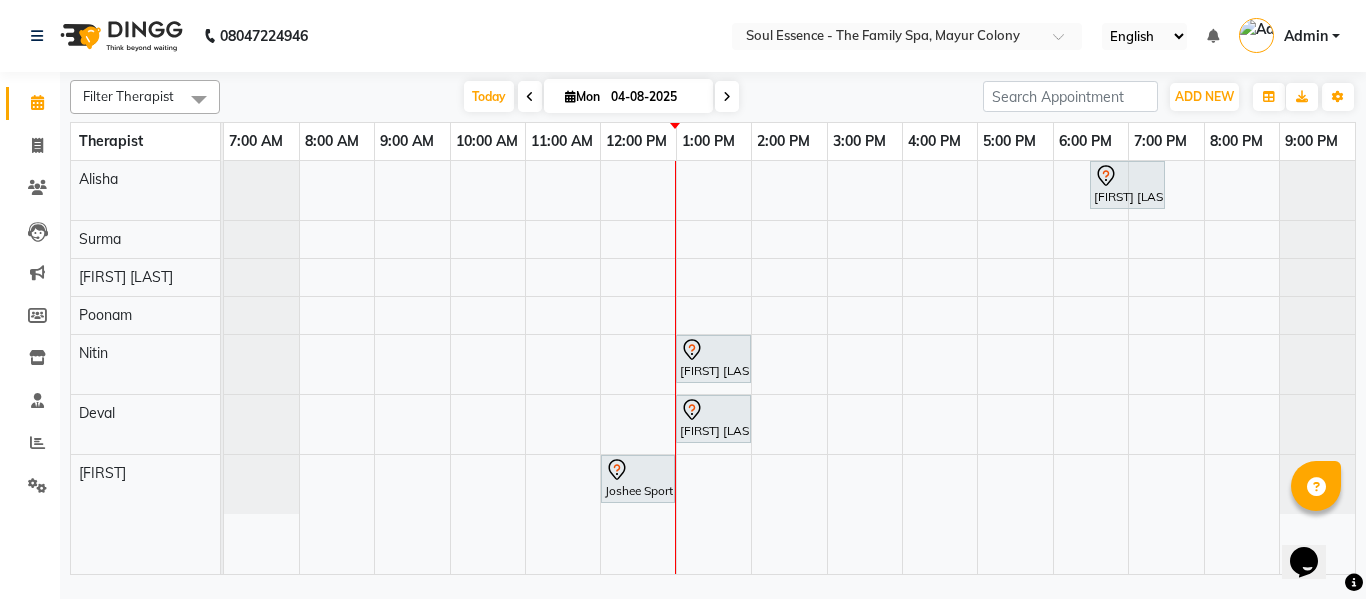 click on "Filter Therapist Select All Alisha Surma Gauri Thorath Poonam Nitin Deval pradyumna Today  Mon 04-08-2025 Toggle Dropdown Add Appointment Add Invoice Add Expense Add Attendance Add Client Add Transaction Toggle Dropdown Add Appointment Add Invoice Add Expense Add Attendance Add Client ADD NEW Toggle Dropdown Add Appointment Add Invoice Add Expense Add Attendance Add Client Add Transaction Filter Therapist Select All Alisha Surma Gauri Thorath Poonam Nitin Deval pradyumna Group By  Staff View   Room View  View as Vertical  Vertical - Week View  Horizontal  Horizontal - Week View  List  Toggle Dropdown Calendar Settings Manage Tags   Arrange Therapists   Reset Therapists  Full Screen  Show Available Stylist  Appointment Form Zoom 25%" at bounding box center [713, 97] 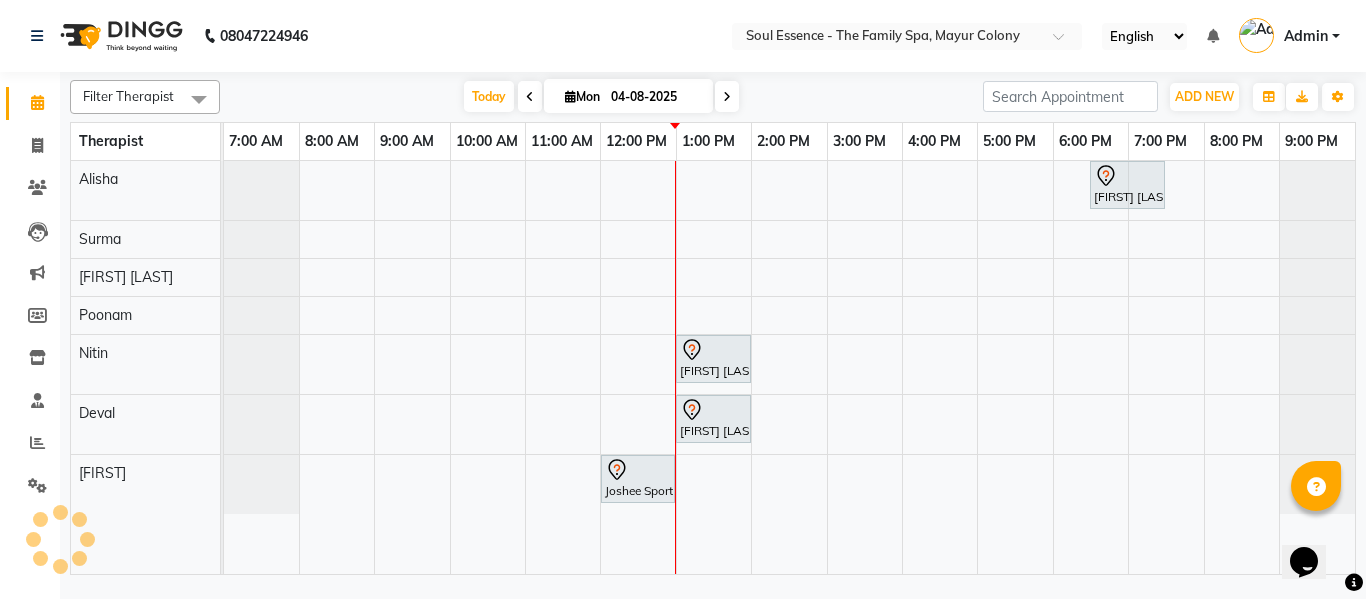 click on "Today  Mon 04-08-2025" at bounding box center [601, 97] 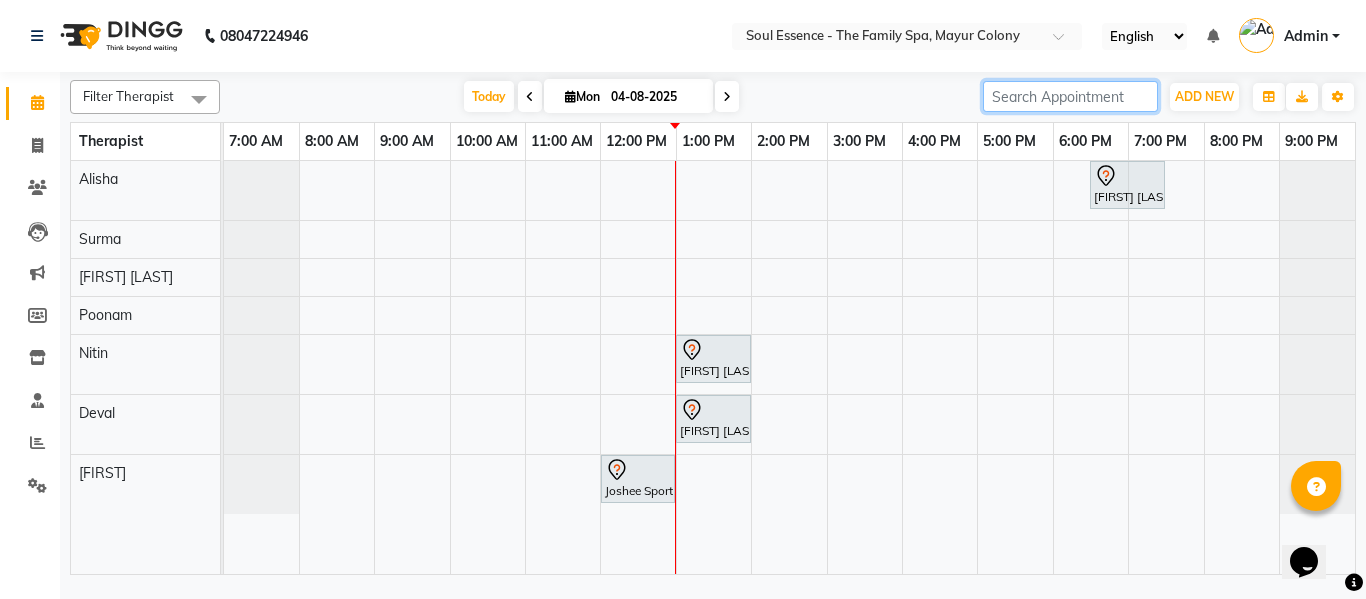 click at bounding box center (1070, 96) 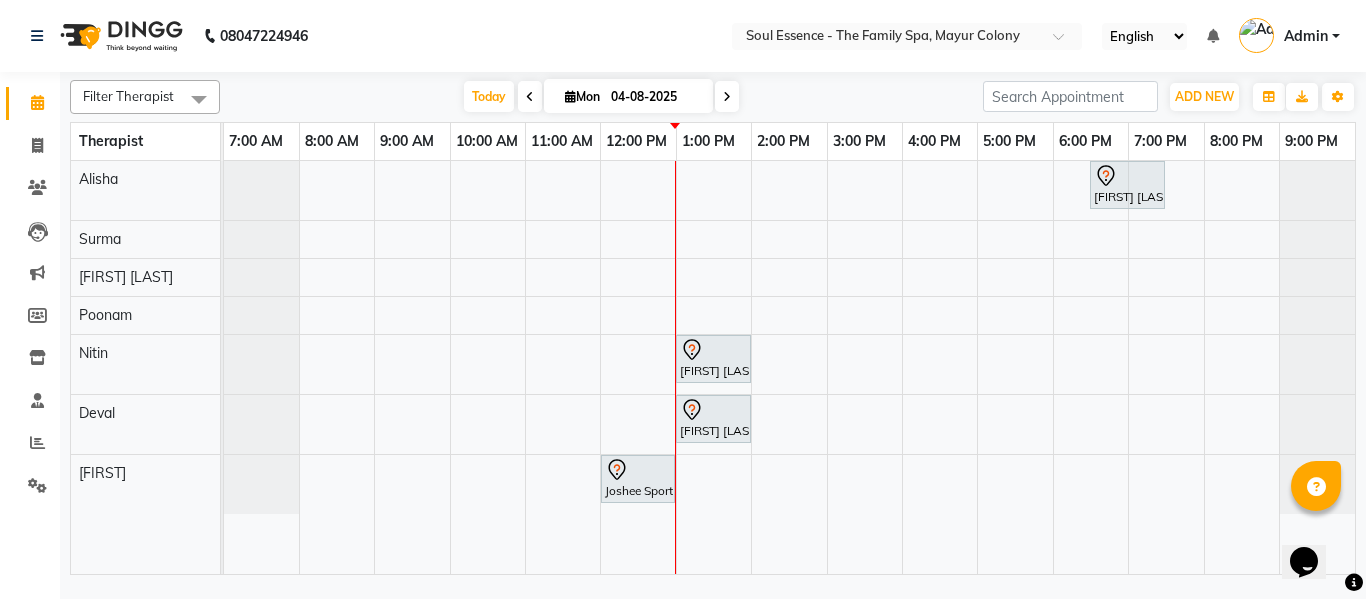 click on "Today  Mon 04-08-2025" at bounding box center (601, 97) 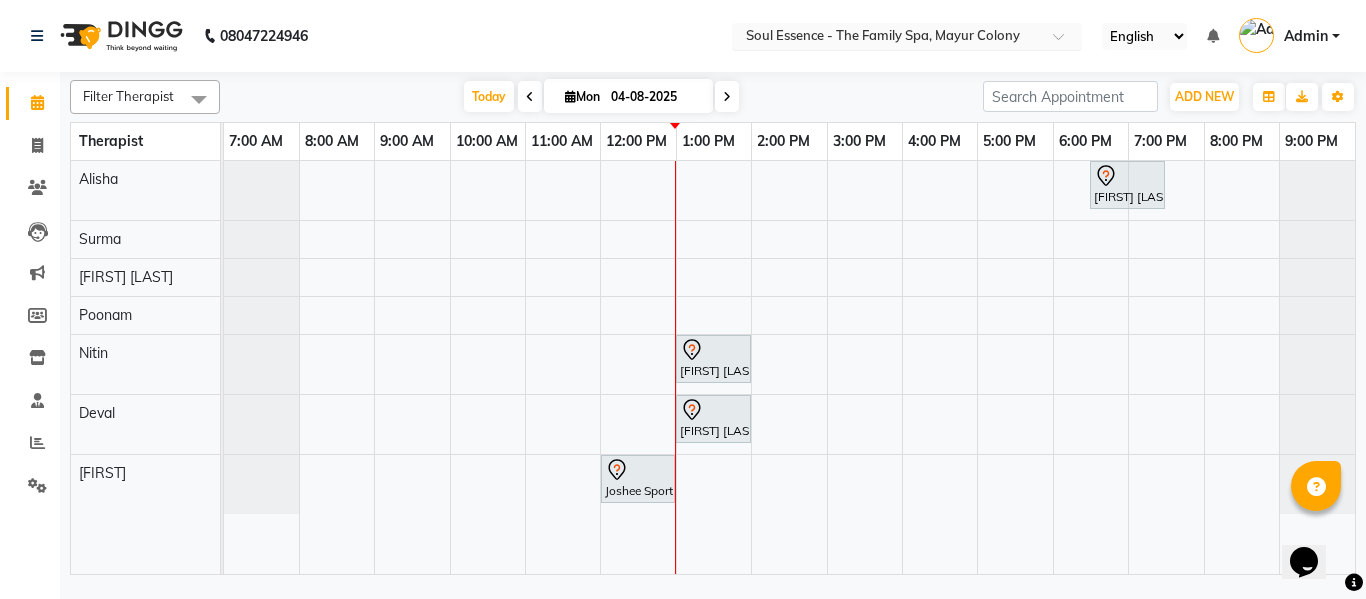 click on "Select Location × Soul Essence - The Family Spa, Mayur Colony" at bounding box center [907, 36] 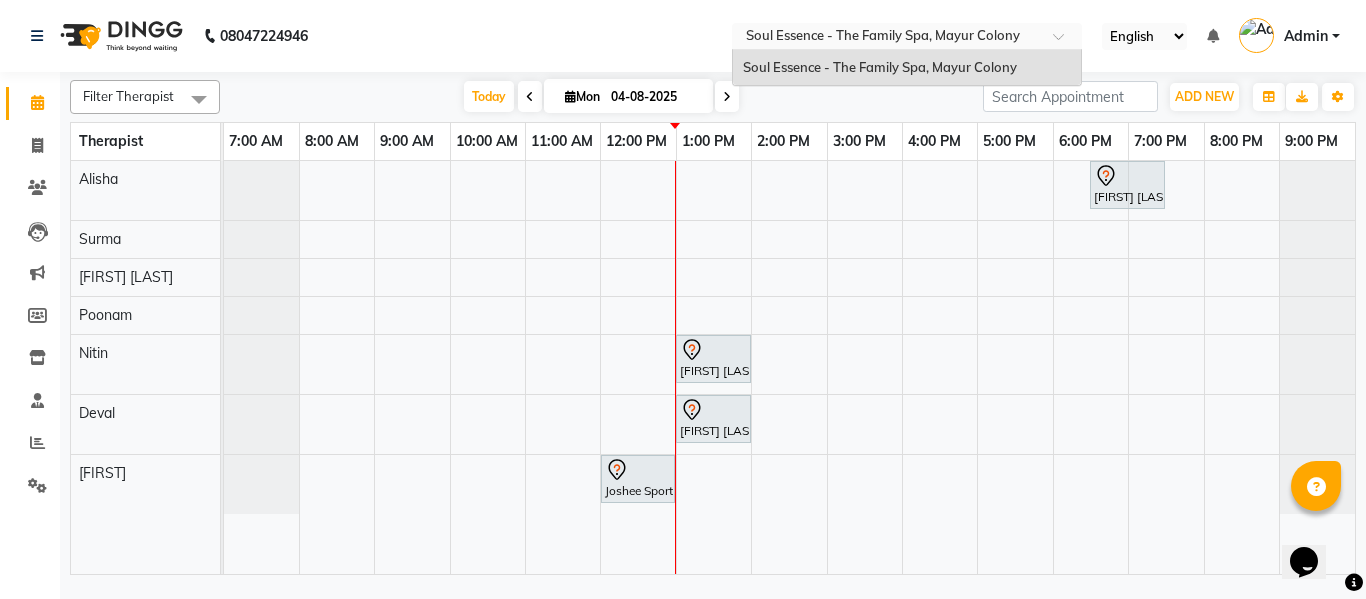 click on "08047224946 Select Location × Soul Essence - The Family Spa, Mayur Colony Soul Essence - The Family Spa, Mayur Colony English ENGLISH Español العربية मराठी हिंदी ગુજરાતી தமிழ் 中文 Notifications nothing to show Admin Manage Profile Change Password Sign out  Version:3.16.0" 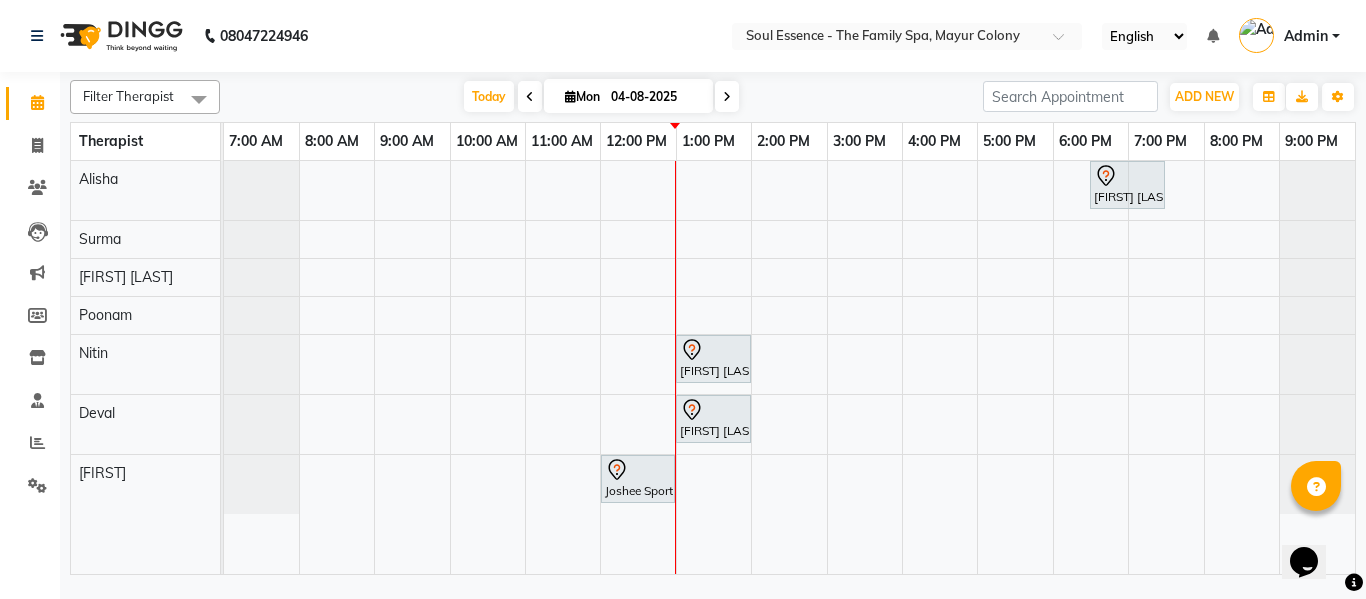 click on "Today  Mon 04-08-2025" at bounding box center [601, 97] 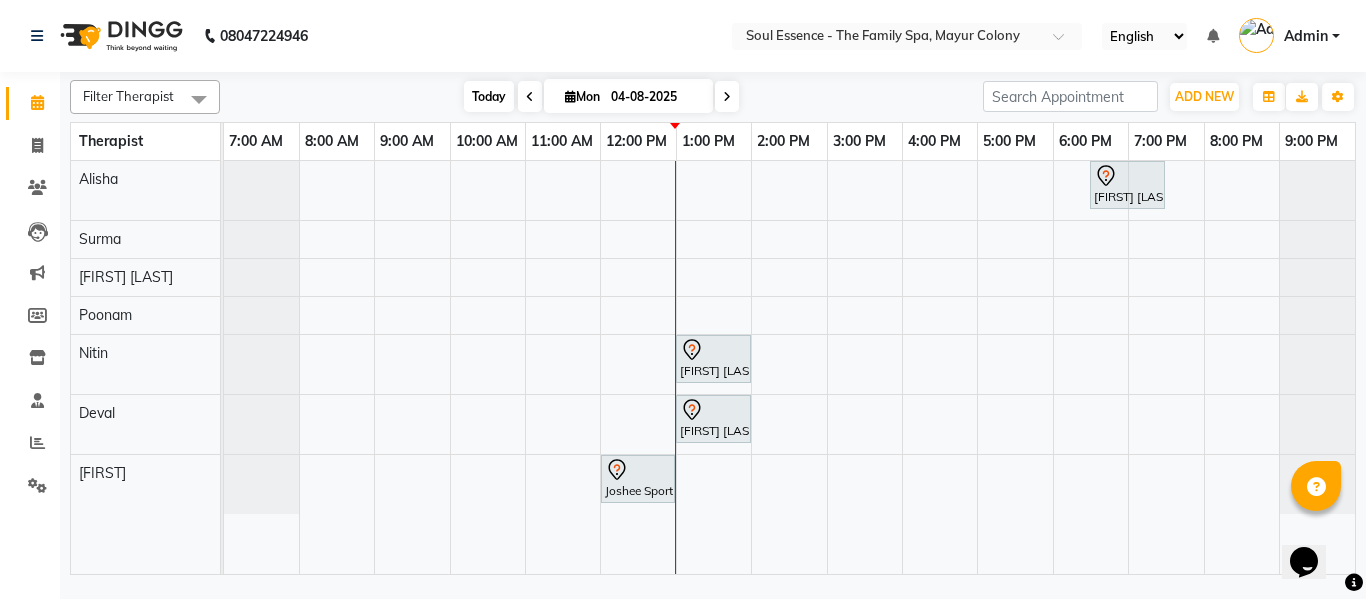 click on "Today" at bounding box center [489, 96] 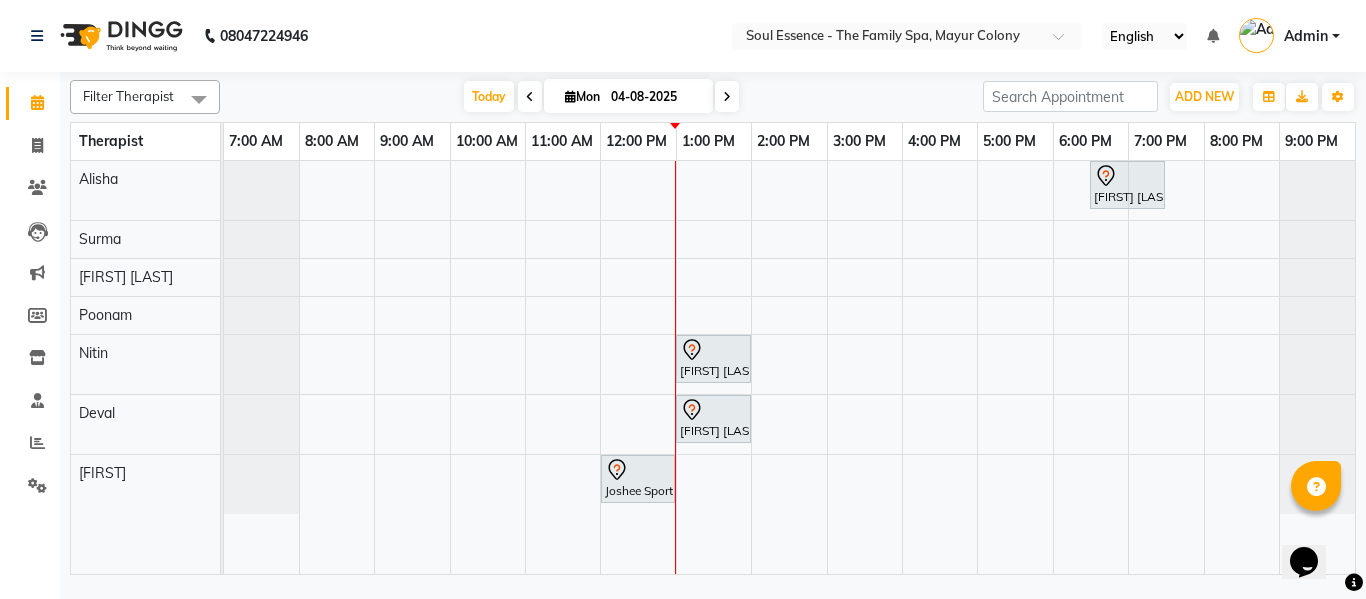 click on "04-08-2025" at bounding box center (655, 97) 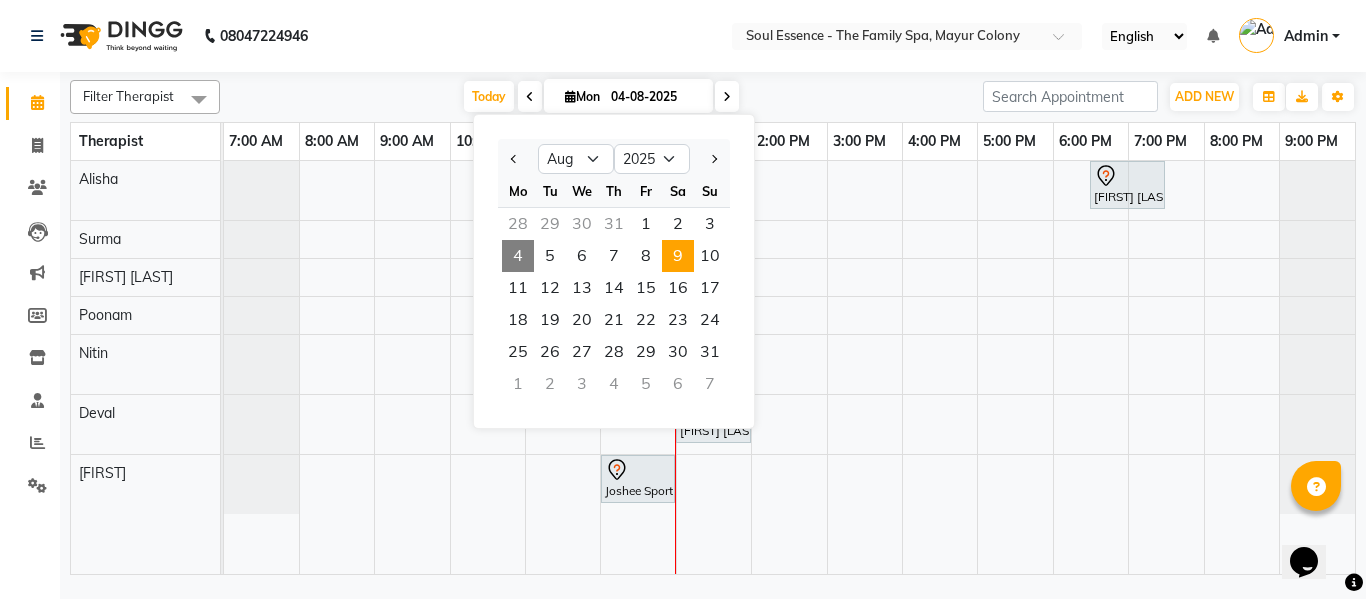 click on "9" at bounding box center [678, 256] 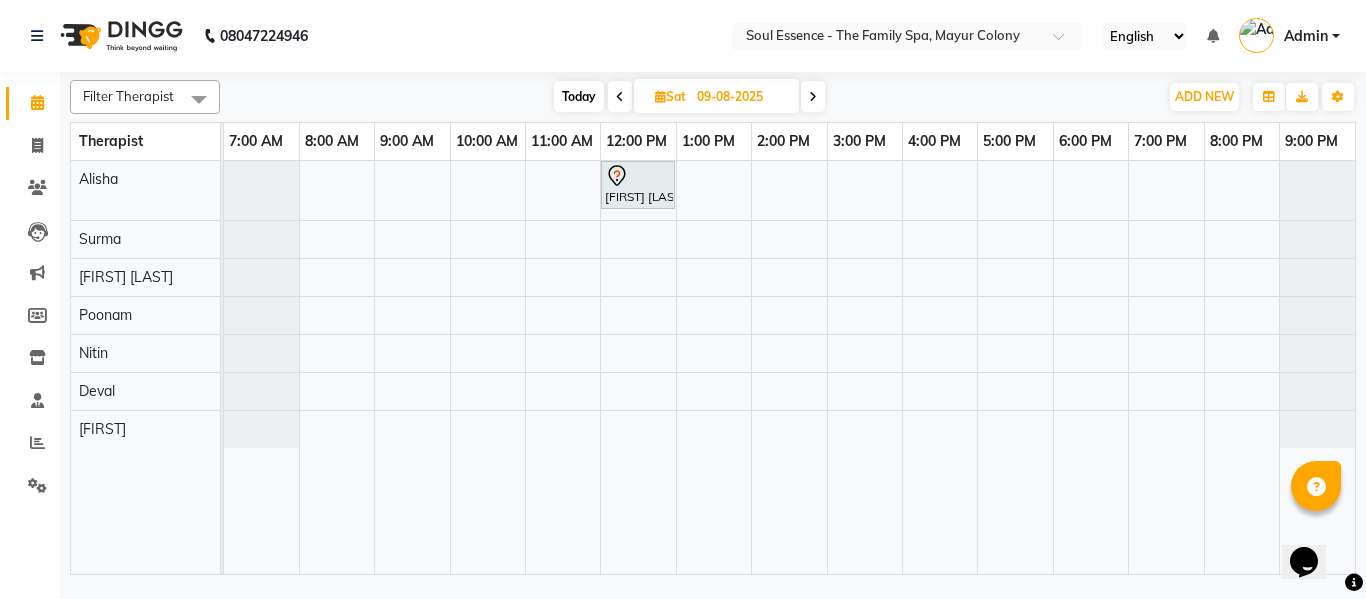 click at bounding box center [813, 96] 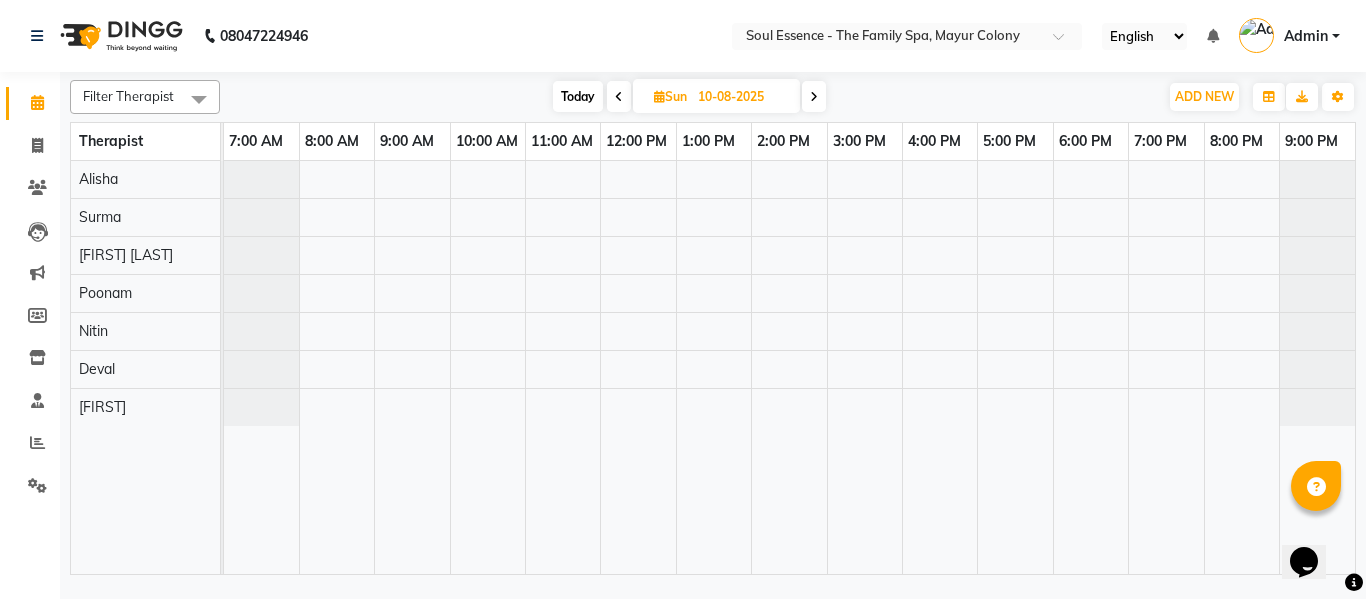 click on "Today" at bounding box center [578, 96] 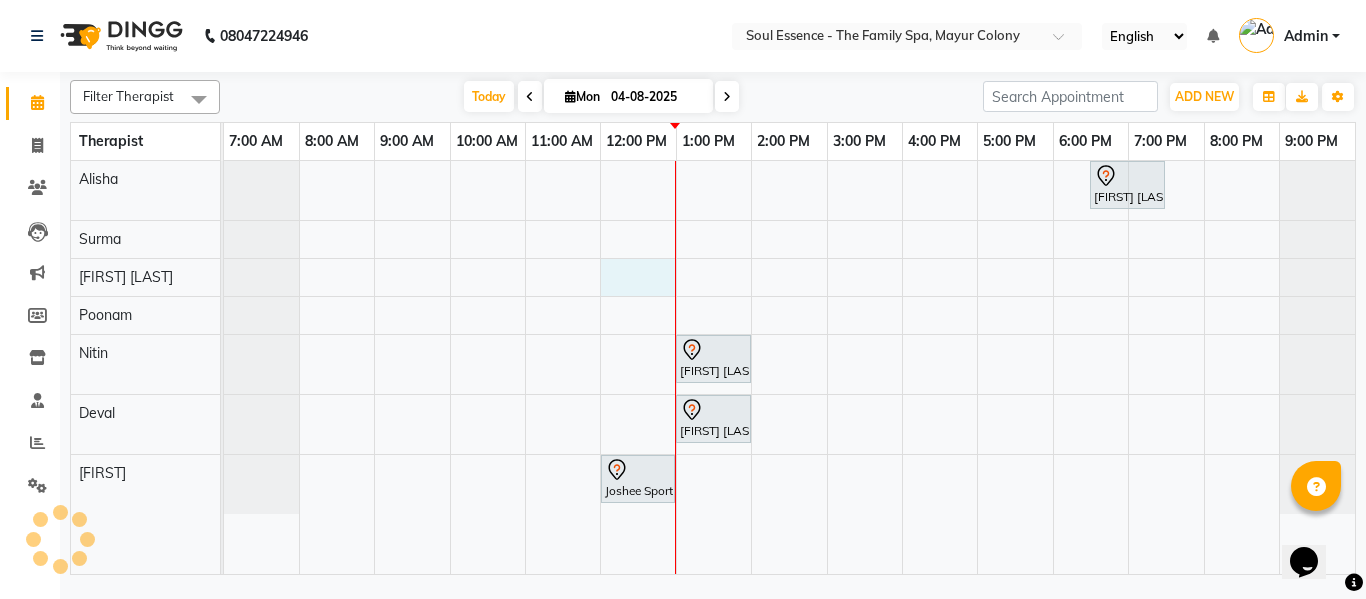 click on "Geeta Kulkarni, TK05, 06:30 PM-07:30 PM, Deep Tissue Massage With Wintergreen Oil 60 Min             Swapnil Verma, TK04, 01:00 PM-02:00 PM, Deep Tissue Massage With Wintergreen Oil 60 Min             Ashutosh Ranade, TK01, 01:00 PM-02:00 PM, Deep Tissue Massage With Wintergreen Oil 60 Min             Joshee Sports, TK03, 12:00 PM-01:00 PM, Deep Tissue Massage With Wintergreen Oil 60 Min" at bounding box center (789, 367) 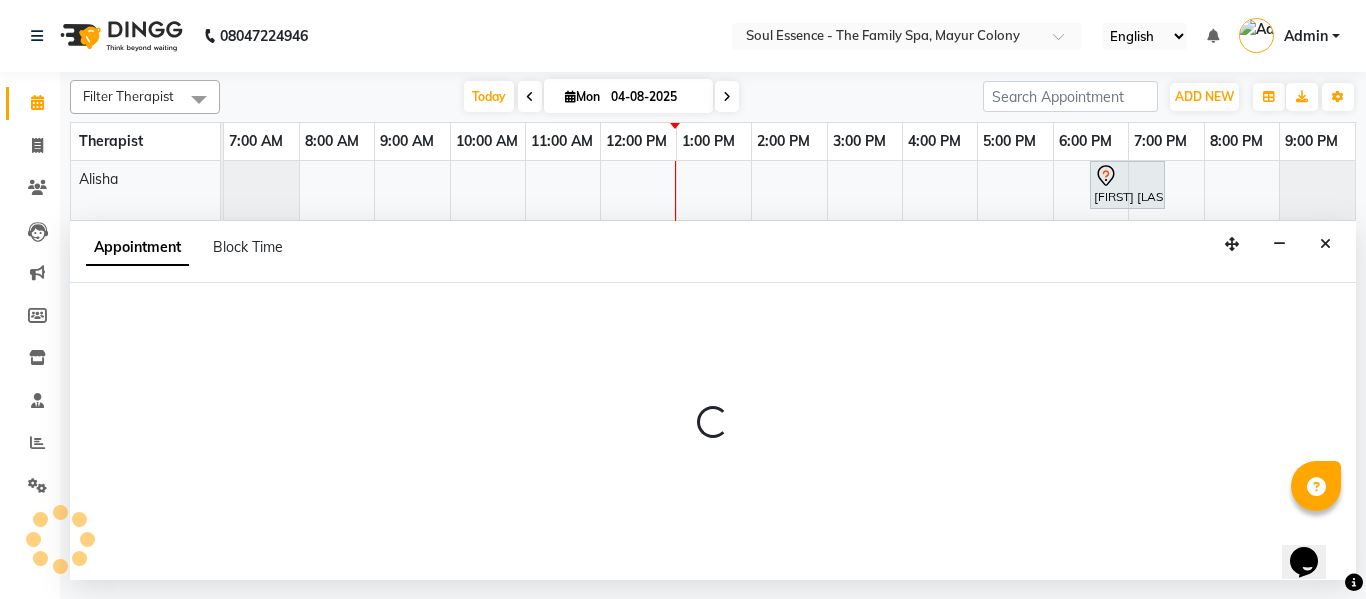 select on "12594" 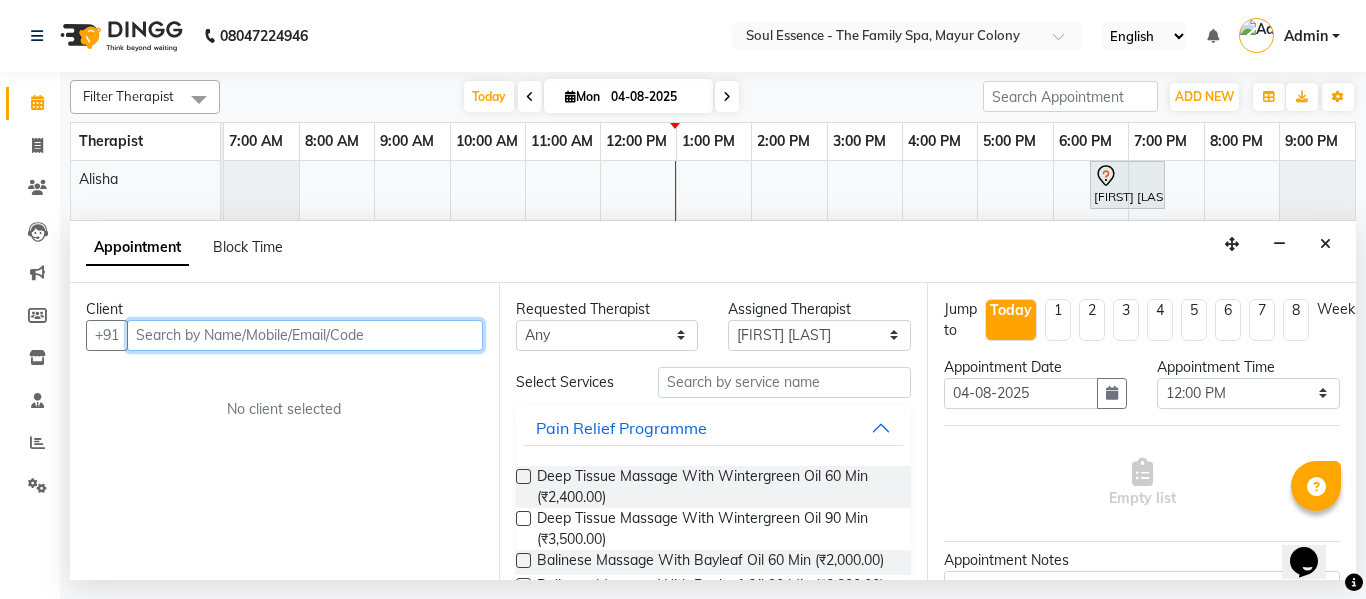 click at bounding box center (305, 335) 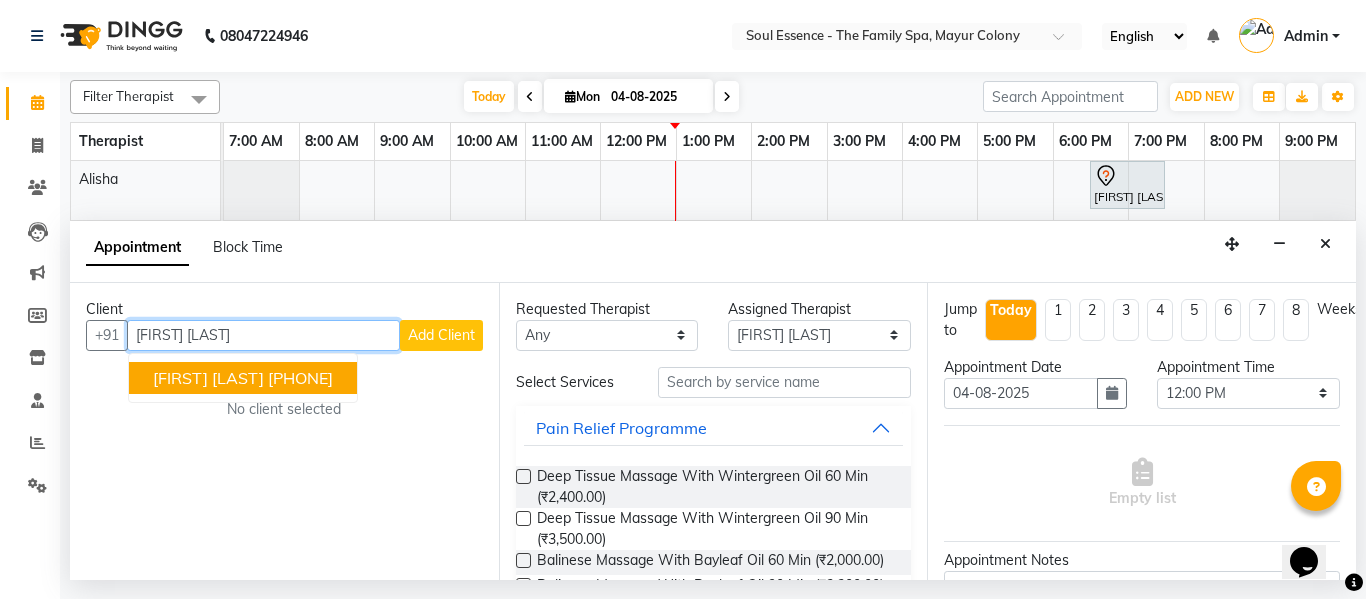 click on "[PHONE]" at bounding box center (300, 378) 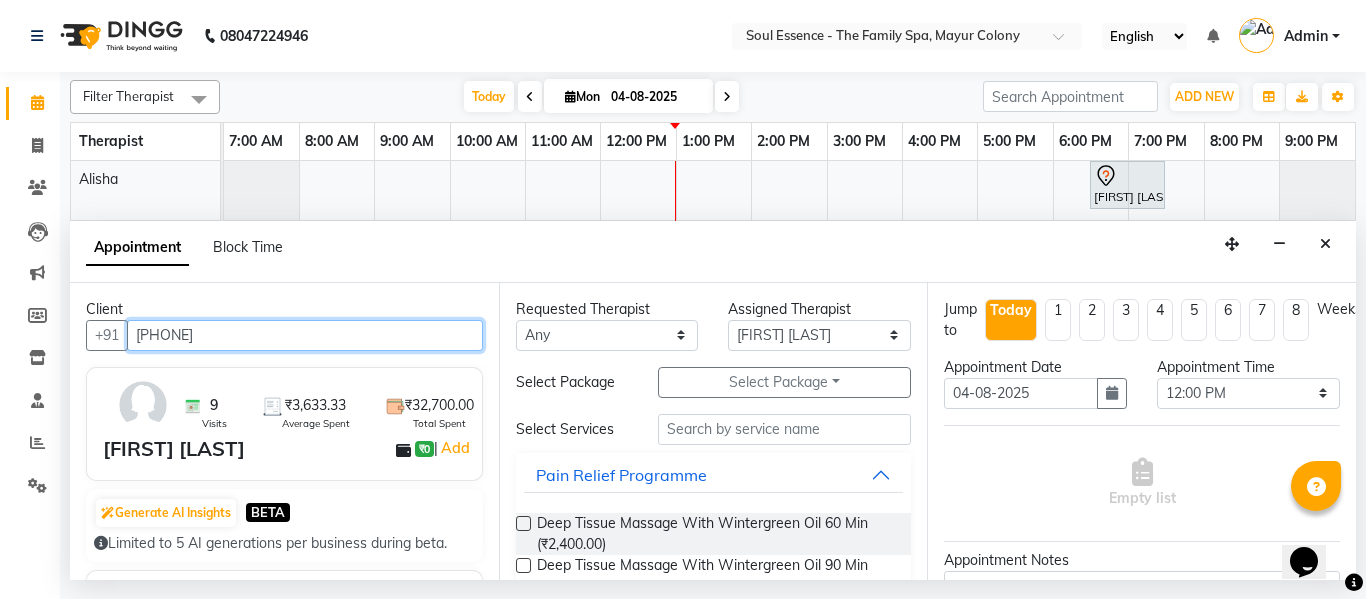 type on "[PHONE]" 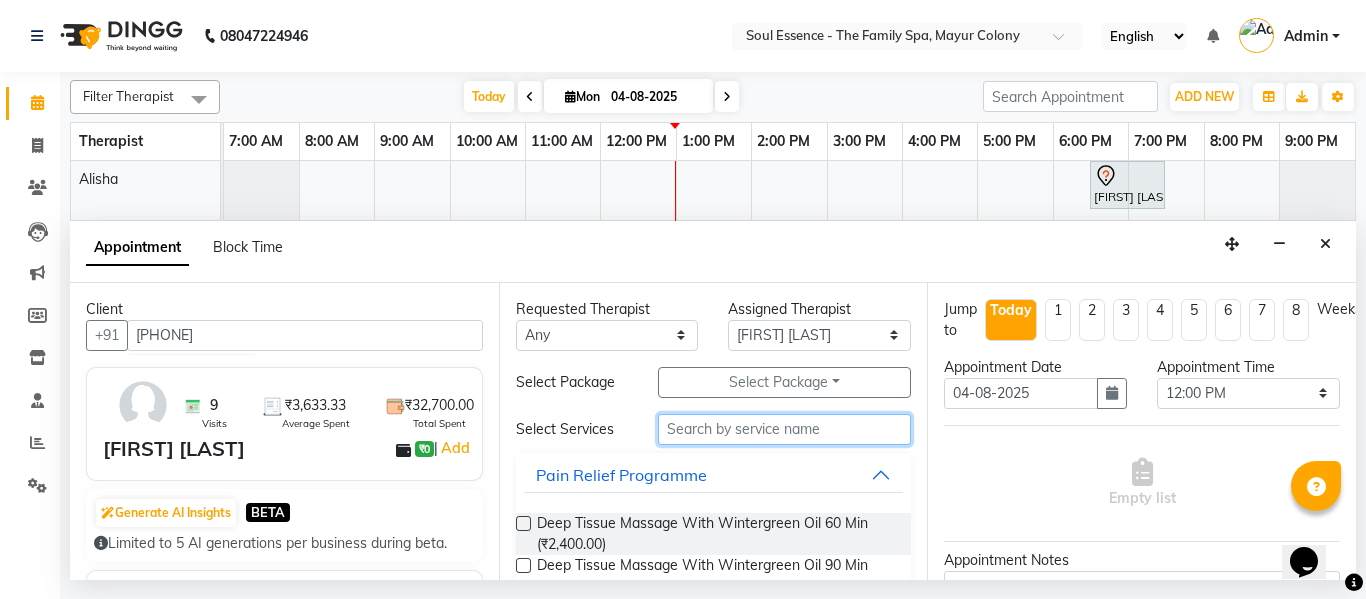 click at bounding box center (785, 429) 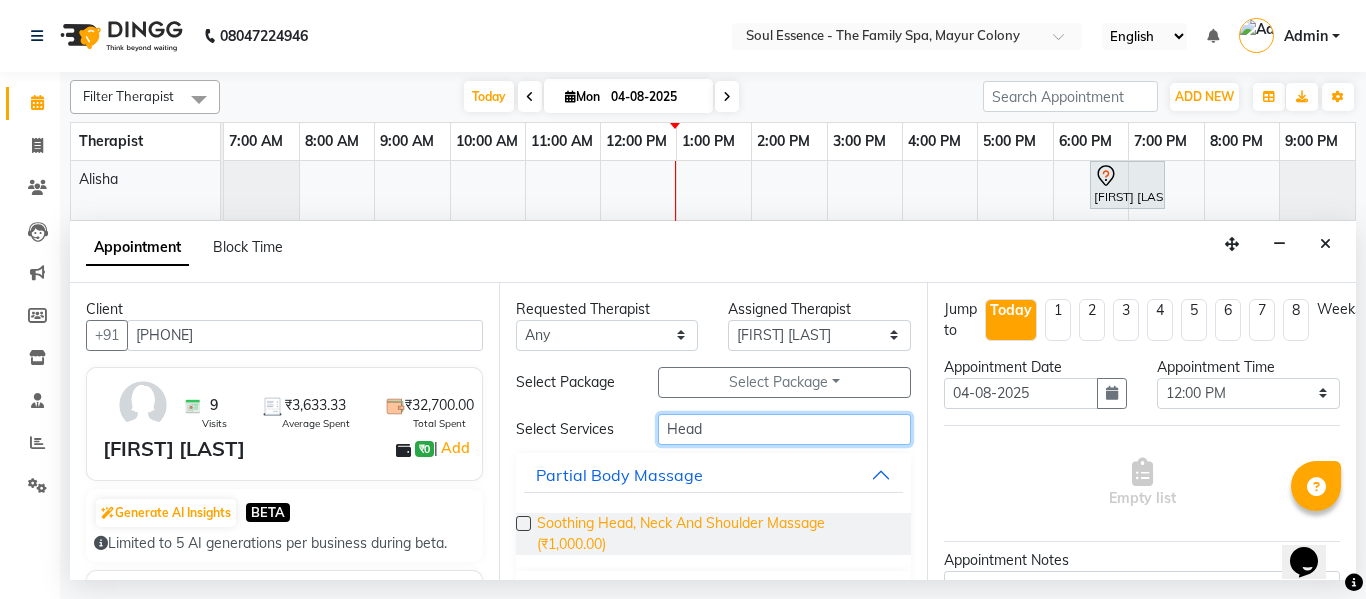 type on "Head" 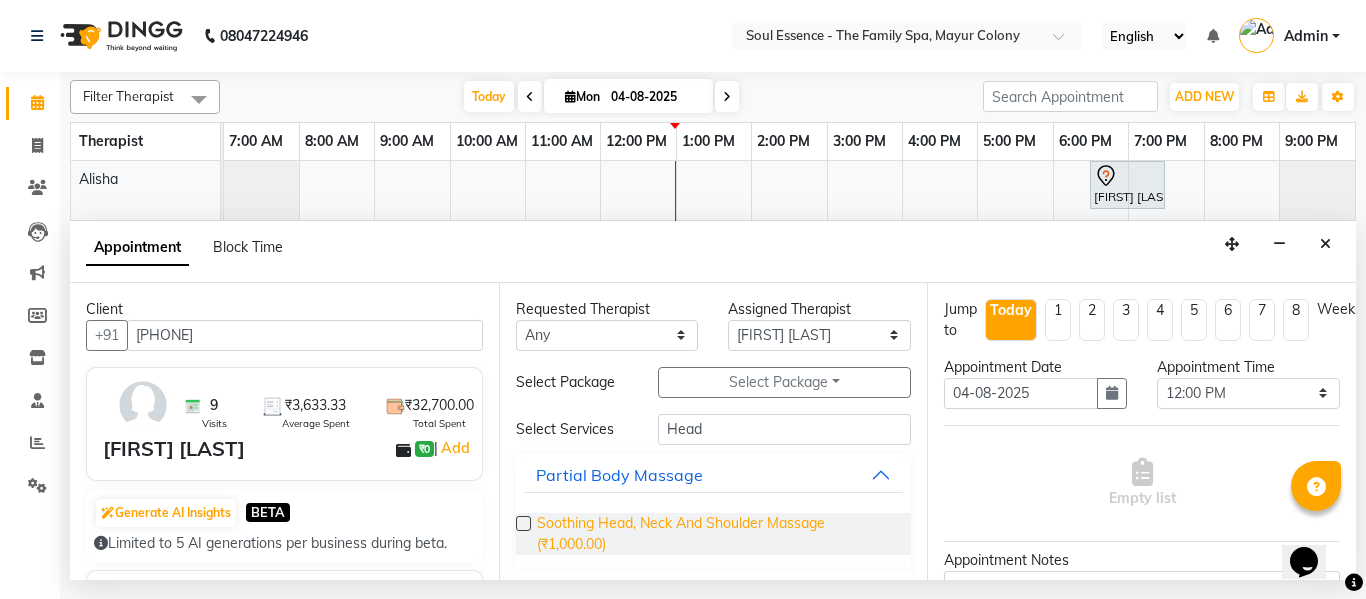 click on "Soothing Head, Neck And Shoulder Massage (₹1,000.00)" at bounding box center [716, 534] 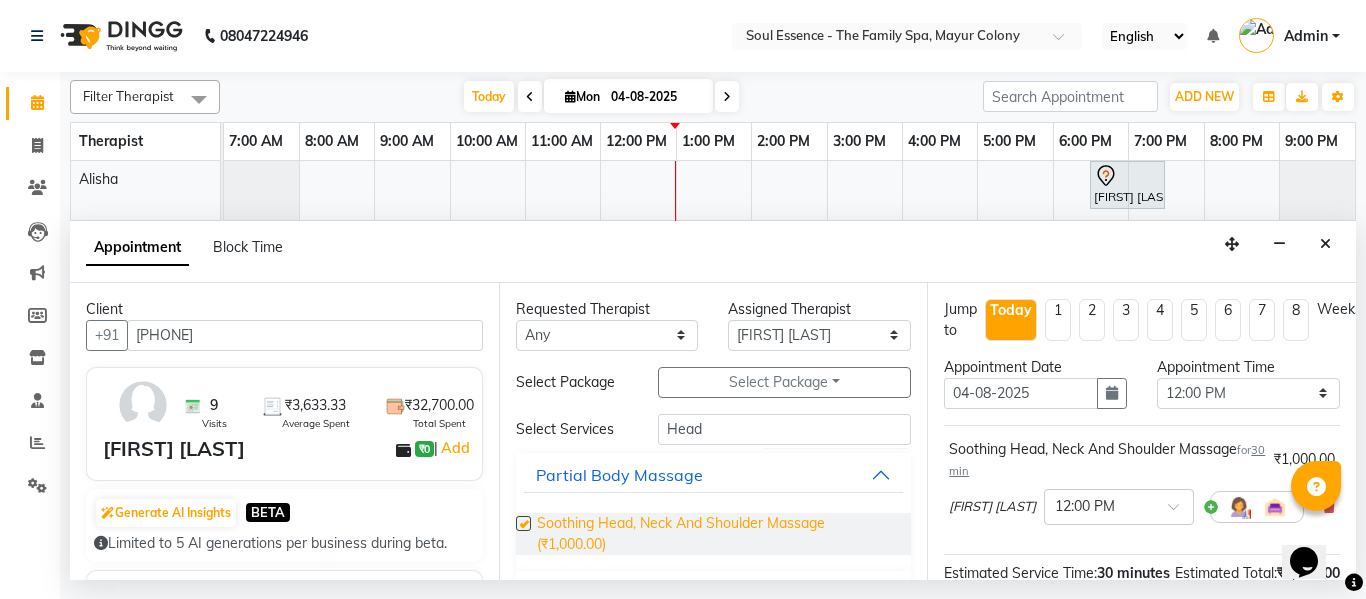 checkbox on "false" 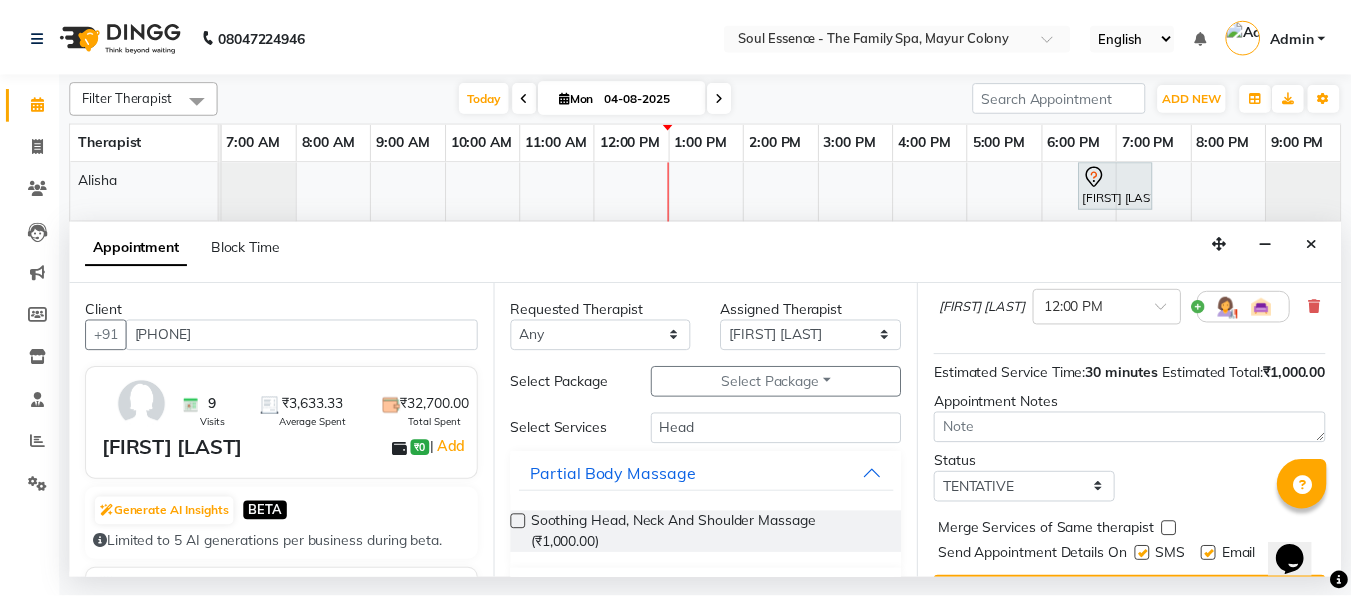 scroll, scrollTop: 289, scrollLeft: 0, axis: vertical 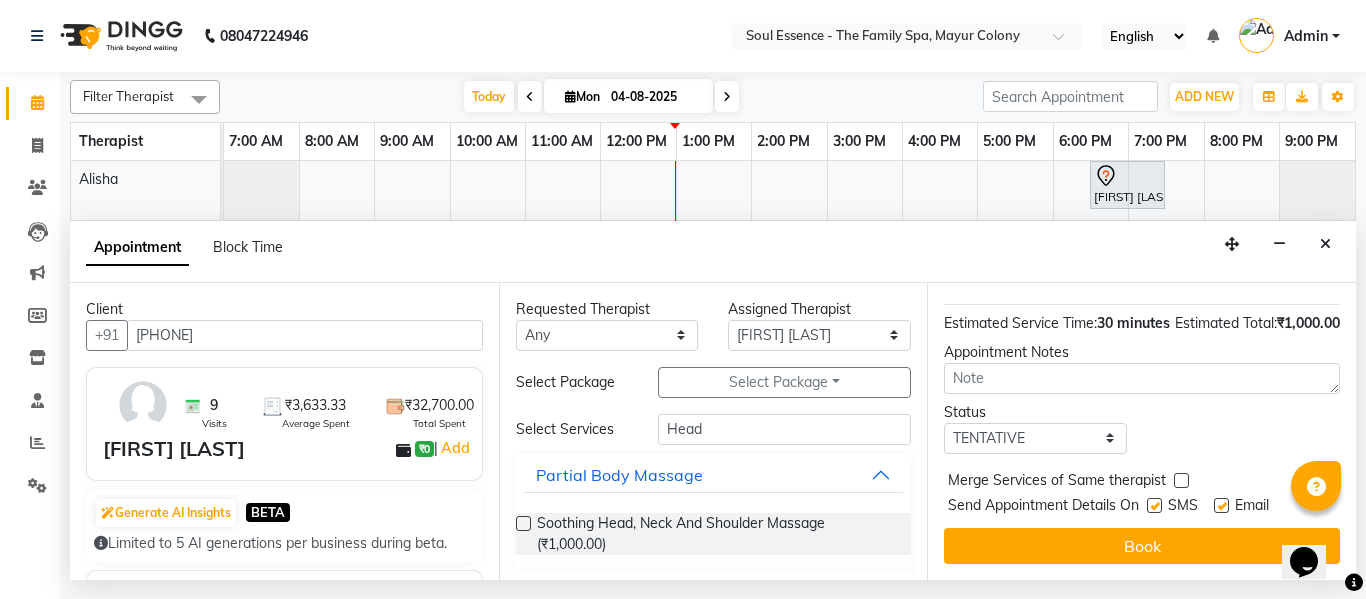 click at bounding box center (1154, 505) 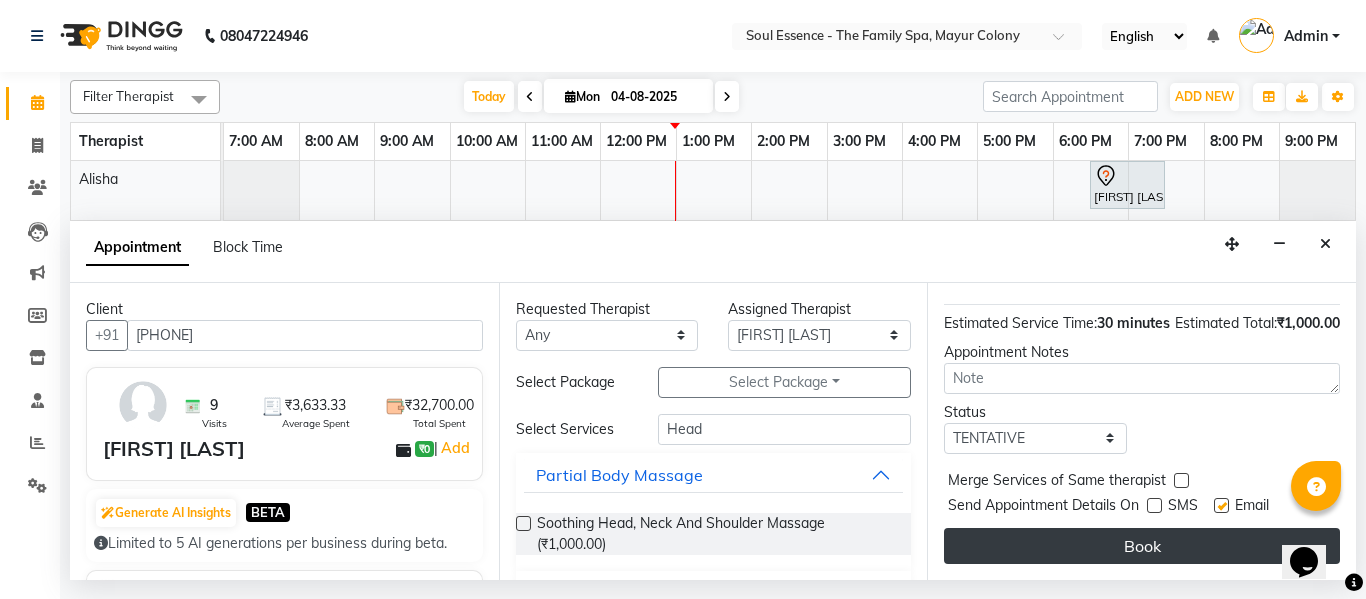 click on "Book" at bounding box center (1142, 546) 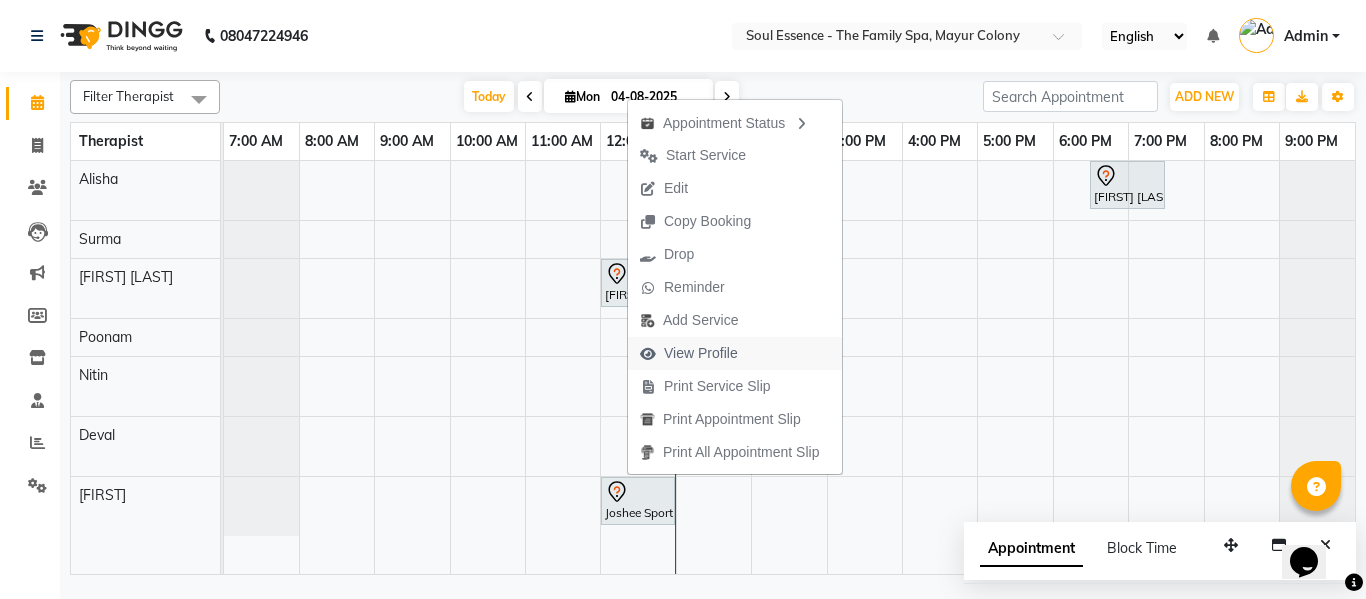 click on "View Profile" at bounding box center (701, 353) 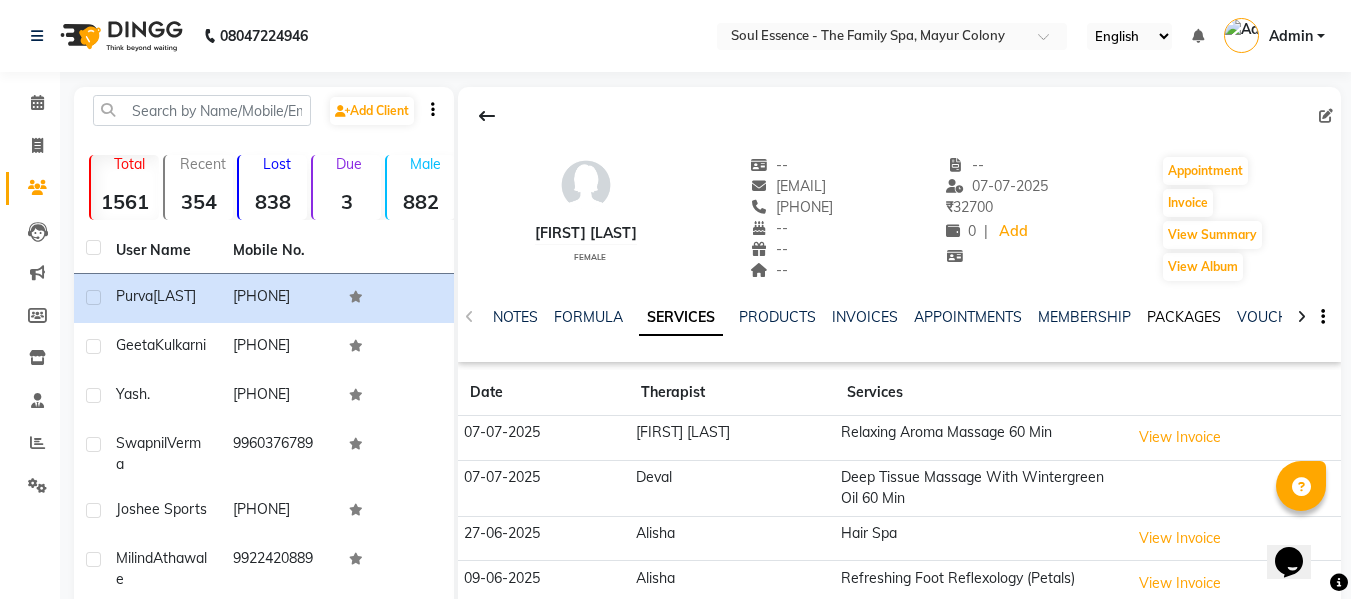 click on "PACKAGES" 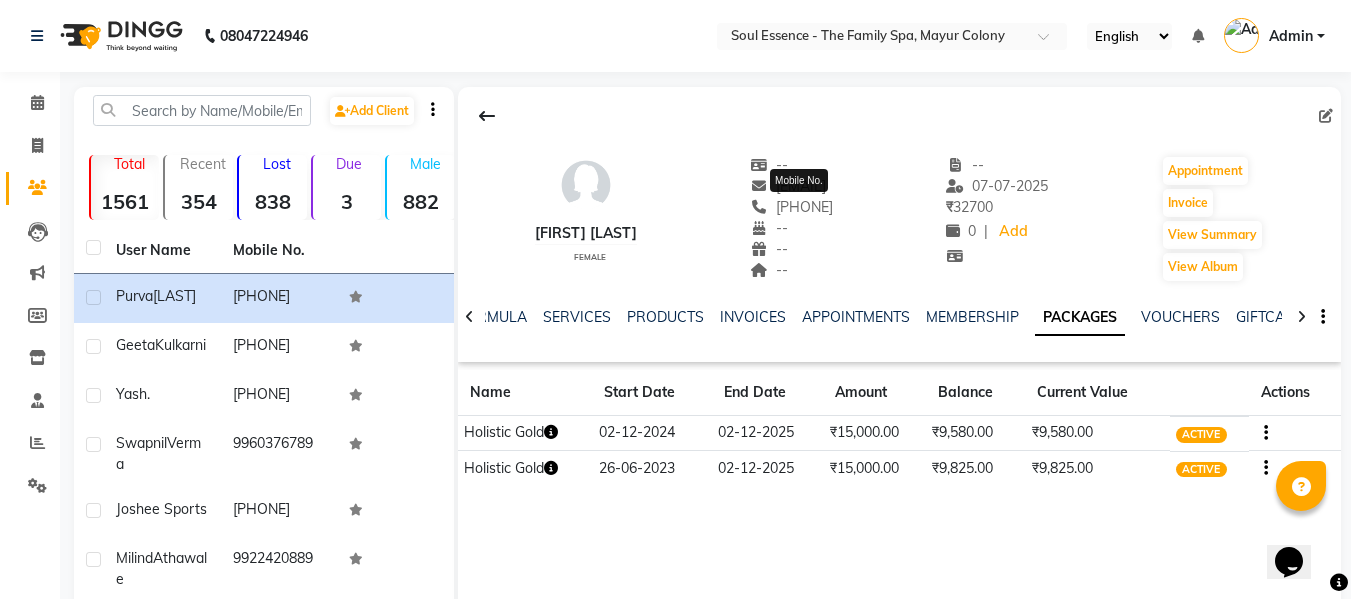 click on "[PHONE]" 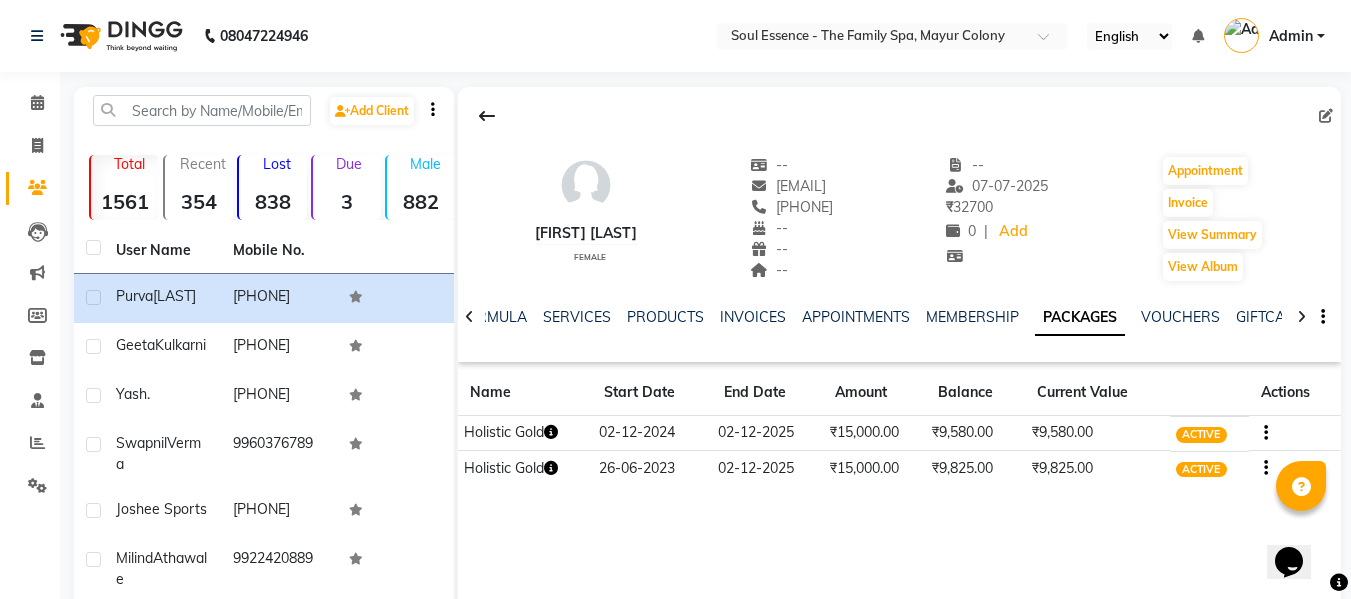 click on "[PHONE]" 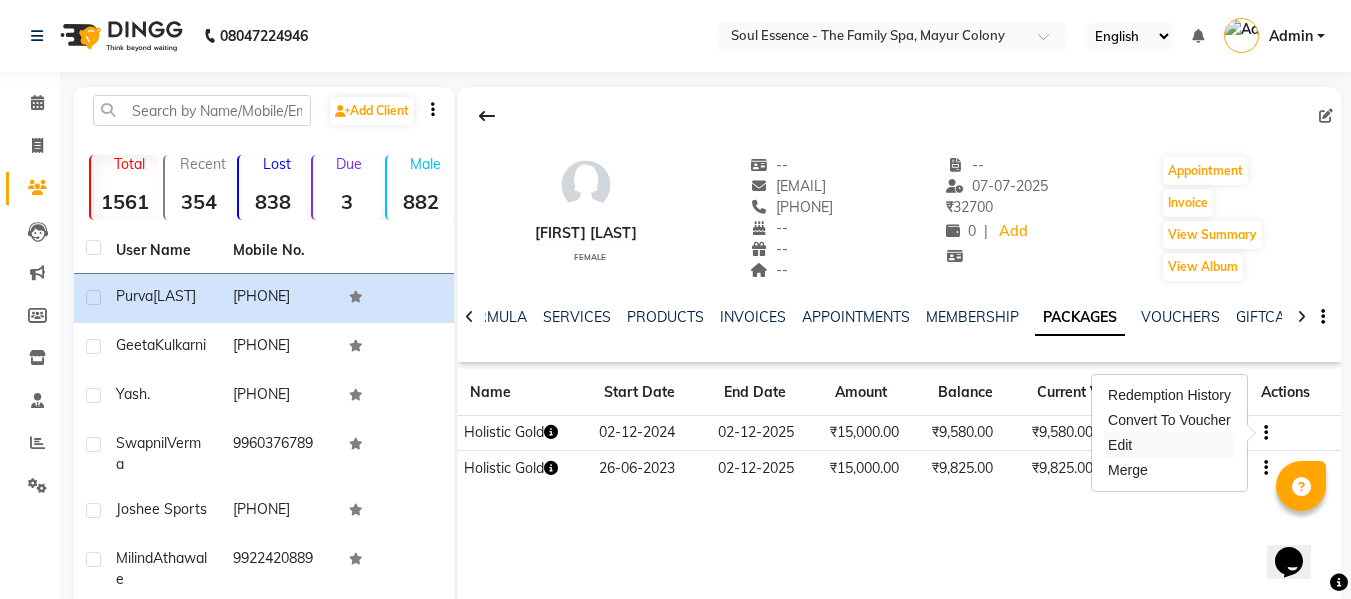 click on "Edit" at bounding box center (1169, 445) 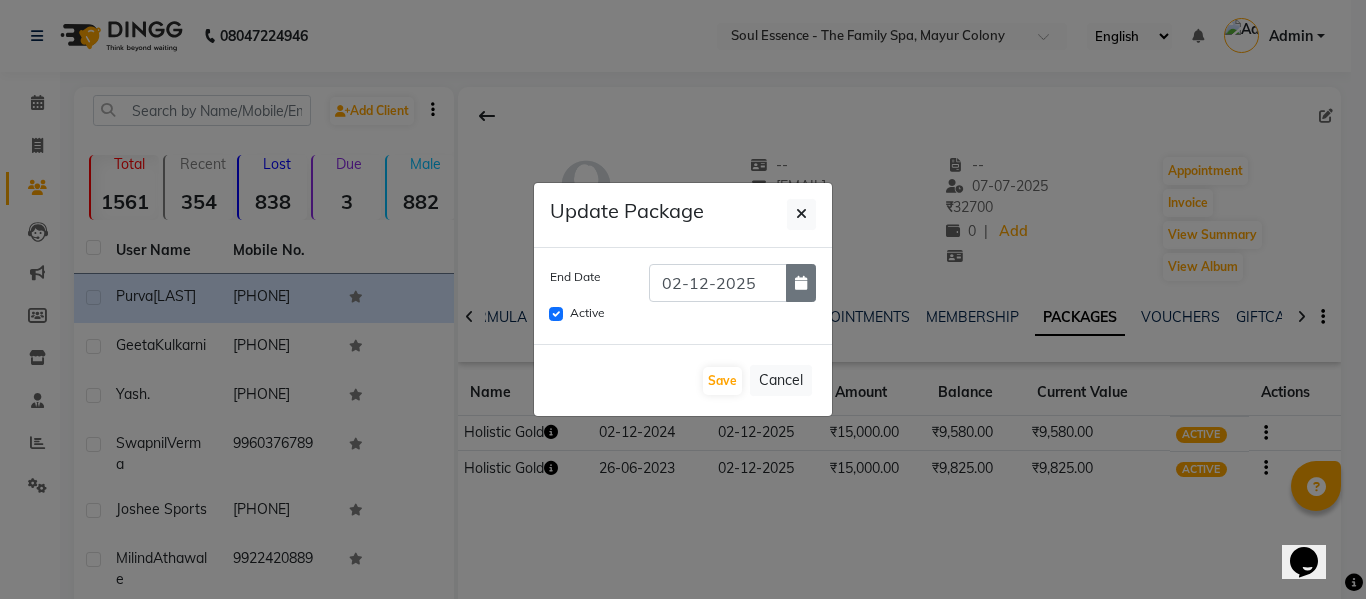 click 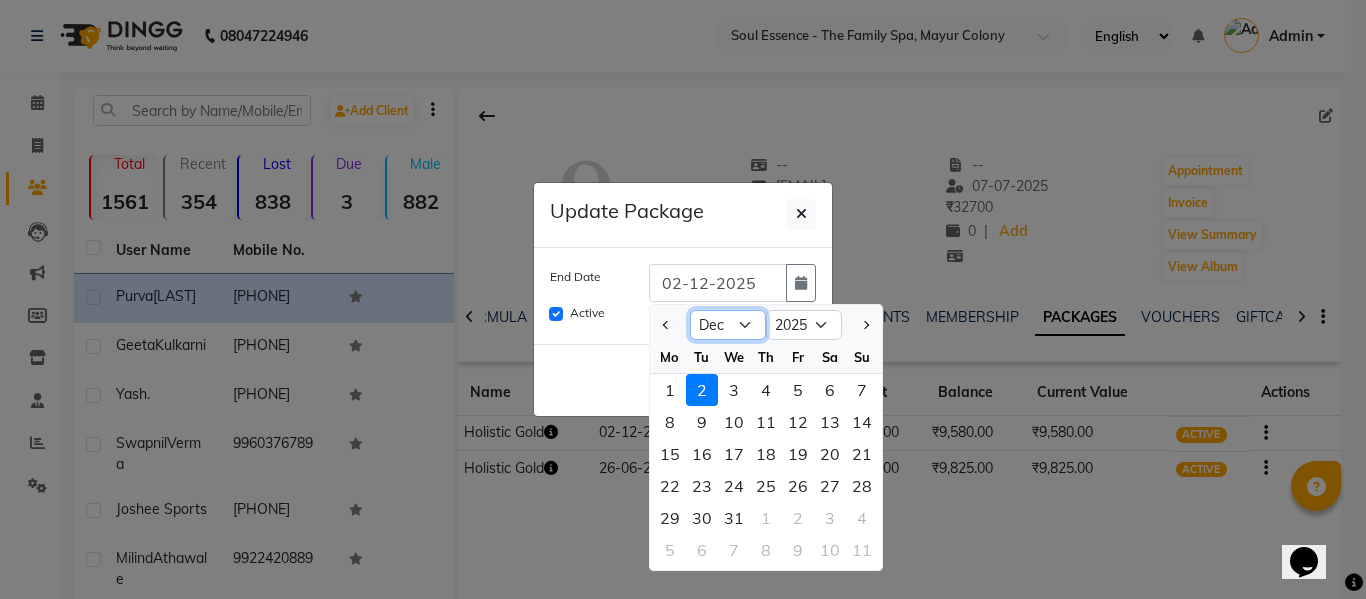 click on "Aug Sep Oct Nov Dec" 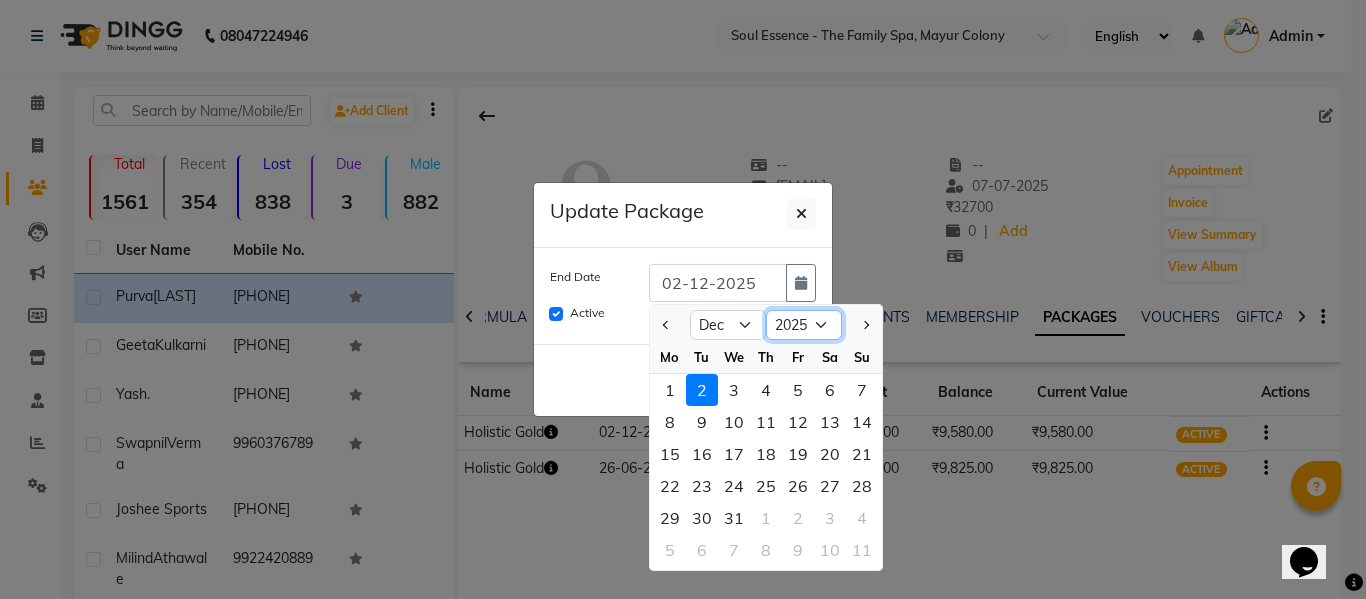 click on "2025 2026 2027 2028 2029 2030 2031 2032 2033 2034 2035" 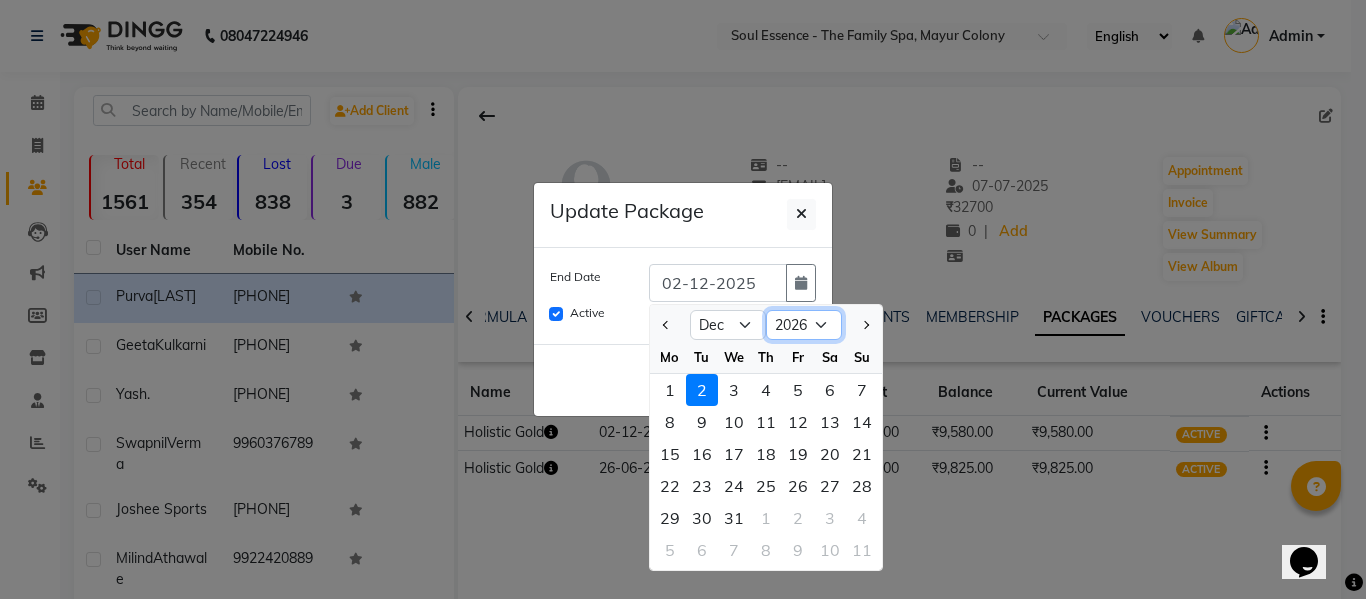 click on "2025 2026 2027 2028 2029 2030 2031 2032 2033 2034 2035" 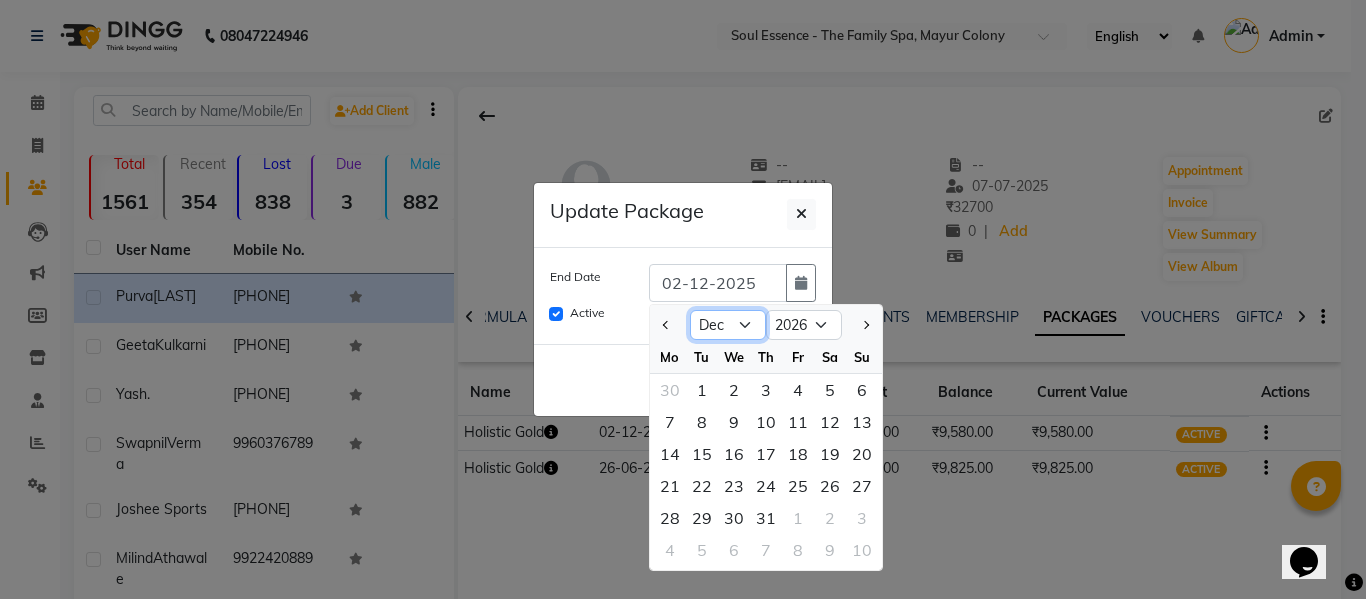 click on "Jan Feb Mar Apr May Jun Jul Aug Sep Oct Nov Dec" 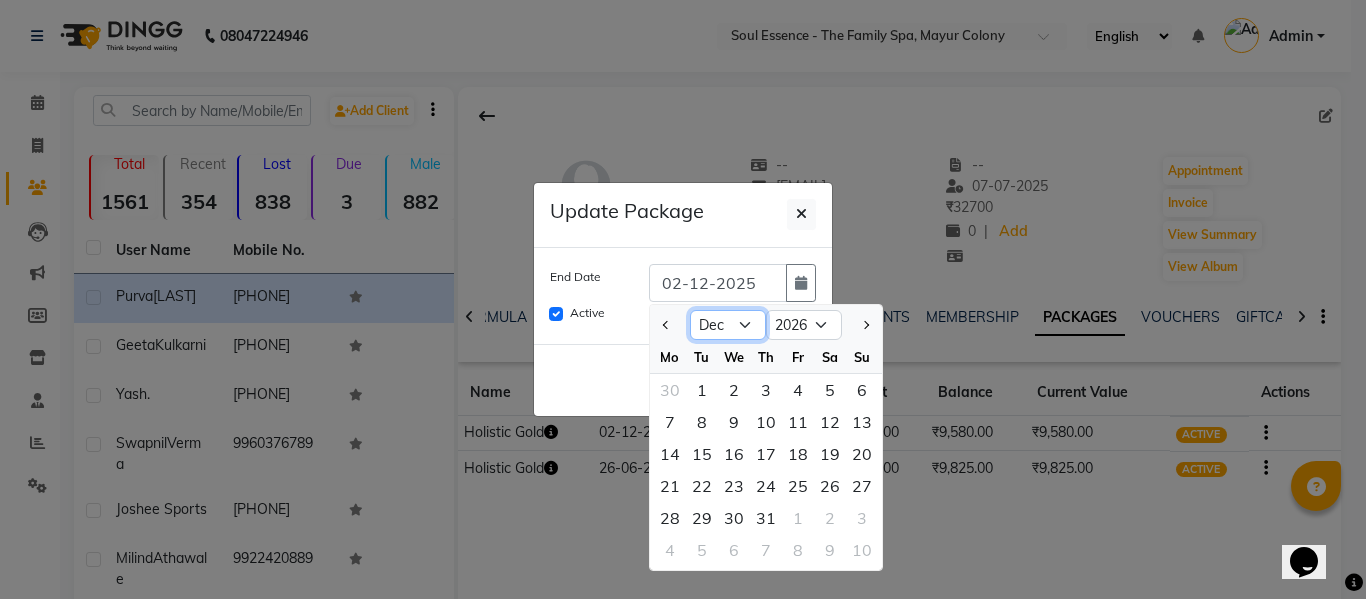 select on "3" 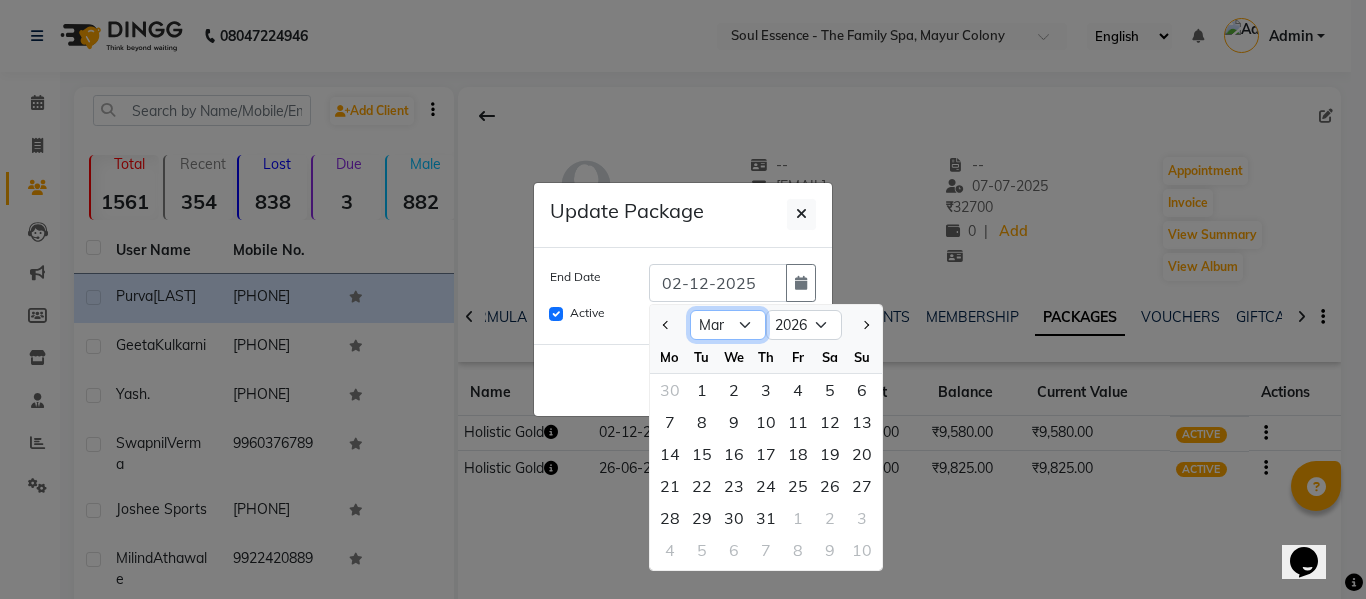 click on "Jan Feb Mar Apr May Jun Jul Aug Sep Oct Nov Dec" 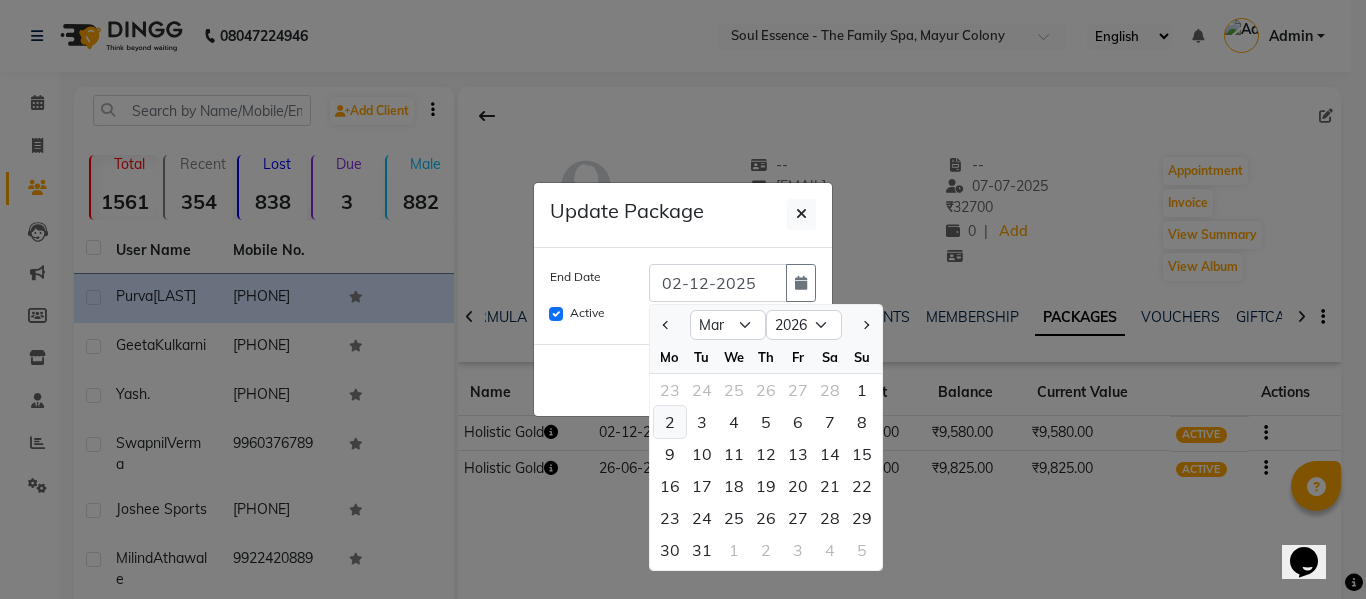 click on "2" 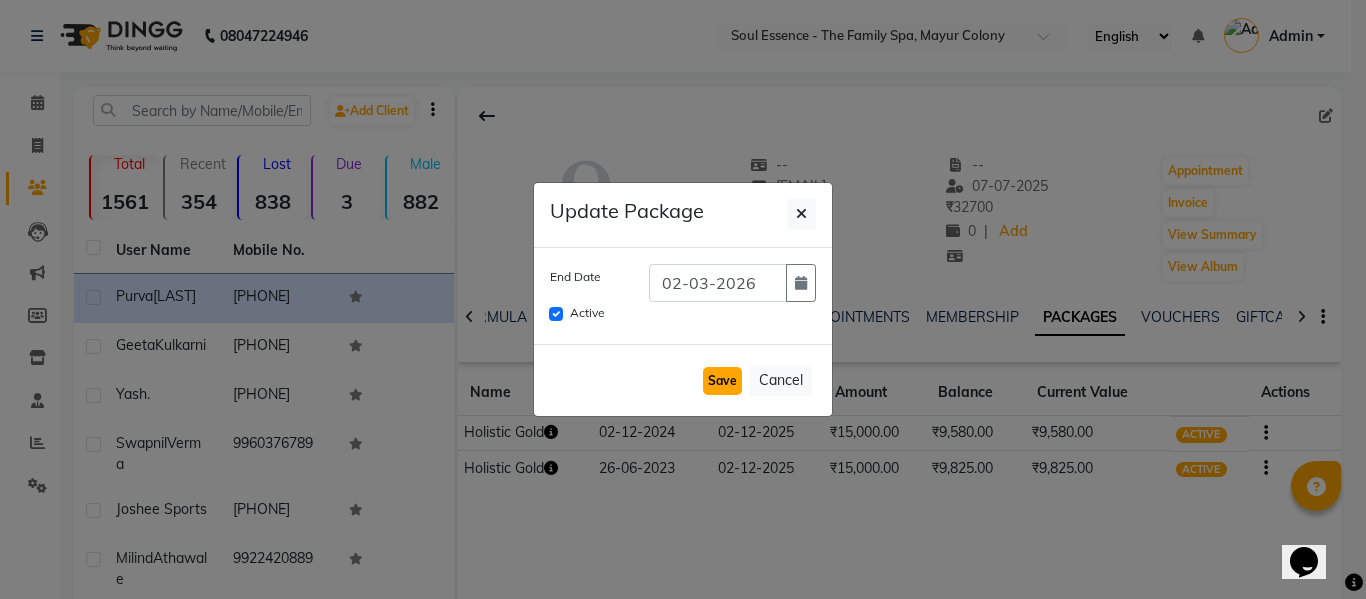 click on "Save" 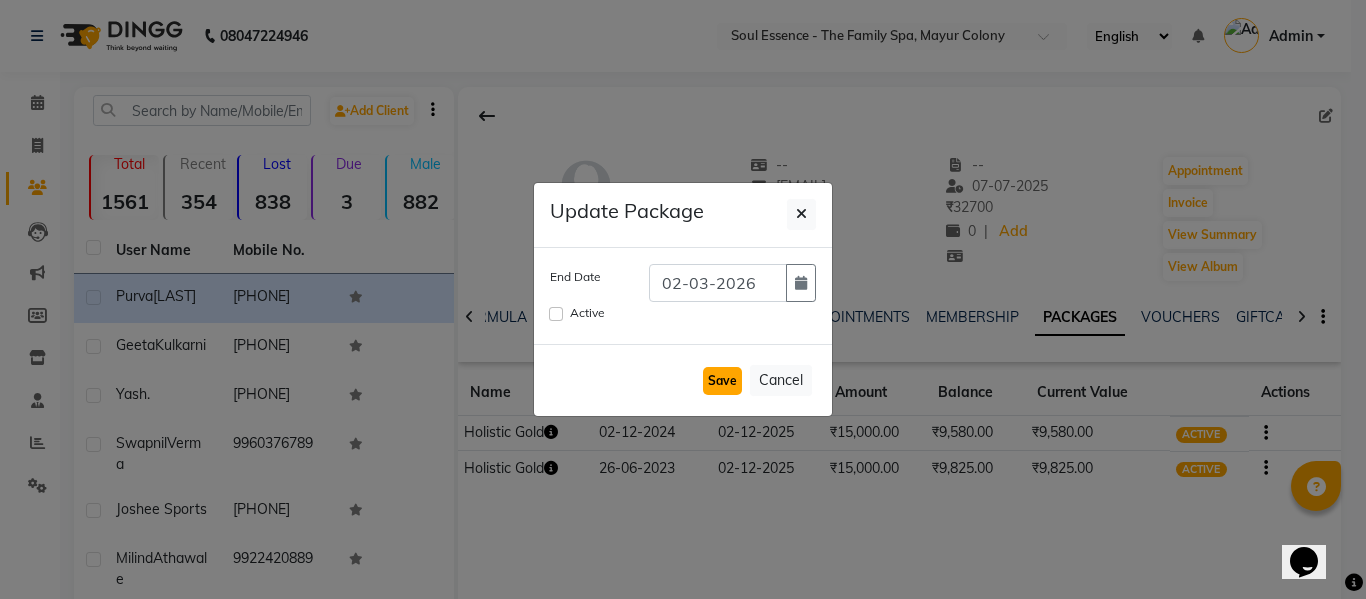 type 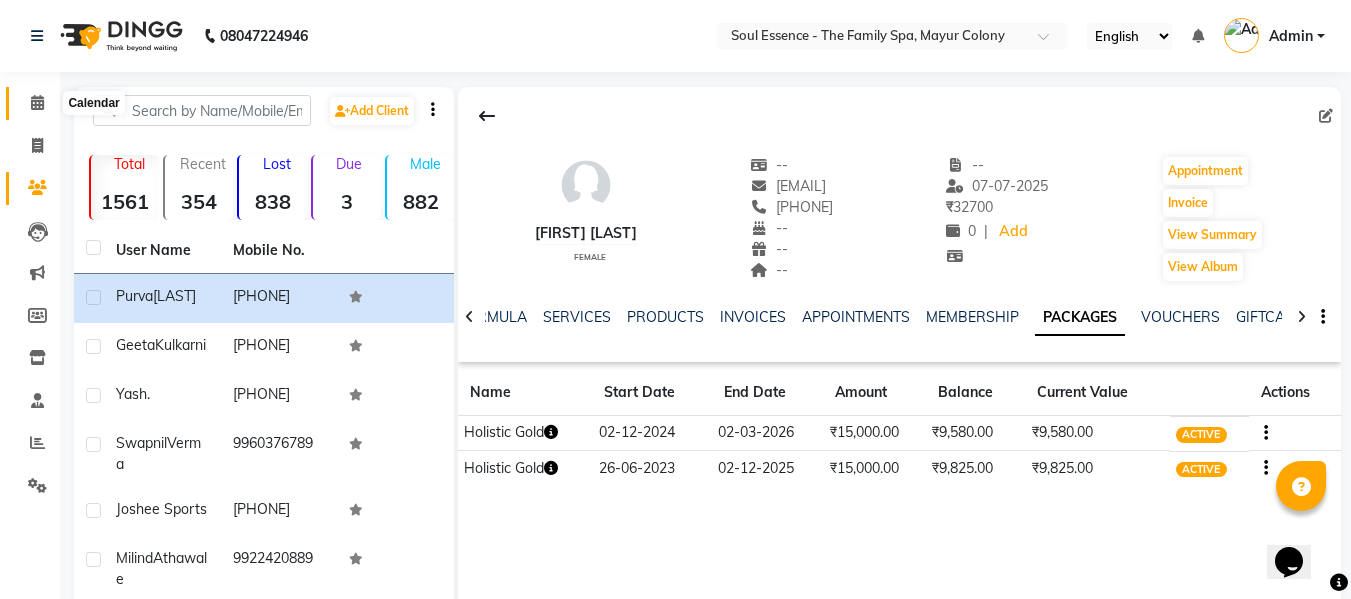 click 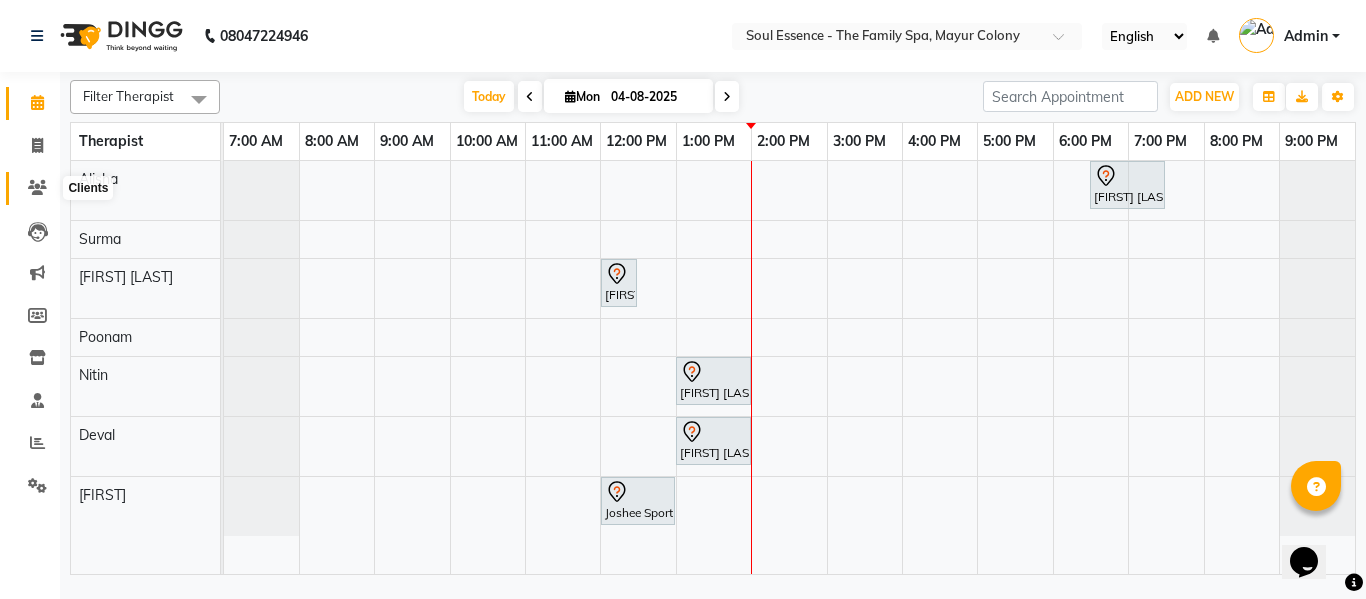 click 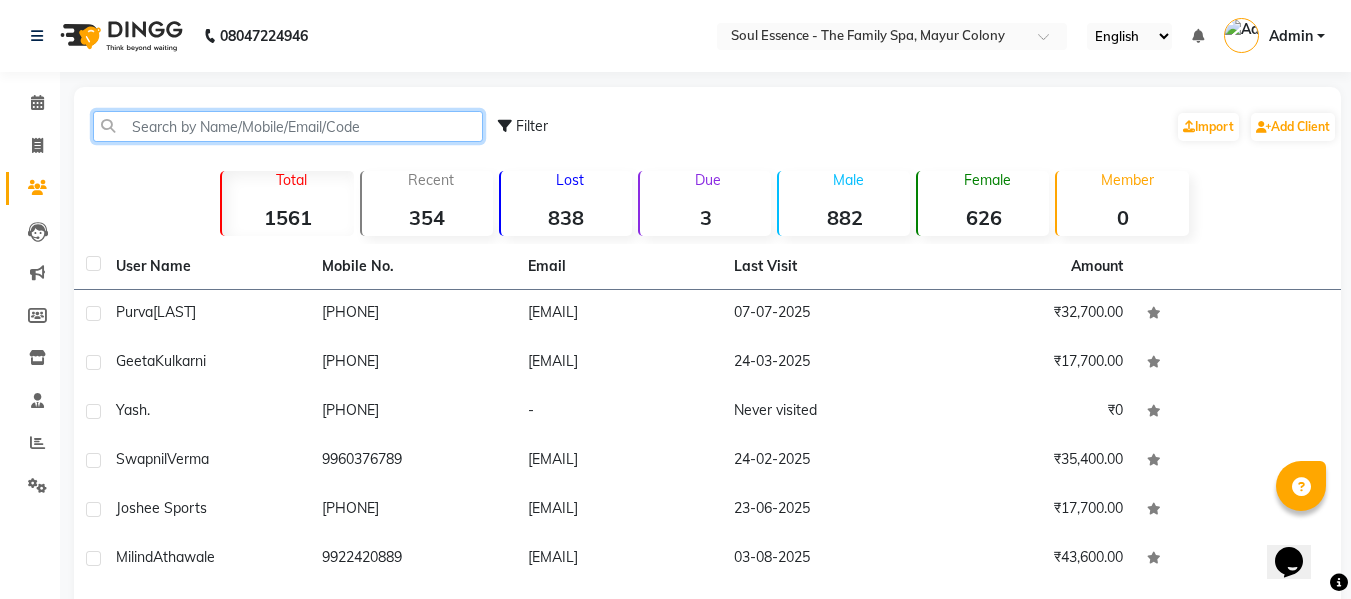 click 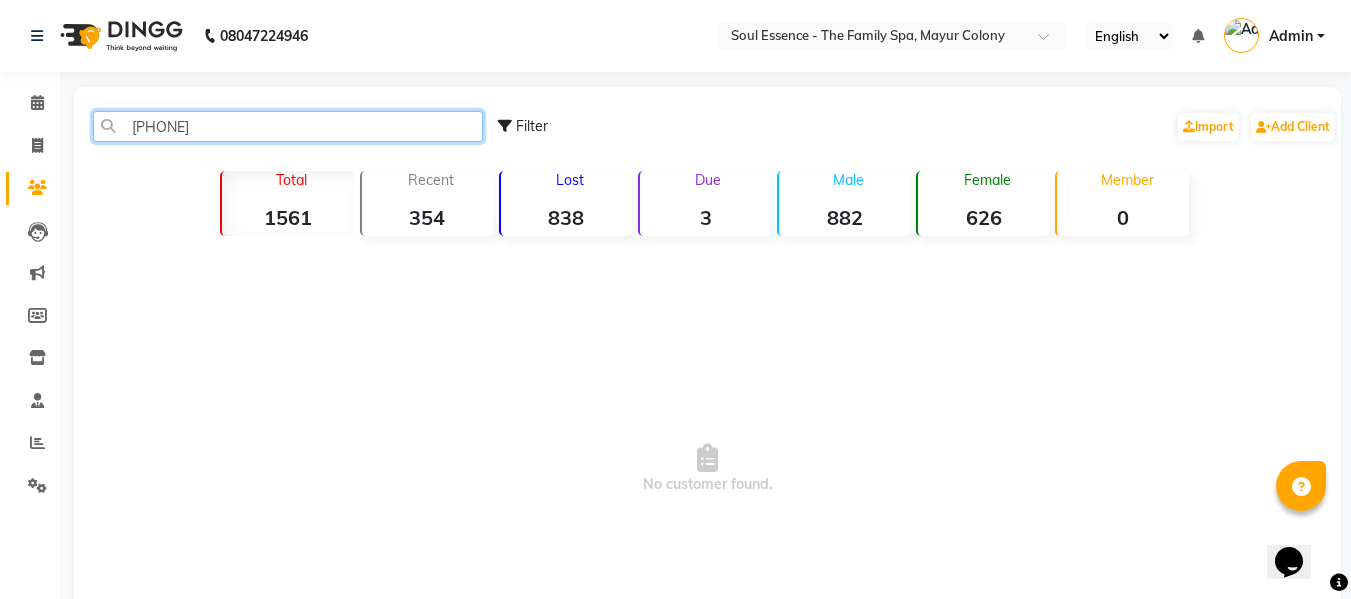 type on "95940118418" 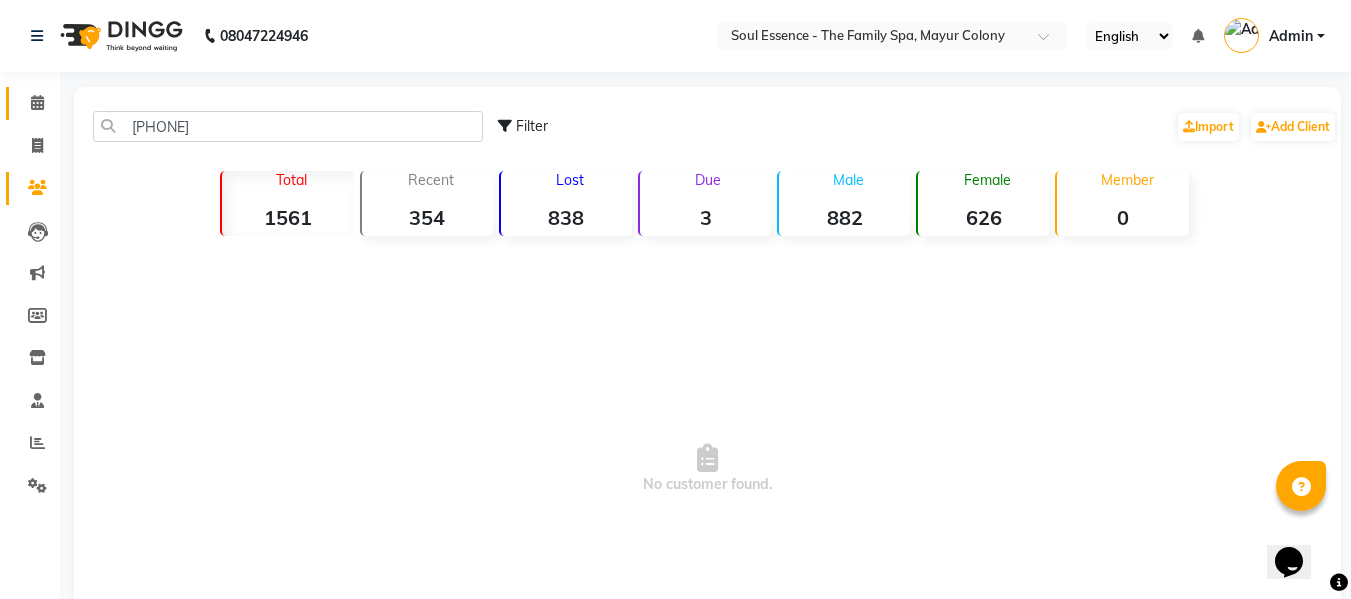 click on "Calendar" 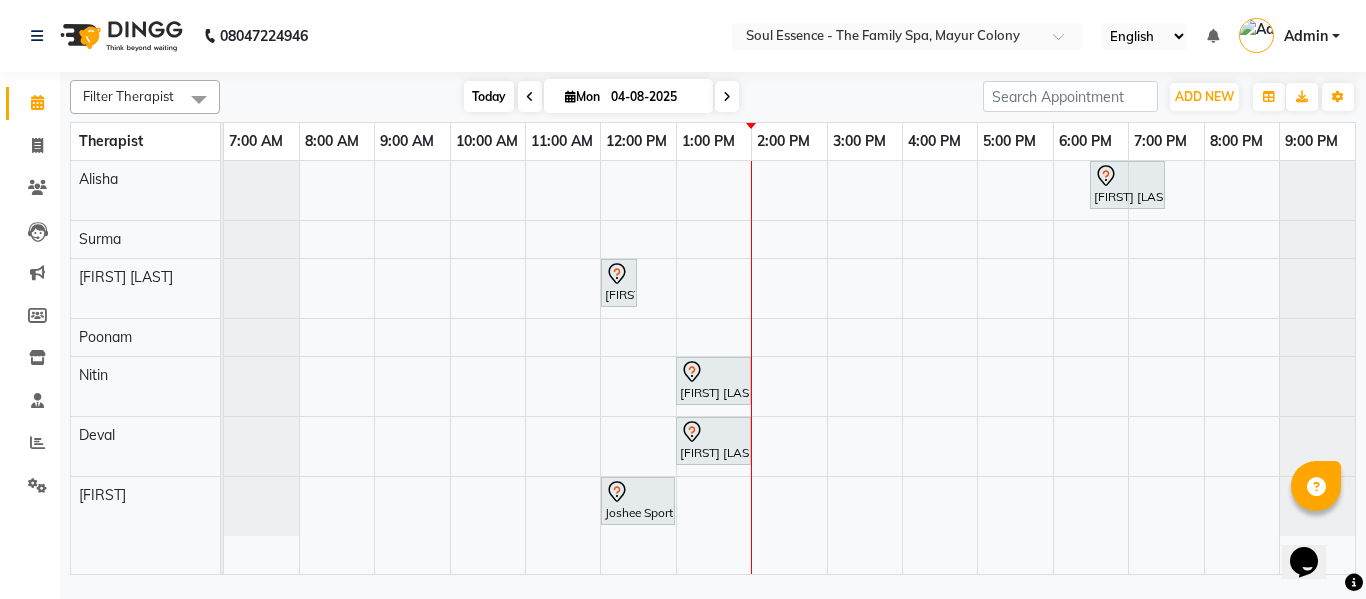 click on "Today" at bounding box center (489, 96) 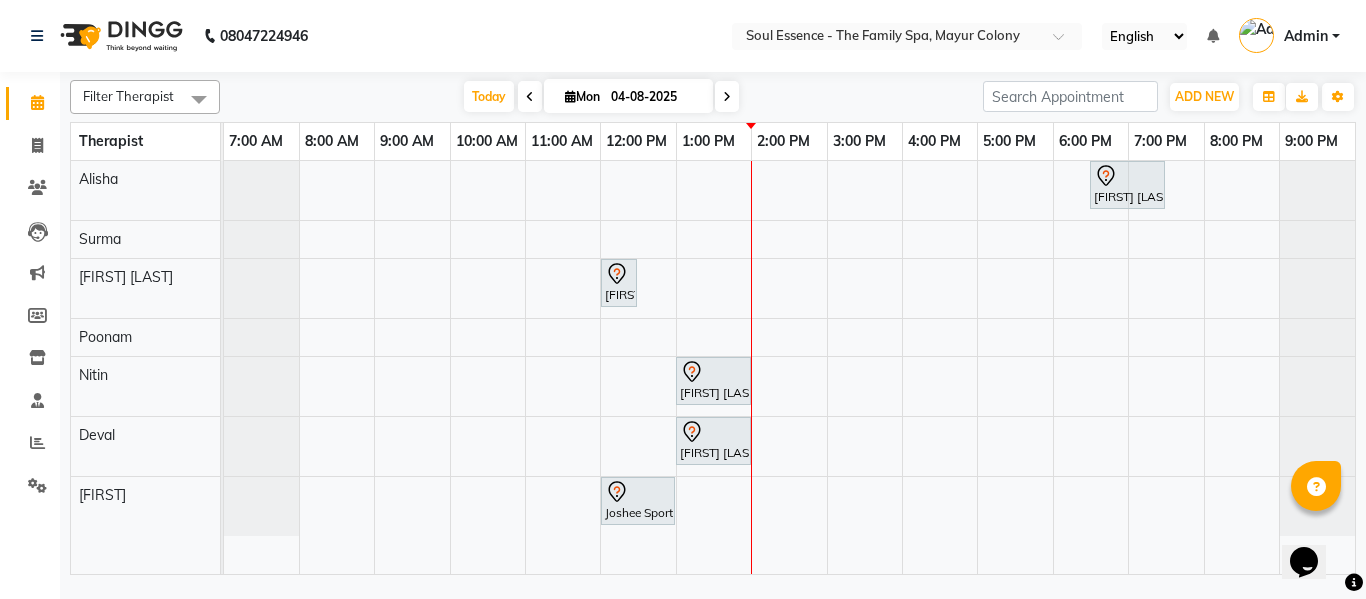 click on "Select Location × Soul Essence - The Family Spa, Mayur Colony English ENGLISH Español العربية मराठी हिंदी ગુજરાતી தமிழ் 中文 Notifications nothing to show Admin Manage Profile Change Password Sign out  Version:3.16.0" 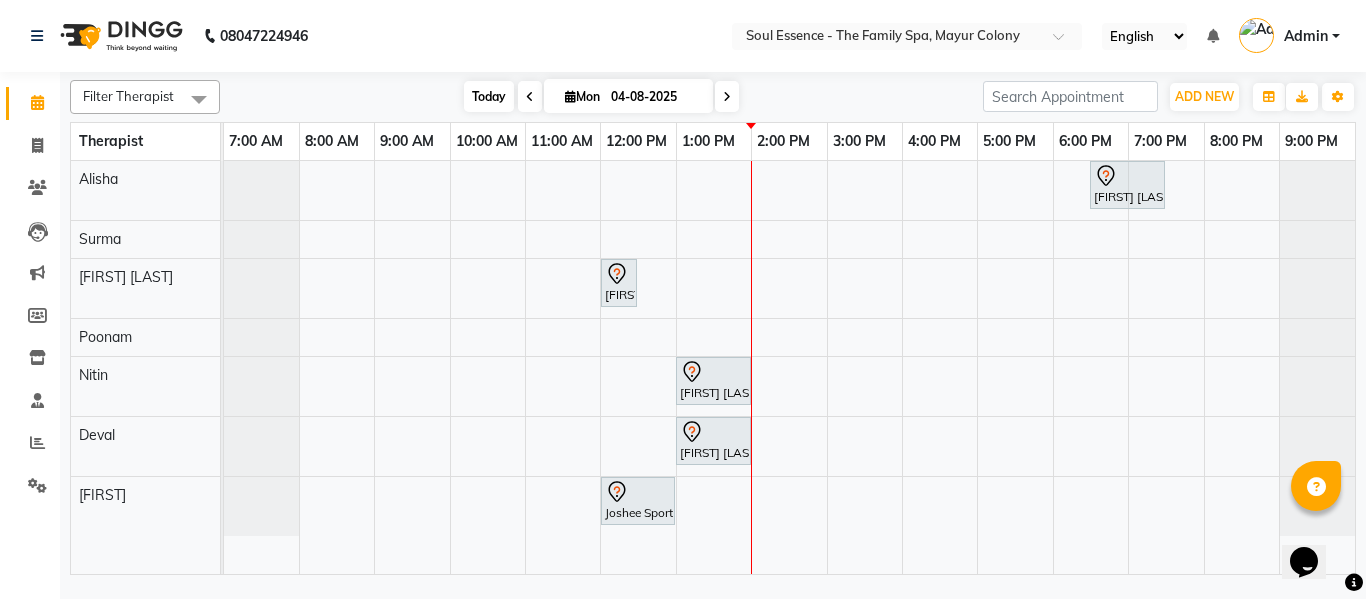 click on "Today" at bounding box center (489, 96) 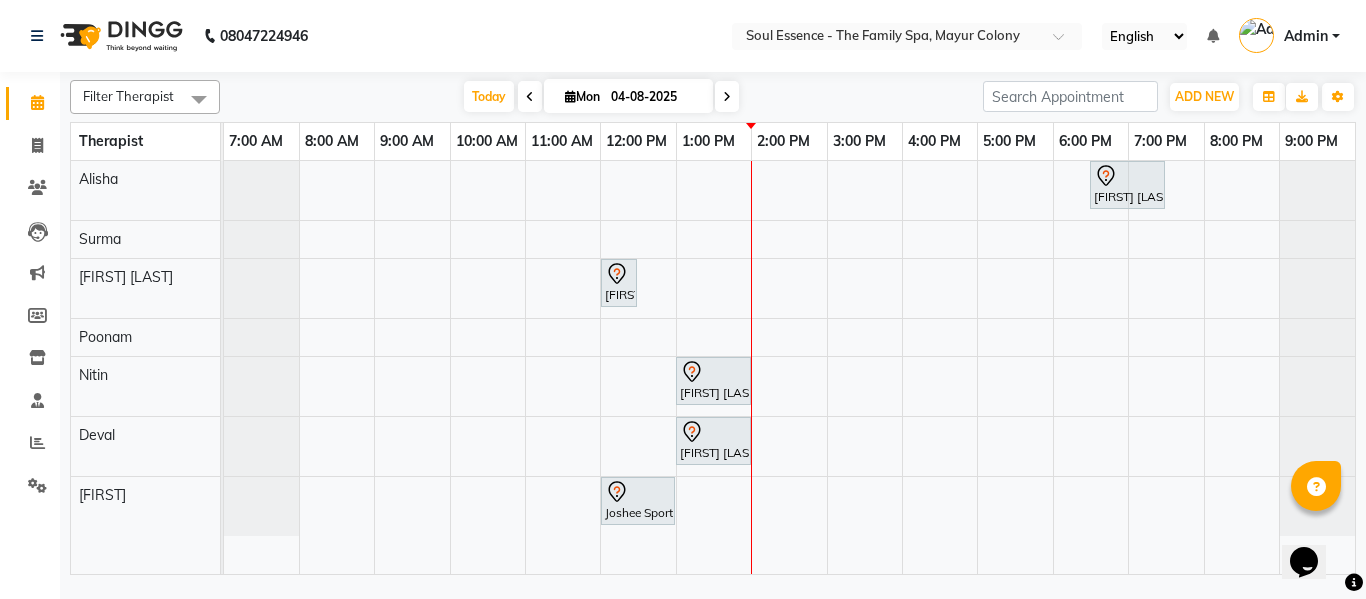 drag, startPoint x: 466, startPoint y: 28, endPoint x: 475, endPoint y: 35, distance: 11.401754 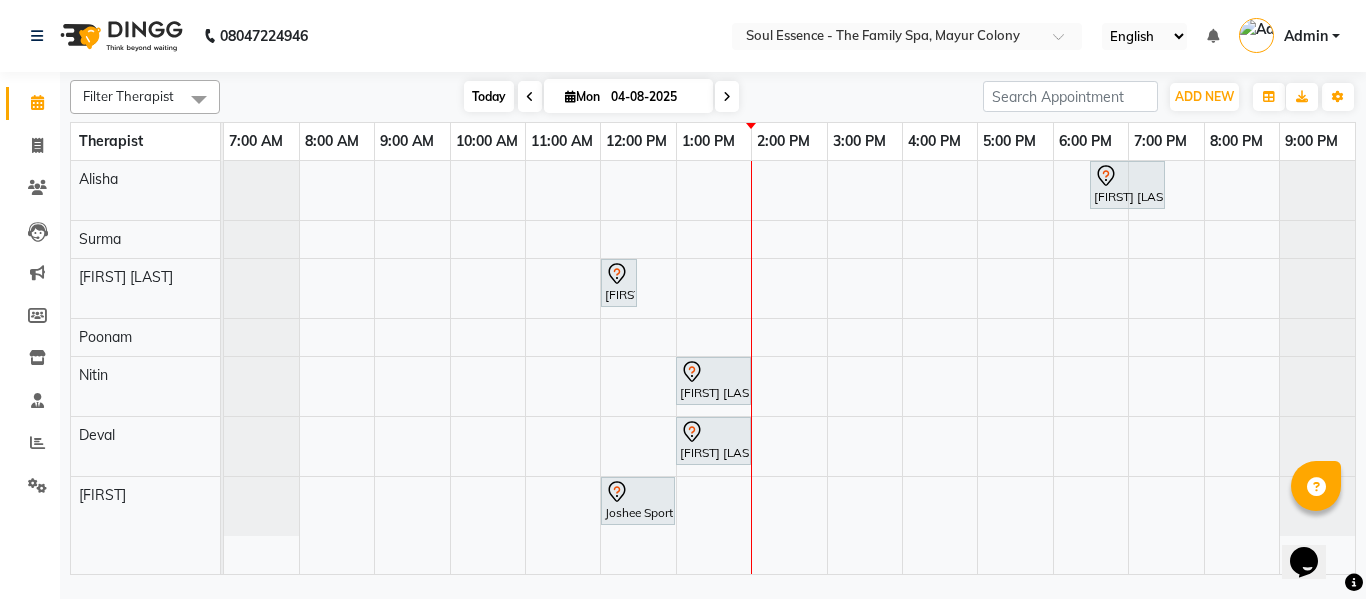 click on "Today" at bounding box center [489, 96] 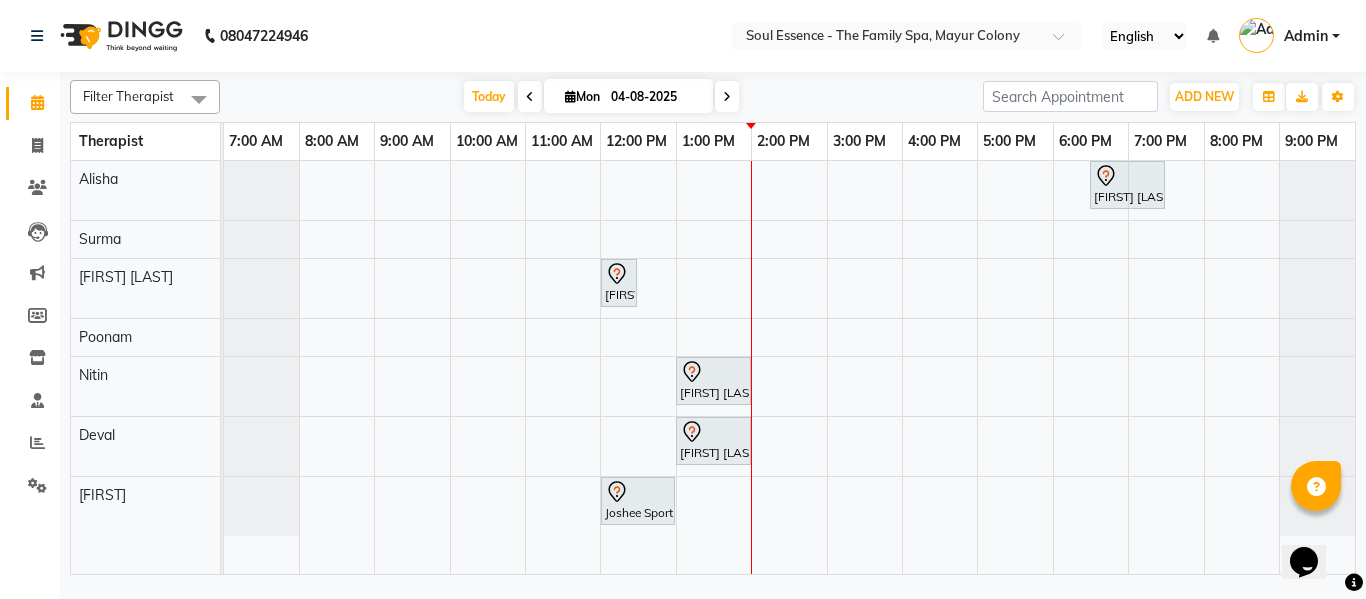 click on "Select Location × Soul Essence - The Family Spa, Mayur Colony English ENGLISH Español العربية मराठी हिंदी ગુજરાતી தமிழ் 中文 Notifications nothing to show Admin Manage Profile Change Password Sign out  Version:3.16.0" 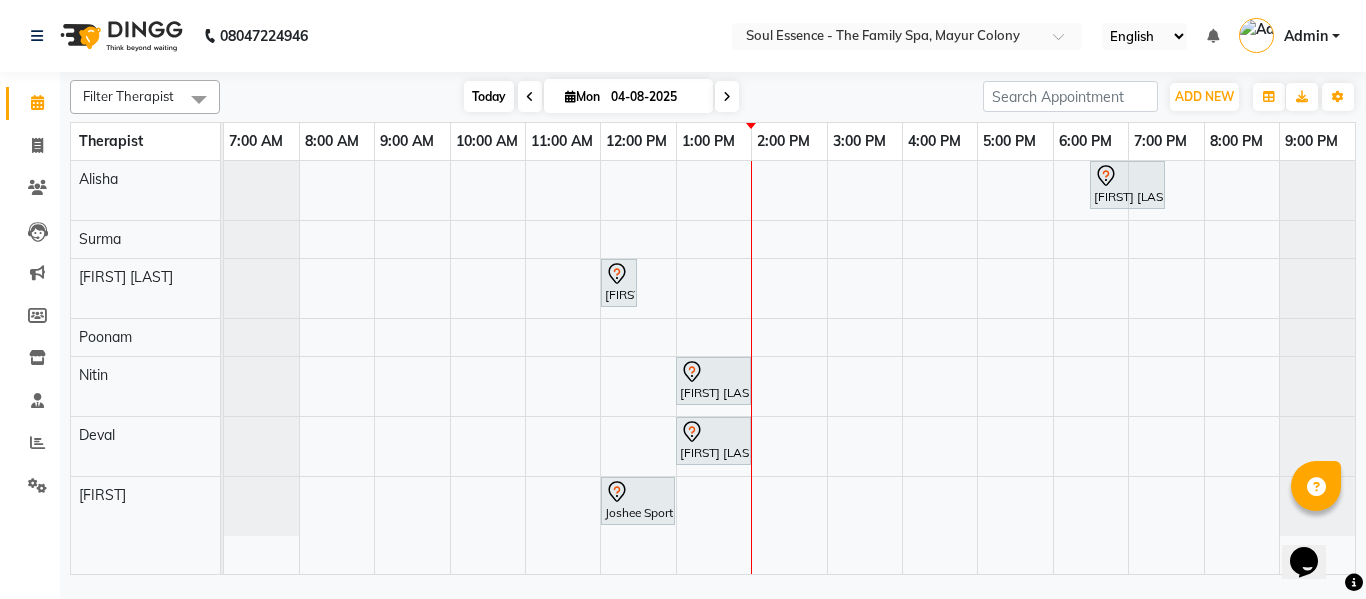 click on "Today" at bounding box center (489, 96) 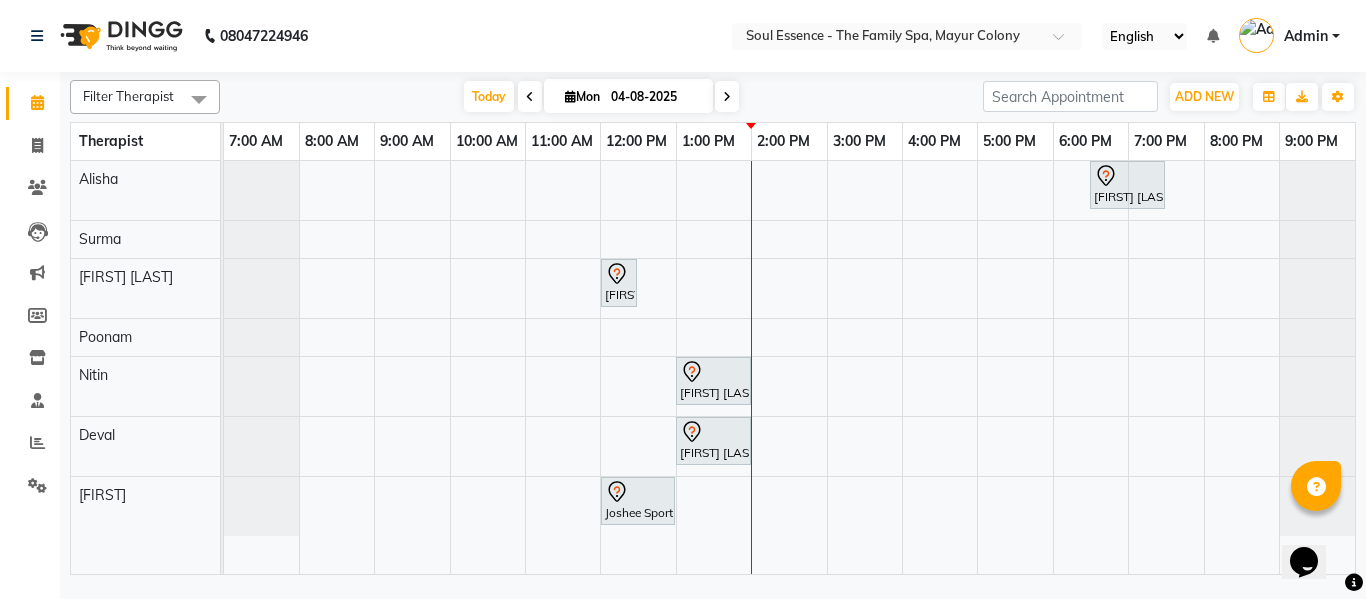 click on "Select Location × Soul Essence - The Family Spa, Mayur Colony English ENGLISH Español العربية मराठी हिंदी ગુજરાતી தமிழ் 中文 Notifications nothing to show Admin Manage Profile Change Password Sign out  Version:3.16.0" 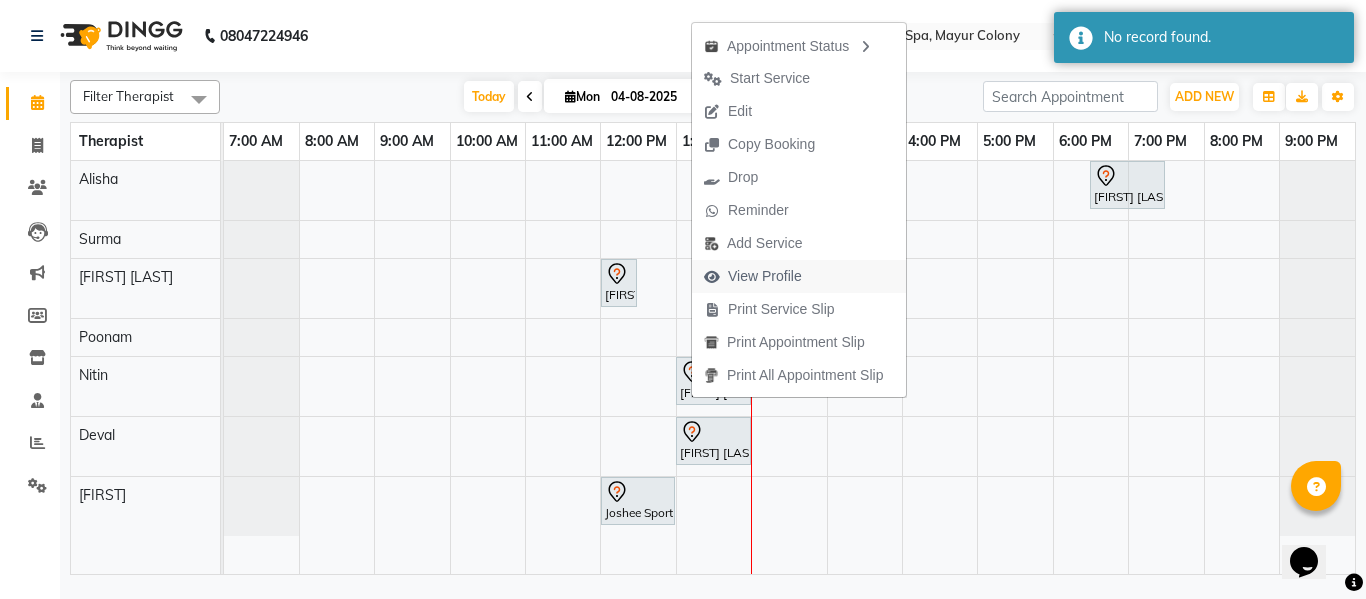click on "View Profile" at bounding box center (765, 276) 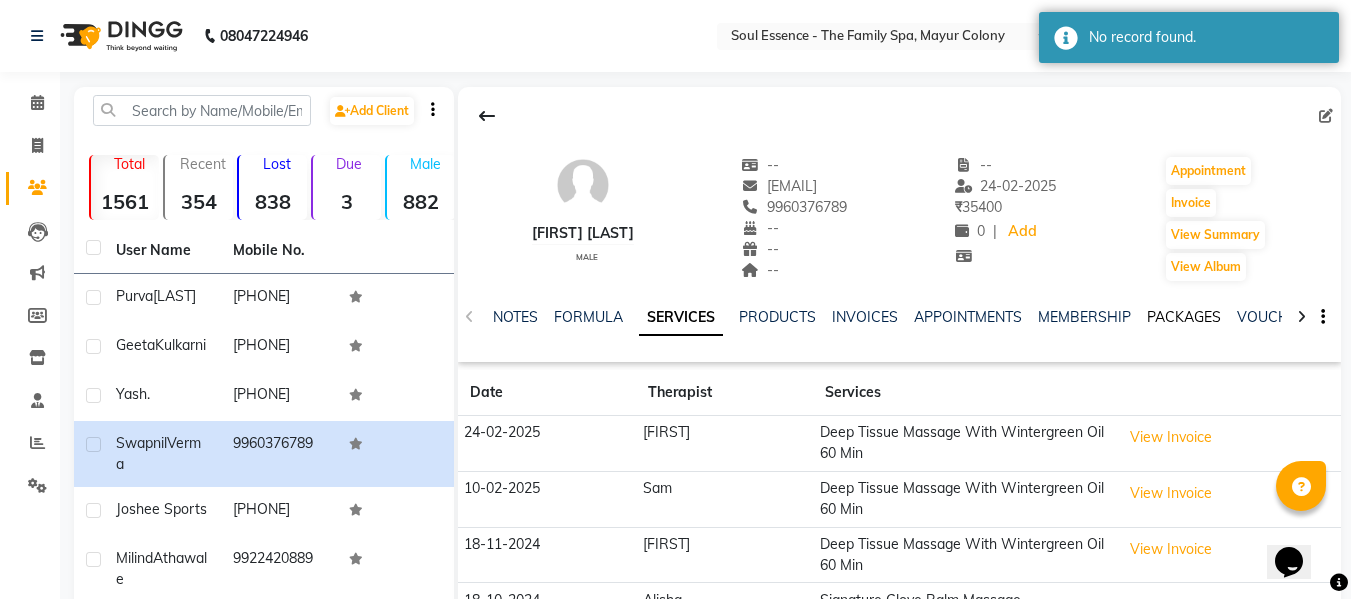 click on "PACKAGES" 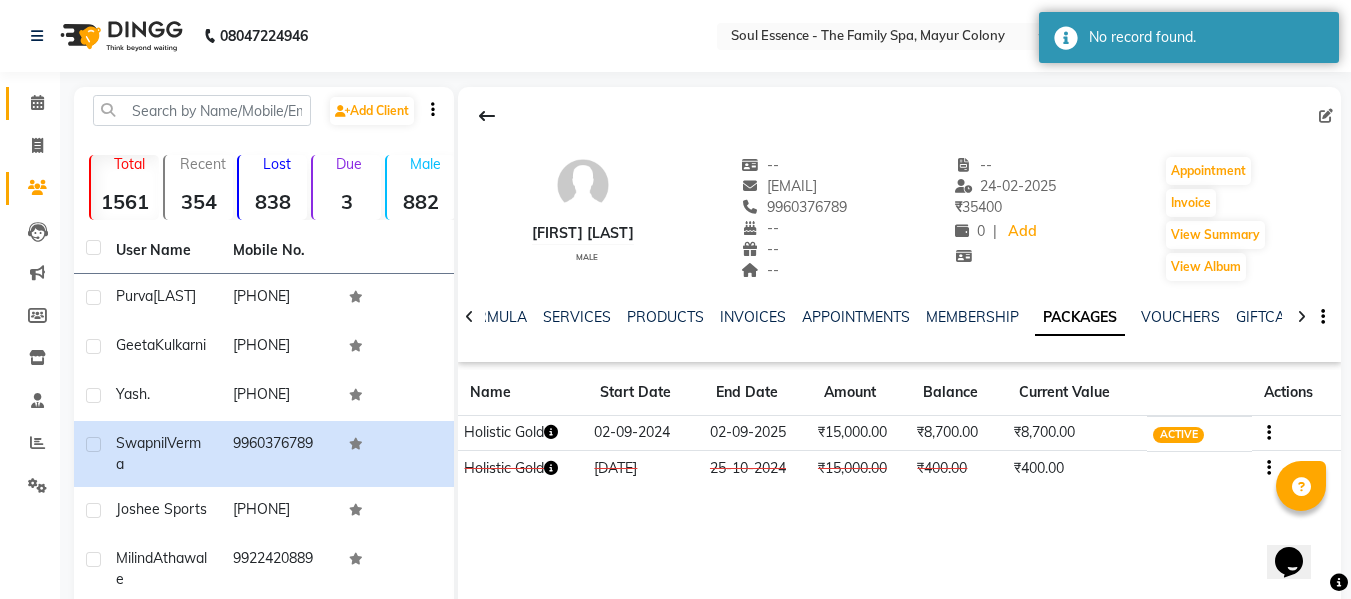 click on "Calendar" 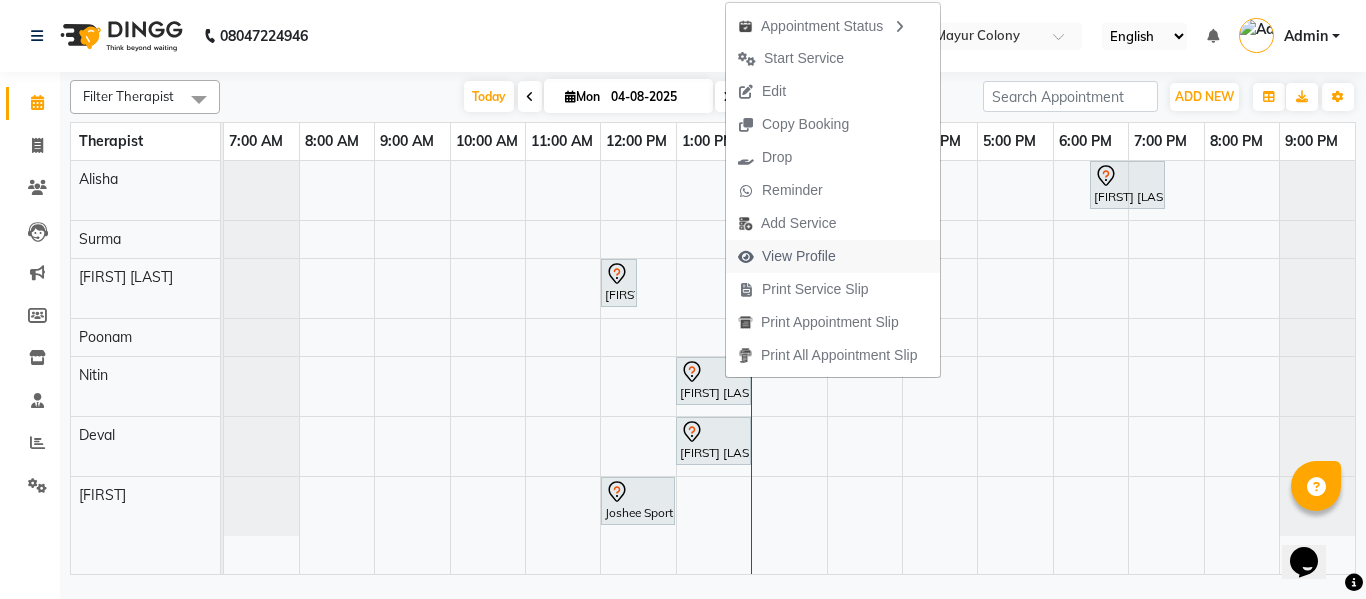 click on "View Profile" at bounding box center [799, 256] 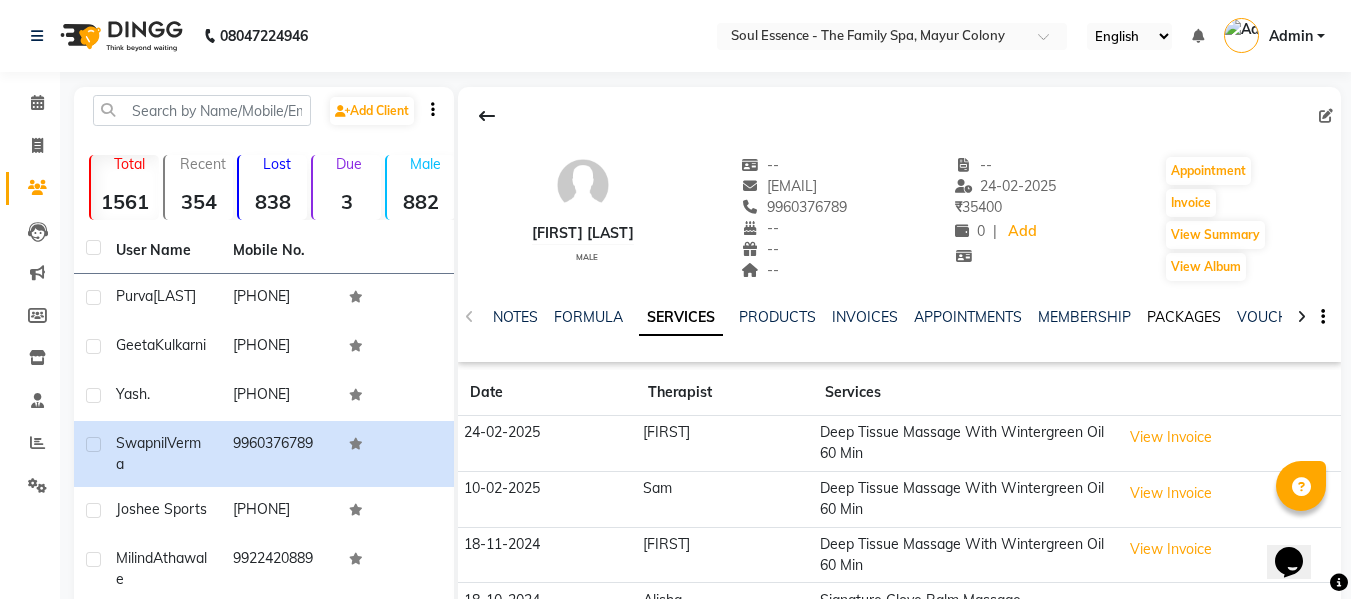 click on "PACKAGES" 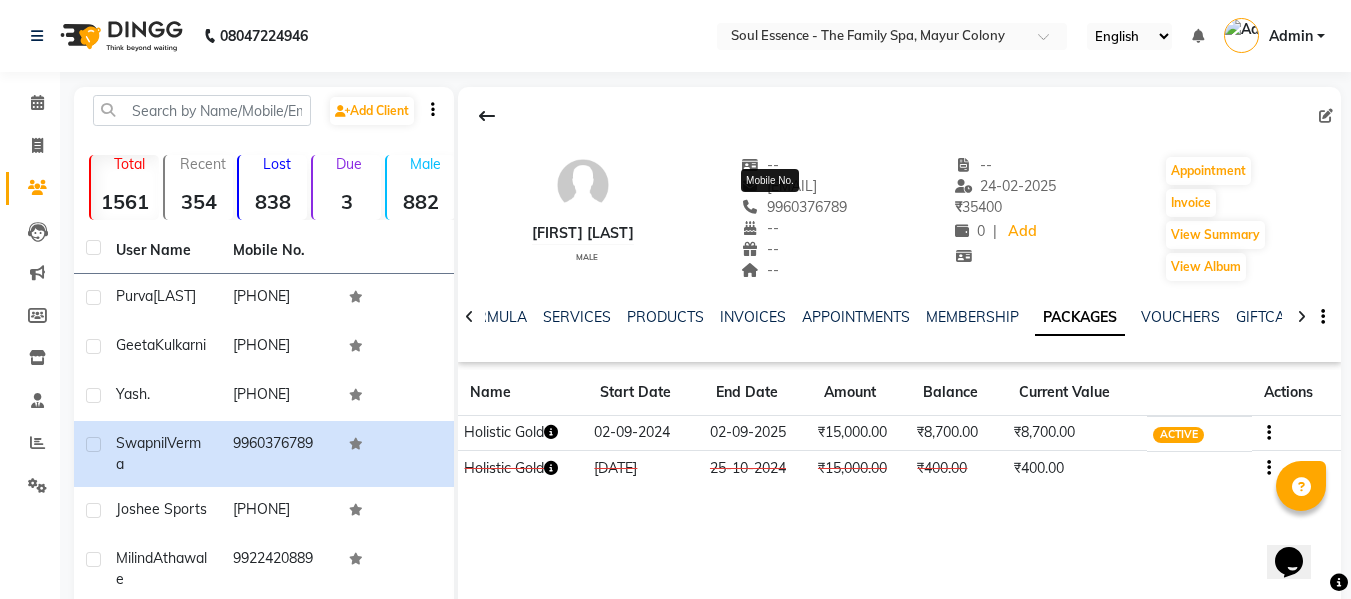 click on "9960376789" 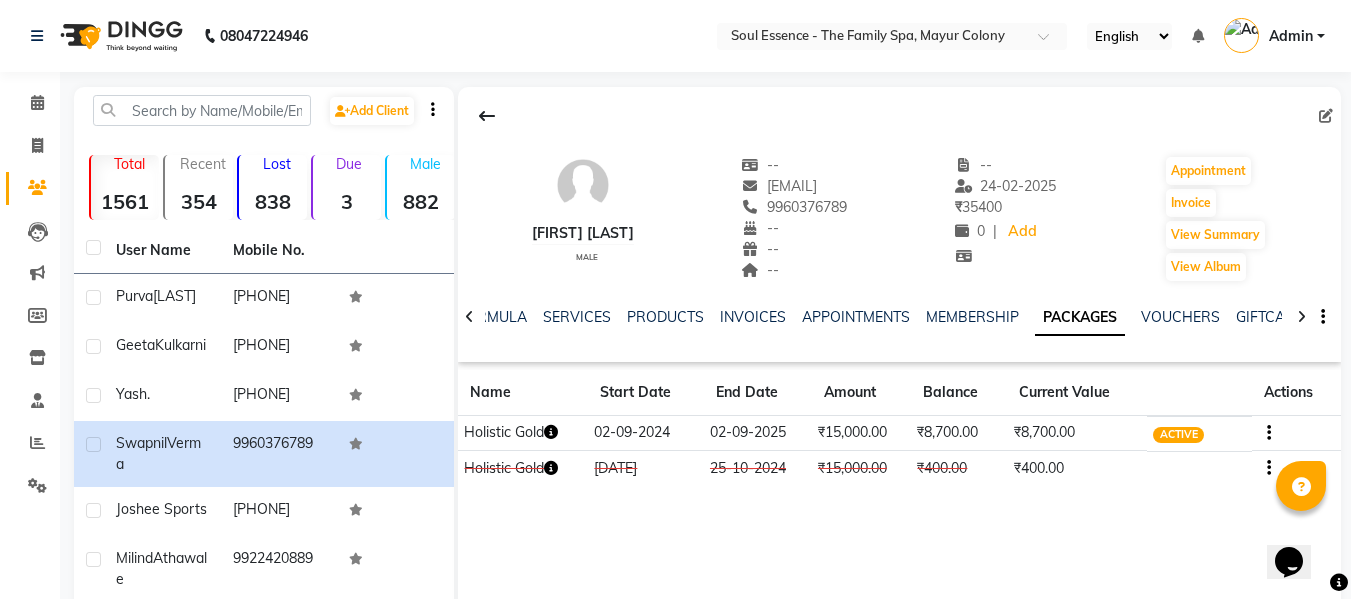copy on "9960376789" 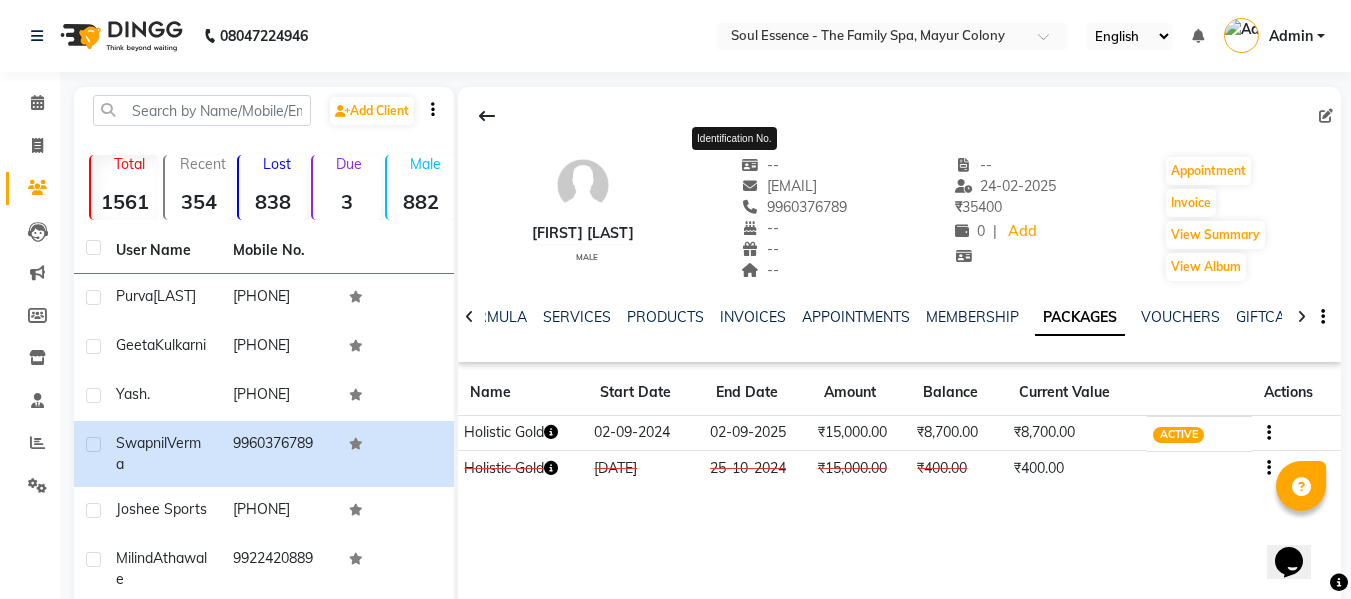 copy on "9960376789" 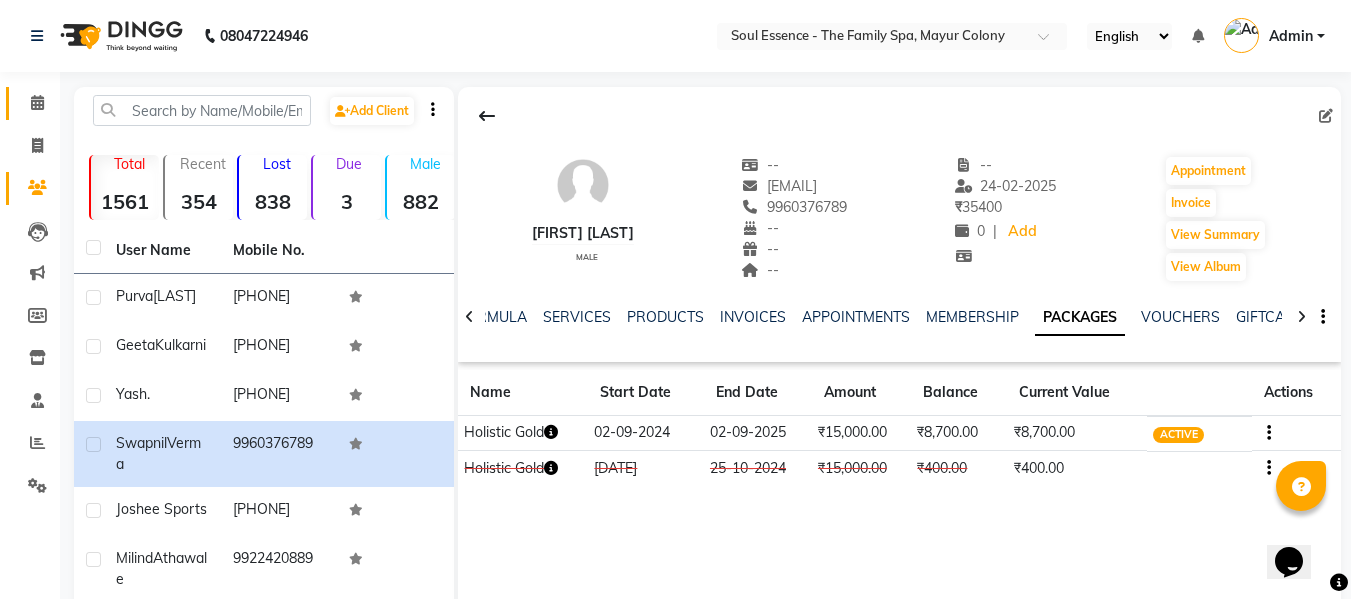 click on "Calendar" 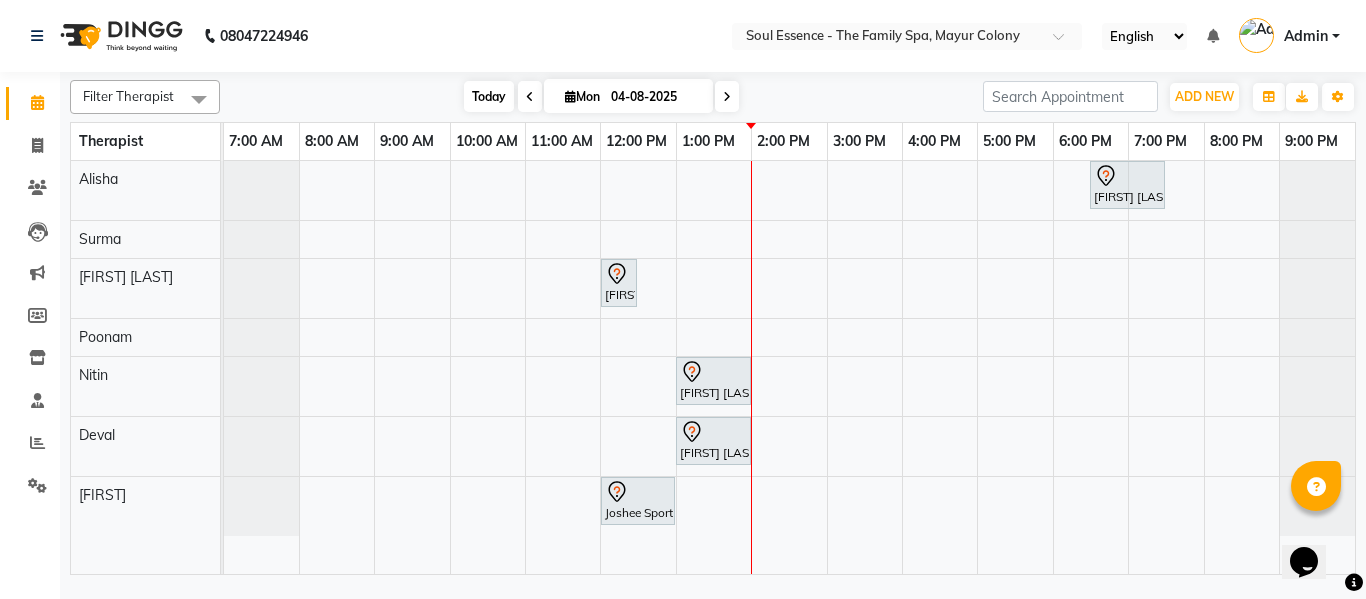 click on "Today" at bounding box center (489, 96) 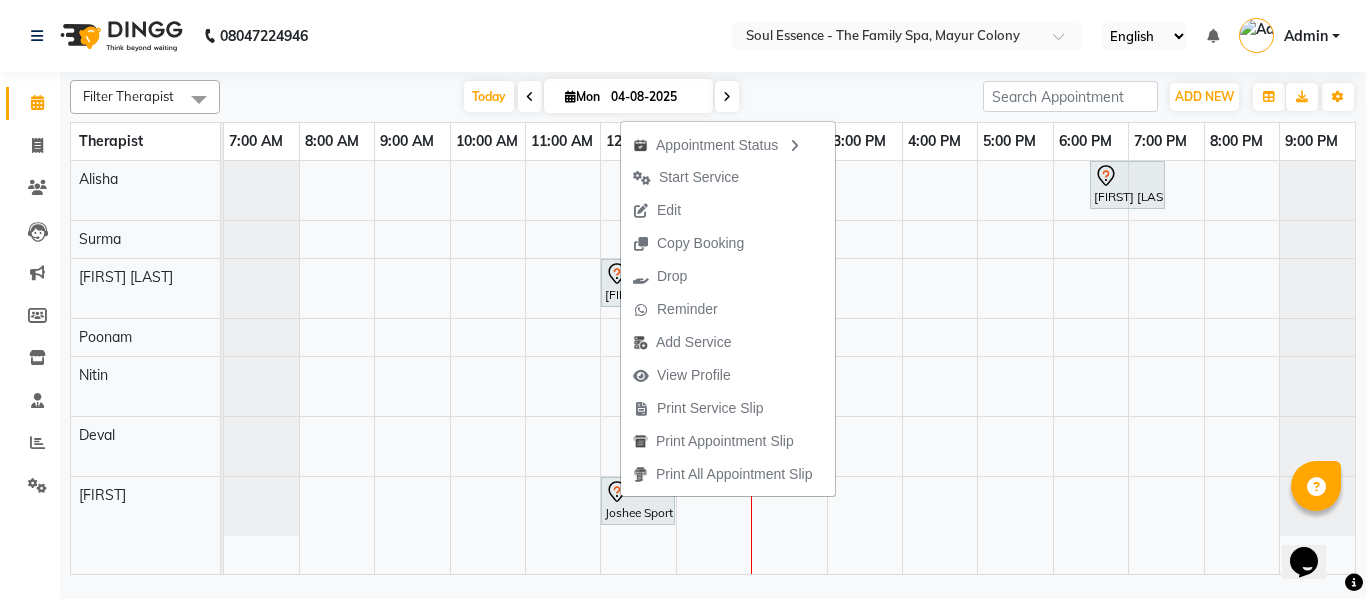 click on "Select Location × Soul Essence - The Family Spa, Mayur Colony English ENGLISH Español العربية मराठी हिंदी ગુજરાતી தமிழ் 中文 Notifications nothing to show Admin Manage Profile Change Password Sign out  Version:3.16.0" 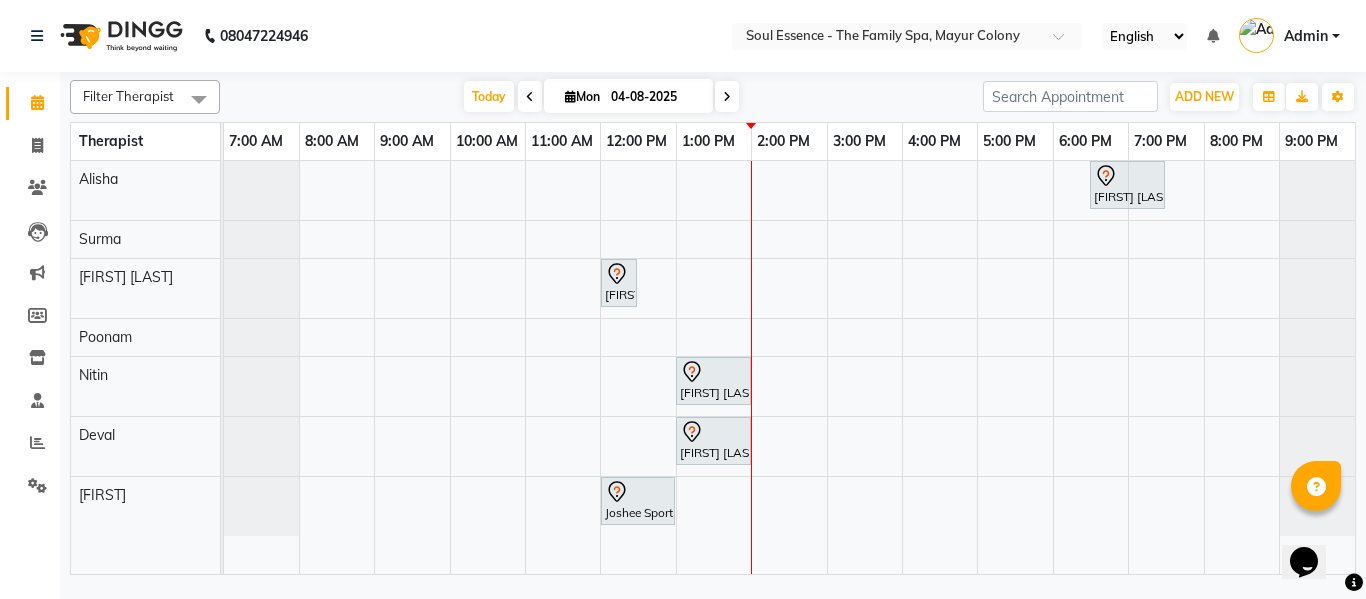 click on "Clients" 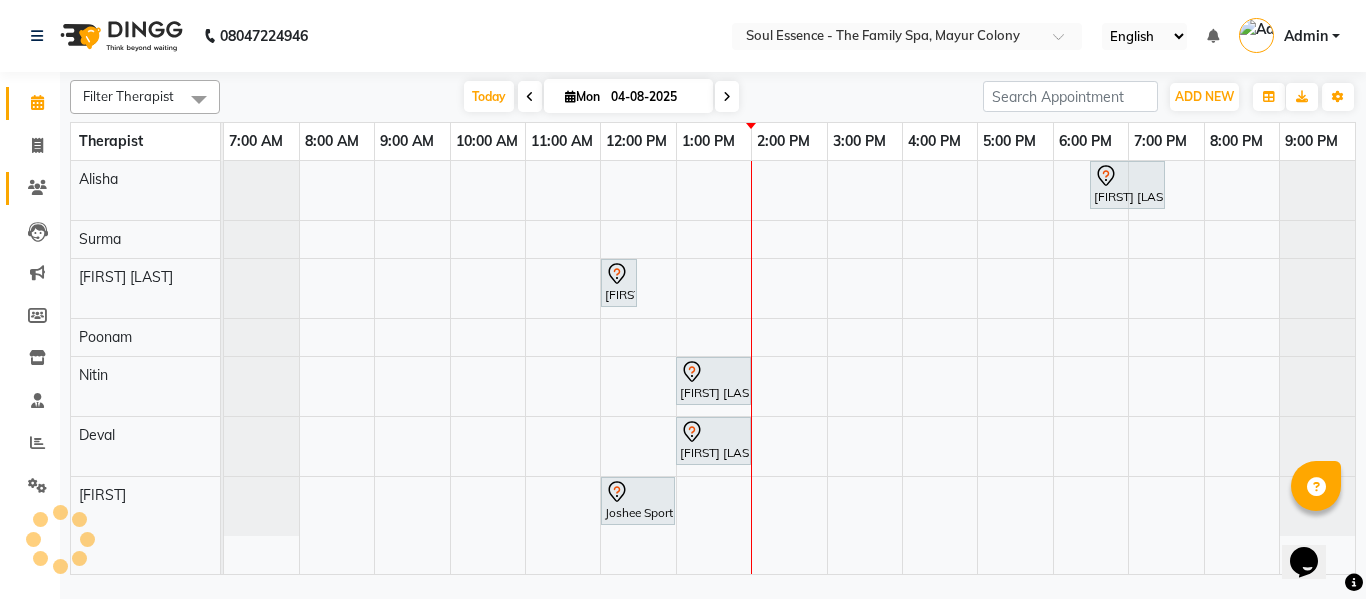 click 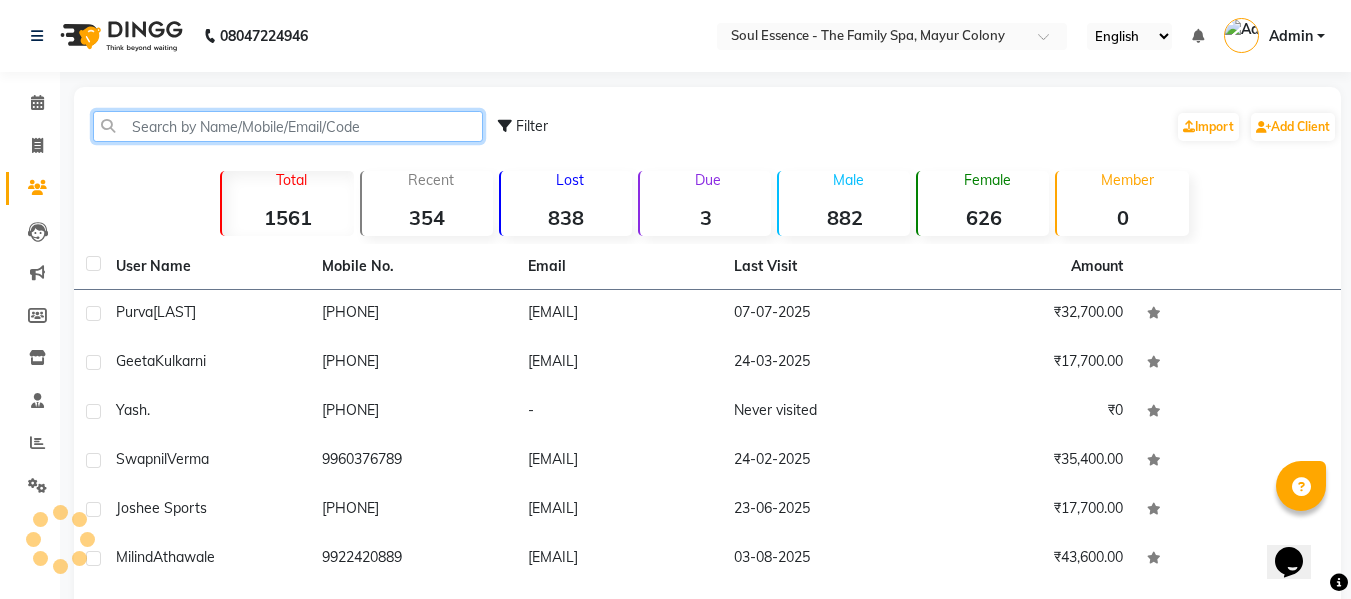 click 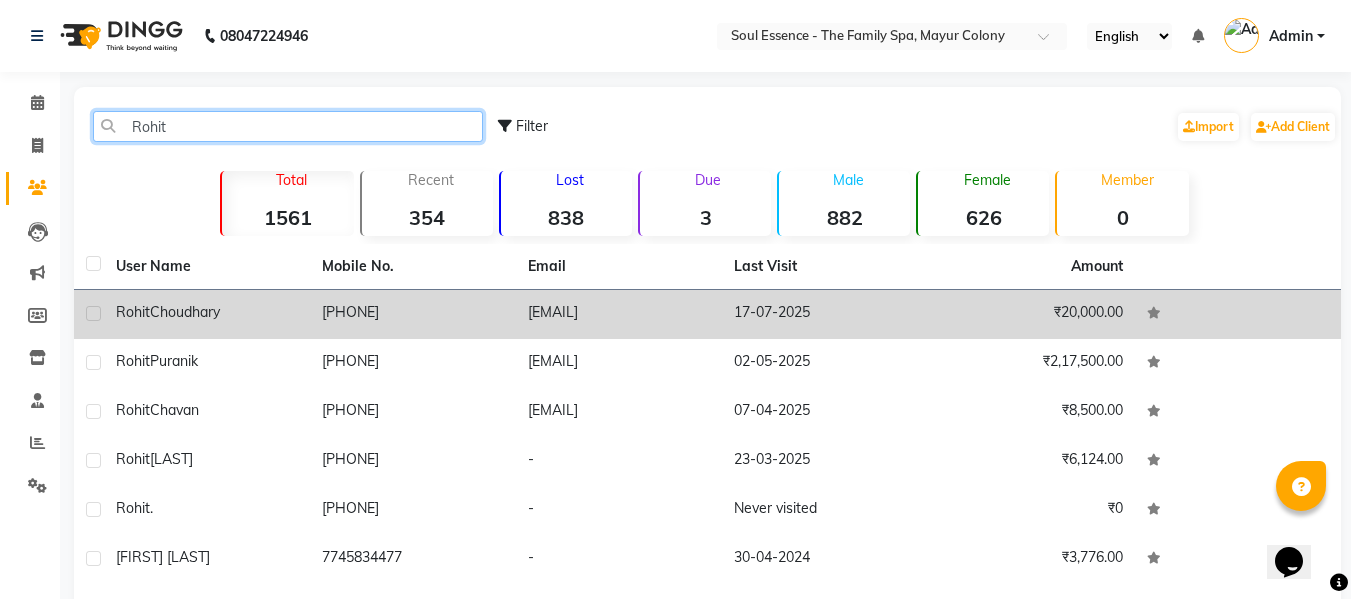 type on "Rohit" 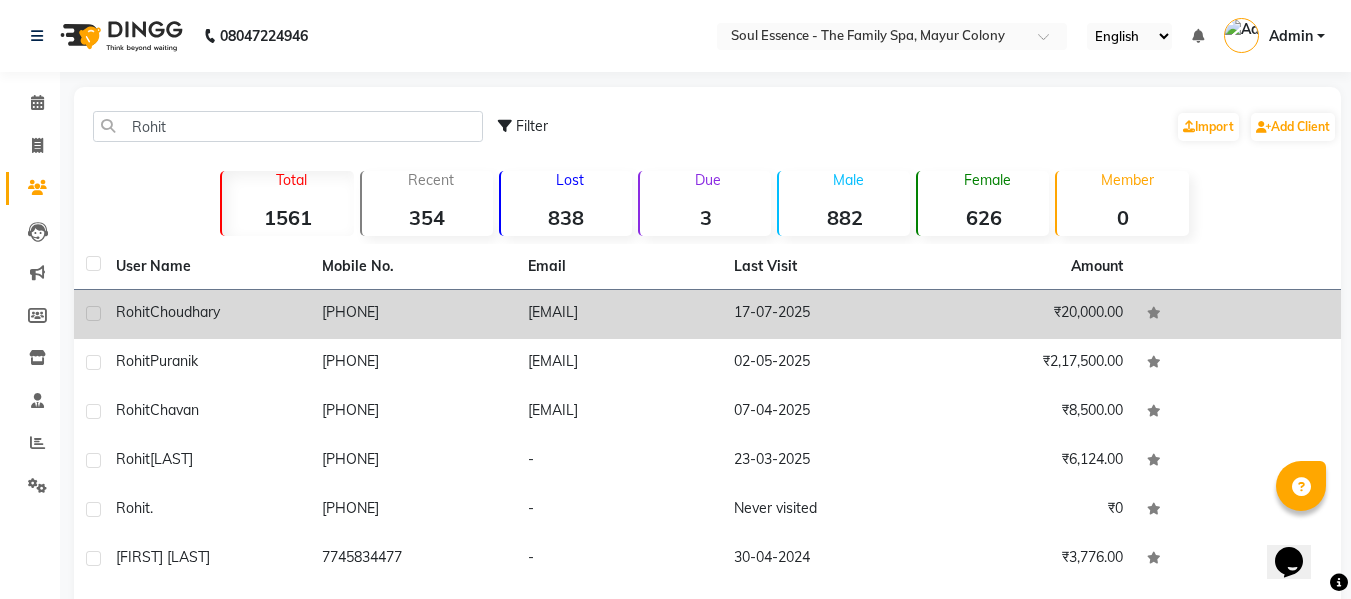 click on "Rohit  Choudhary" 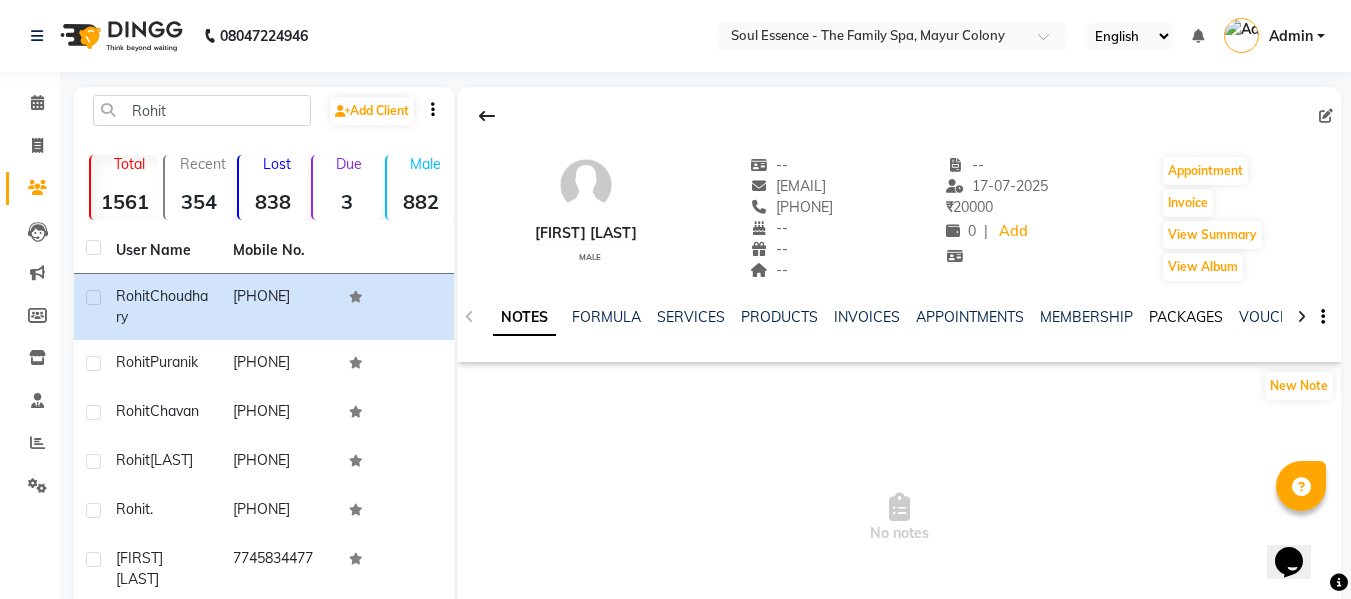 click on "PACKAGES" 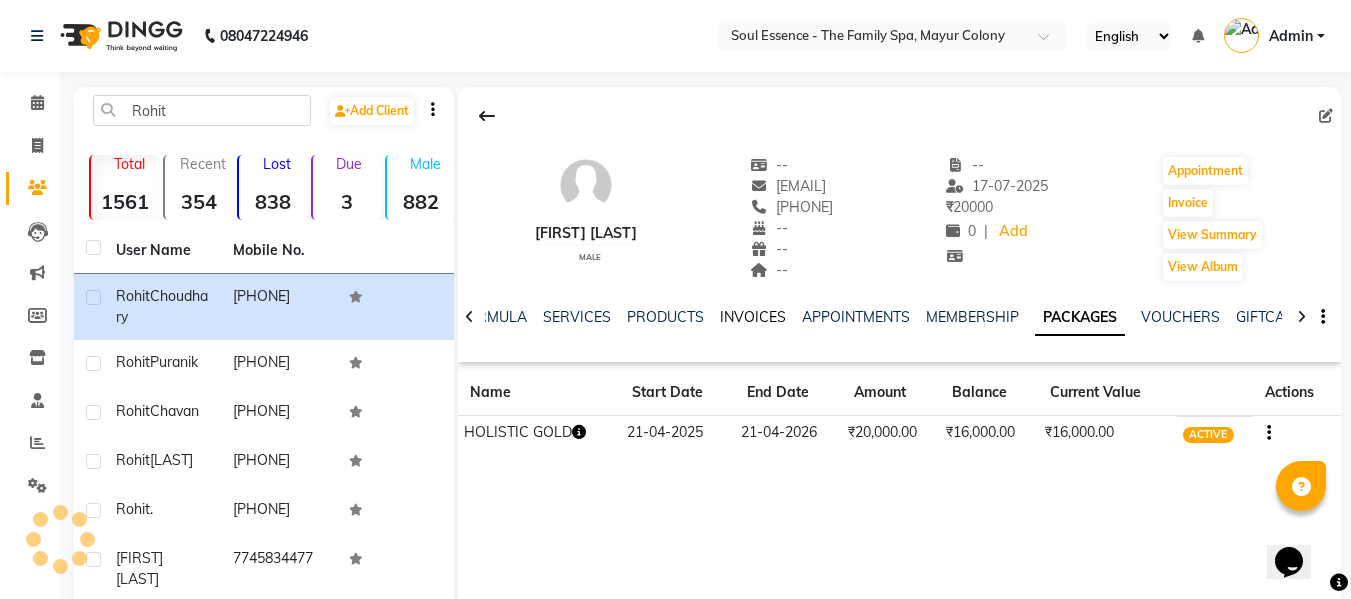 click on "INVOICES" 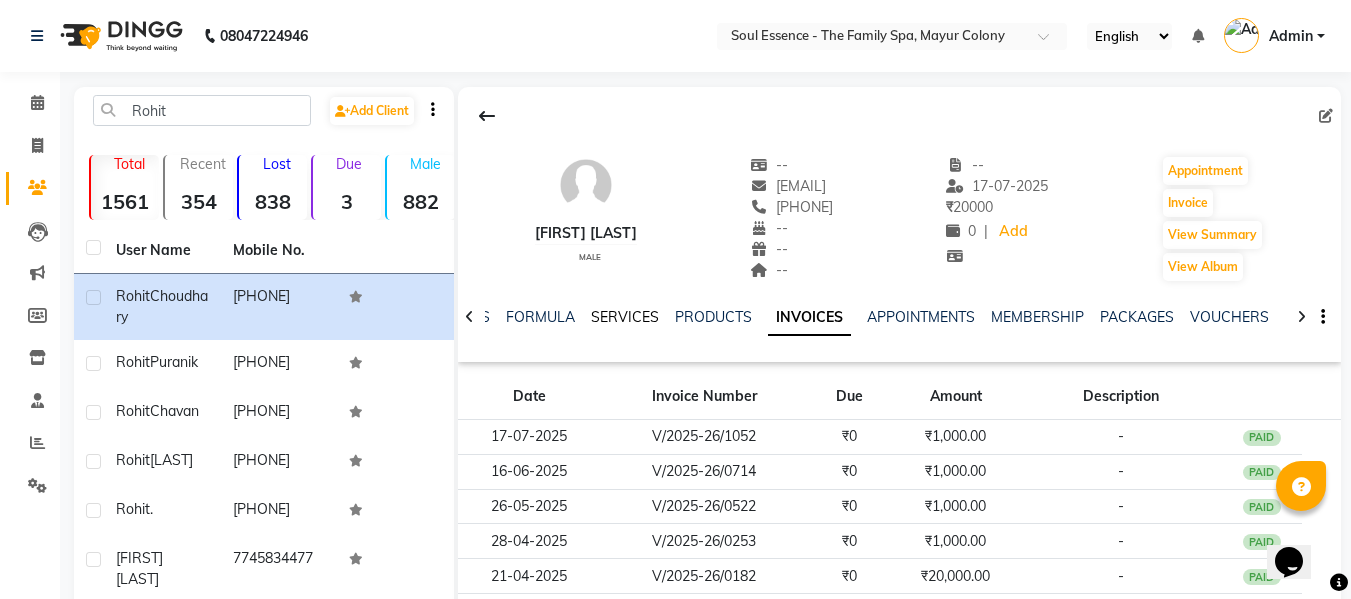 click on "SERVICES" 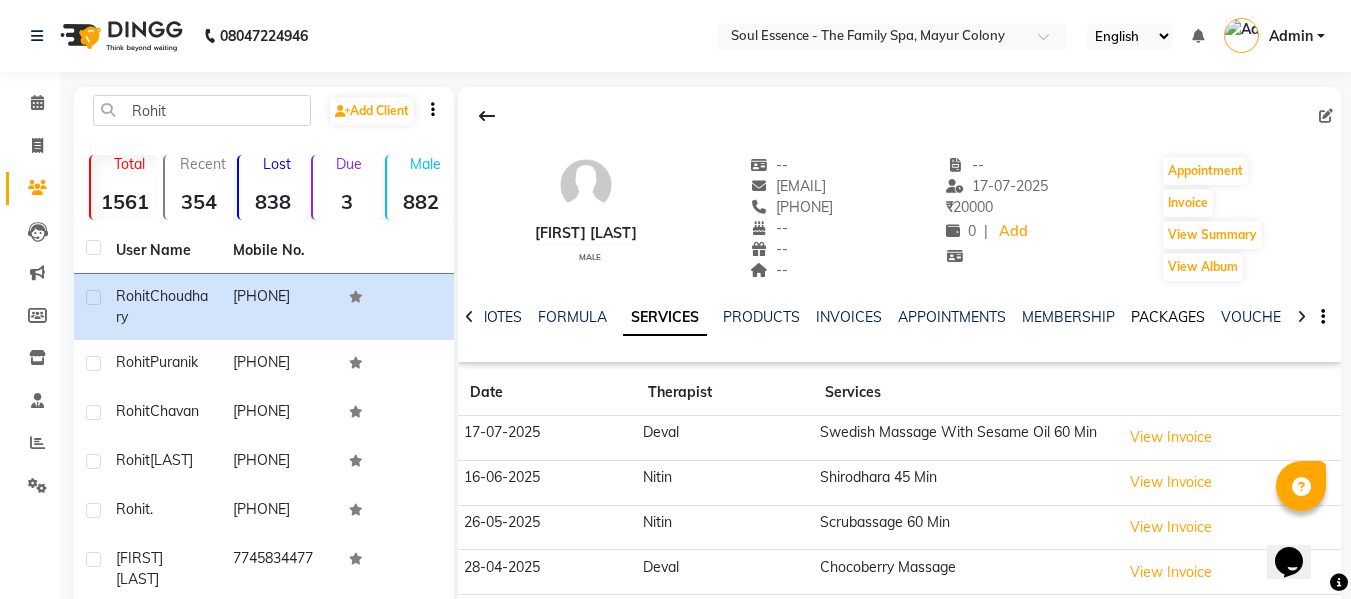 click on "PACKAGES" 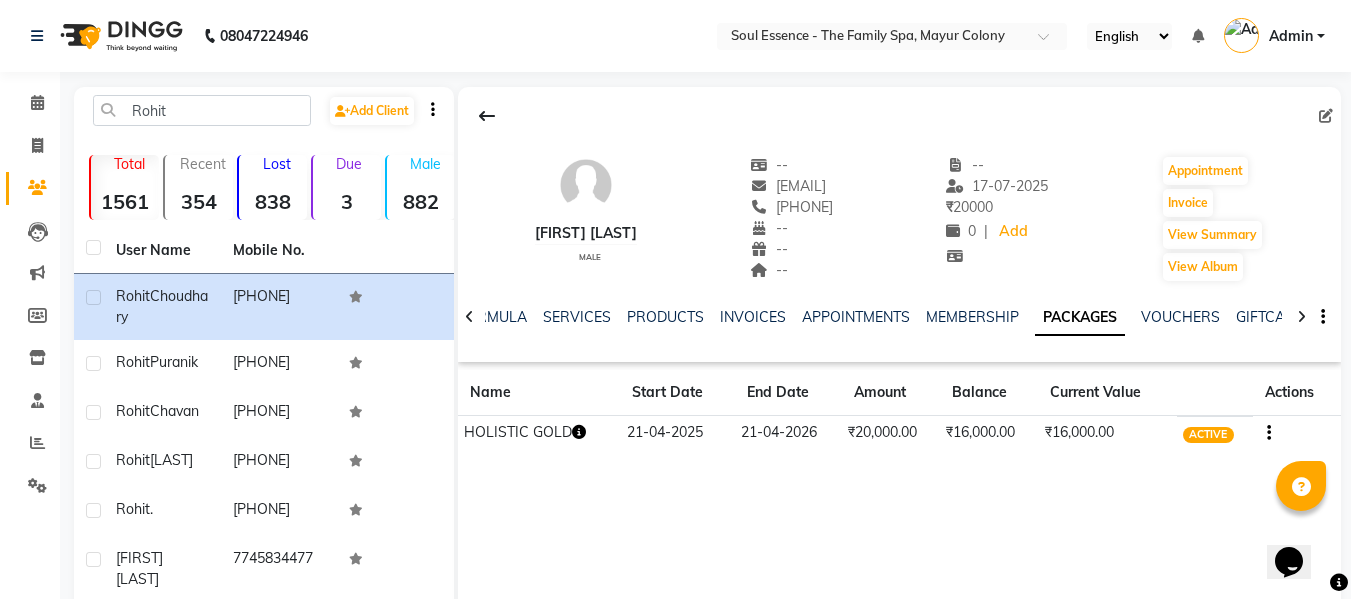 click on "NOTES FORMULA SERVICES PRODUCTS INVOICES APPOINTMENTS MEMBERSHIP PACKAGES VOUCHERS GIFTCARDS POINTS FORMS FAMILY CARDS WALLET" 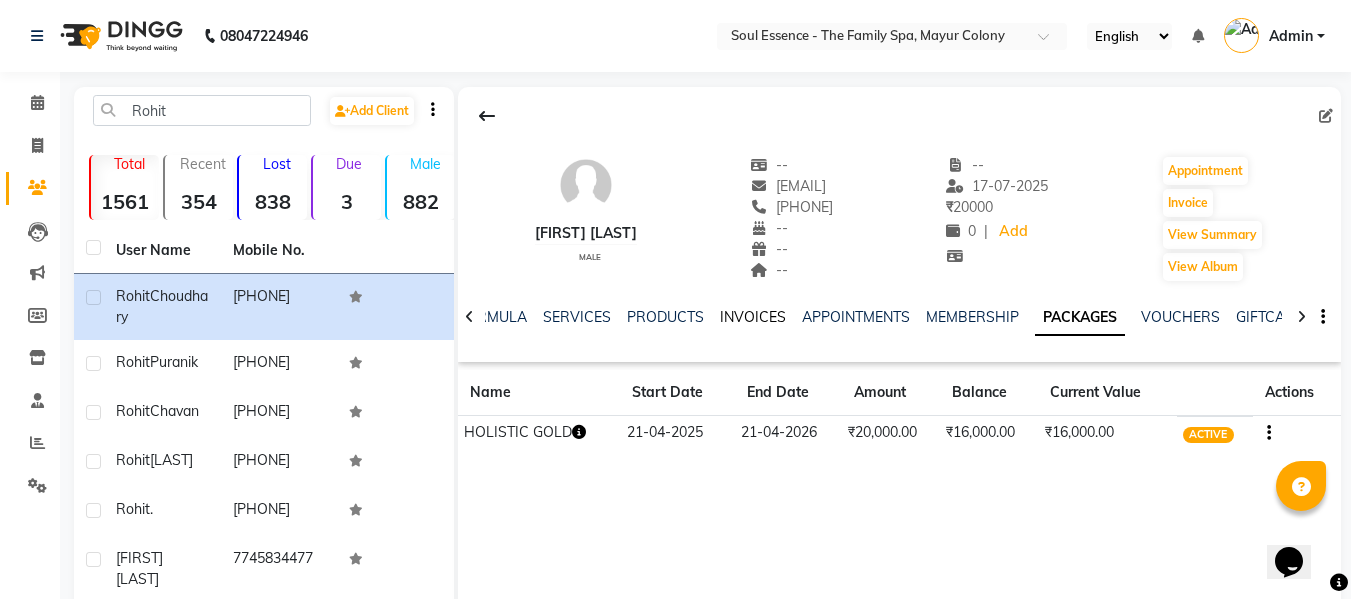 click on "INVOICES" 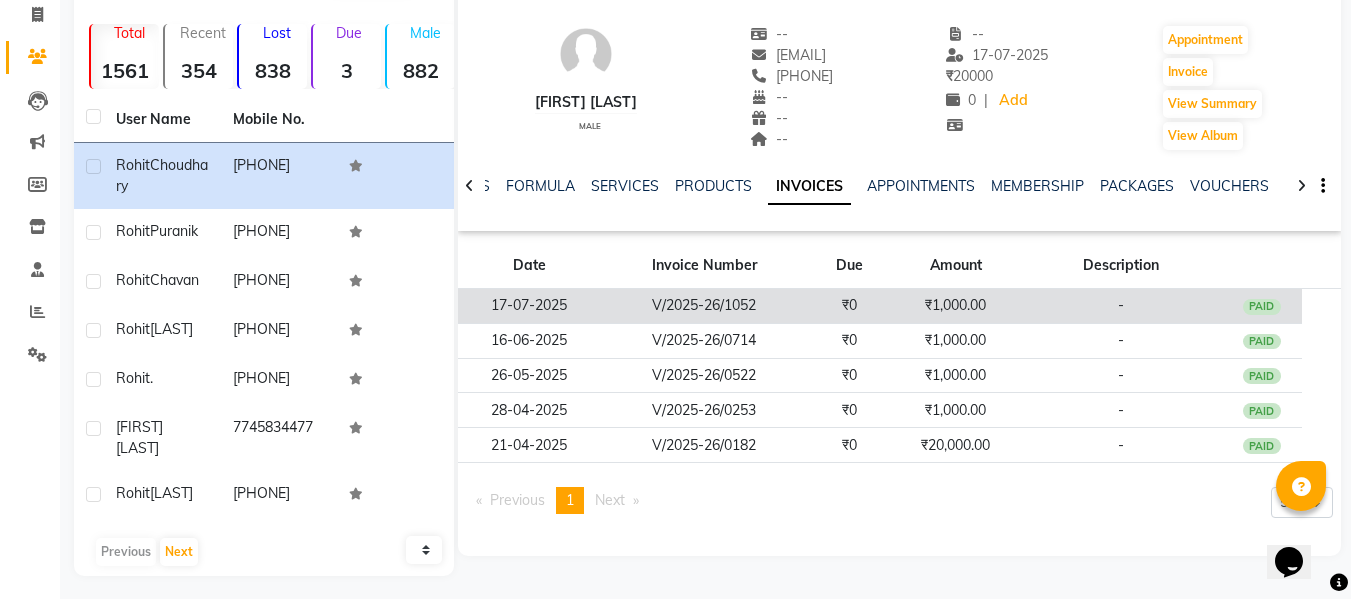 scroll, scrollTop: 138, scrollLeft: 0, axis: vertical 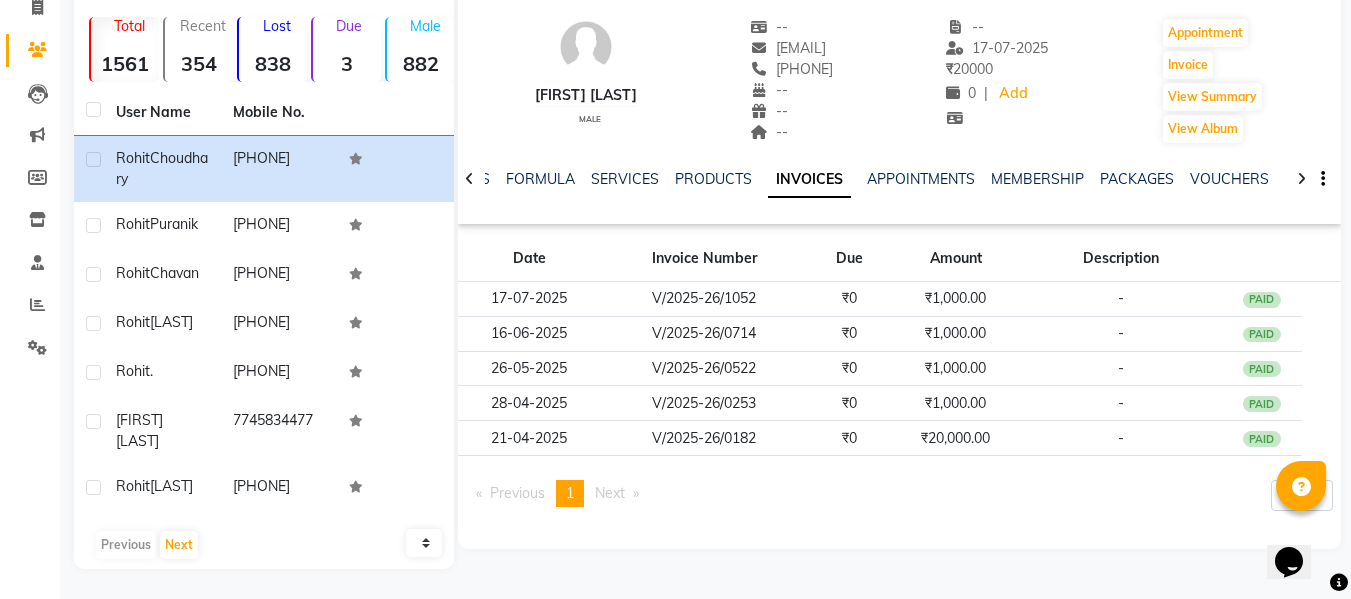 click on "9011300555" 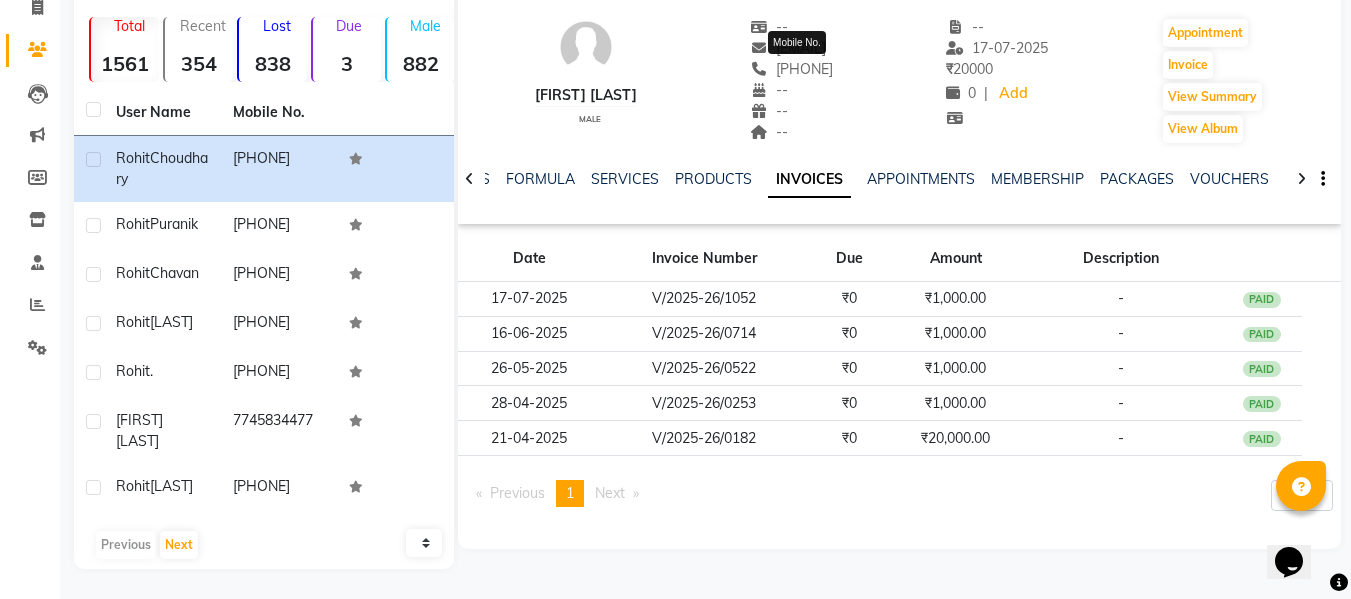 copy on "9011300555" 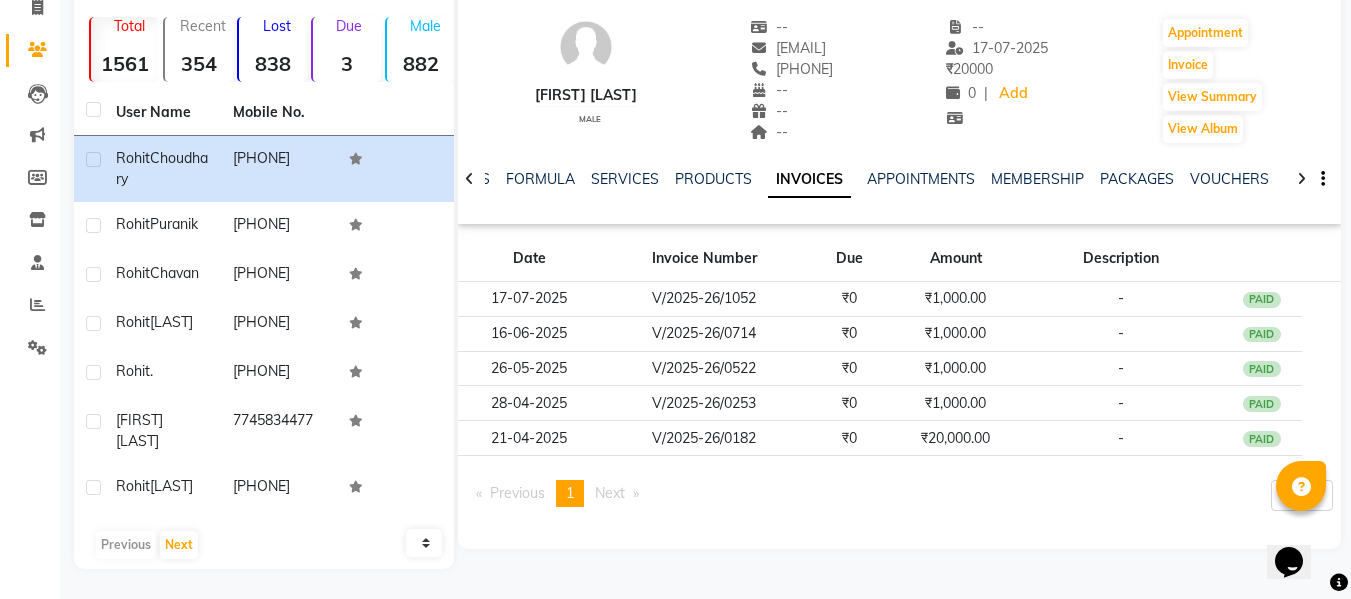 click on "NOTES FORMULA SERVICES PRODUCTS INVOICES APPOINTMENTS MEMBERSHIP PACKAGES VOUCHERS GIFTCARDS POINTS FORMS FAMILY CARDS WALLET" 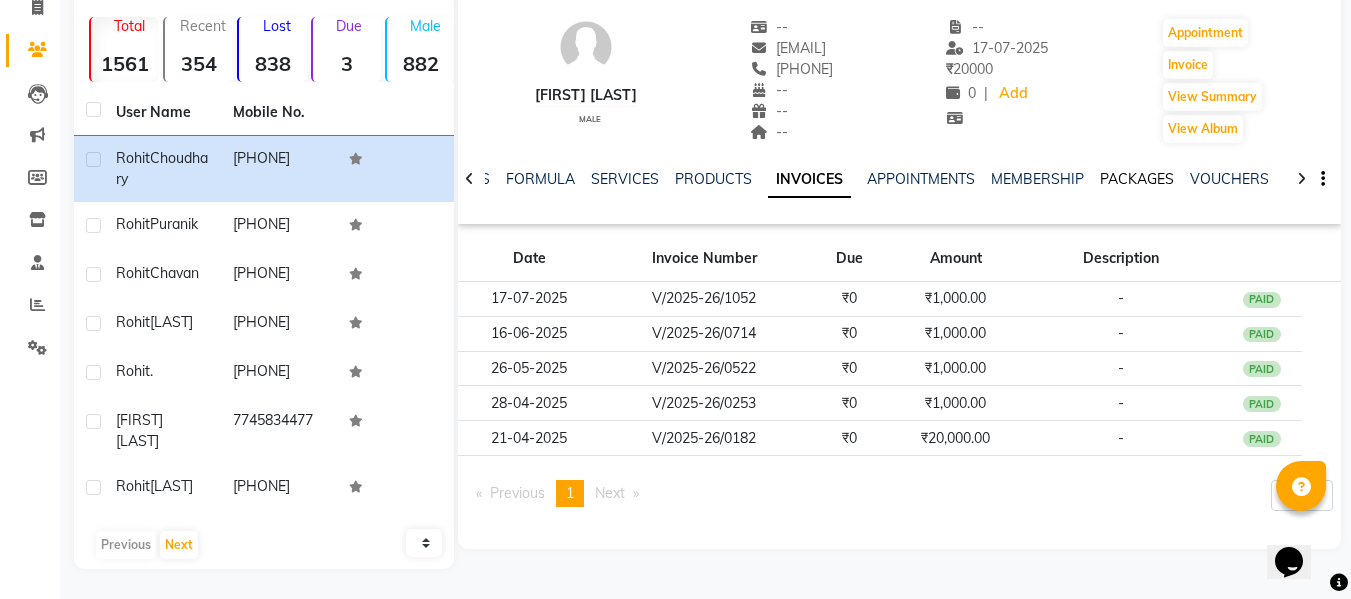 click on "PACKAGES" 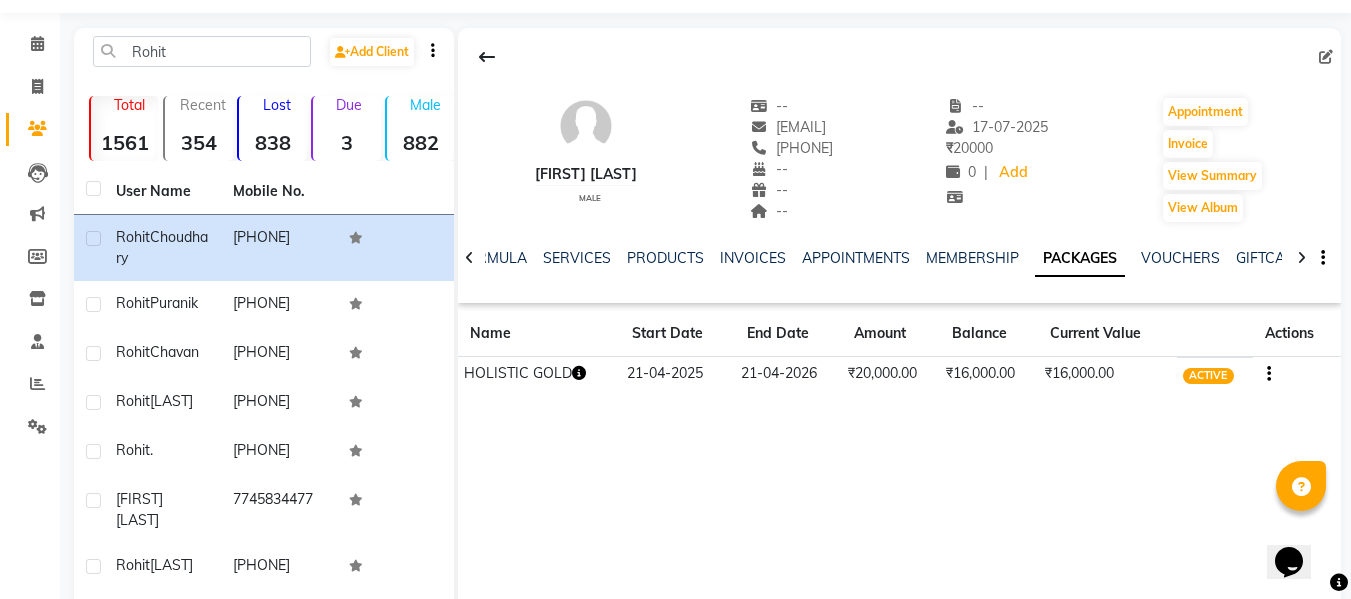 scroll, scrollTop: 0, scrollLeft: 0, axis: both 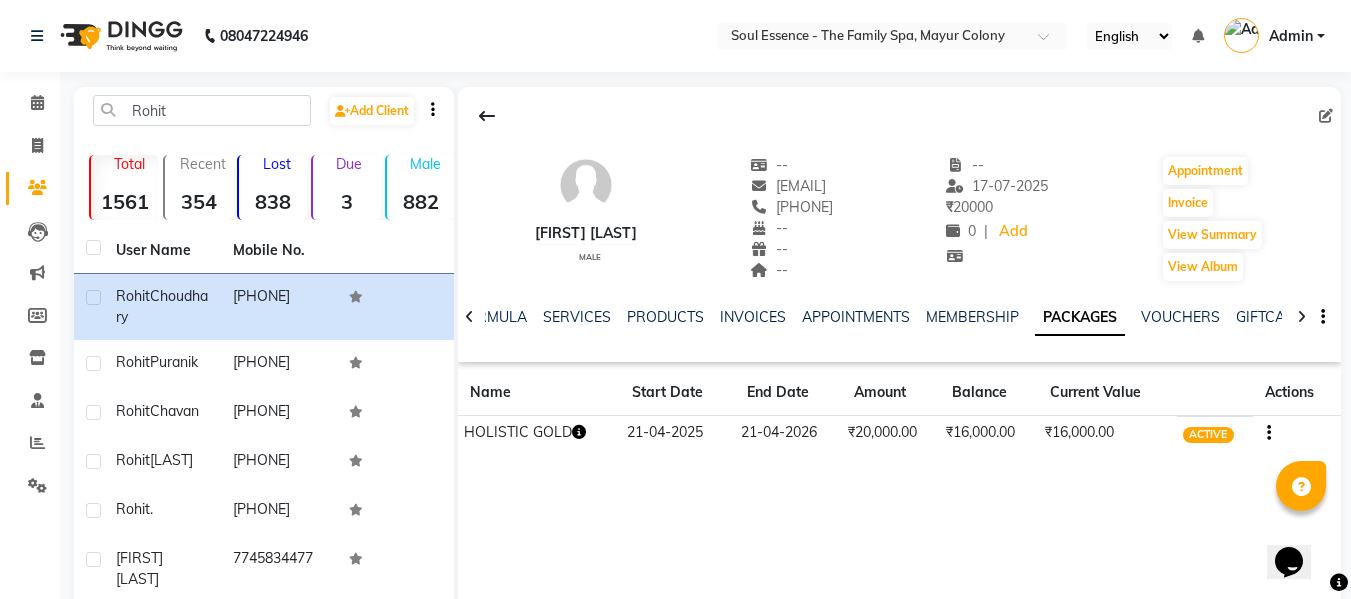 click on "Rohit  Add Client  Total  1561  Recent  354  Lost  838  Due  3  Male  882  Female  626  Member  0 User Name Mobile No. Rohit  Choudhary   9011300555  Rohit  Puranik   9850838552  Rohit  Chavan   9657093233  Rohit  Kalamkar   7429191919  Rohit  .   7758992934  Rohit Kaitkar     7745834477  Rohit  Potdar   9975608708   Previous   Next   10   50   100   Rohit Choudhary   male  --   rohitdc25@gmail.com   9011300555  --  --  --  -- 17-07-2025 ₹    20000 0 |  Add   Appointment   Invoice  View Summary  View Album  NOTES FORMULA SERVICES PRODUCTS INVOICES APPOINTMENTS MEMBERSHIP PACKAGES VOUCHERS GIFTCARDS POINTS FORMS FAMILY CARDS WALLET Name Start Date End Date Amount Balance Current Value Actions  HOLISTIC GOLD  21-04-2025 21-04-2026  ₹20,000.00   ₹16,000.00  ₹16,000.00 ACTIVE" 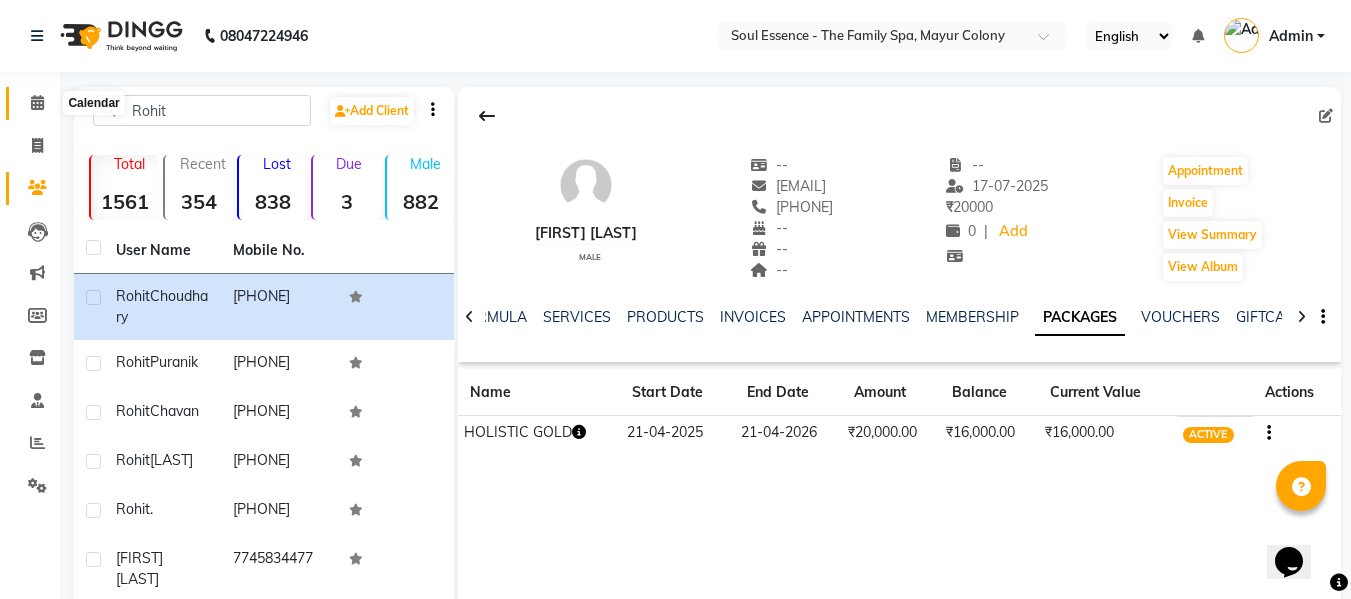 click 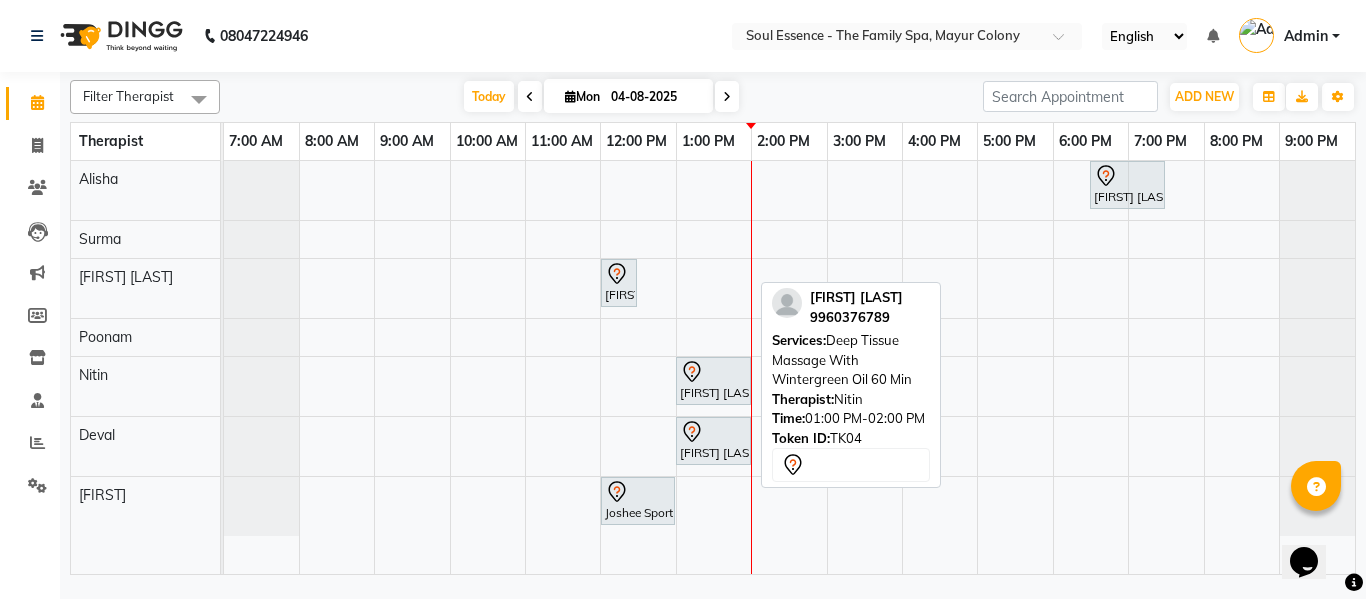 click on "[FIRST] [LAST], TK04, 01:00 PM-02:00 PM, Deep Tissue Massage With Wintergreen Oil 60 Min" at bounding box center [713, 381] 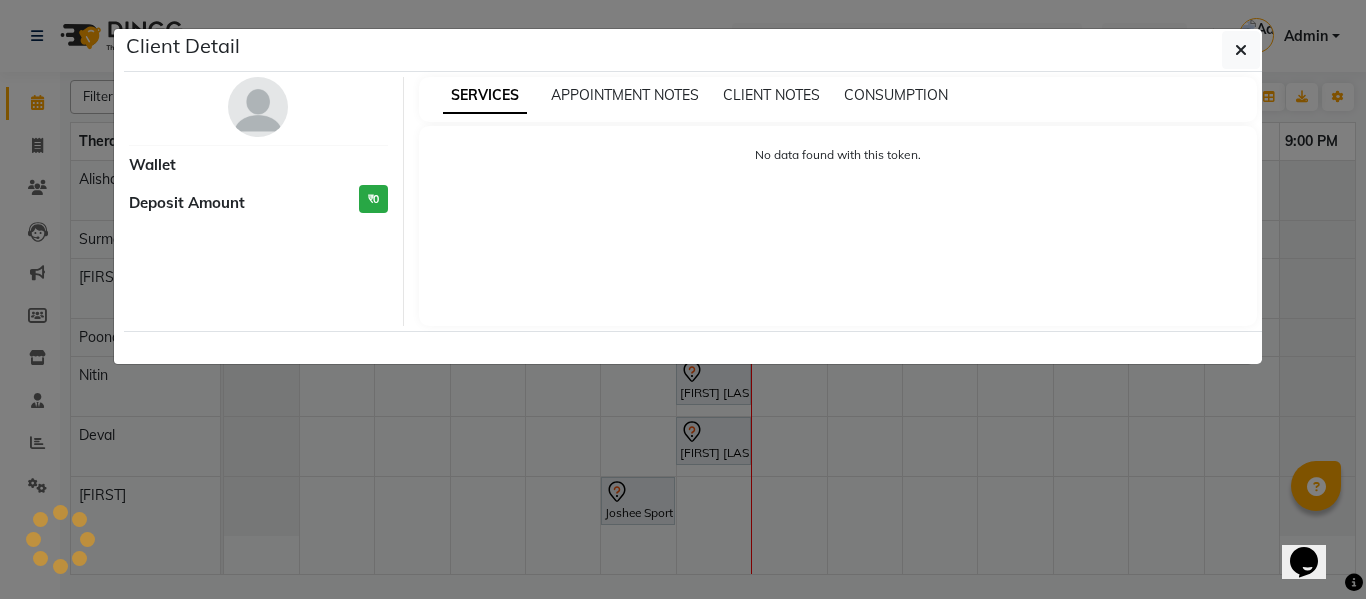 select on "7" 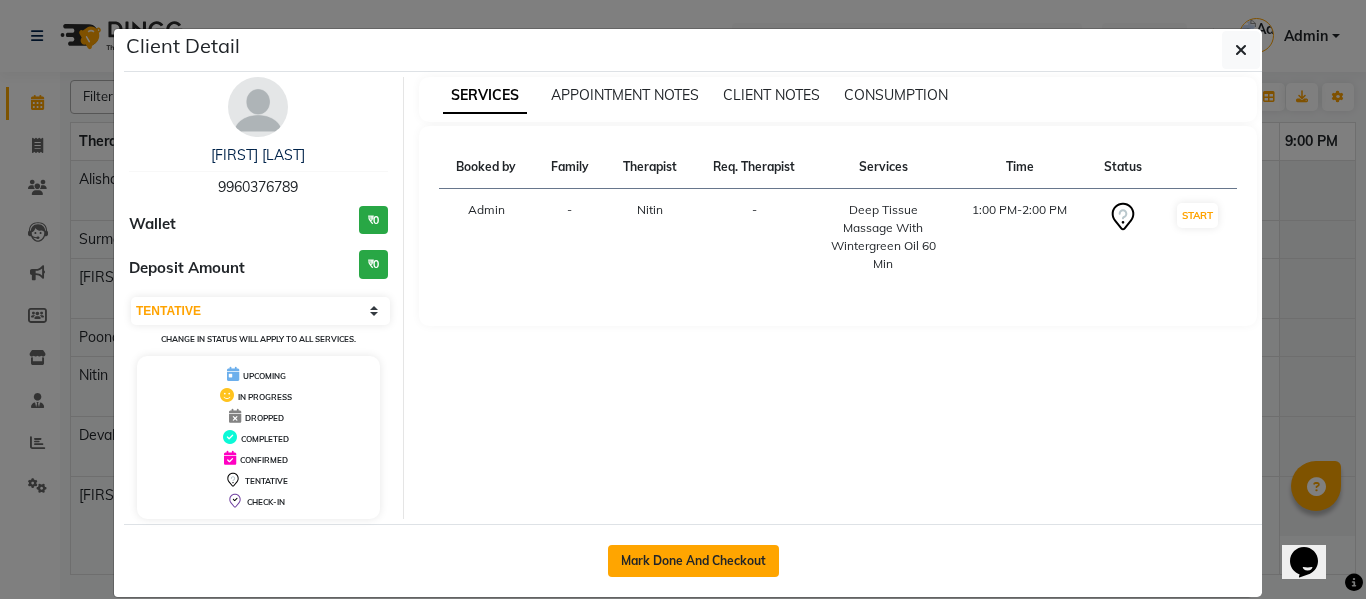 click on "Mark Done And Checkout" 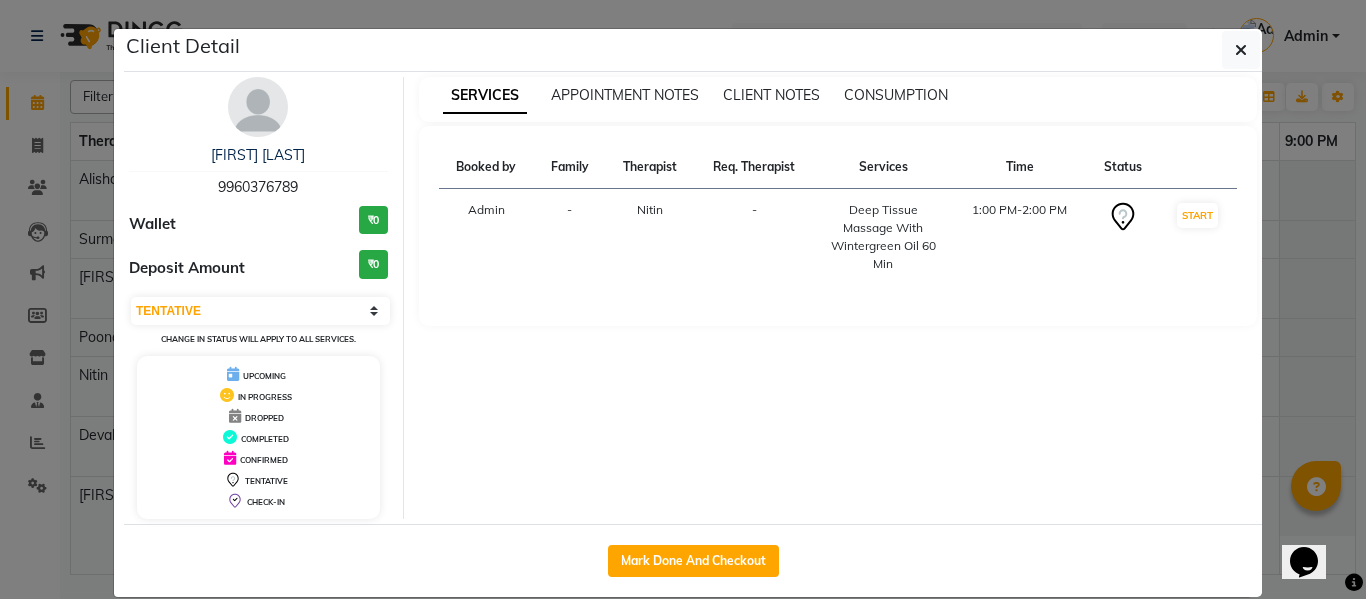 select on "service" 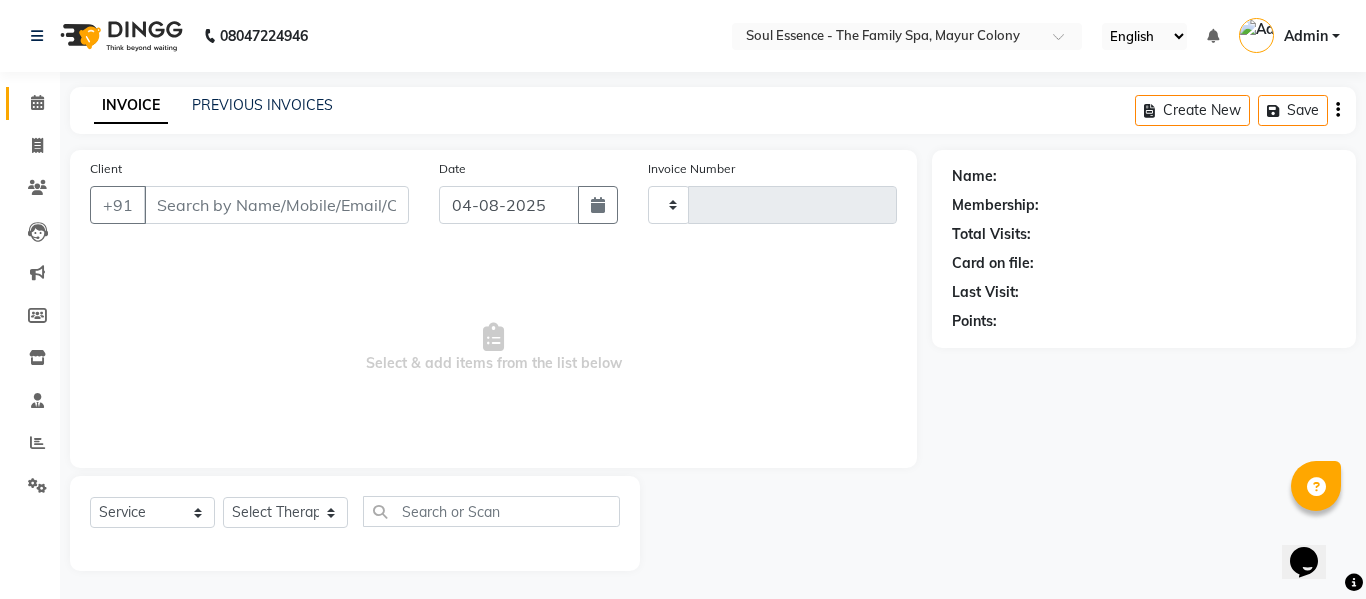 type on "1247" 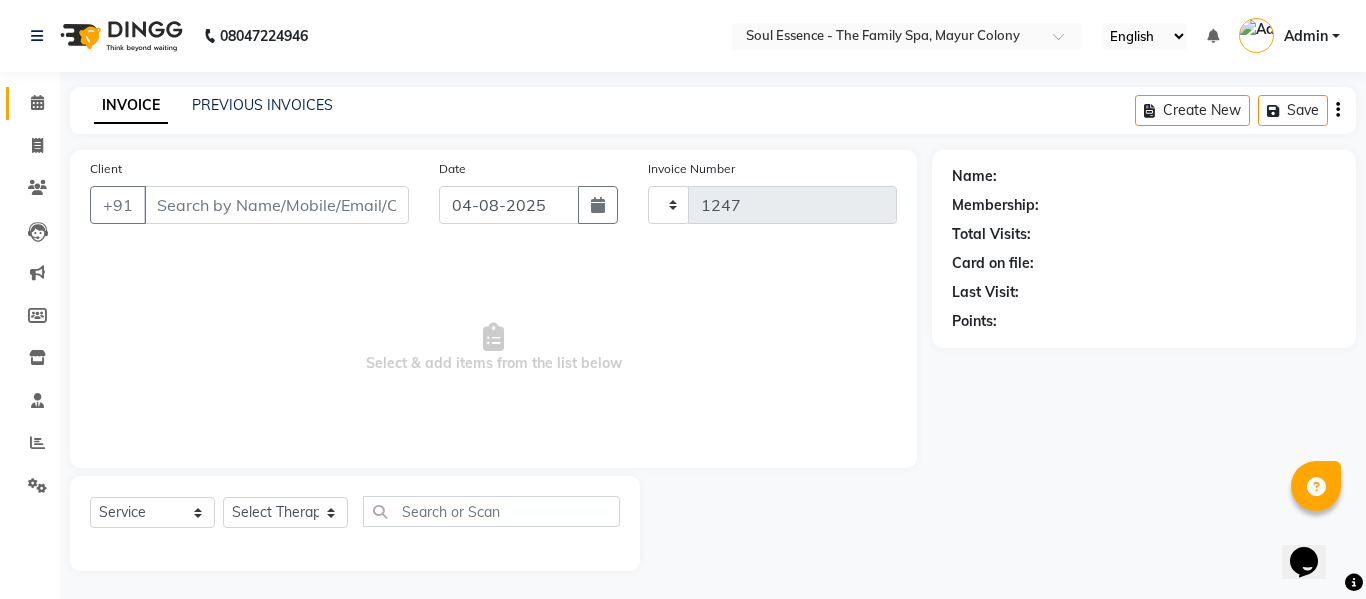 select on "774" 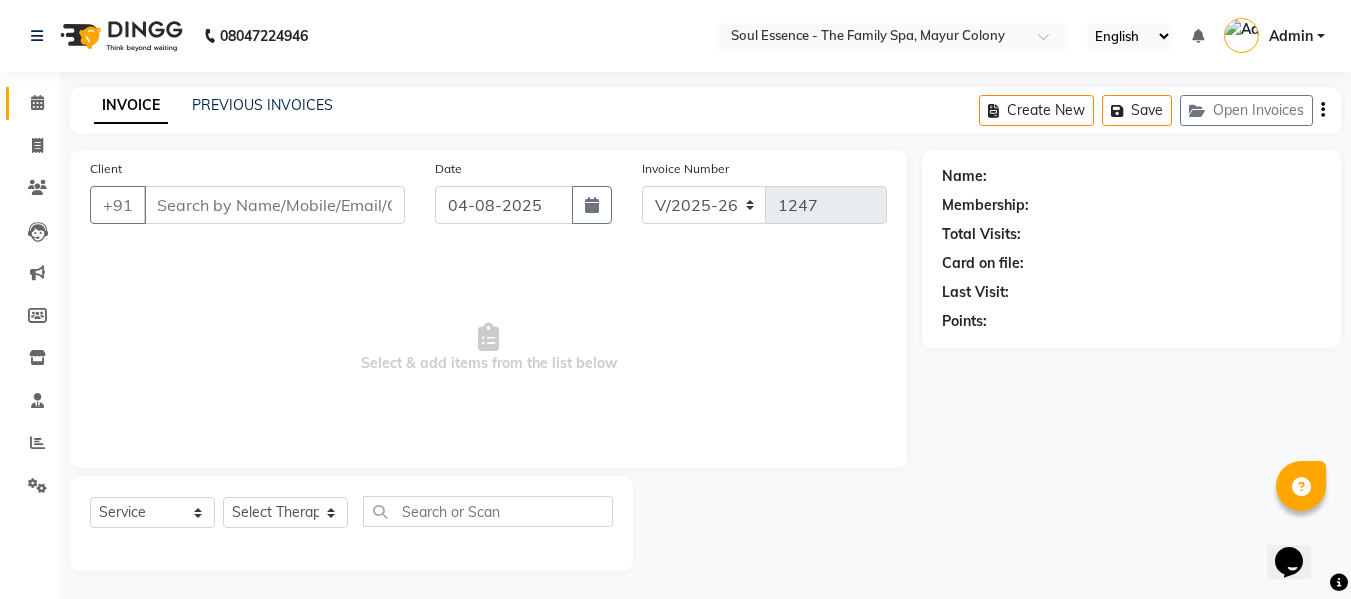 type on "9960376789" 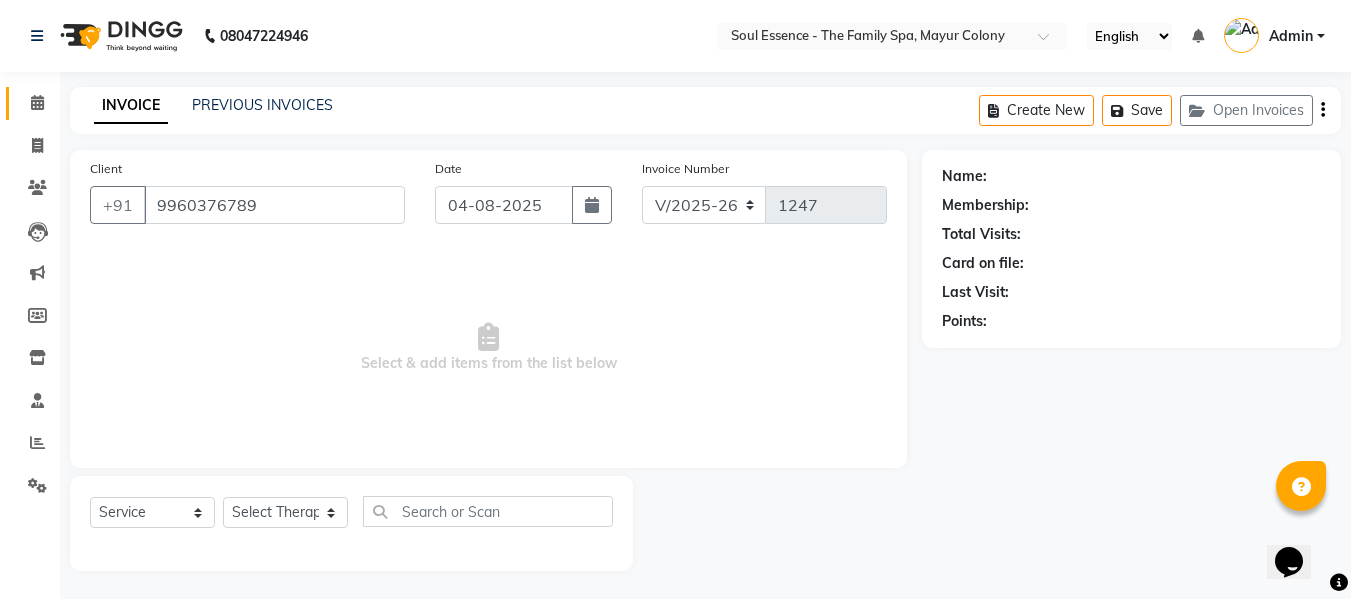 select on "70213" 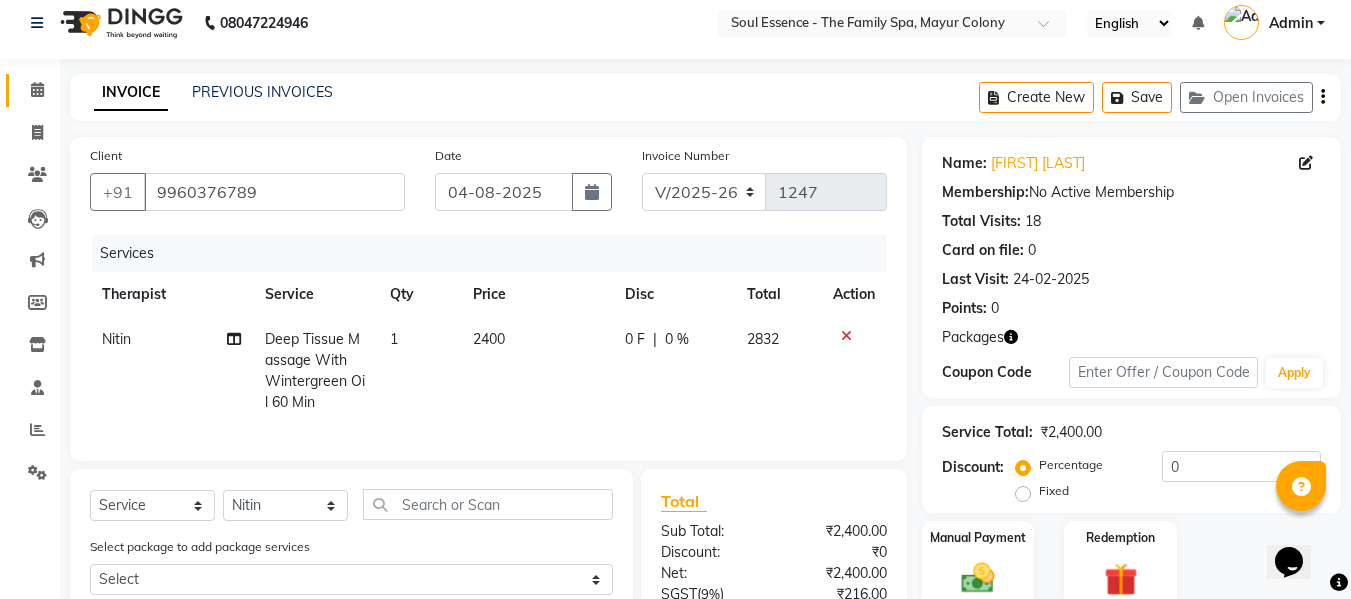 scroll, scrollTop: 290, scrollLeft: 0, axis: vertical 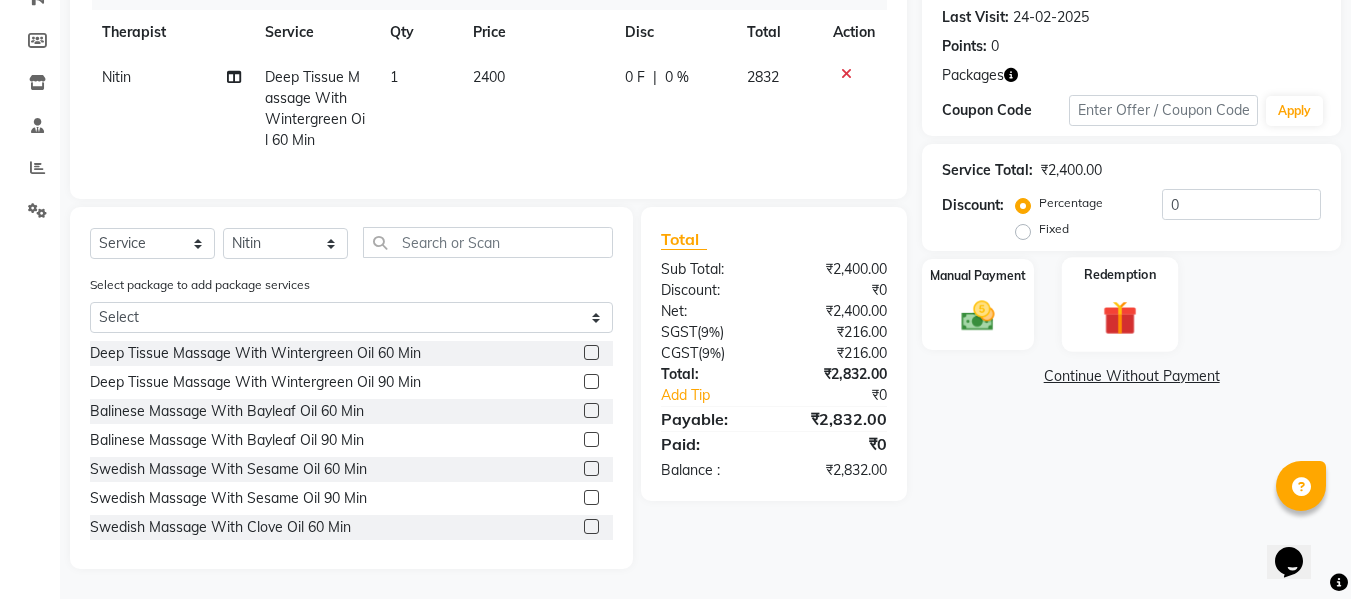 click 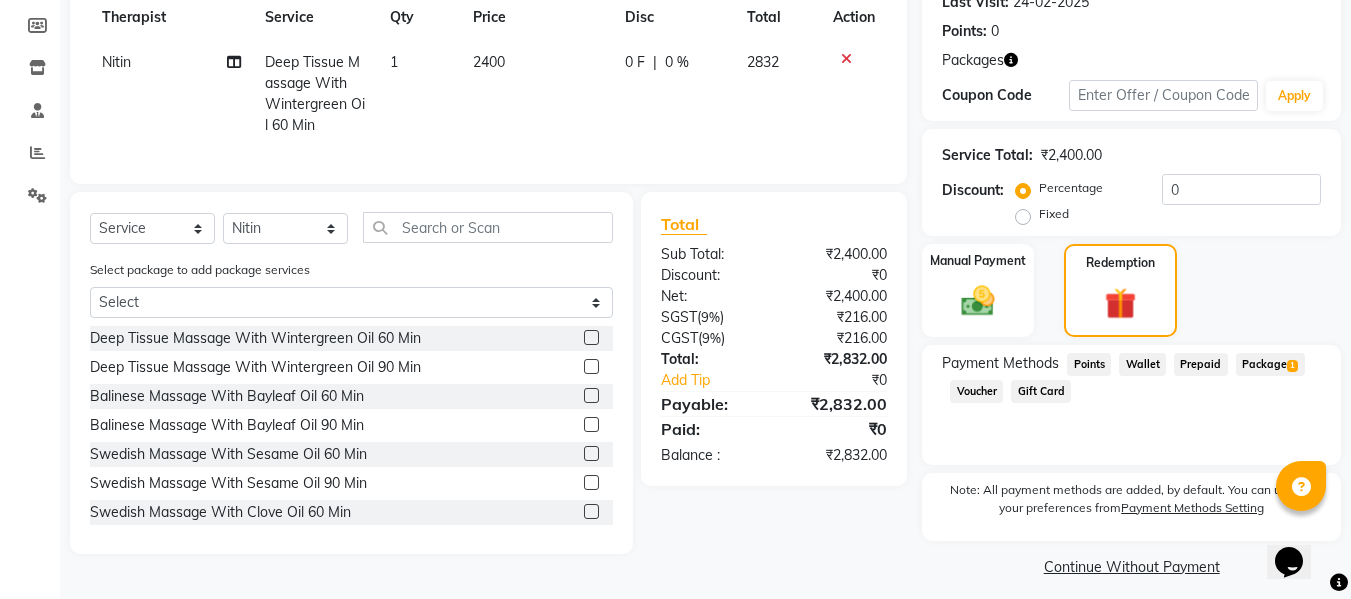 click on "Package  1" 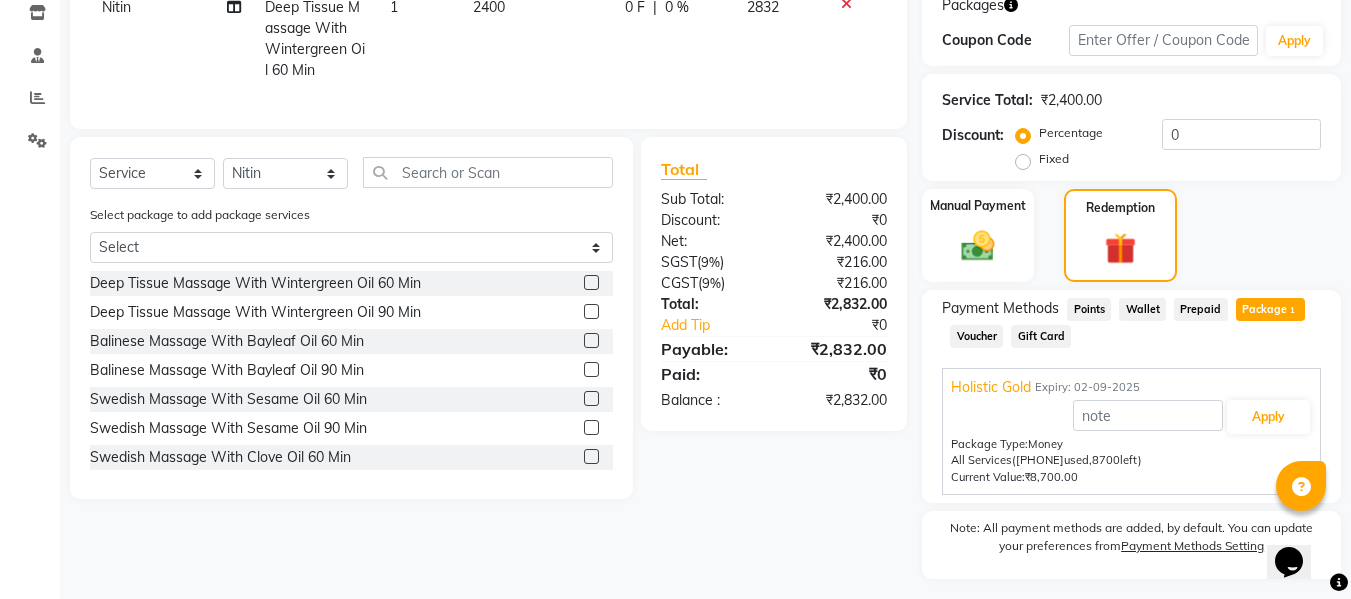 scroll, scrollTop: 396, scrollLeft: 0, axis: vertical 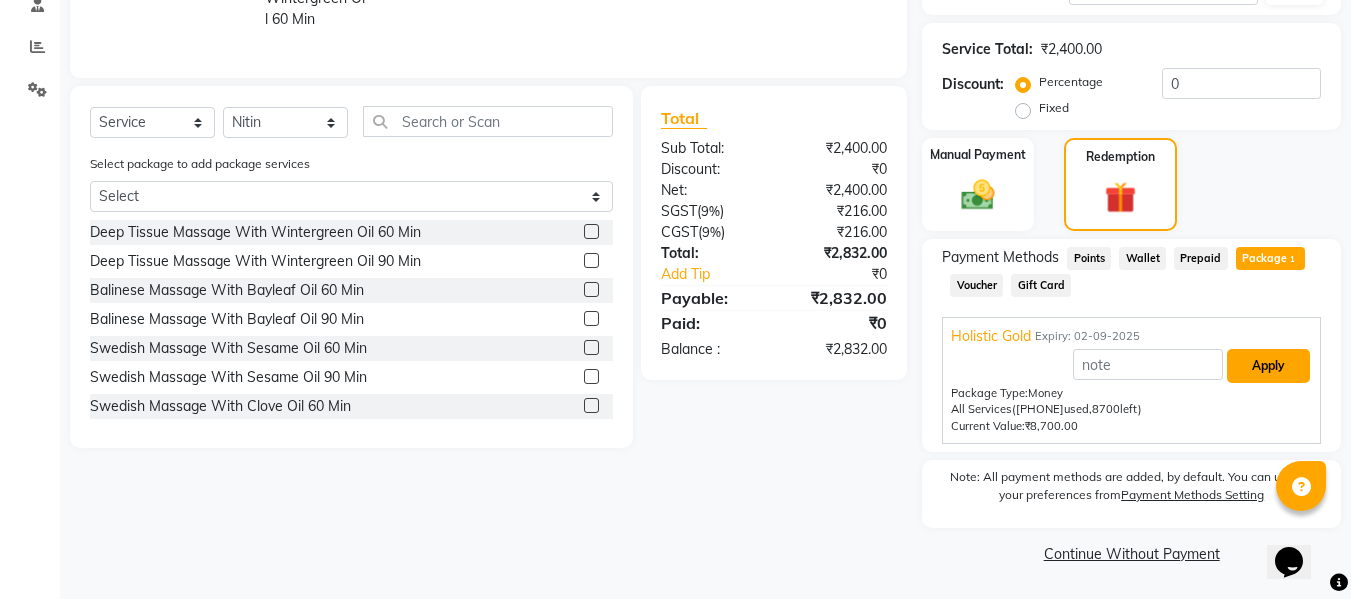 click on "Apply" at bounding box center (1268, 366) 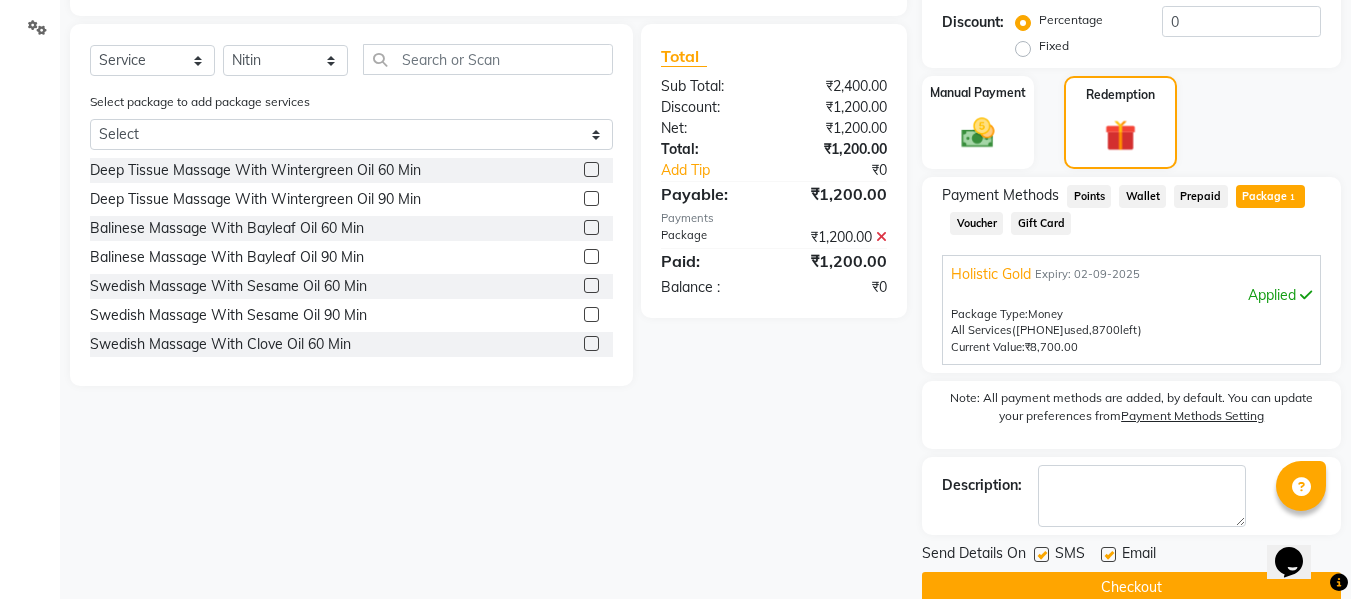 scroll, scrollTop: 492, scrollLeft: 0, axis: vertical 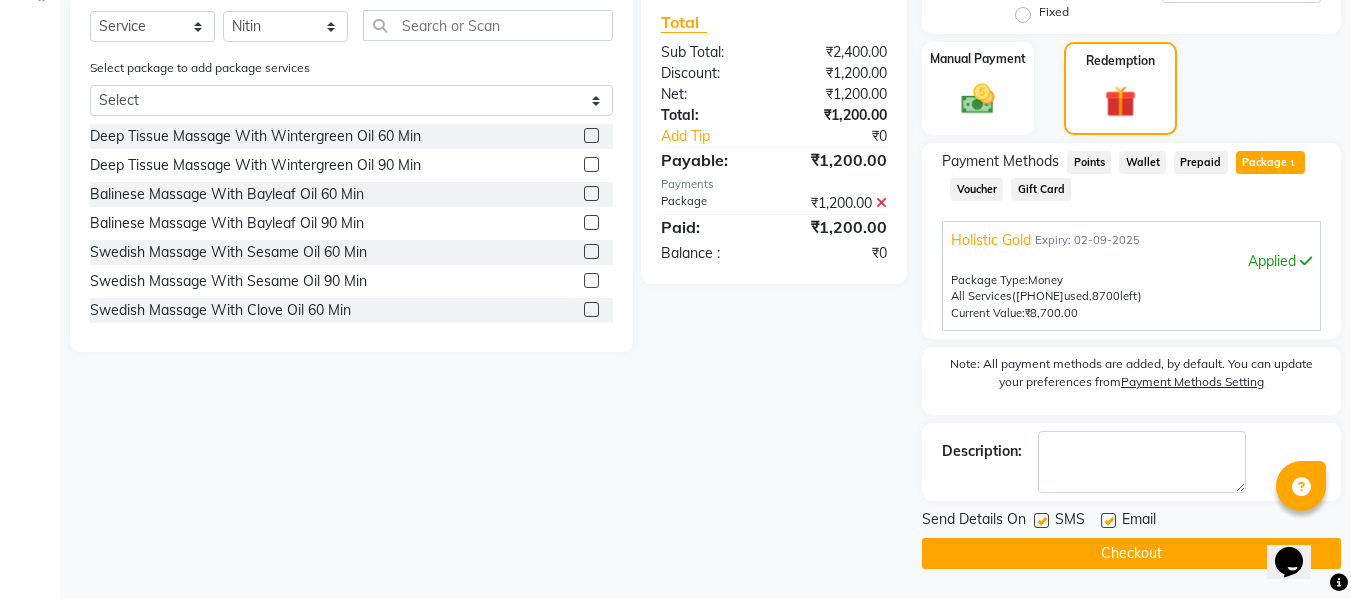 click 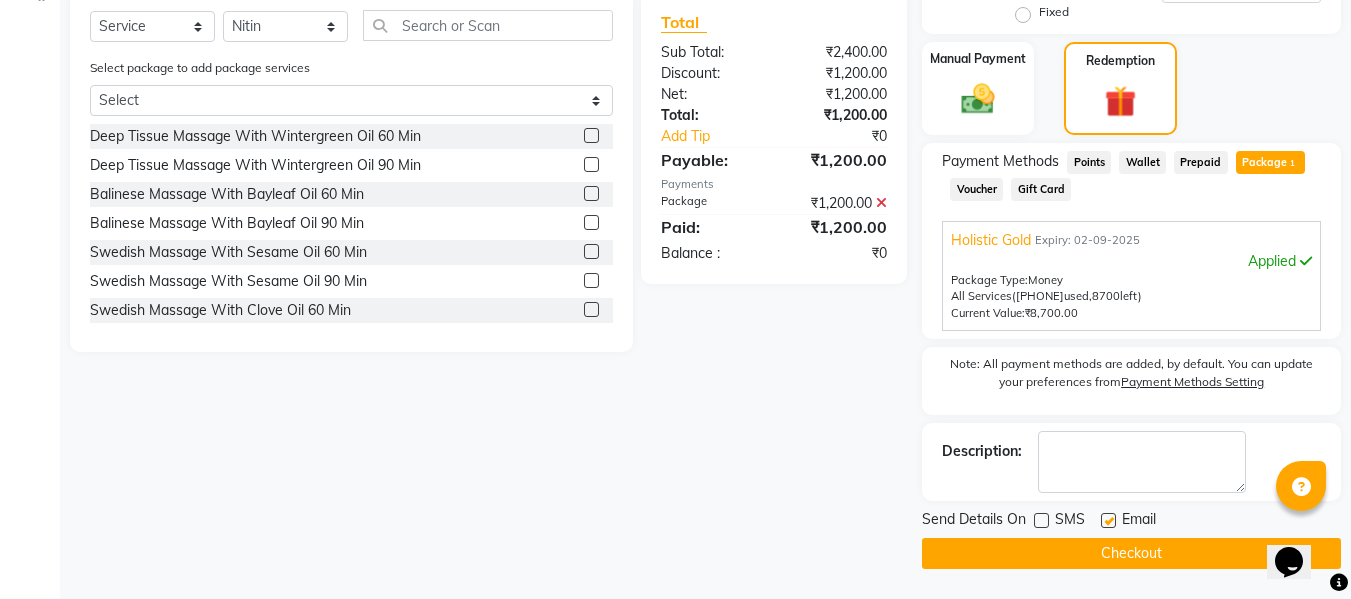 click 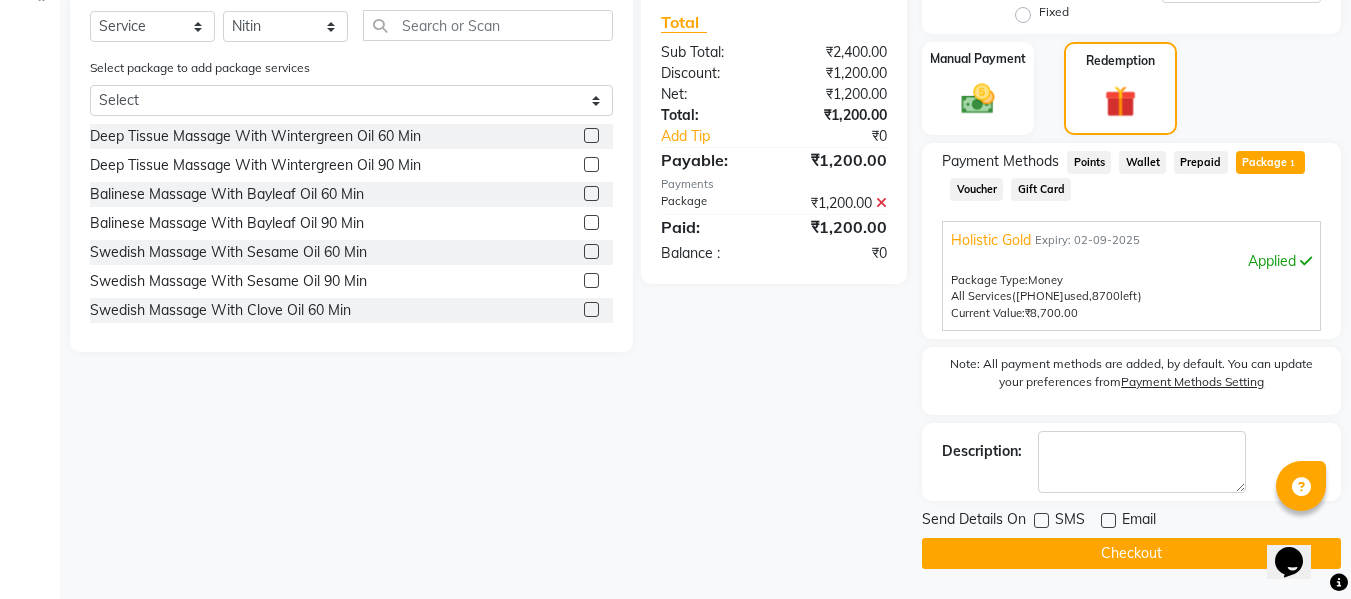 click on "Checkout" 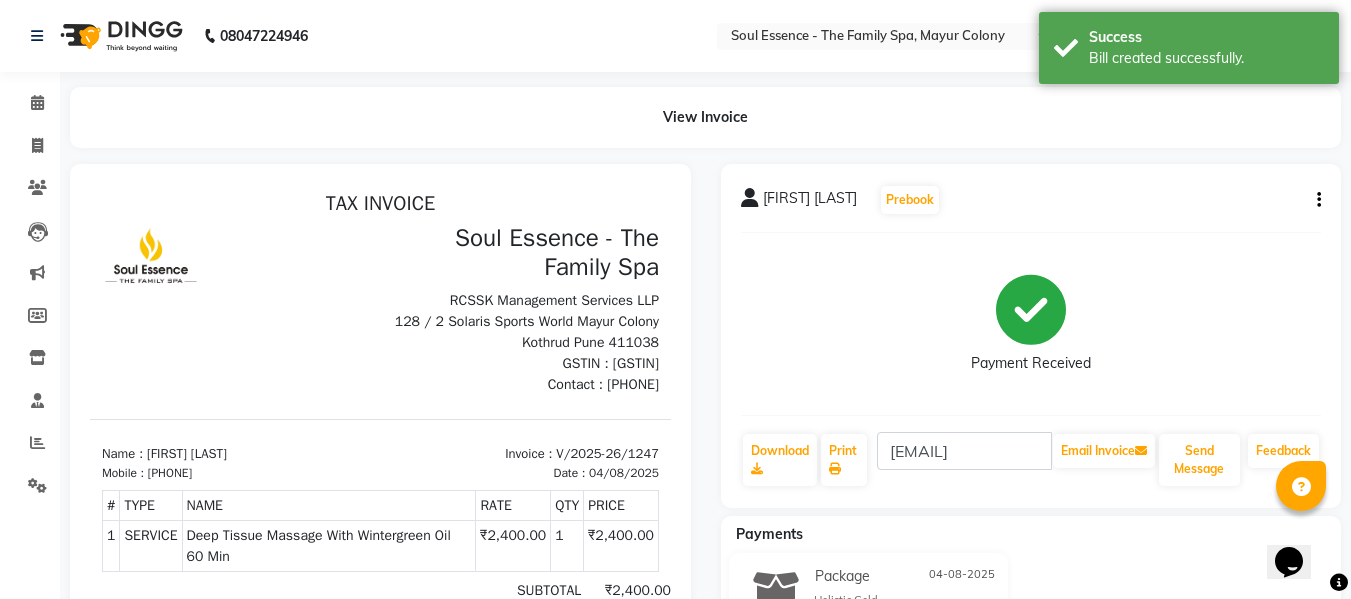 scroll, scrollTop: 0, scrollLeft: 0, axis: both 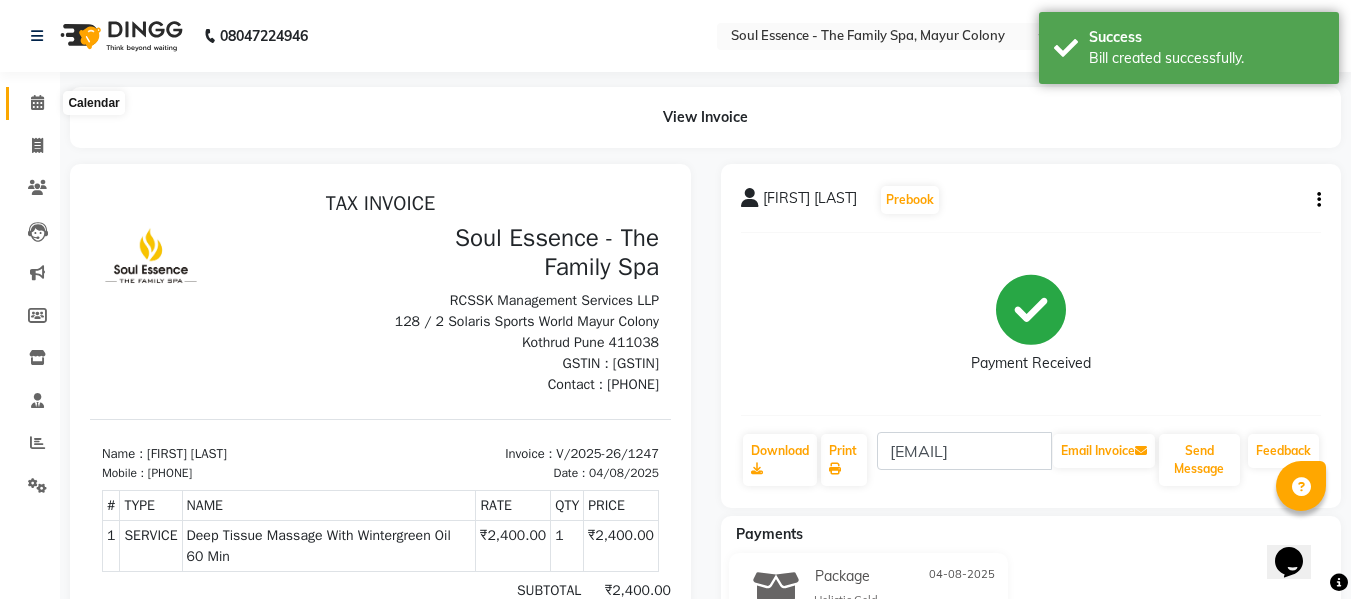 click 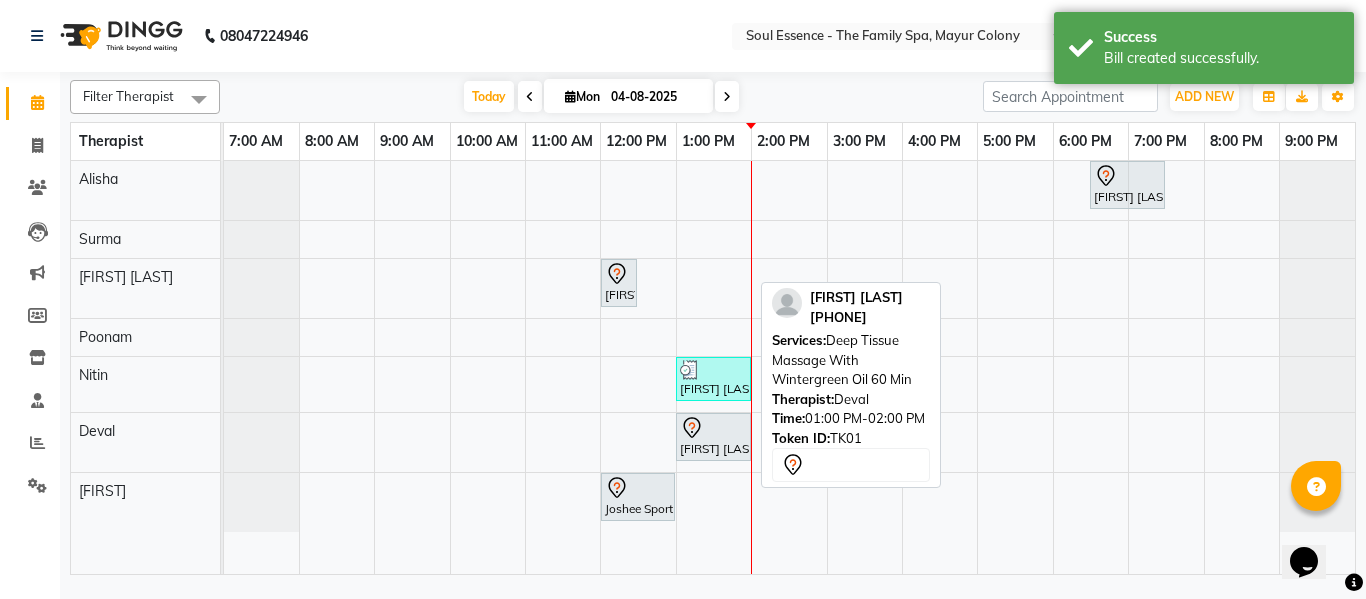 click on "[FIRST] [LAST], TK01, 01:00 PM-02:00 PM, Deep Tissue Massage With Wintergreen Oil 60 Min" at bounding box center [713, 437] 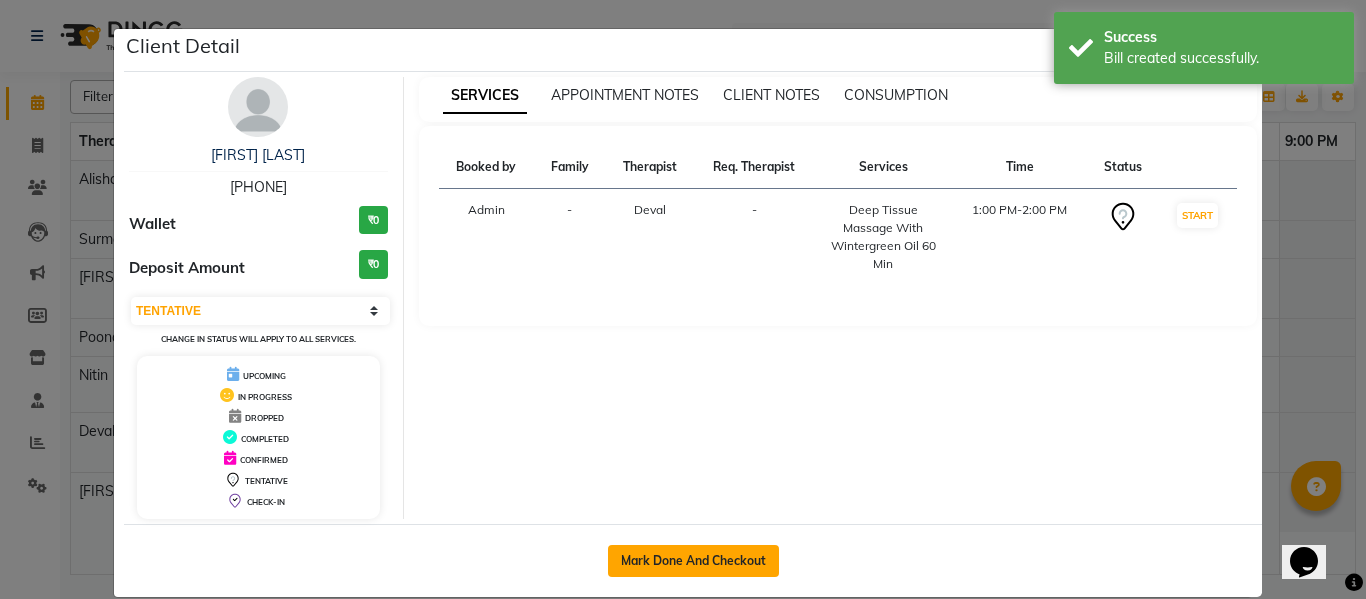 click on "Mark Done And Checkout" 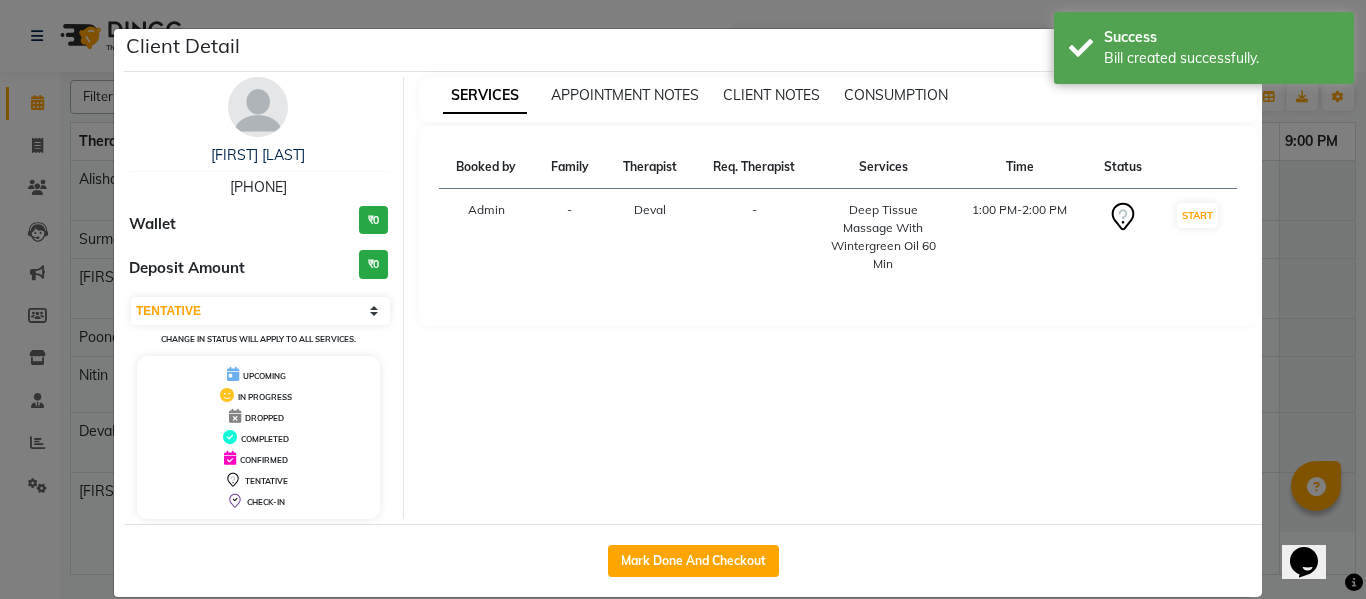 select on "774" 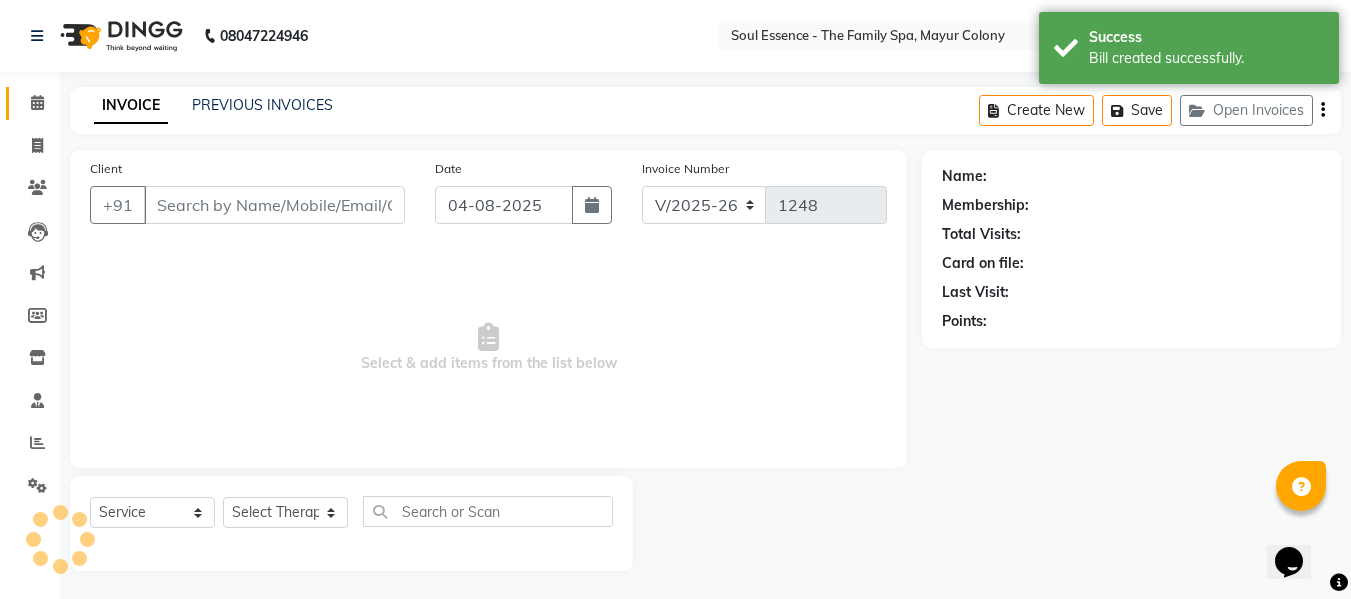 type on "[PHONE]" 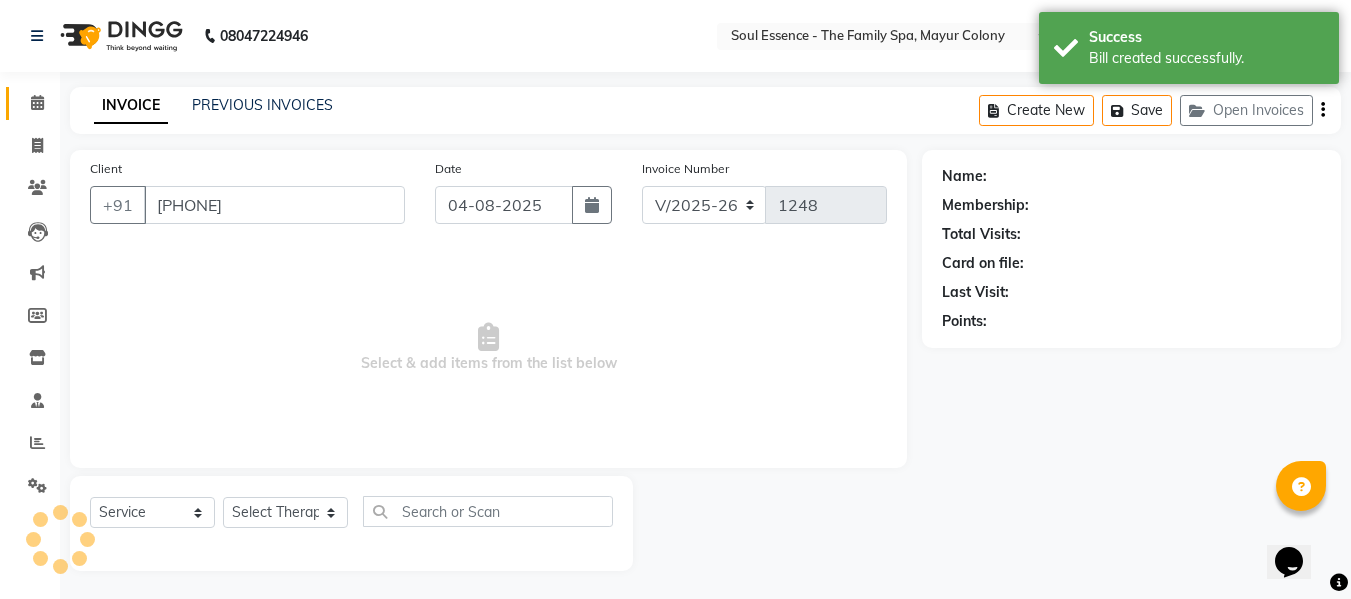select on "66088" 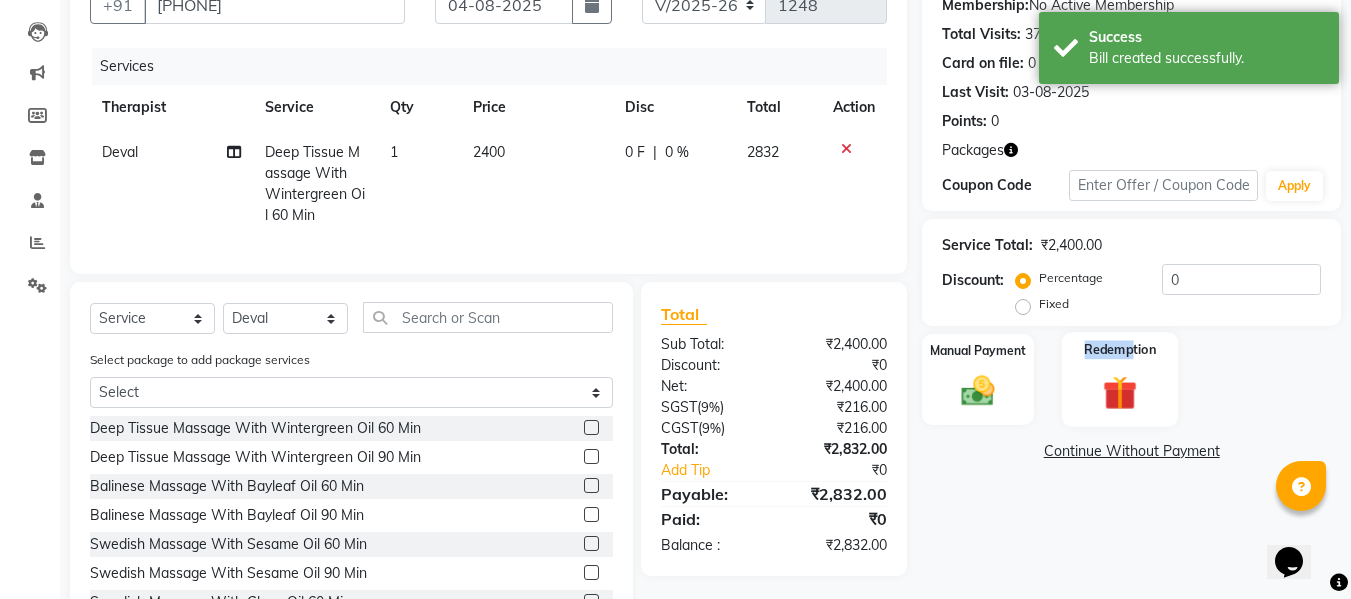 click on "Redemption" 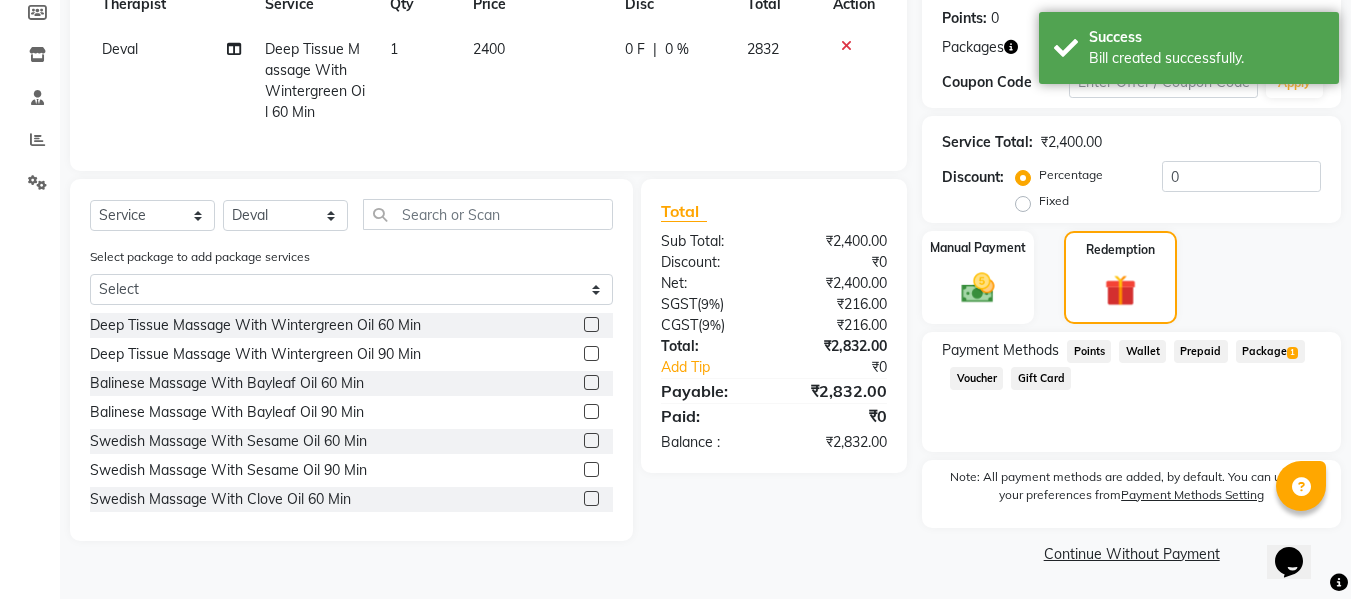 click on "Package  1" 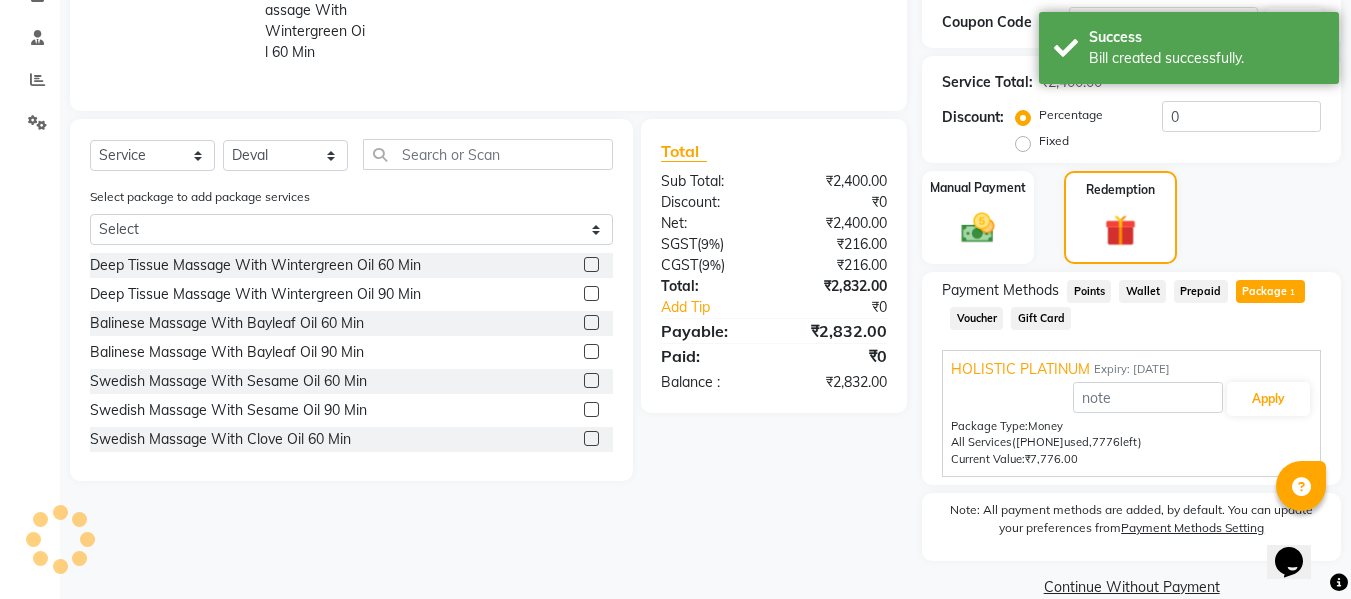 scroll, scrollTop: 396, scrollLeft: 0, axis: vertical 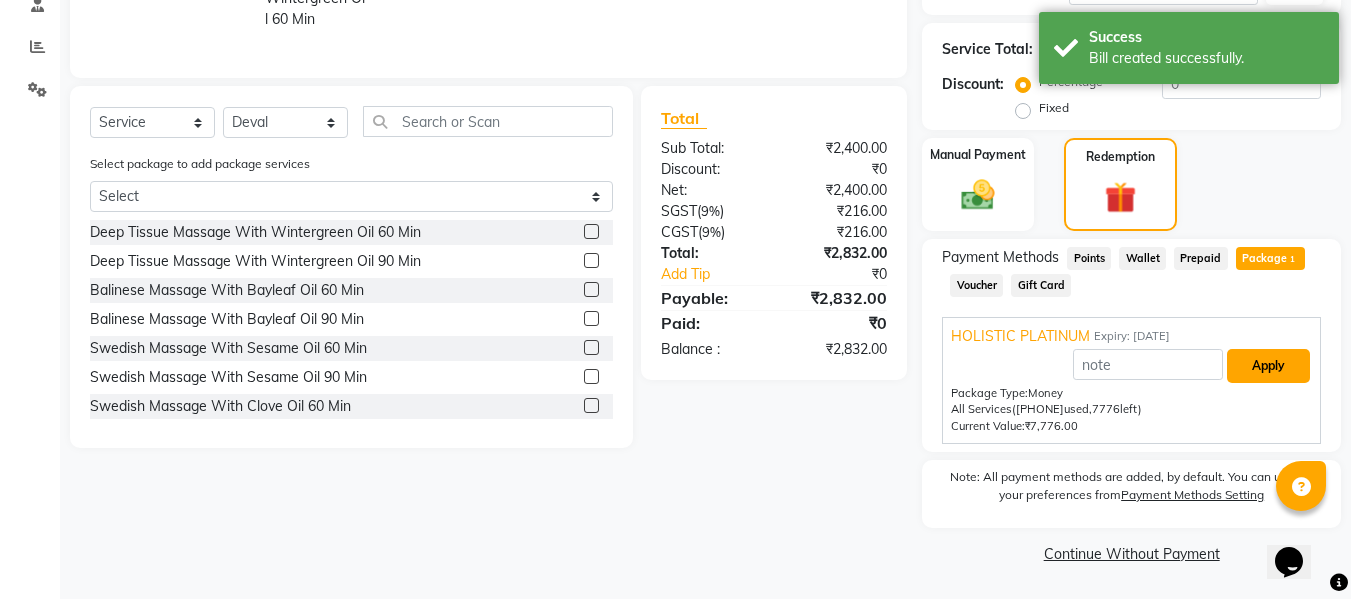 click on "Apply" at bounding box center [1268, 366] 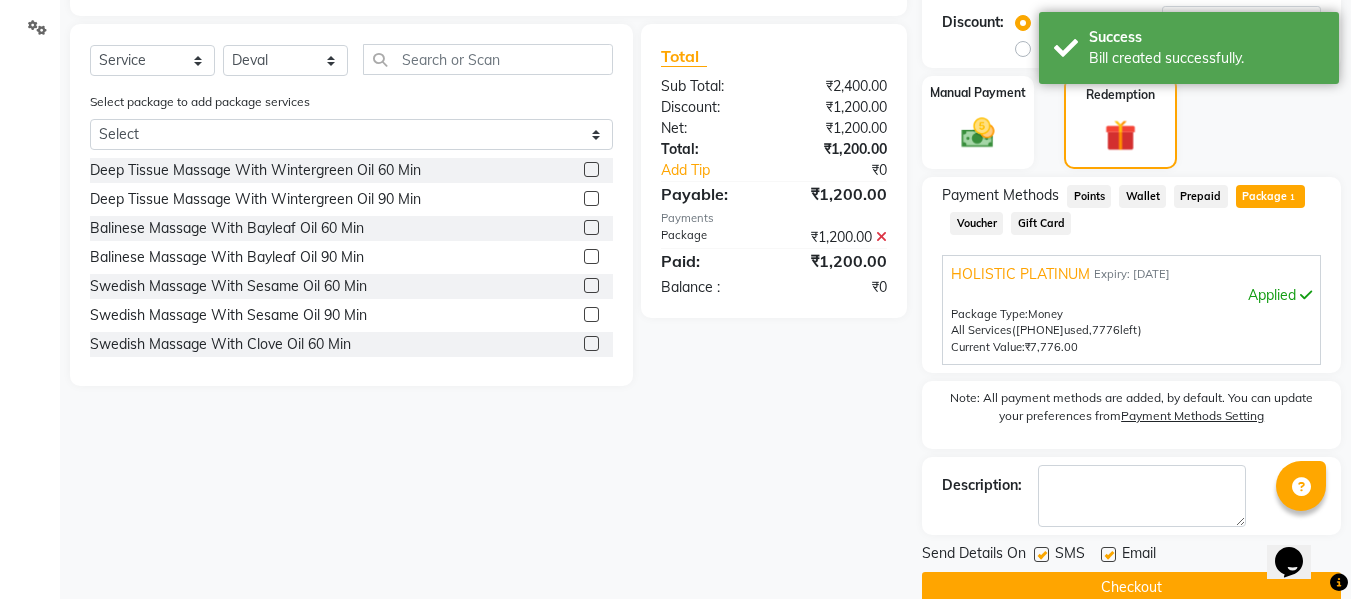 scroll, scrollTop: 492, scrollLeft: 0, axis: vertical 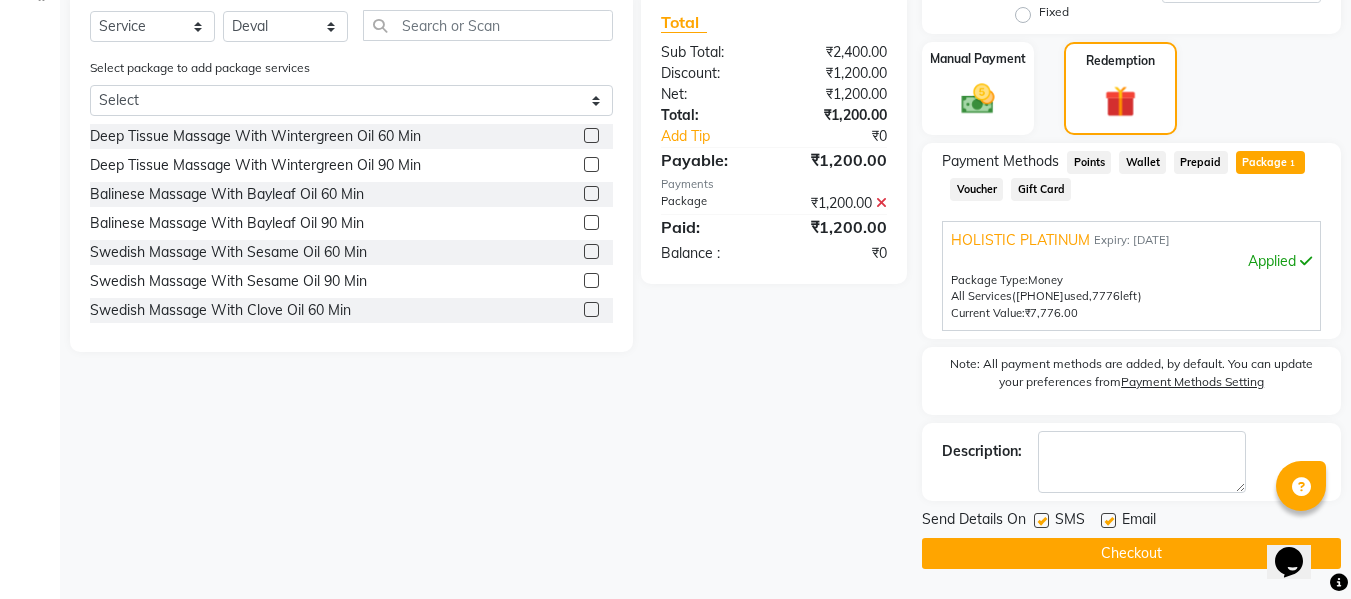 click on "Send Details On SMS Email" 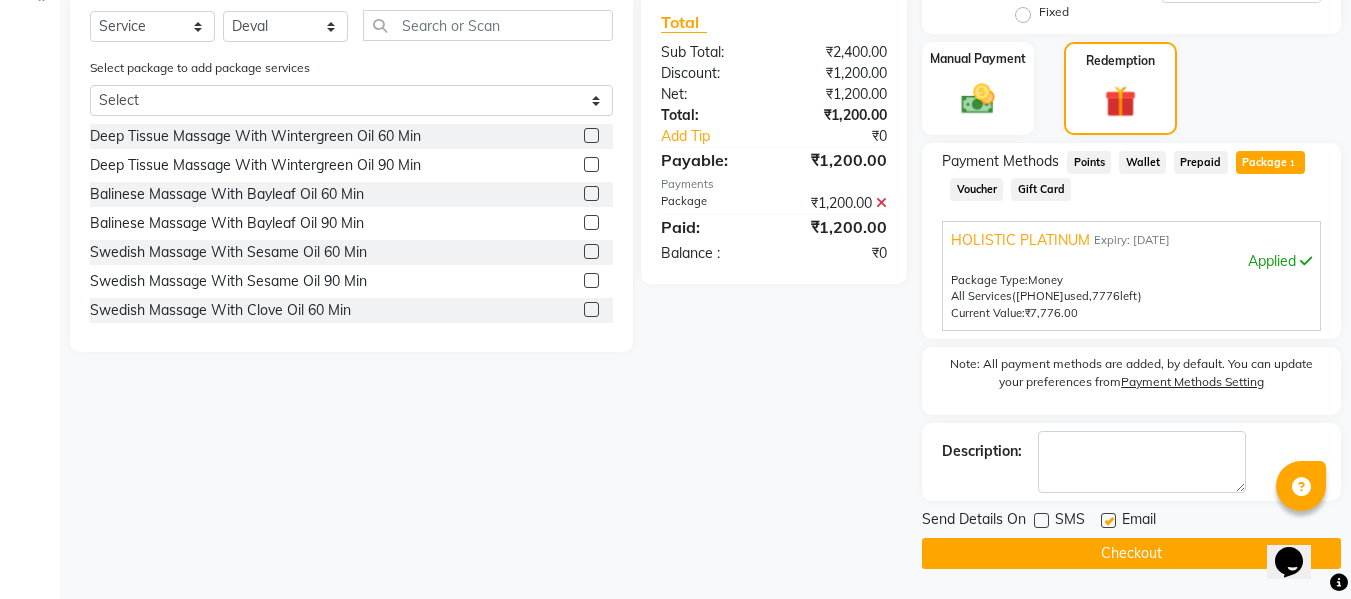 click on "Checkout" 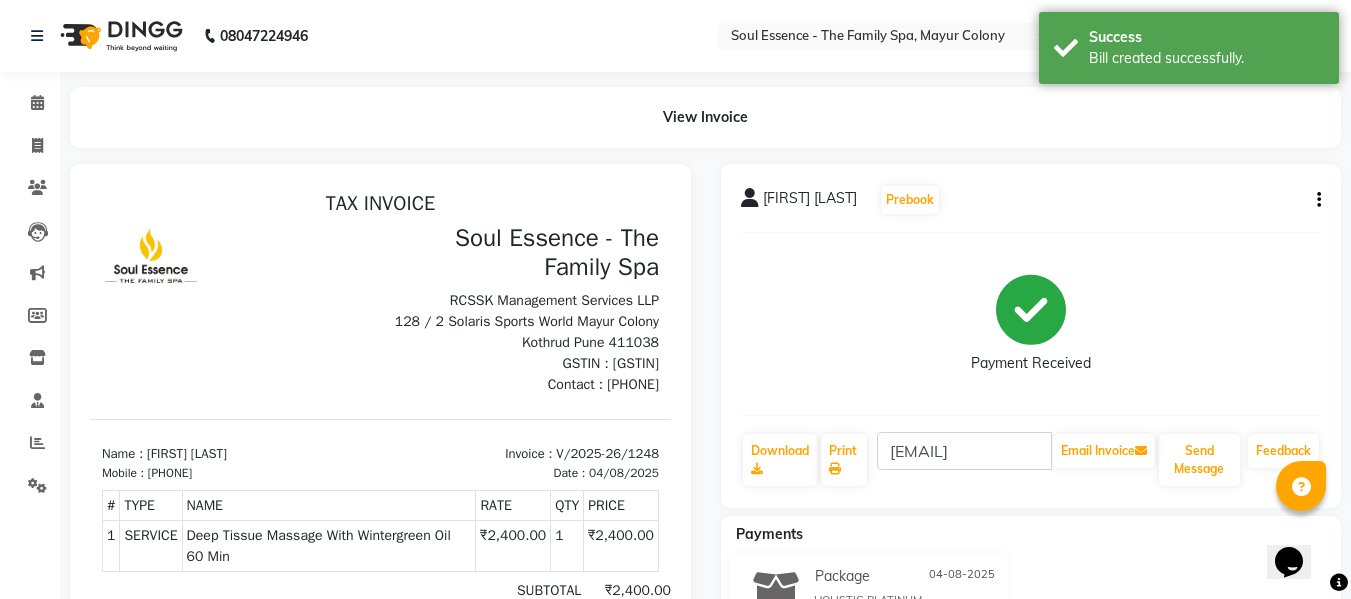 scroll, scrollTop: 0, scrollLeft: 0, axis: both 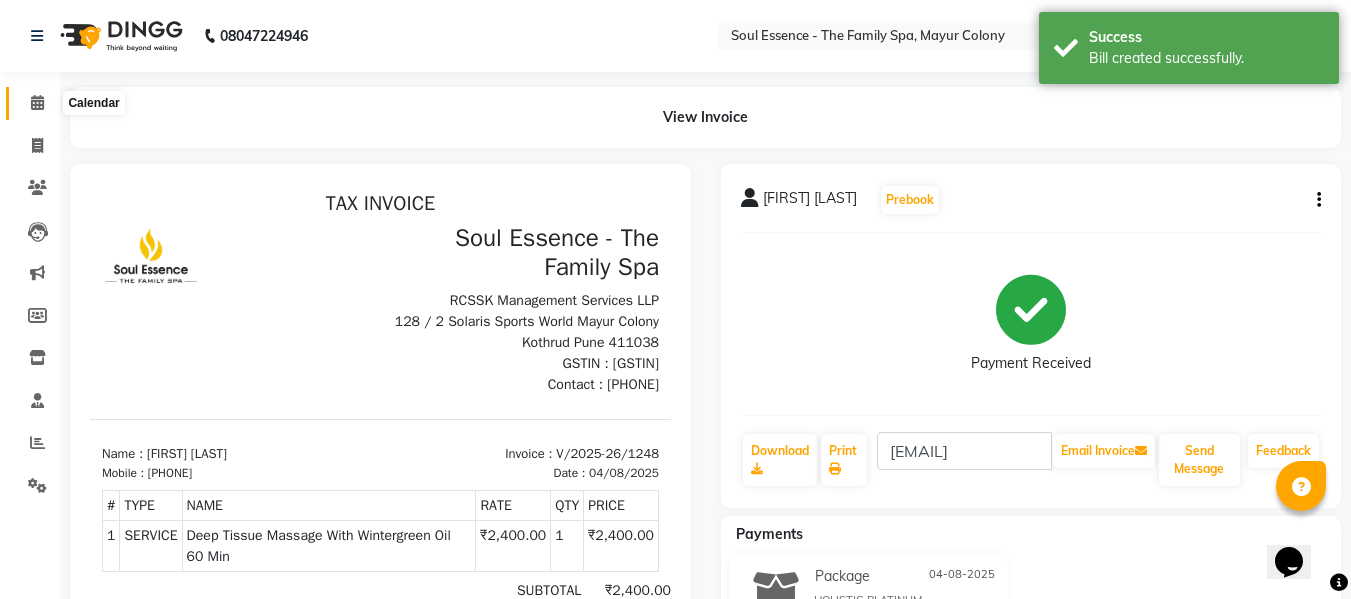 click 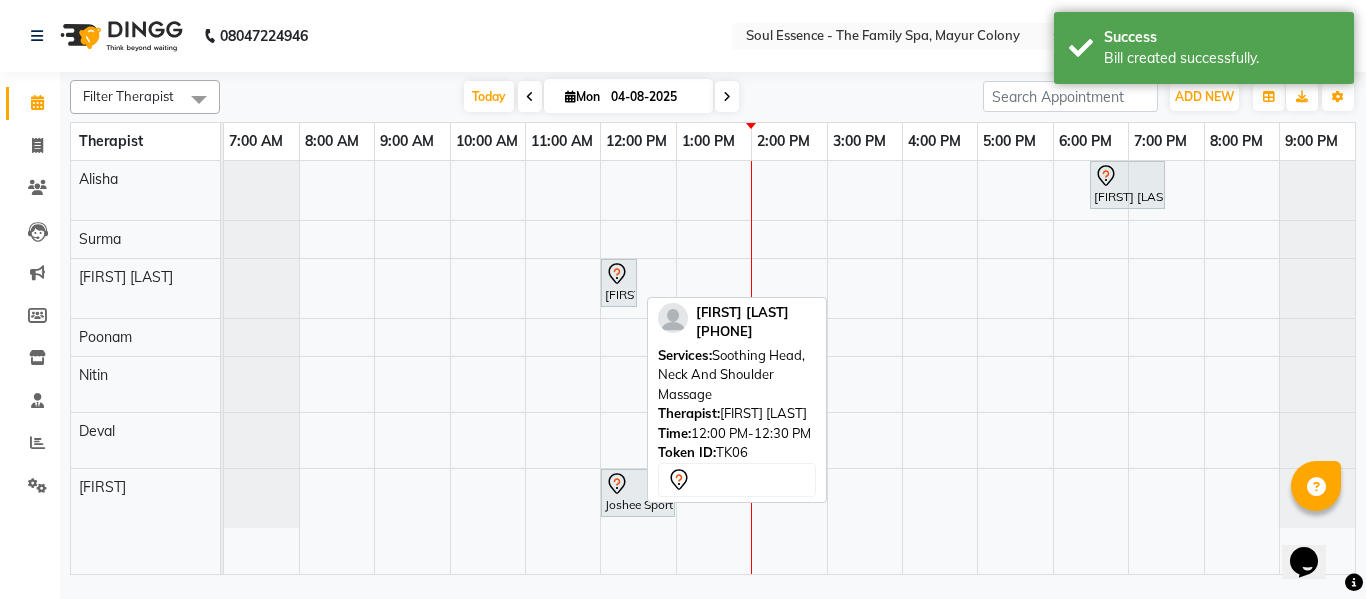 click on "[FIRST] [LAST], TK06, 12:00 PM-12:30 PM, Soothing Head, Neck And Shoulder Massage" at bounding box center [619, 283] 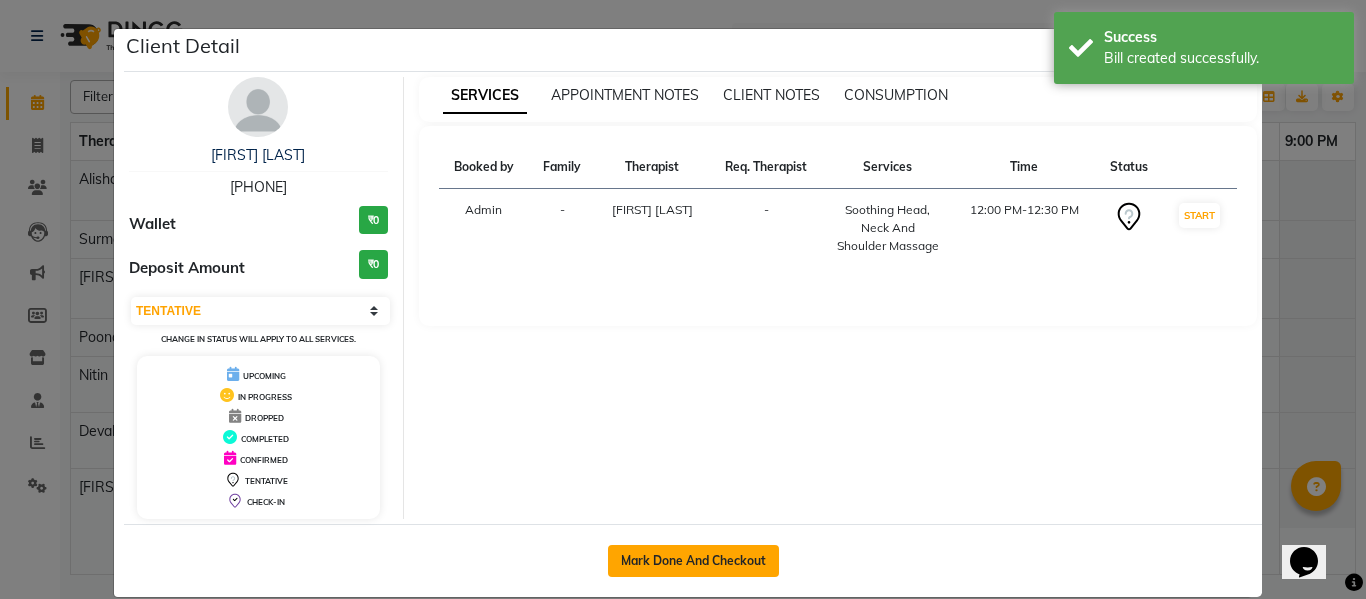 click on "Mark Done And Checkout" 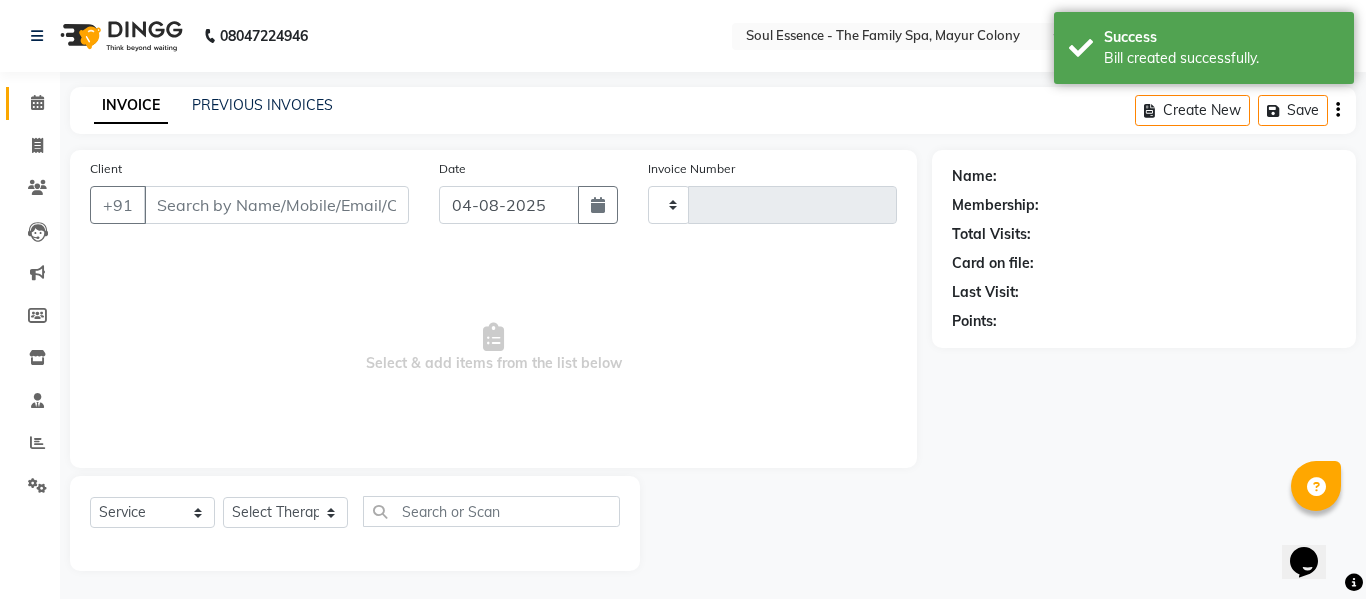 type on "1249" 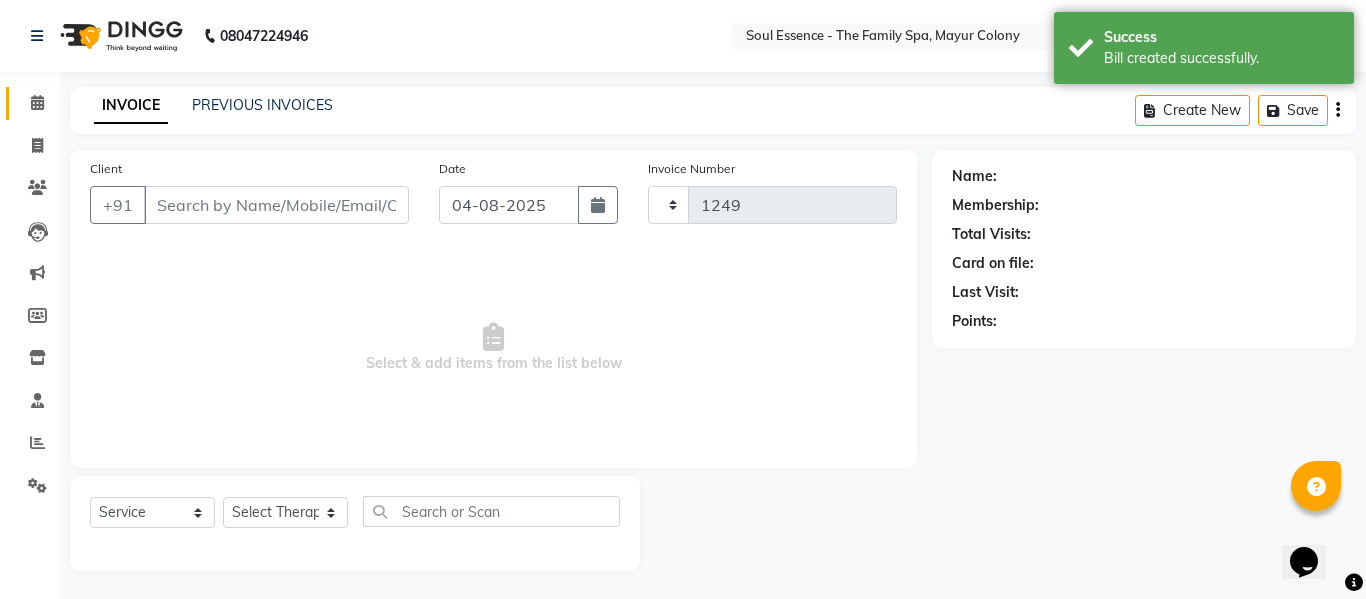 select on "774" 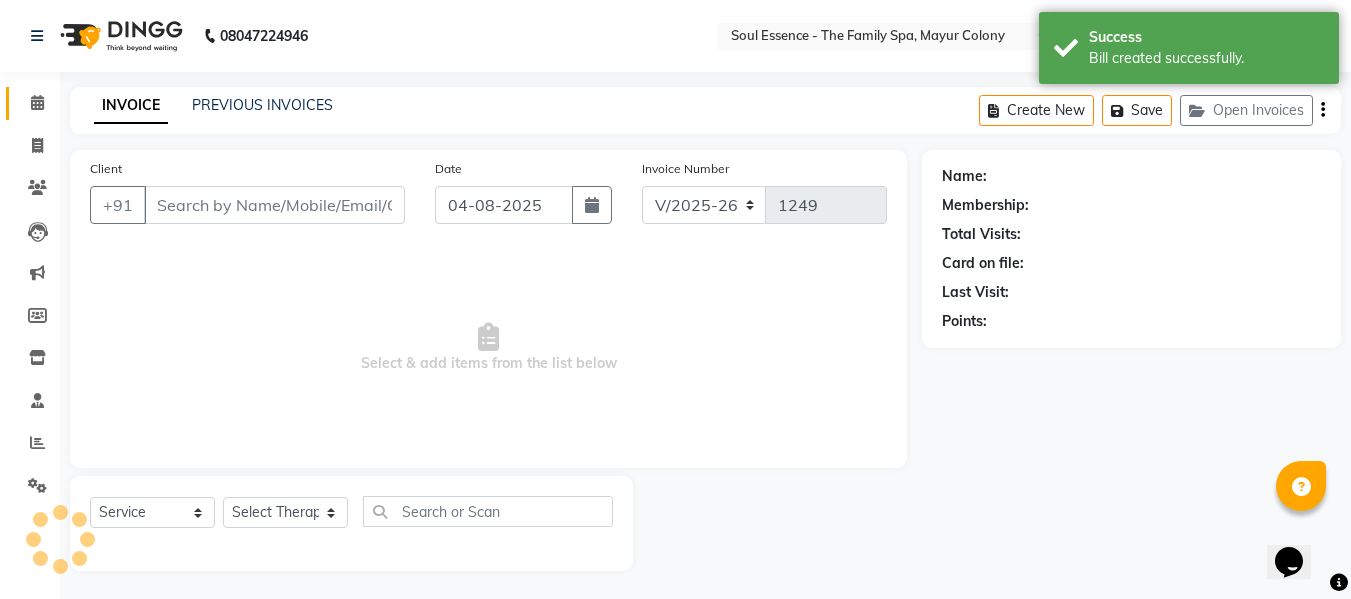 type on "[PHONE]" 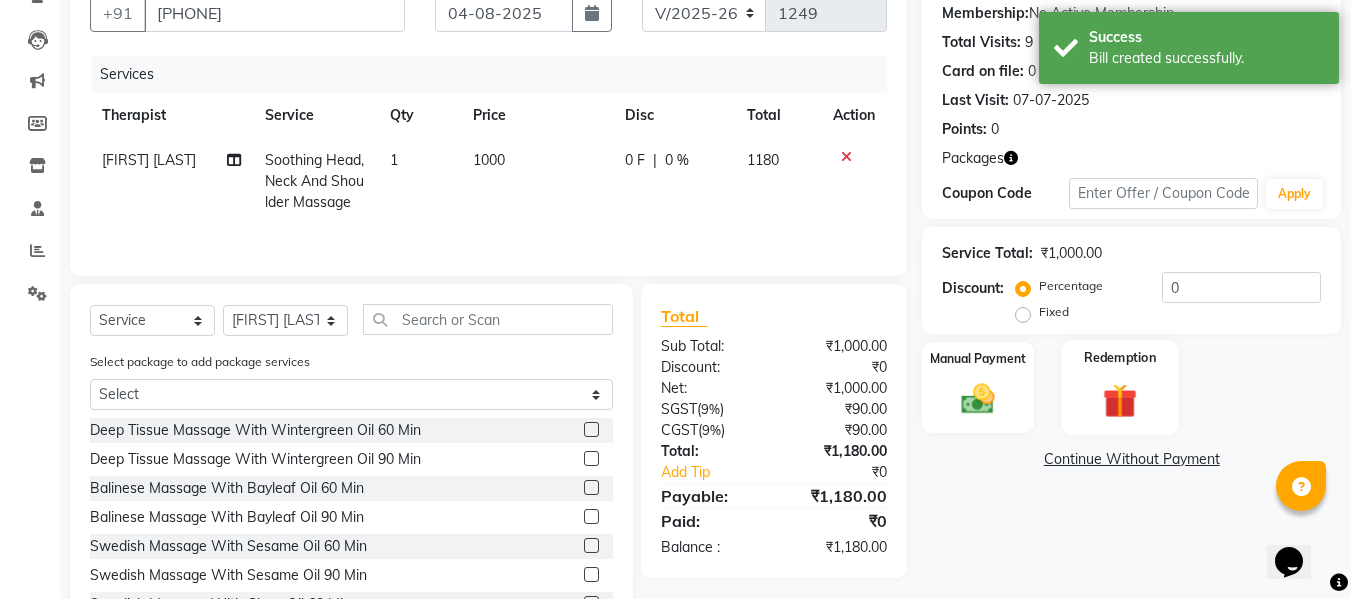 scroll, scrollTop: 202, scrollLeft: 0, axis: vertical 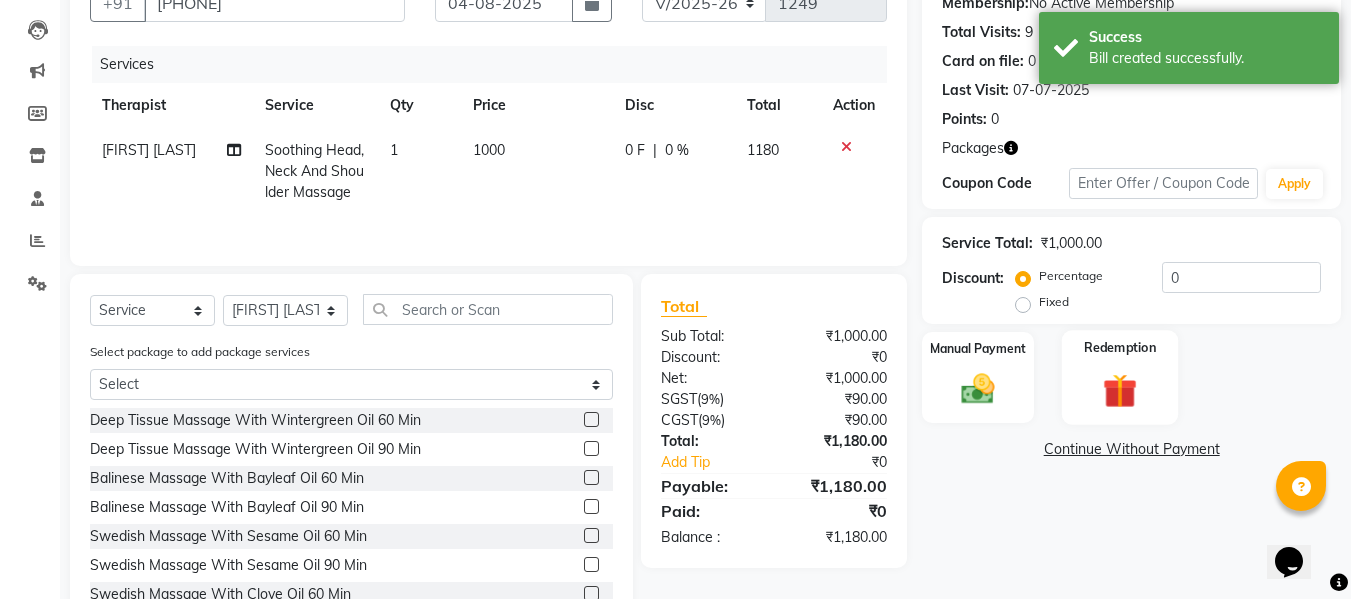 click 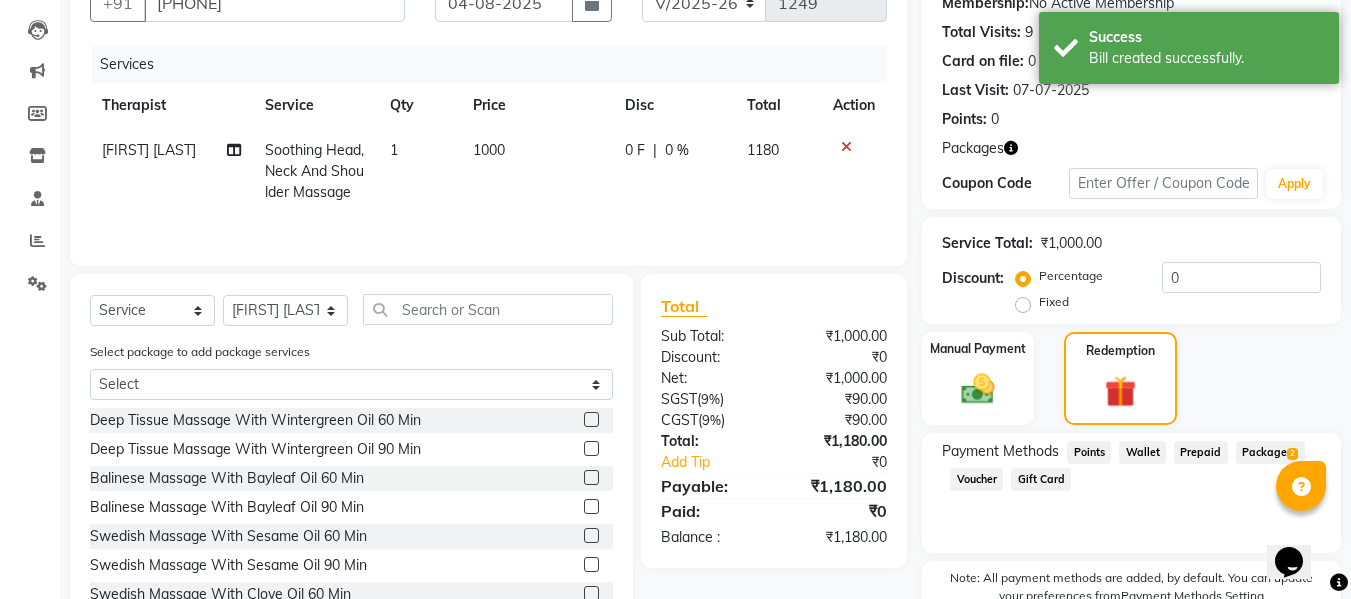 click on "Package  2" 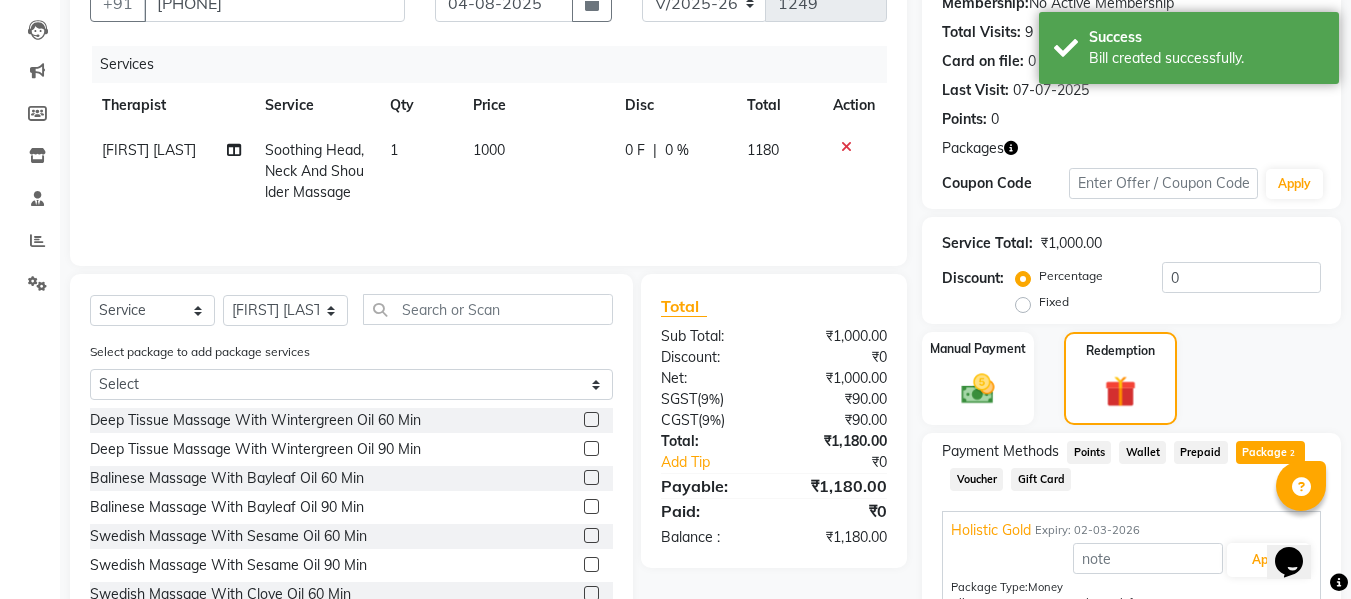 scroll, scrollTop: 443, scrollLeft: 0, axis: vertical 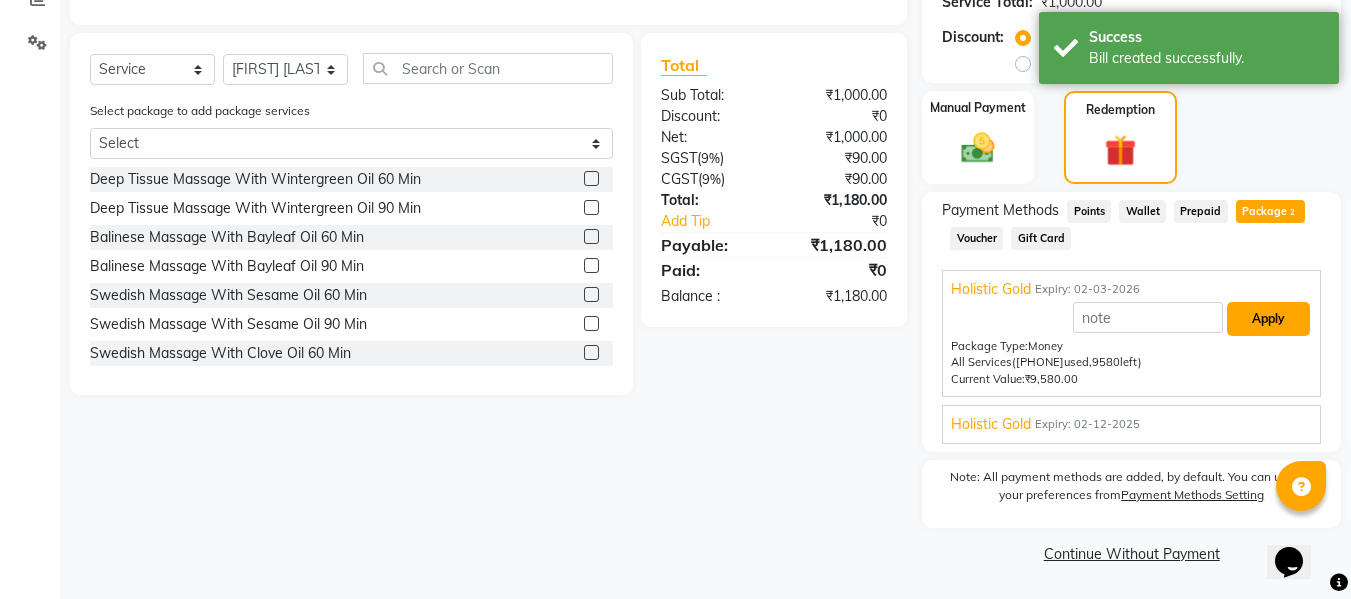 click on "Apply" at bounding box center (1268, 319) 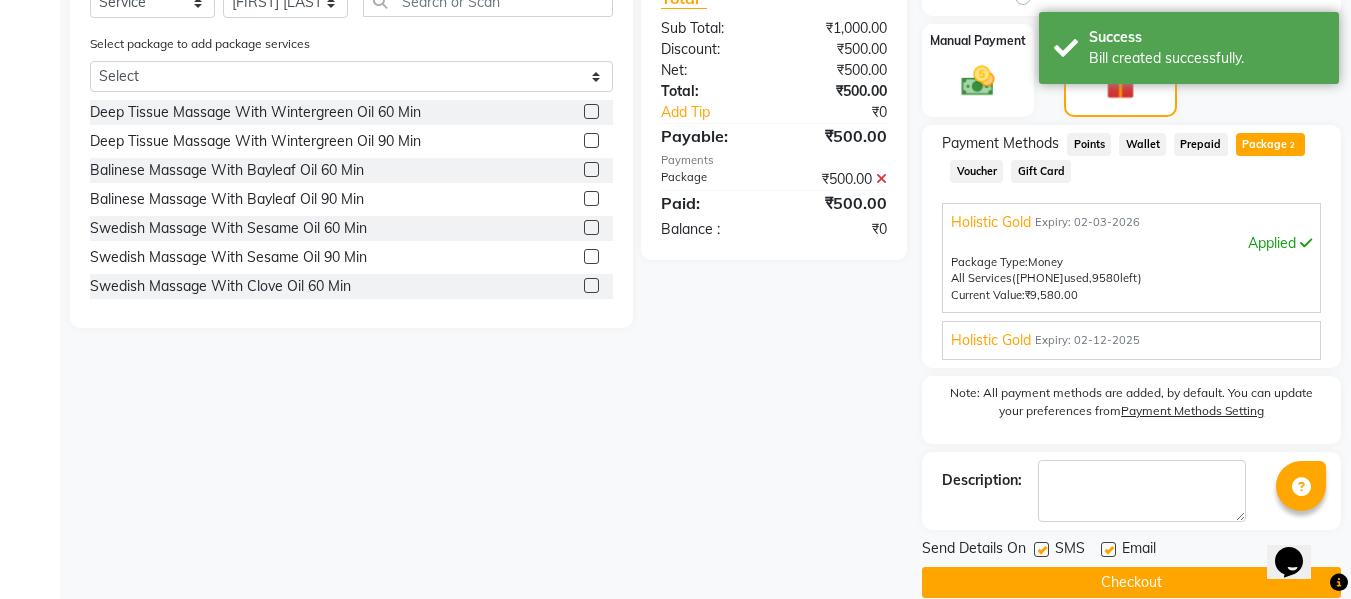 scroll, scrollTop: 539, scrollLeft: 0, axis: vertical 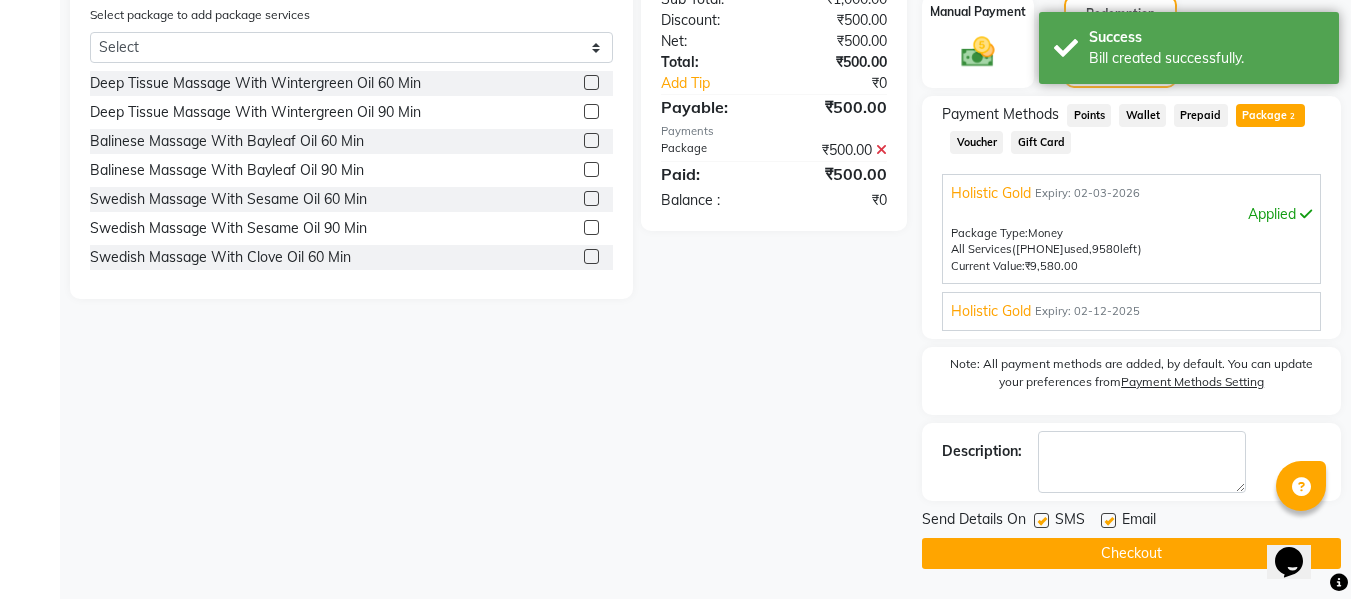 click 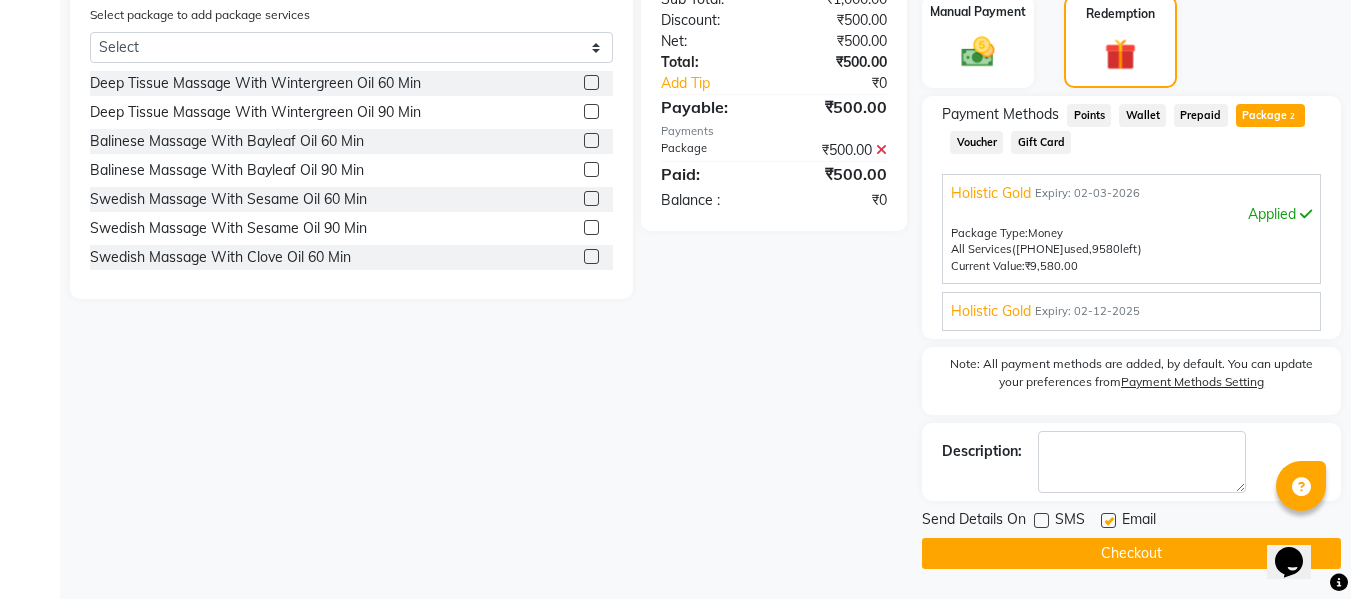 click on "INVOICE PREVIOUS INVOICES Create New   Save   Open Invoices  Client +91 9175033179 Date 04-08-2025 Invoice Number V/2025 V/2025-26 1249 Services Therapist Service Qty Price Disc Total Action Gauri Thorath Soothing Head, Neck And Shoulder Massage 1 1000 500 F | 50 % 500 Select  Service  Product  Membership  Package Voucher Prepaid Gift Card  Select Therapist Alisha Deval Gauri Thorath Nitin Poonam pradyumna Surma Select package to add package services Select Holistic Gold Holistic Gold Deep Tissue Massage With Wintergreen Oil 60 Min  Deep Tissue Massage With Wintergreen Oil 90 Min  Balinese Massage With Bayleaf Oil 60 Min  Balinese Massage With Bayleaf Oil 90 Min  Swedish Massage With Sesame Oil 60 Min  Swedish Massage With Sesame Oil 90 Min  Swedish Massage With Clove Oil 60 Min  Swedish Massage With Clove Oil 90 Min  Sports Special Package 90 Min  Deep Relaxation Package 90 Min  Sleep Enhancing Therapy 60 Min  Sleep Enhancing Therapy 90 Min  Anxiety Relieving Massage 60 Min  Anxiety Relieving Massage 90 Min" 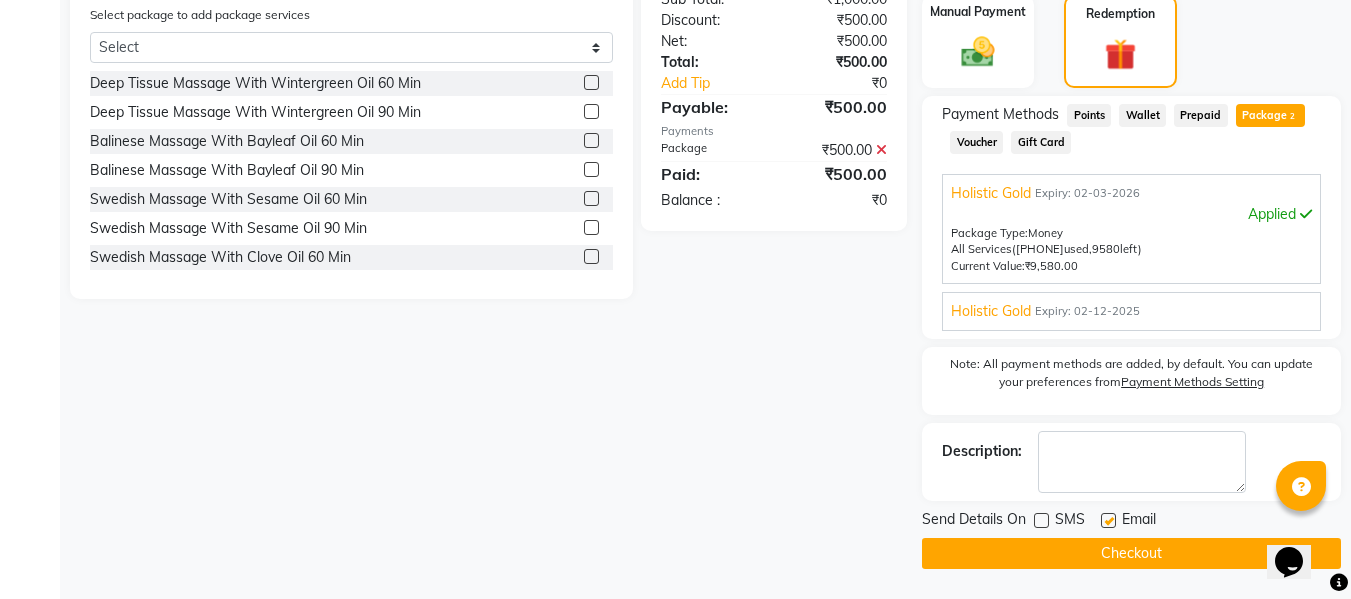 click on "Checkout" 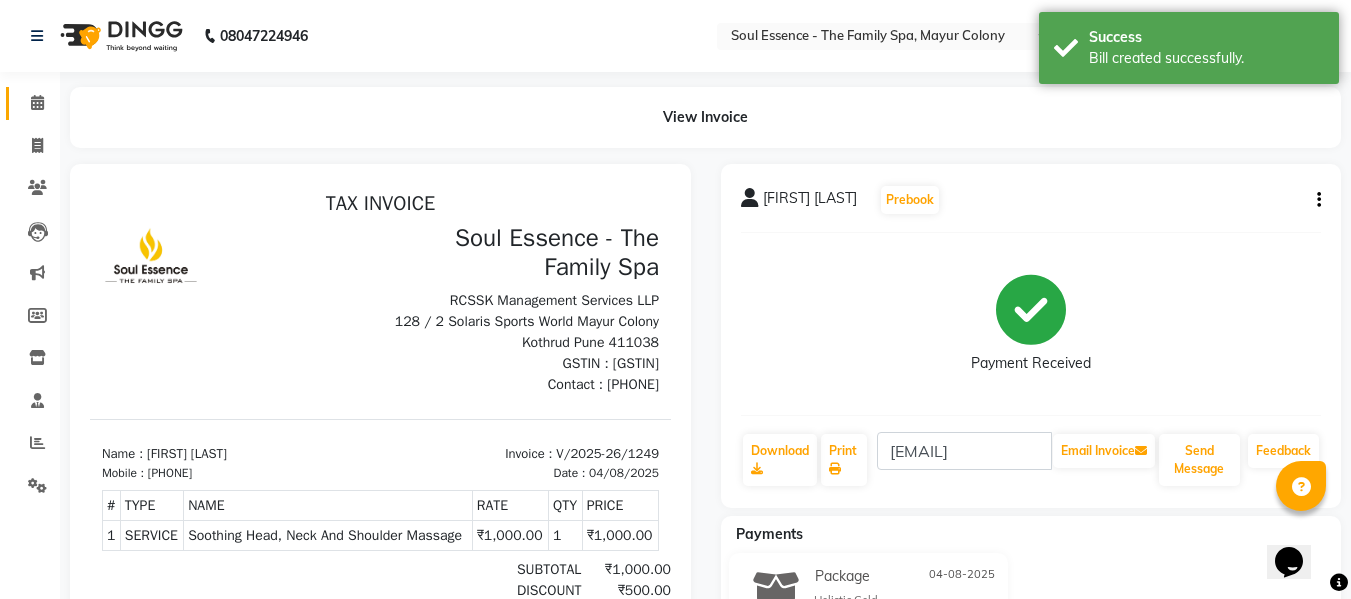 scroll, scrollTop: 0, scrollLeft: 0, axis: both 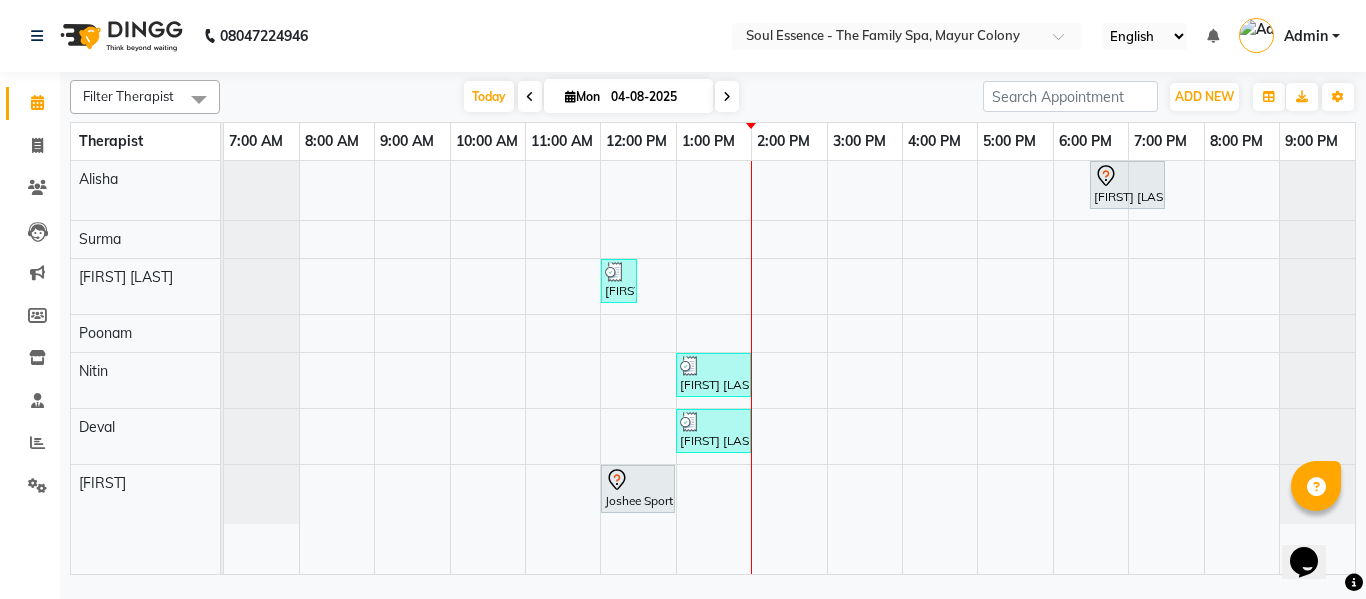 click on "Select Location × Soul Essence - The Family Spa, Mayur Colony English ENGLISH Español العربية मराठी हिंदी ગુજરાતી தமிழ் 中文 Notifications nothing to show Admin Manage Profile Change Password Sign out  Version:3.16.0" 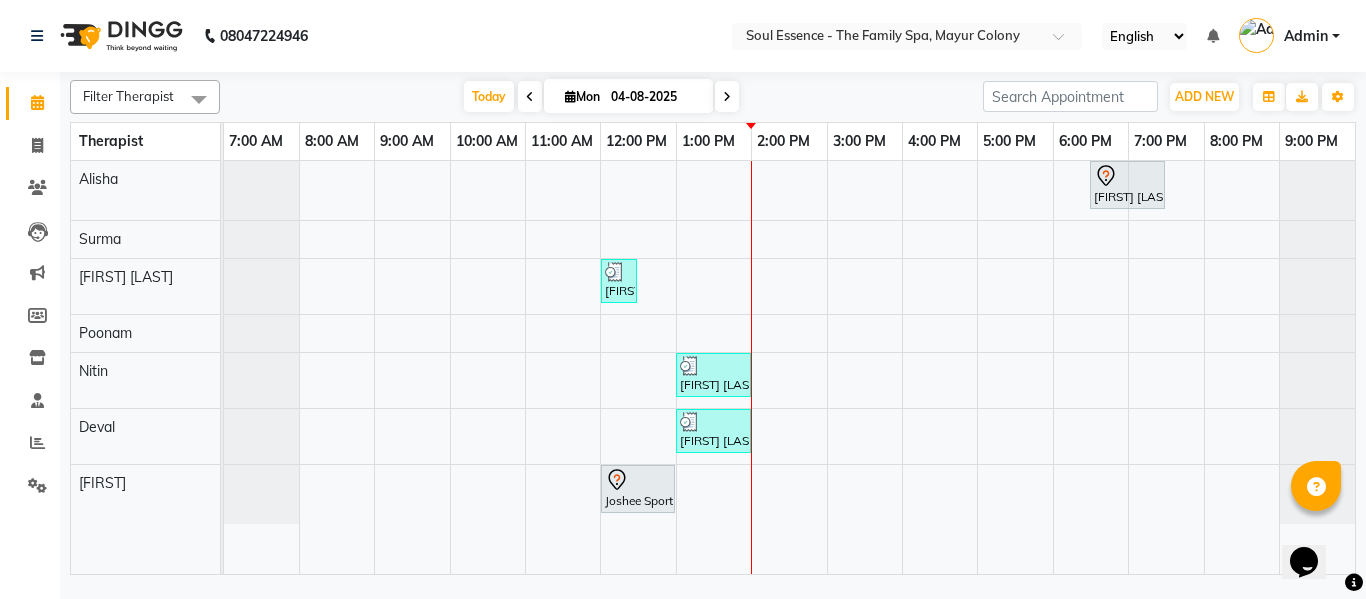 click on "Mon" at bounding box center (582, 96) 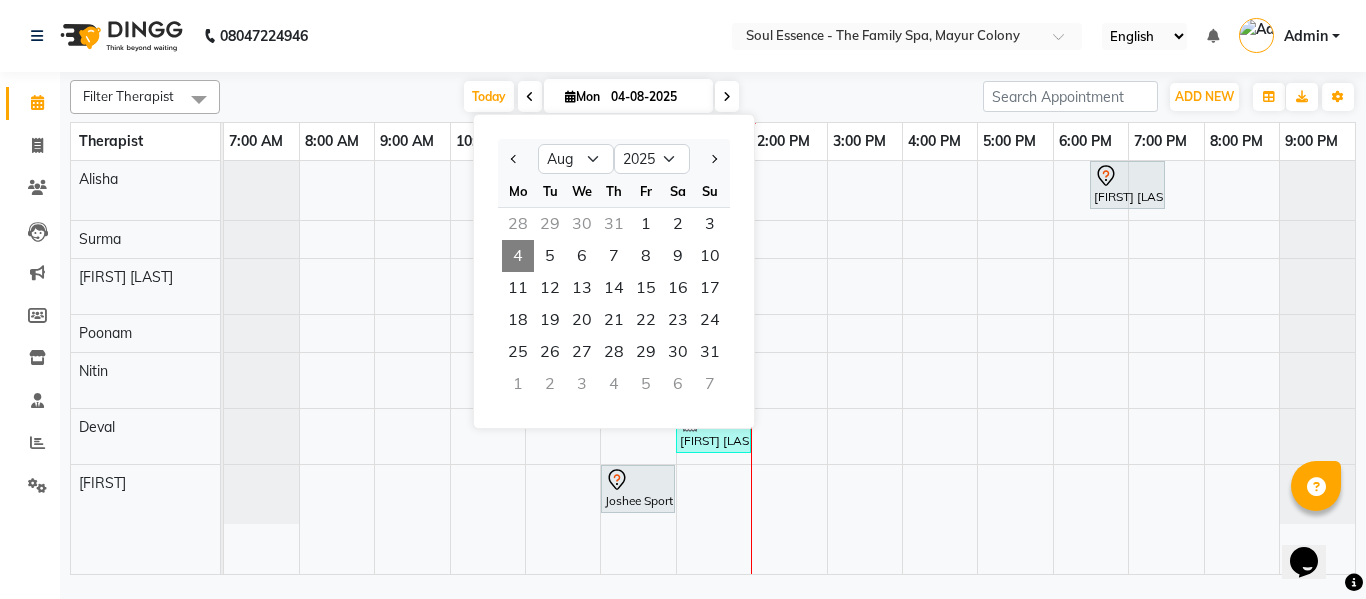 click on "Select Location × Soul Essence - The Family Spa, Mayur Colony English ENGLISH Español العربية मराठी हिंदी ગુજરાતી தமிழ் 中文 Notifications nothing to show Admin Manage Profile Change Password Sign out  Version:3.16.0" 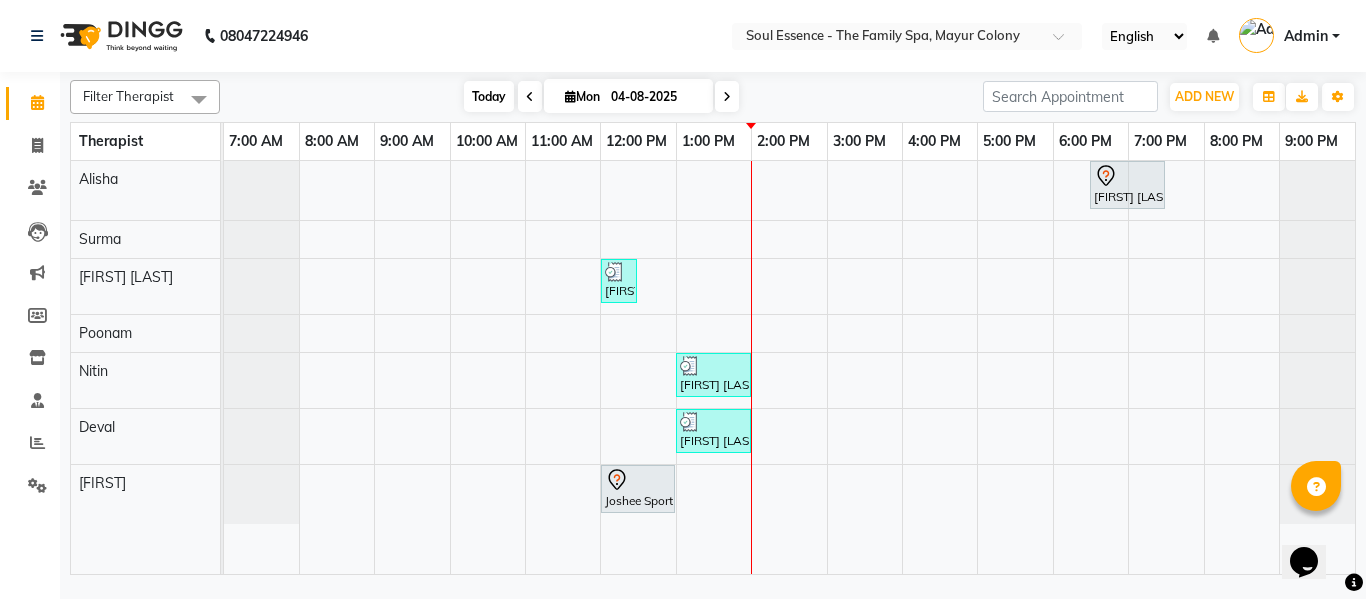 click on "Today" at bounding box center (489, 96) 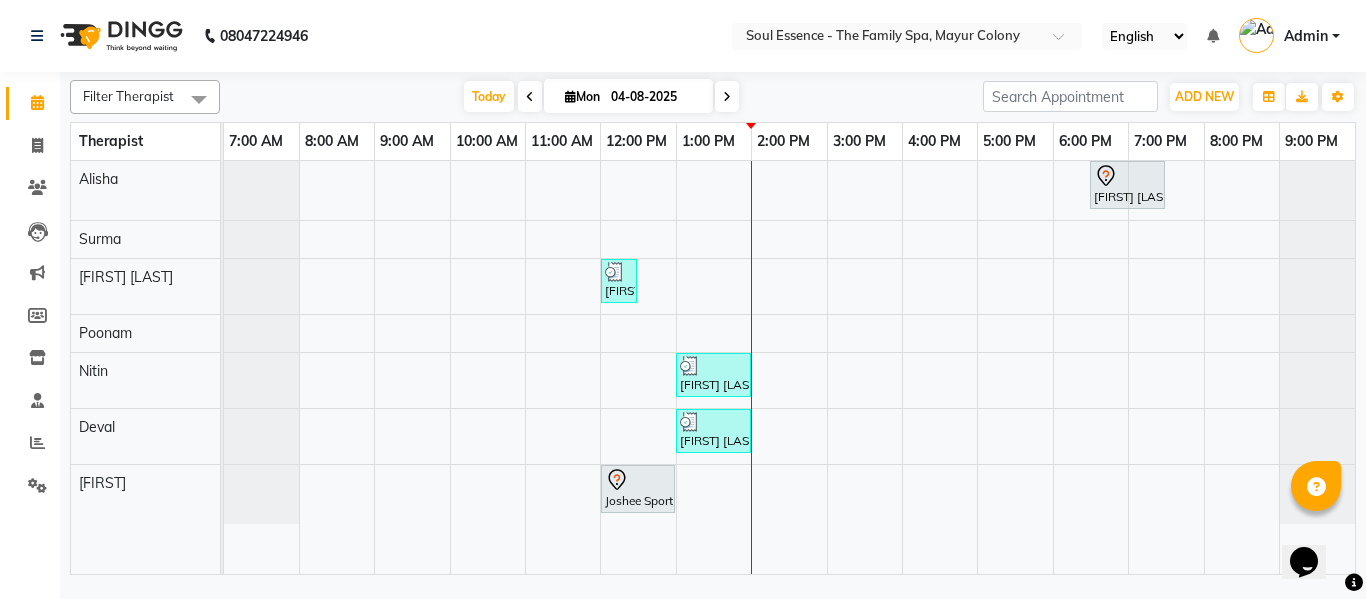 click on "Filter Therapist Select All Alisha Surma Gauri Thorath Poonam Nitin Deval pradyumna Today  Mon 04-08-2025 Toggle Dropdown Add Appointment Add Invoice Add Expense Add Attendance Add Client Add Transaction Toggle Dropdown Add Appointment Add Invoice Add Expense Add Attendance Add Client ADD NEW Toggle Dropdown Add Appointment Add Invoice Add Expense Add Attendance Add Client Add Transaction Filter Therapist Select All Alisha Surma Gauri Thorath Poonam Nitin Deval pradyumna Group By  Staff View   Room View  View as Vertical  Vertical - Week View  Horizontal  Horizontal - Week View  List  Toggle Dropdown Calendar Settings Manage Tags   Arrange Therapists   Reset Therapists  Full Screen  Show Available Stylist  Appointment Form Zoom 25% Therapist 7:00 AM 8:00 AM 9:00 AM 10:00 AM 11:00 AM 12:00 PM 1:00 PM 2:00 PM 3:00 PM 4:00 PM 5:00 PM 6:00 PM 7:00 PM 8:00 PM 9:00 PM Alisha Surma Gauri Thorath Poonam Nitin Deval pradyumna" 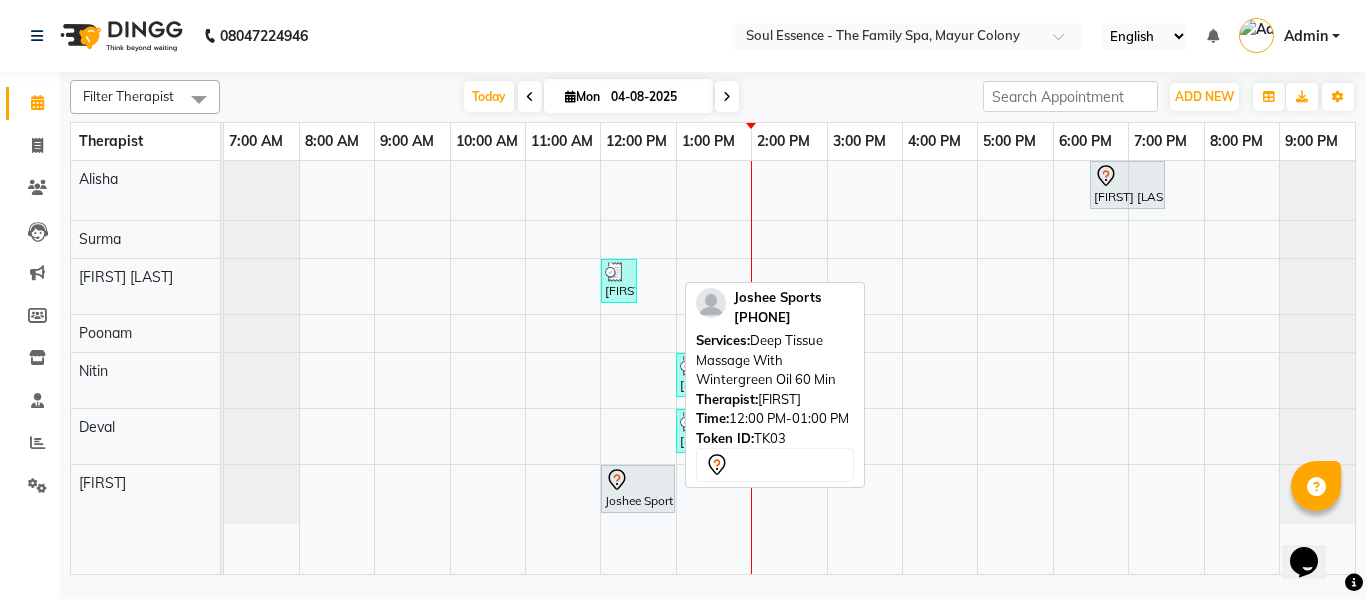 click at bounding box center [638, 480] 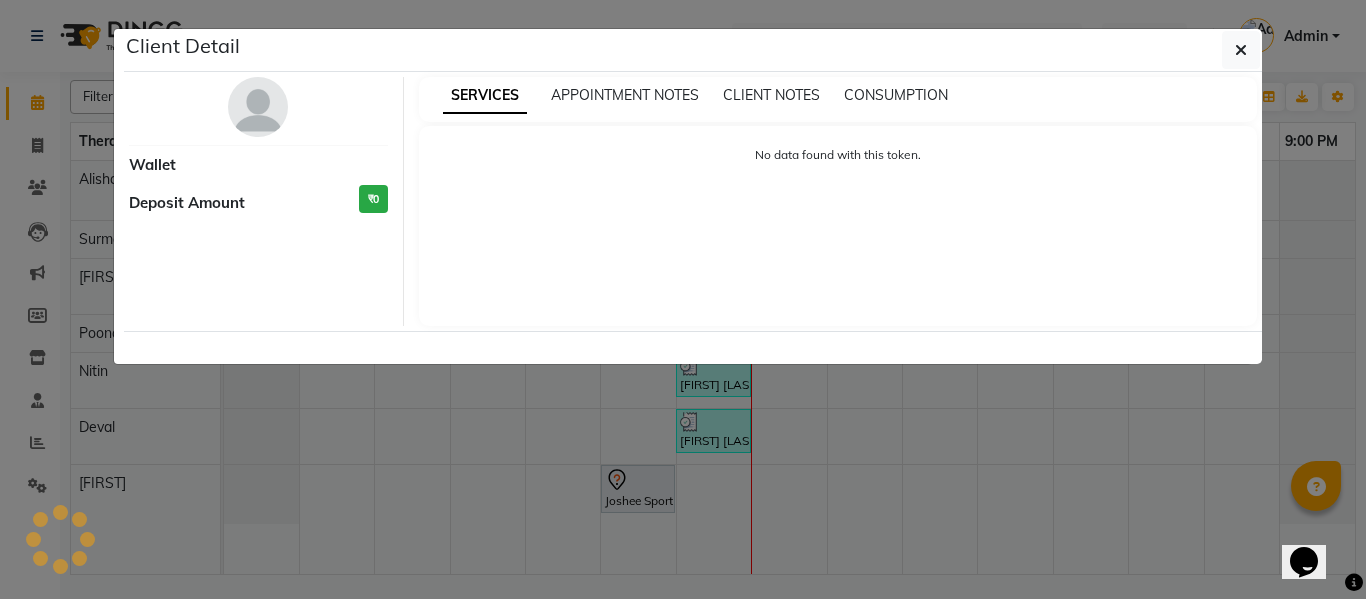 select on "7" 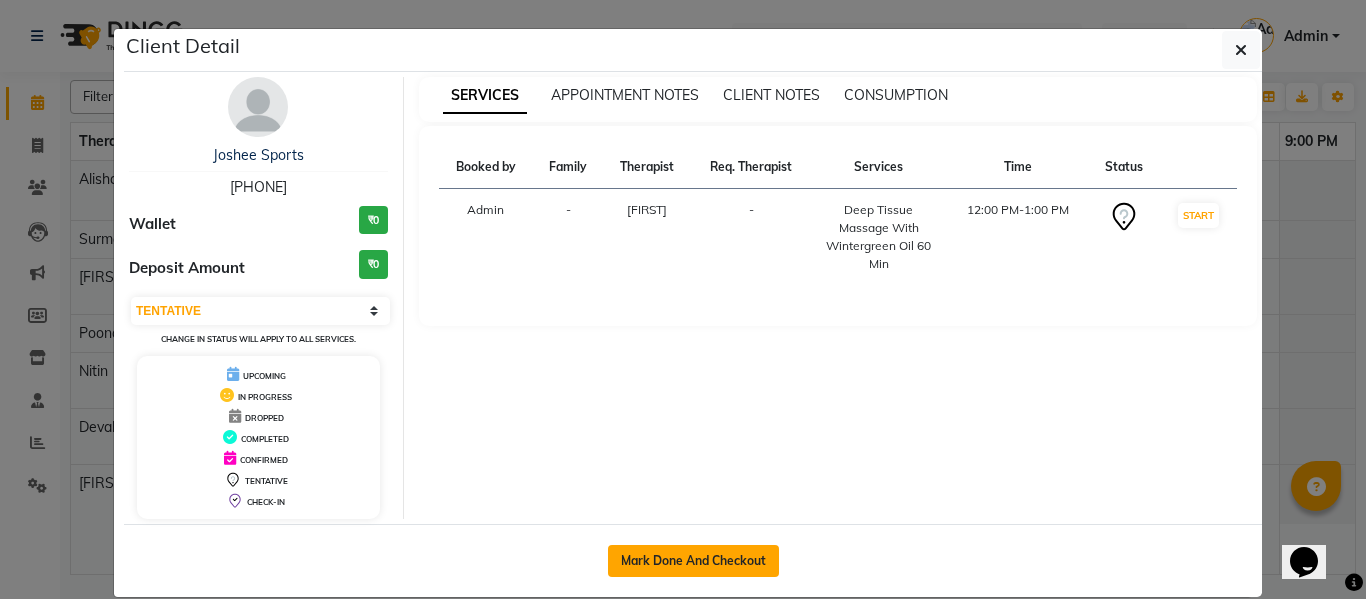 click on "Mark Done And Checkout" 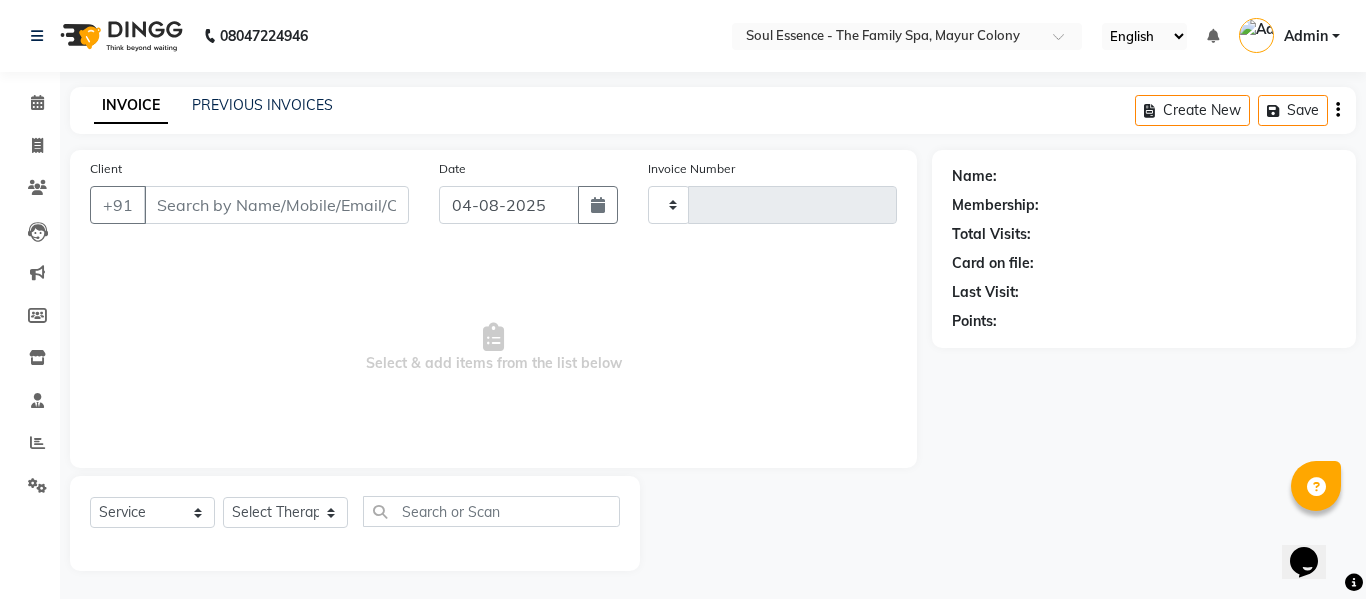 type on "1250" 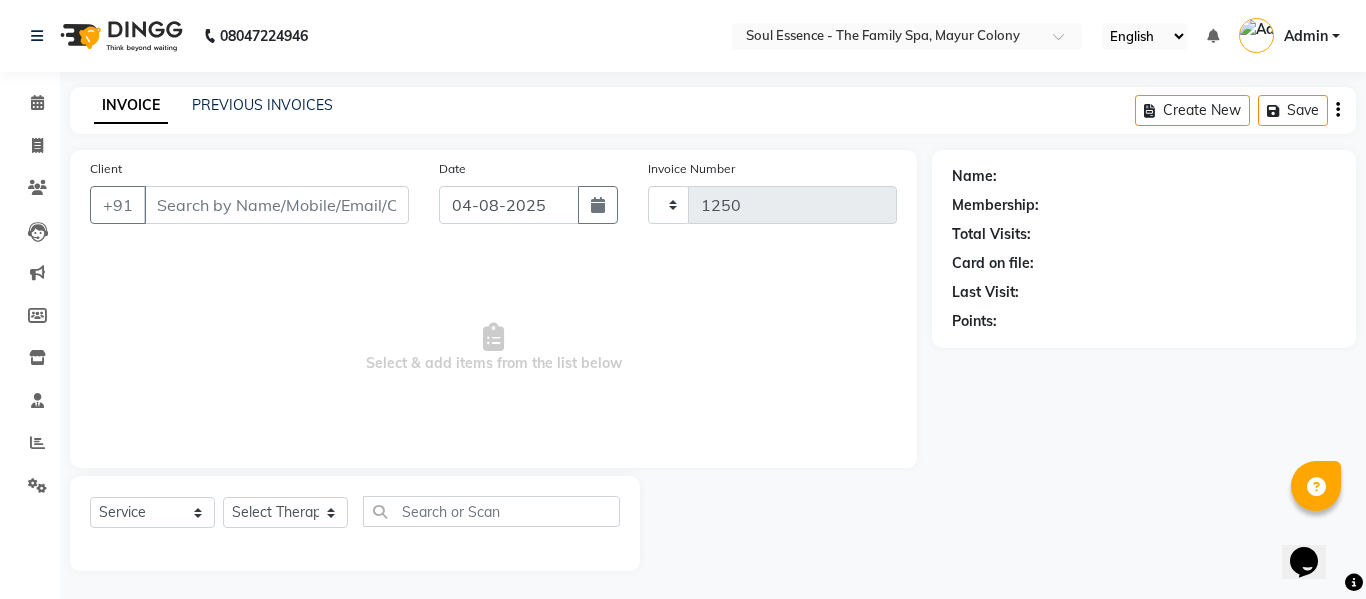 select on "774" 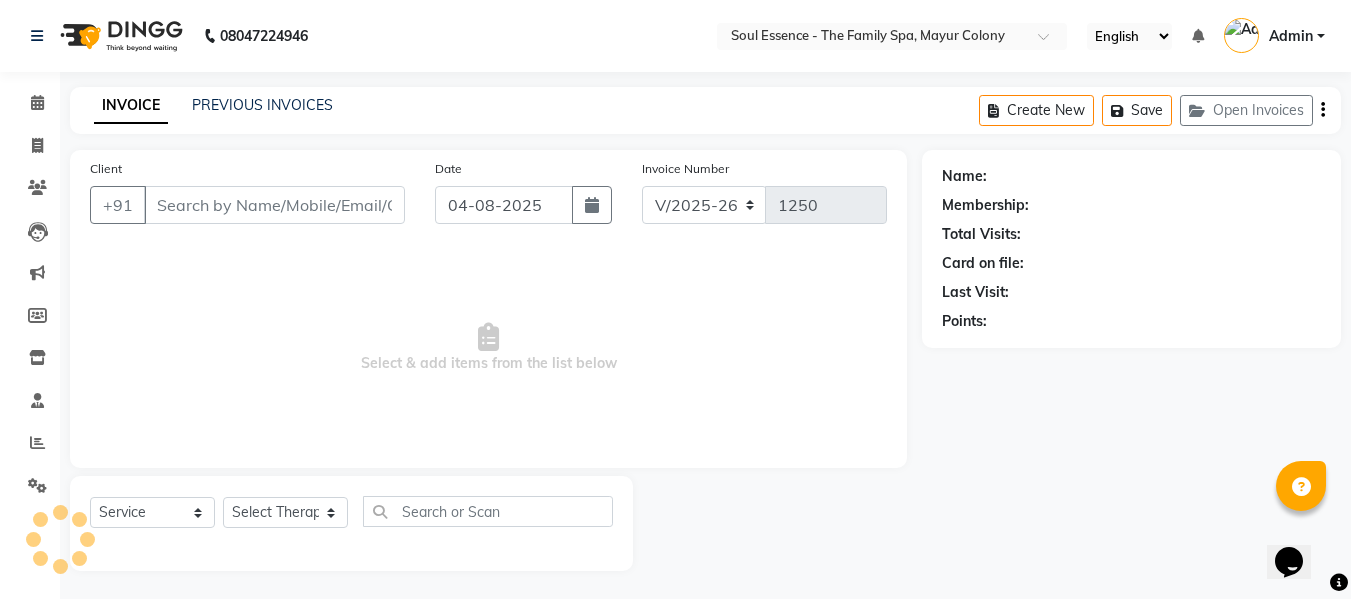 type on "[PHONE]" 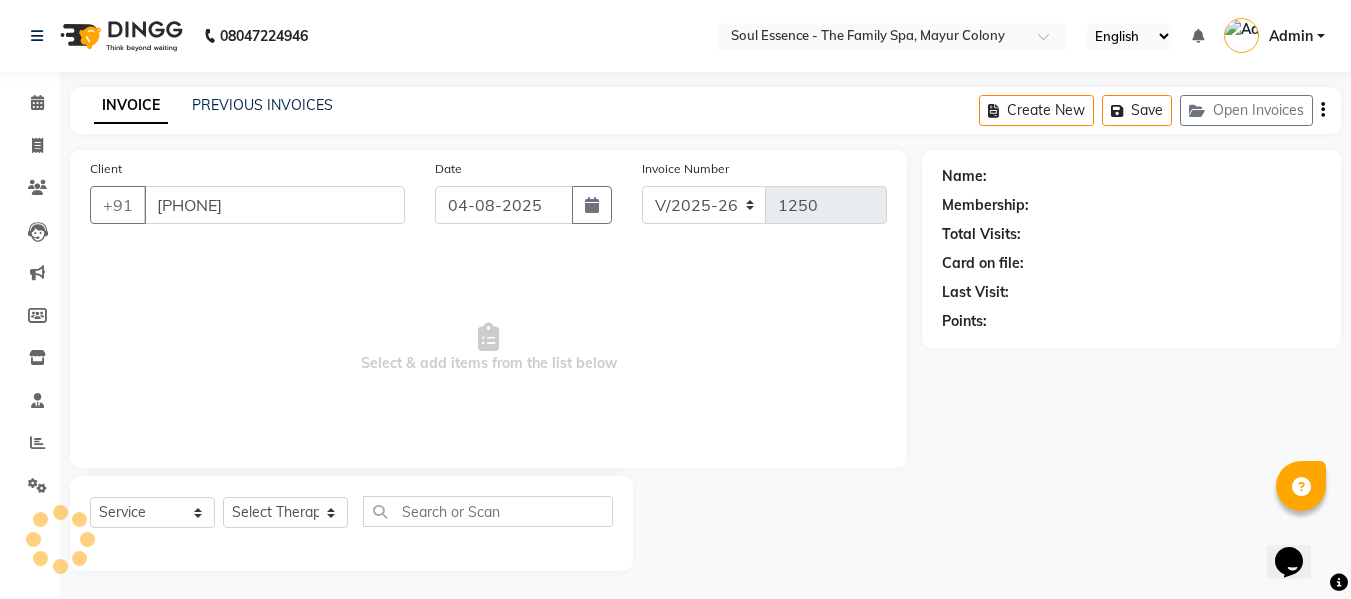 select on "[POSTAL_CODE]" 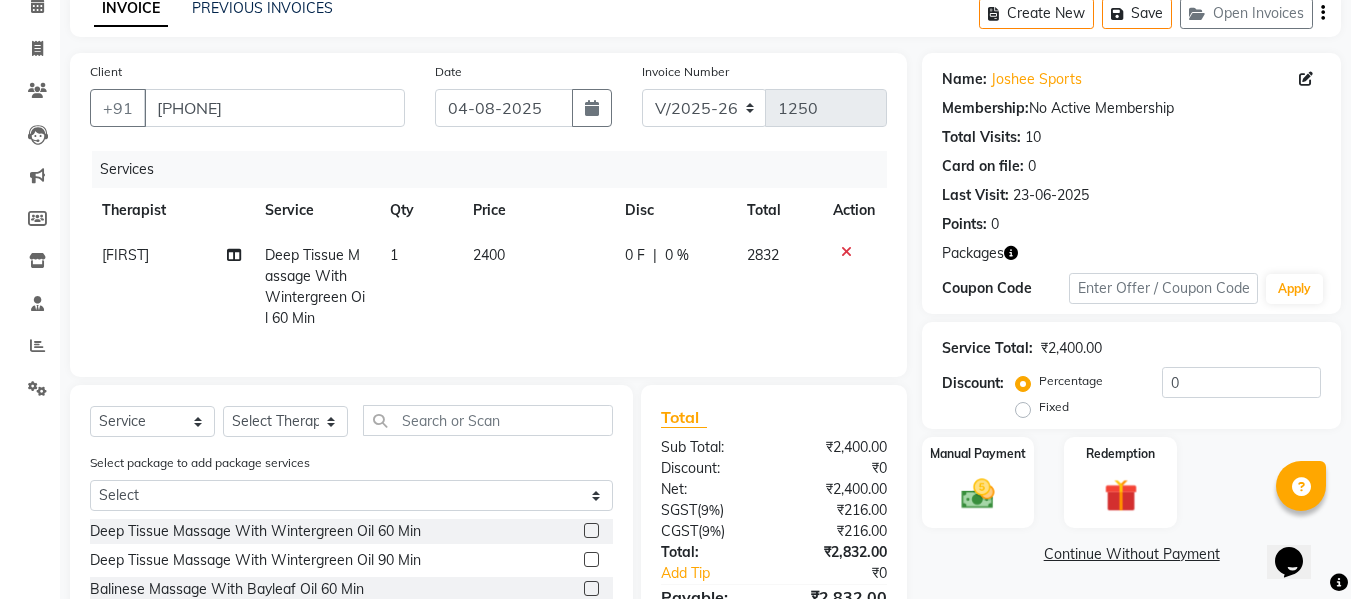 scroll, scrollTop: 290, scrollLeft: 0, axis: vertical 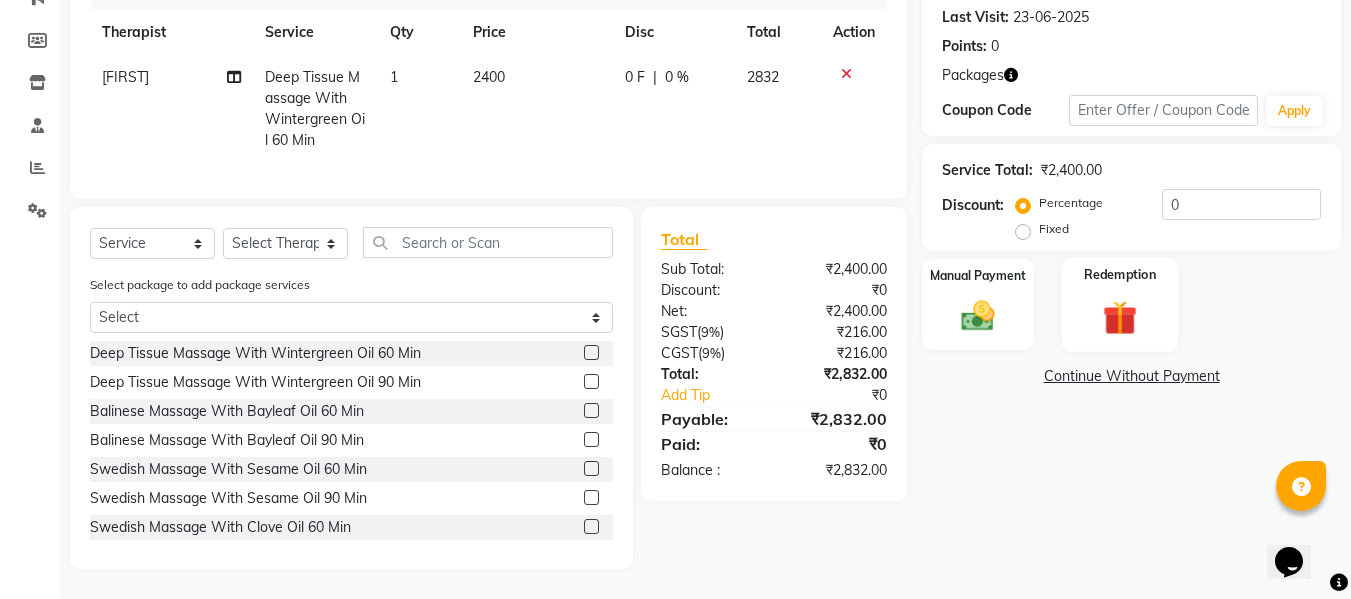 click on "Redemption" 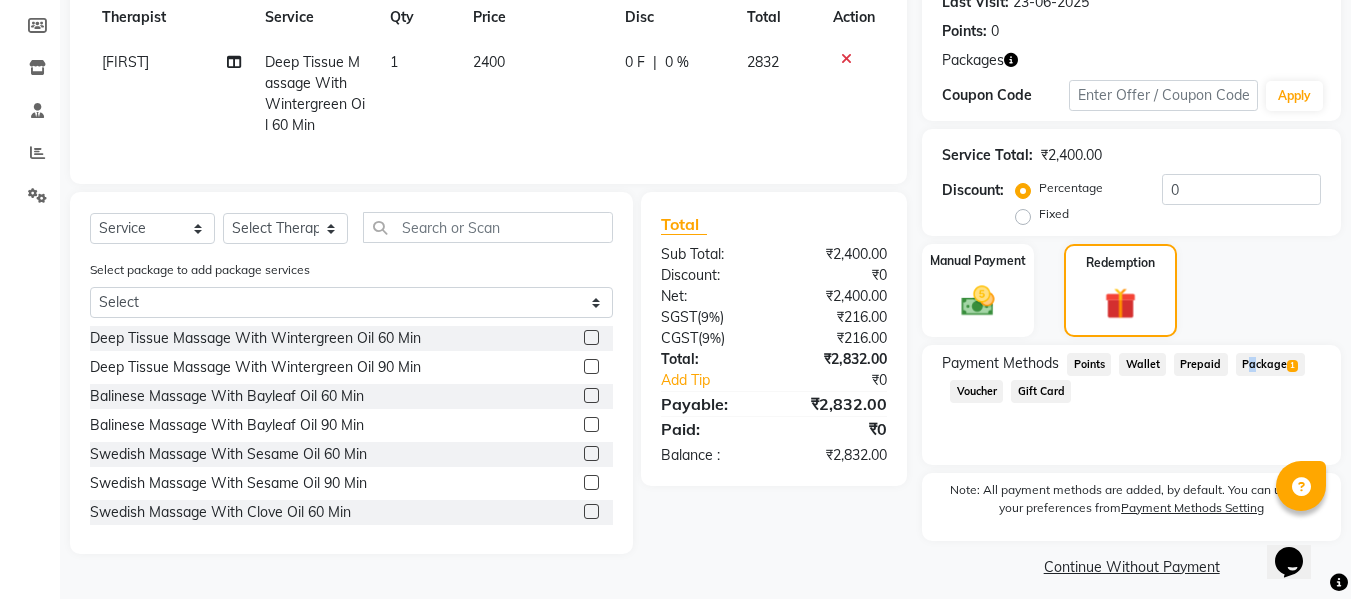 click on "Package  1" 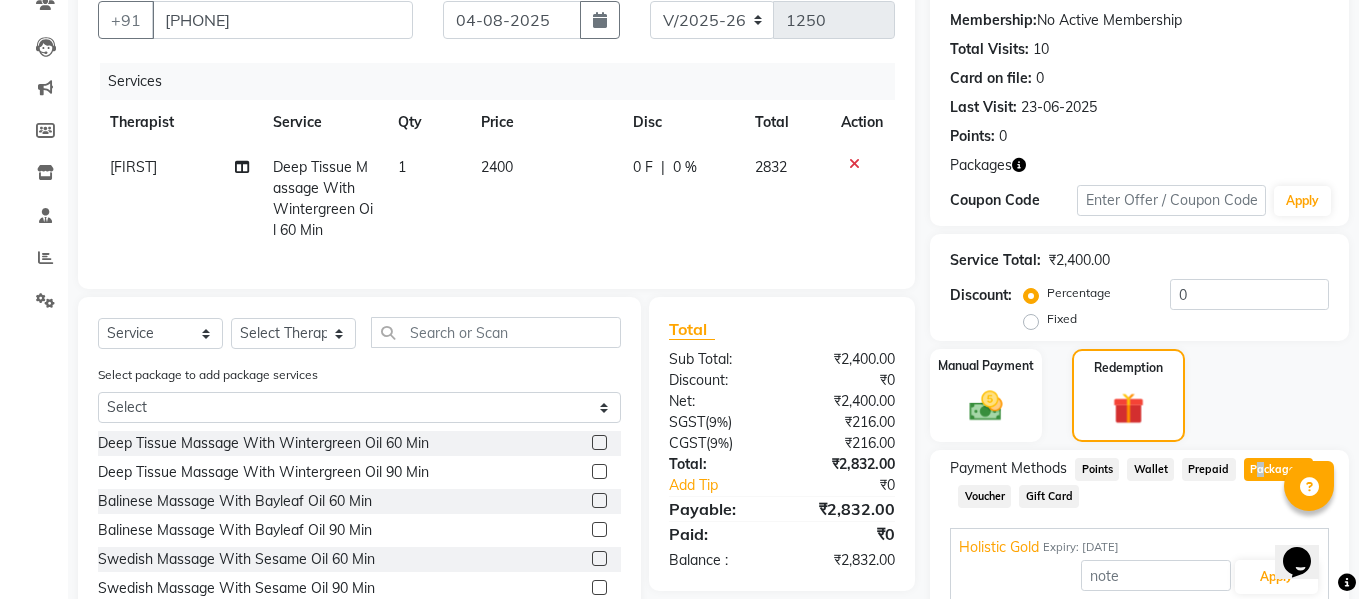 scroll, scrollTop: 0, scrollLeft: 0, axis: both 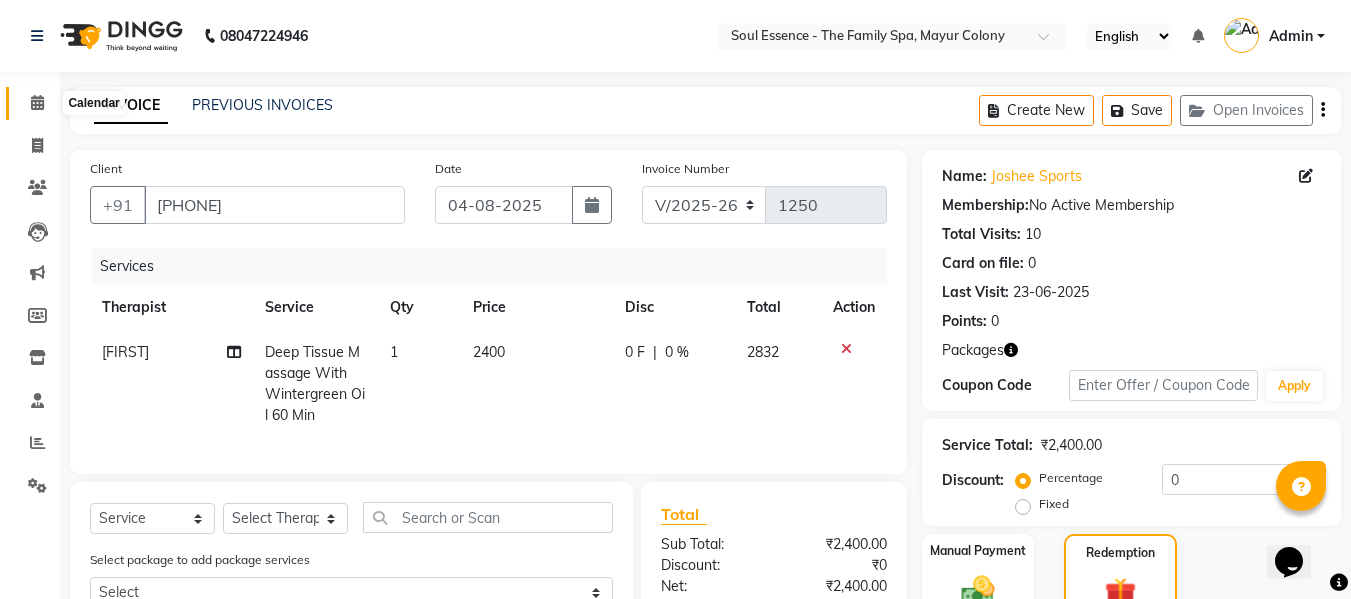 click 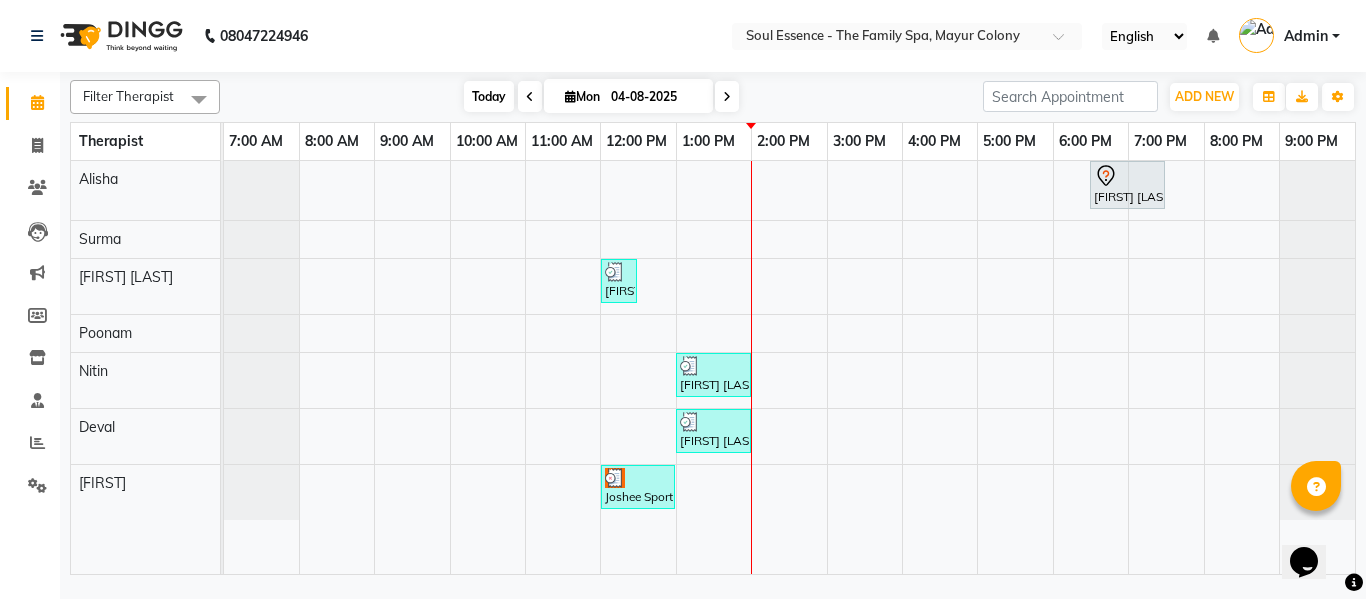 click on "Today" at bounding box center [489, 96] 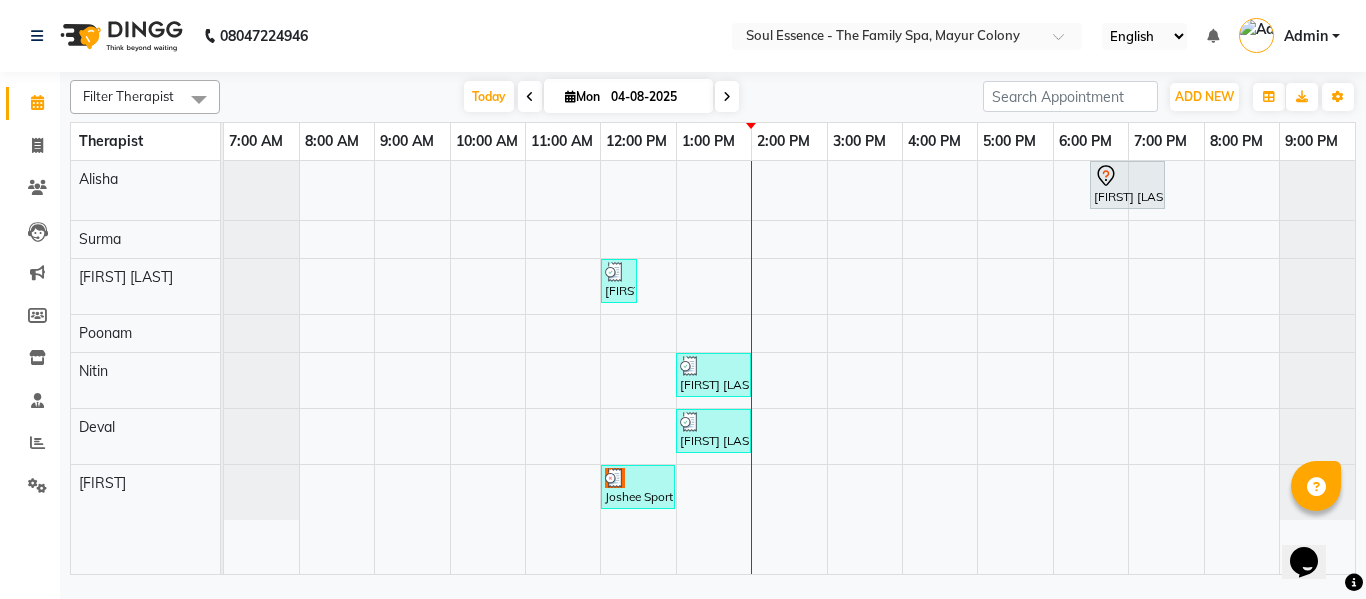 click on "Select Location × Soul Essence - The Family Spa, Mayur Colony English ENGLISH Español العربية मराठी हिंदी ગુજરાતી தமிழ் 中文 Notifications nothing to show Admin Manage Profile Change Password Sign out  Version:3.16.0" 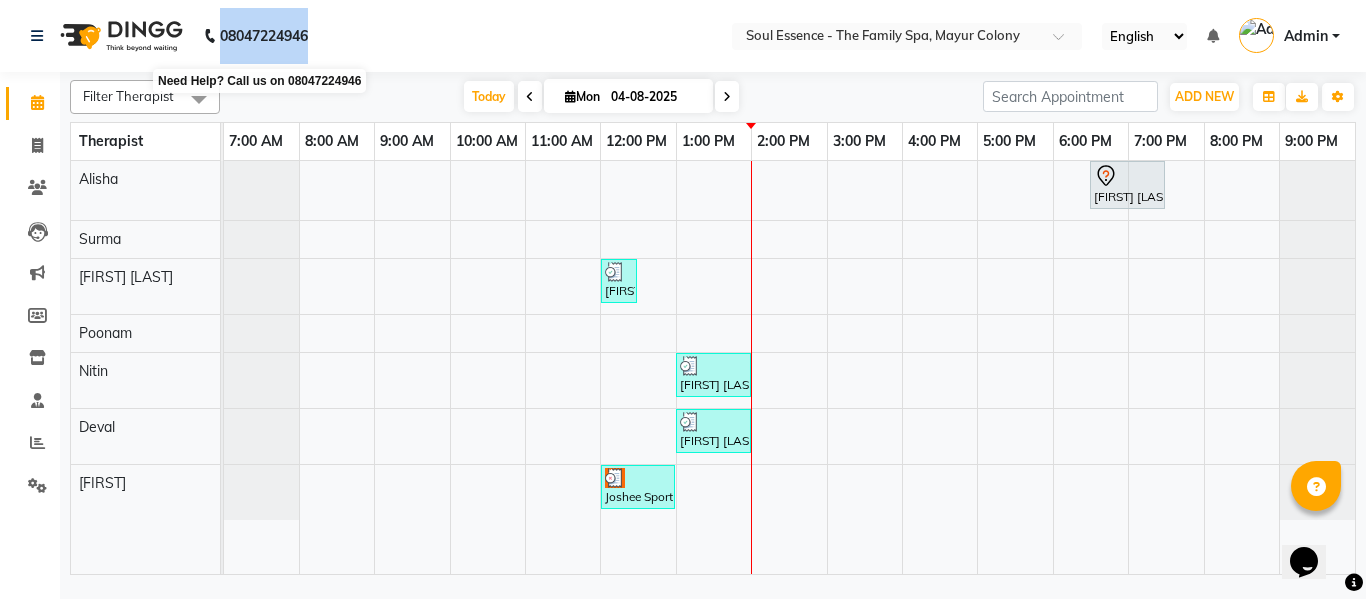 drag, startPoint x: 316, startPoint y: 37, endPoint x: 219, endPoint y: 48, distance: 97.62172 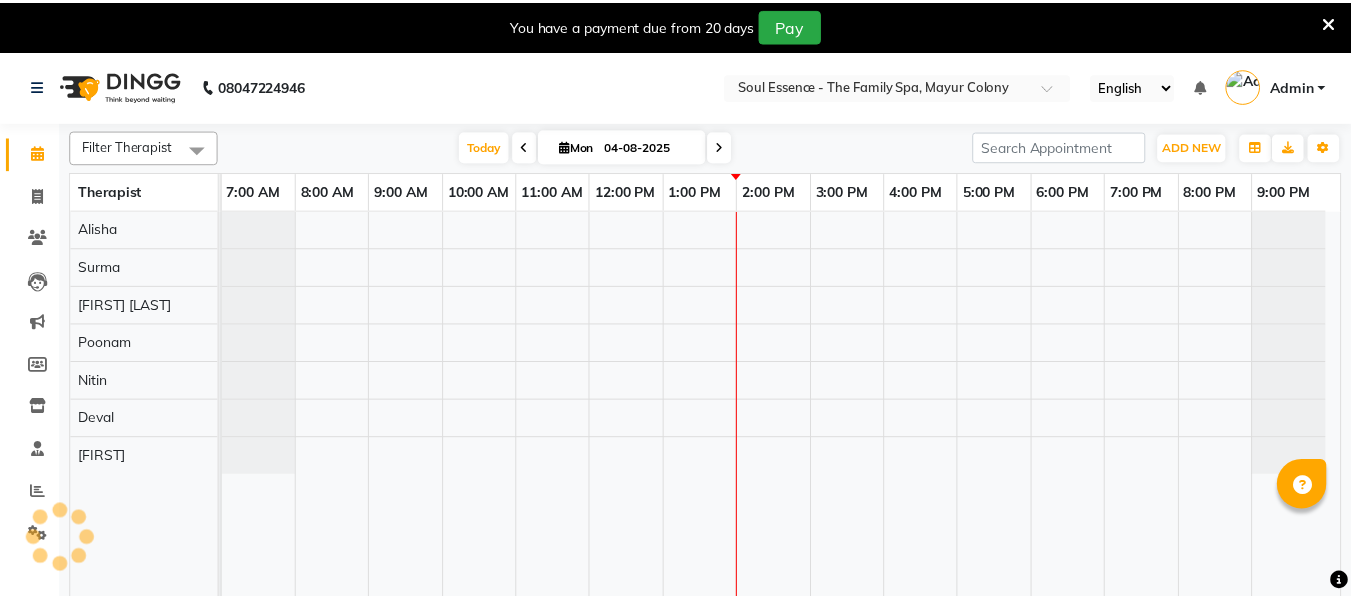 scroll, scrollTop: 0, scrollLeft: 0, axis: both 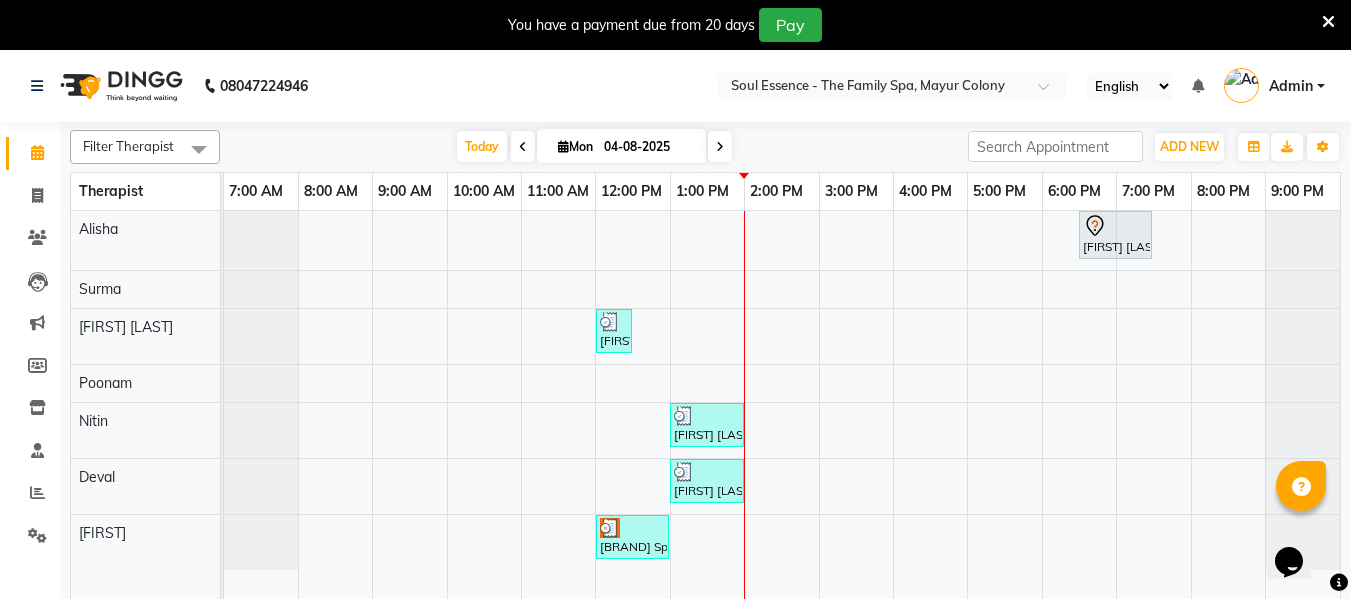 click at bounding box center (1328, 22) 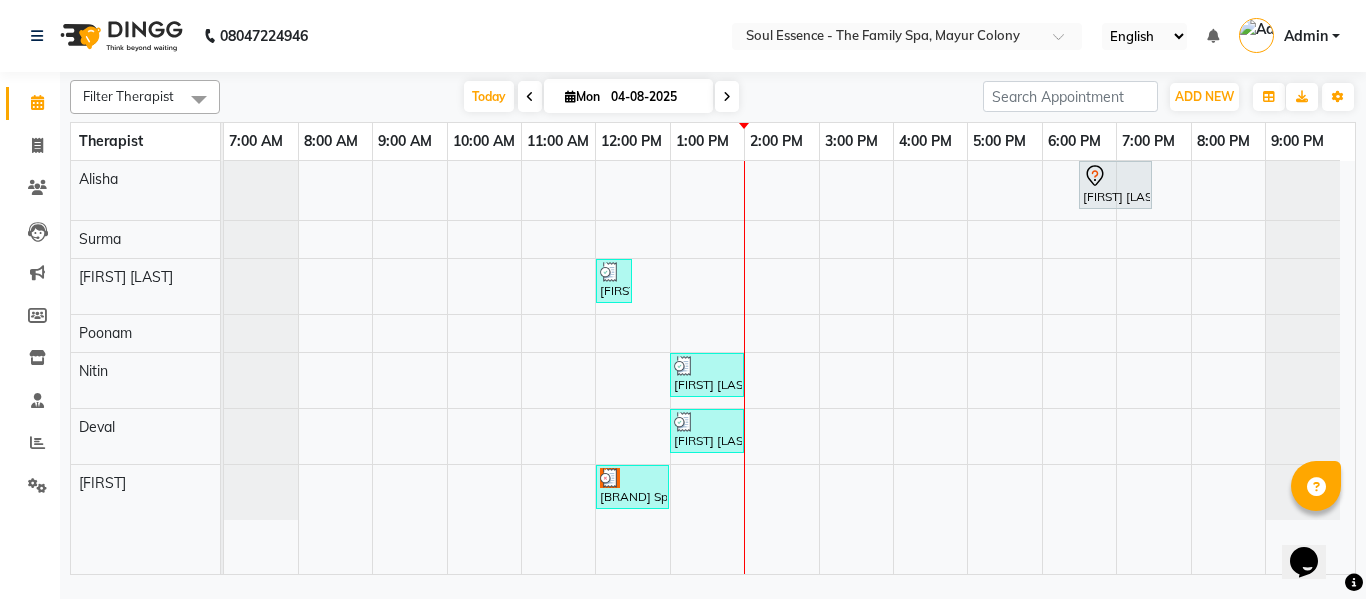 click on "Select Location × Soul Essence - The Family Spa, Mayur Colony English ENGLISH Español العربية मराठी हिंदी ગુજરાતી தமிழ் 中文 Notifications nothing to show Admin Manage Profile Change Password Sign out  Version:3.16.0" 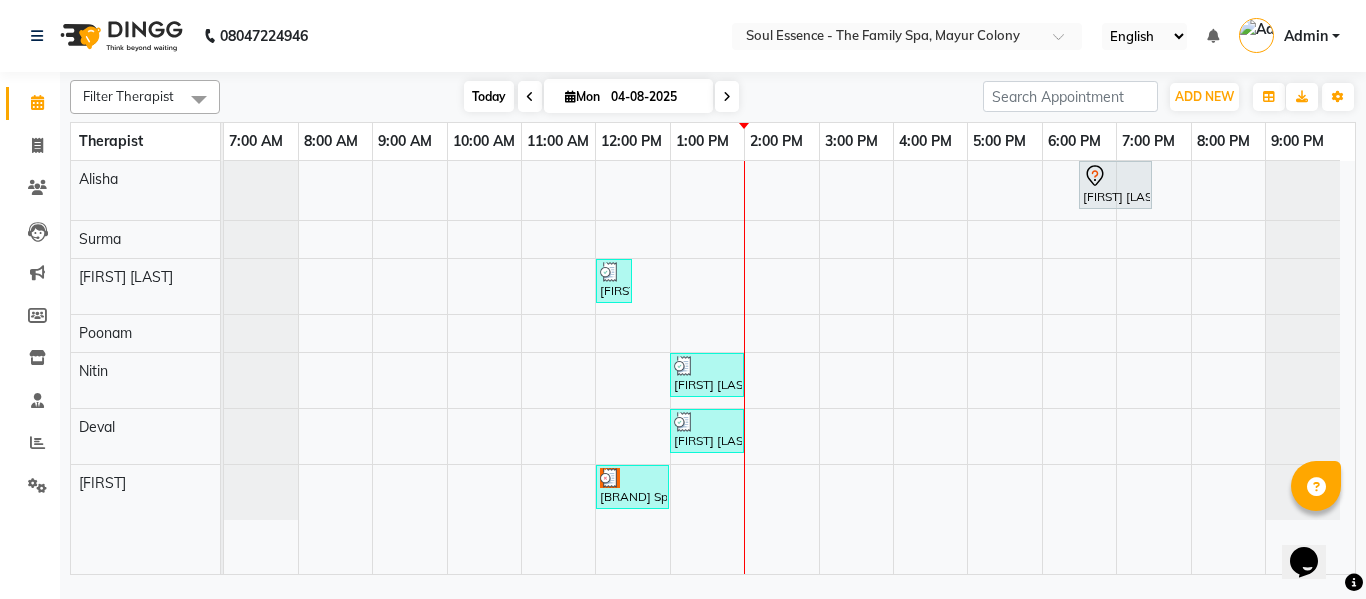 click on "Today" at bounding box center [489, 96] 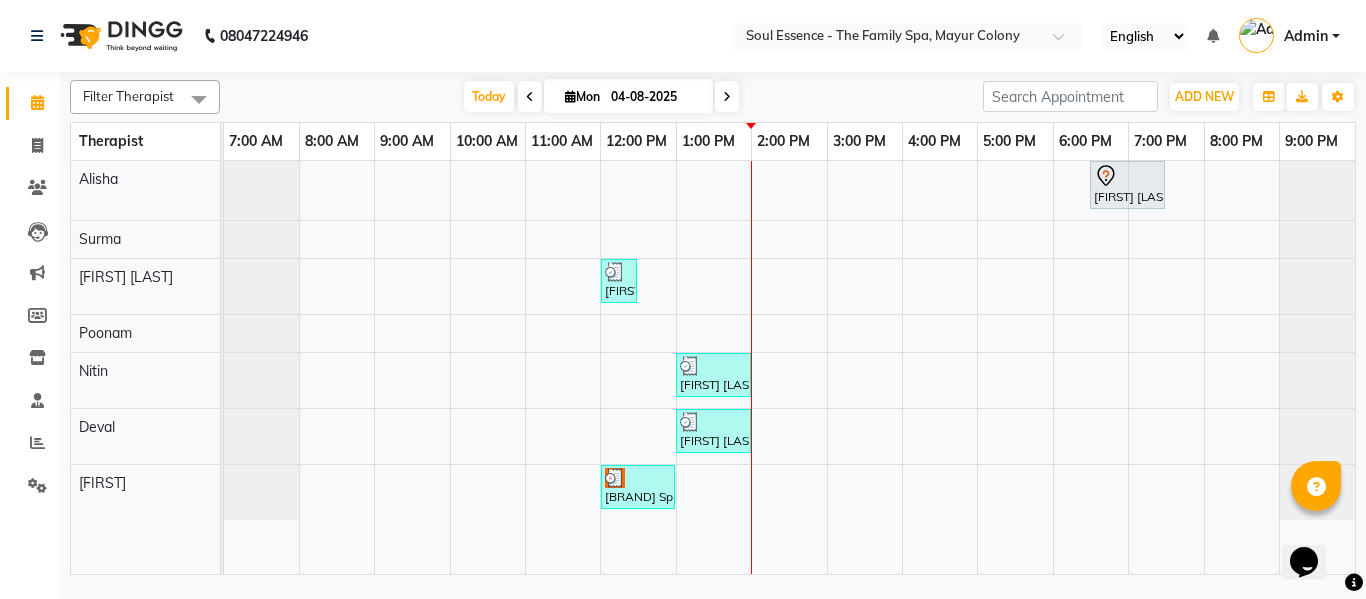 click on "Select Location × Soul Essence - The Family Spa, Mayur Colony English ENGLISH Español العربية मराठी हिंदी ગુજરાતી தமிழ் 中文 Notifications nothing to show Admin Manage Profile Change Password Sign out  Version:3.16.0" 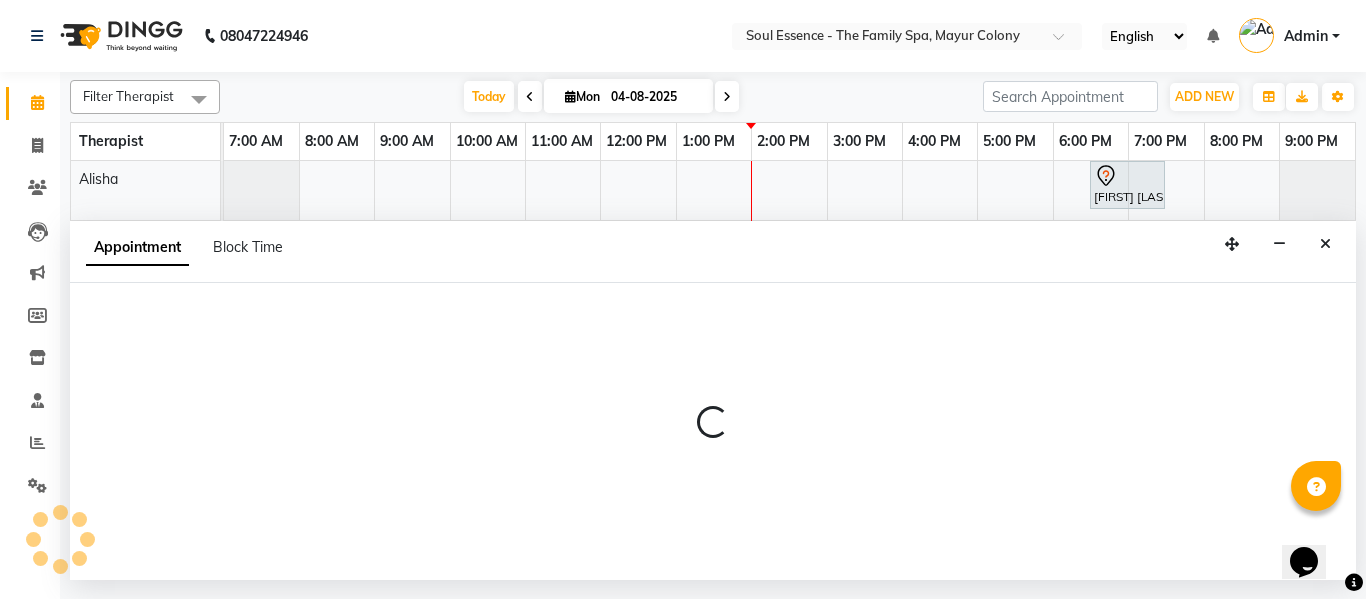 select on "[POSTAL_CODE]" 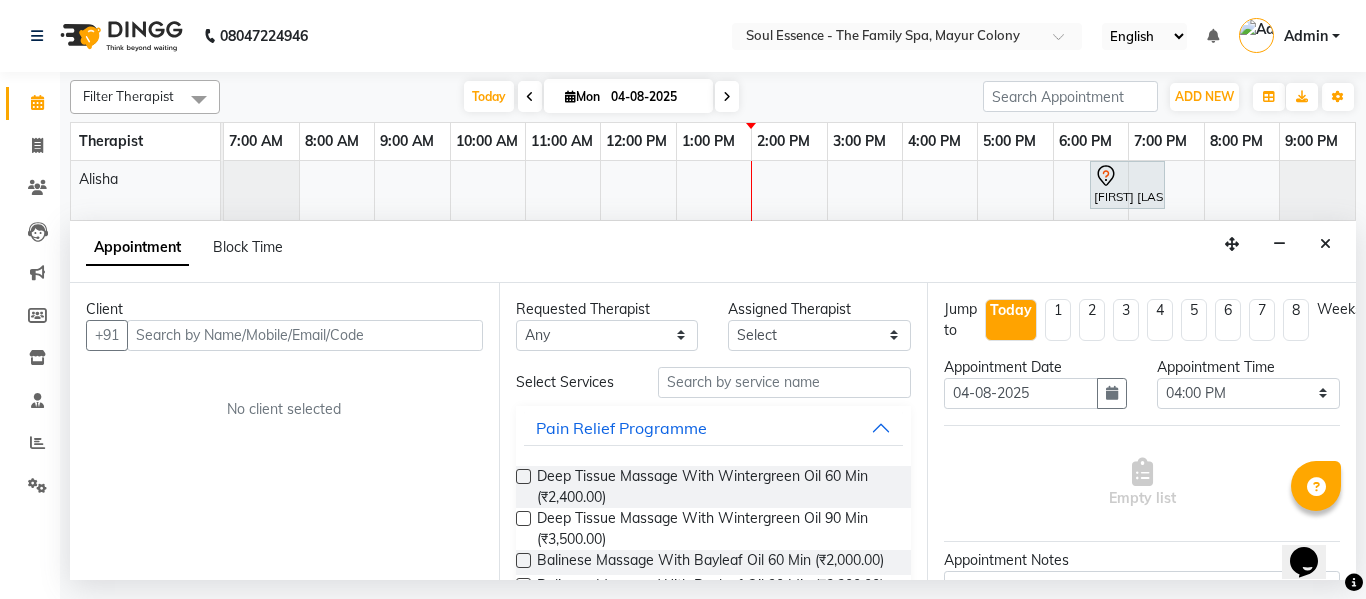 drag, startPoint x: 924, startPoint y: 228, endPoint x: 291, endPoint y: 344, distance: 643.541 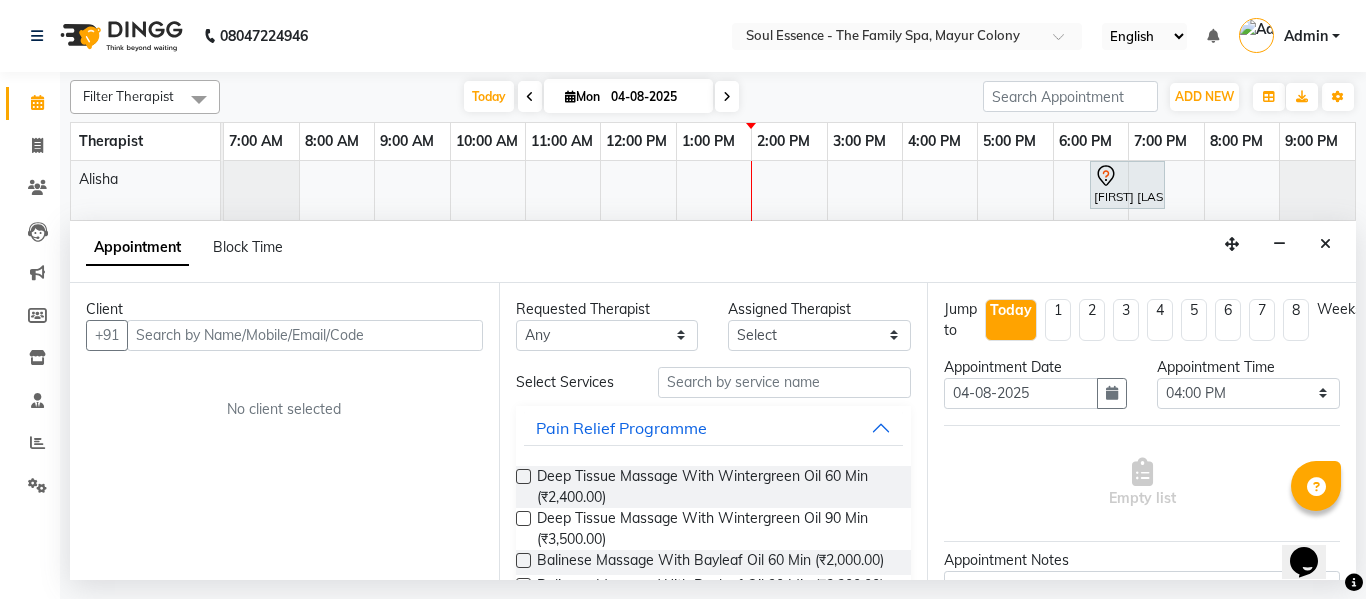 click at bounding box center (305, 335) 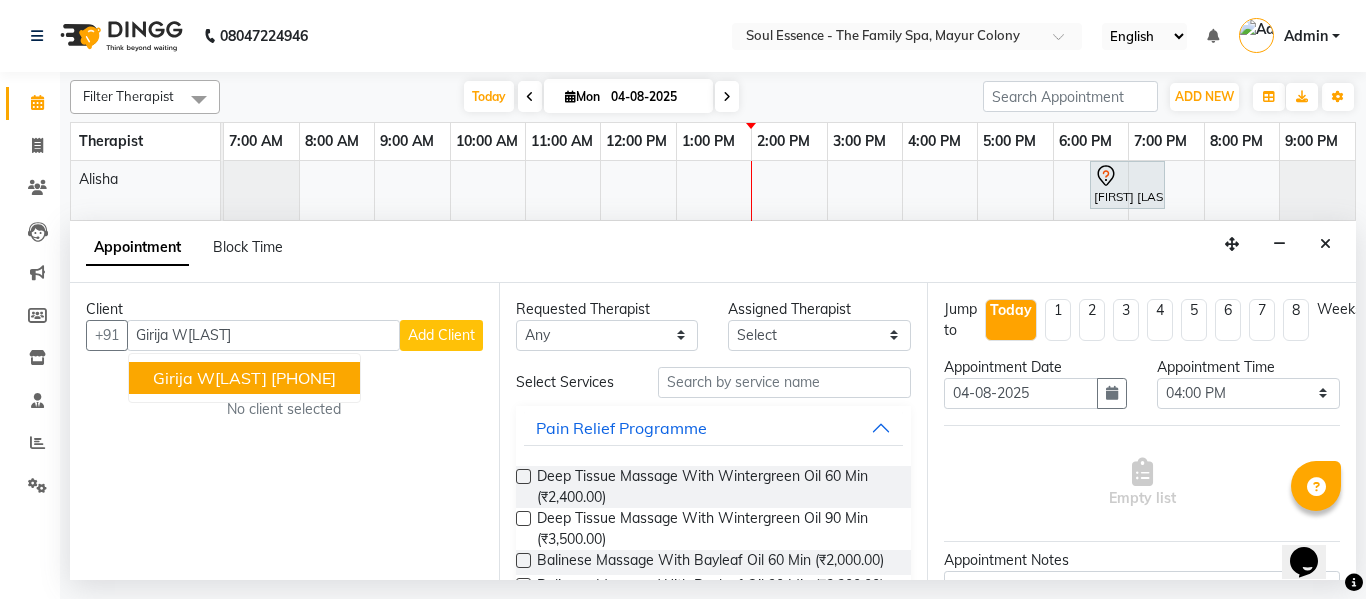 click on "[PHONE]" at bounding box center (303, 378) 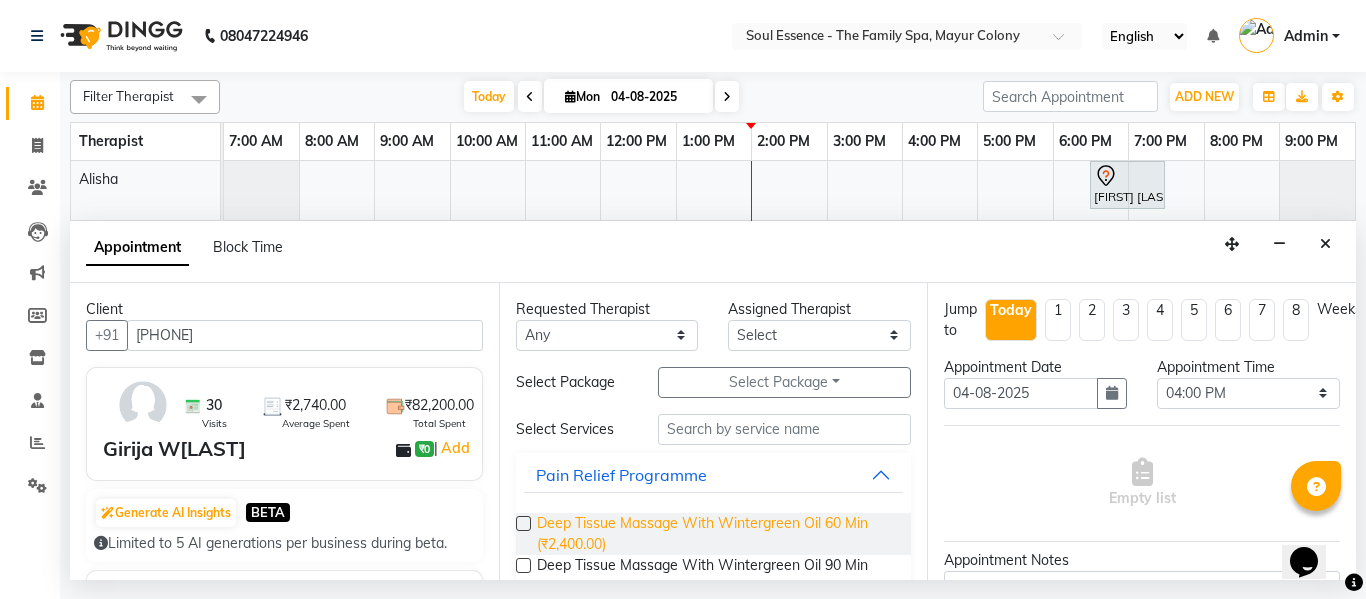 type on "[PHONE]" 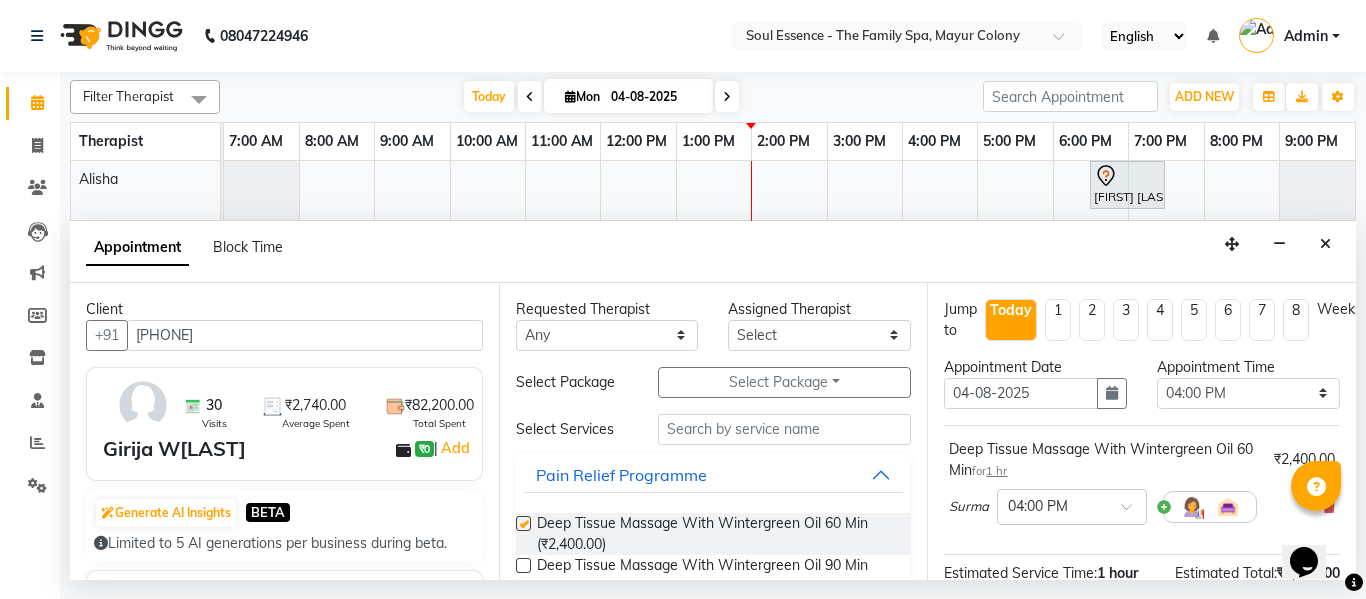 checkbox on "false" 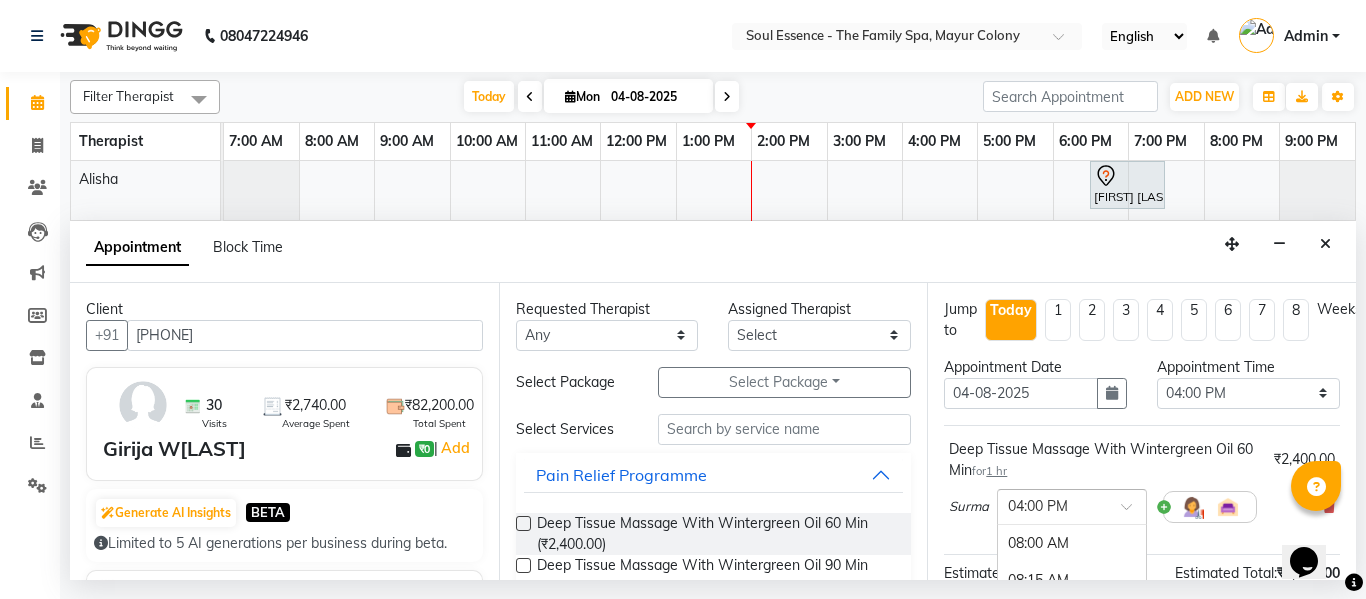 click at bounding box center [1052, 505] 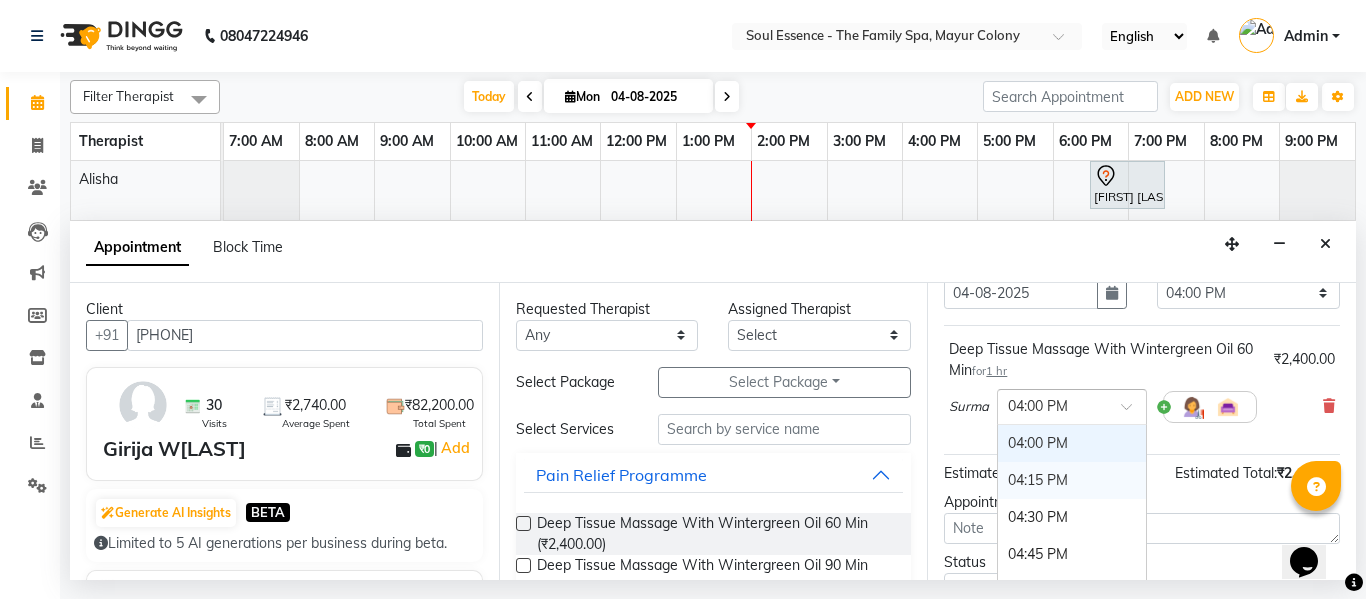 click on "04:15 PM" at bounding box center (1072, 480) 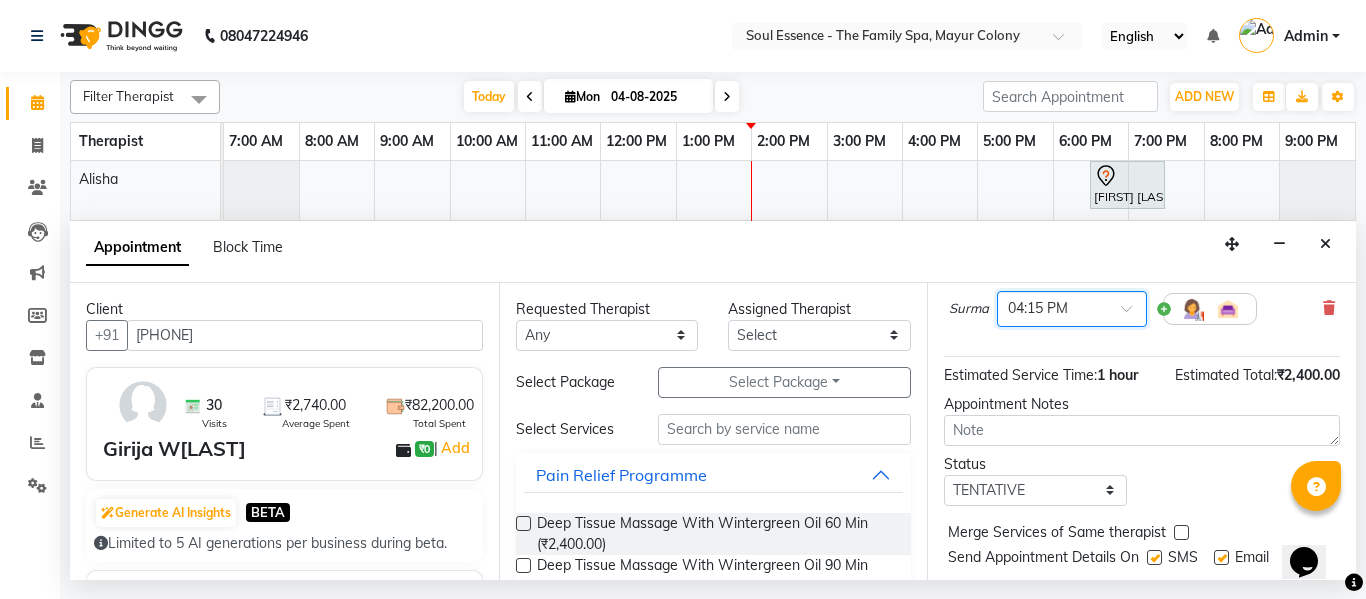 scroll, scrollTop: 265, scrollLeft: 0, axis: vertical 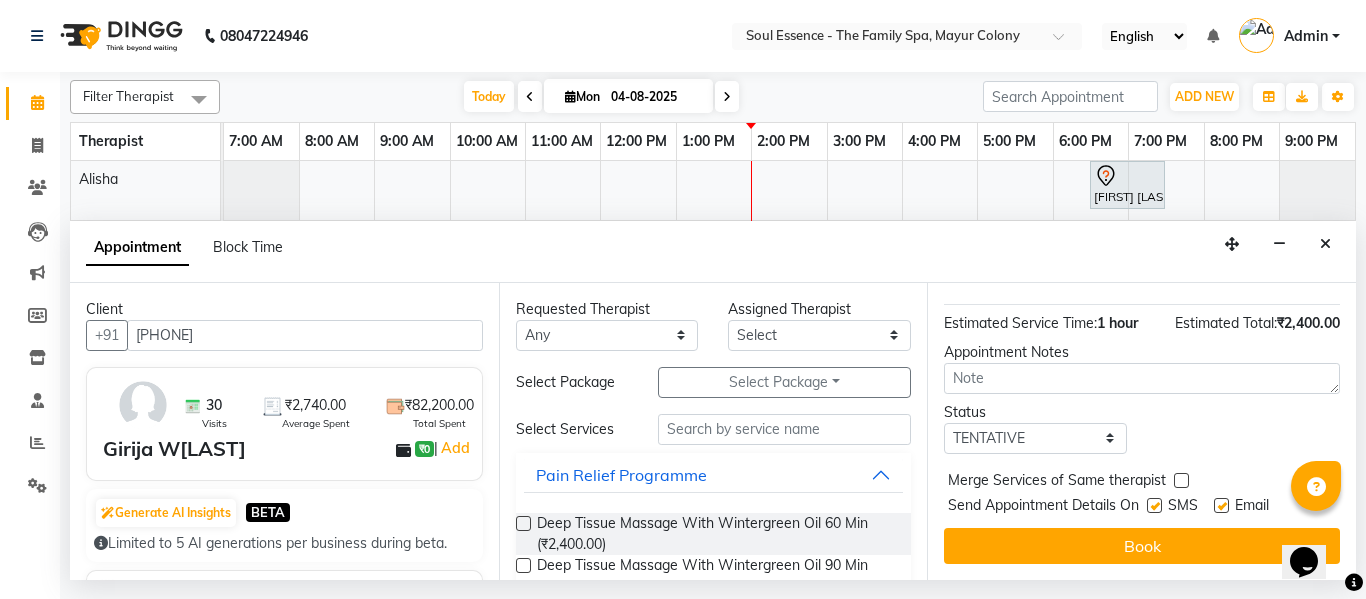 click at bounding box center [1154, 505] 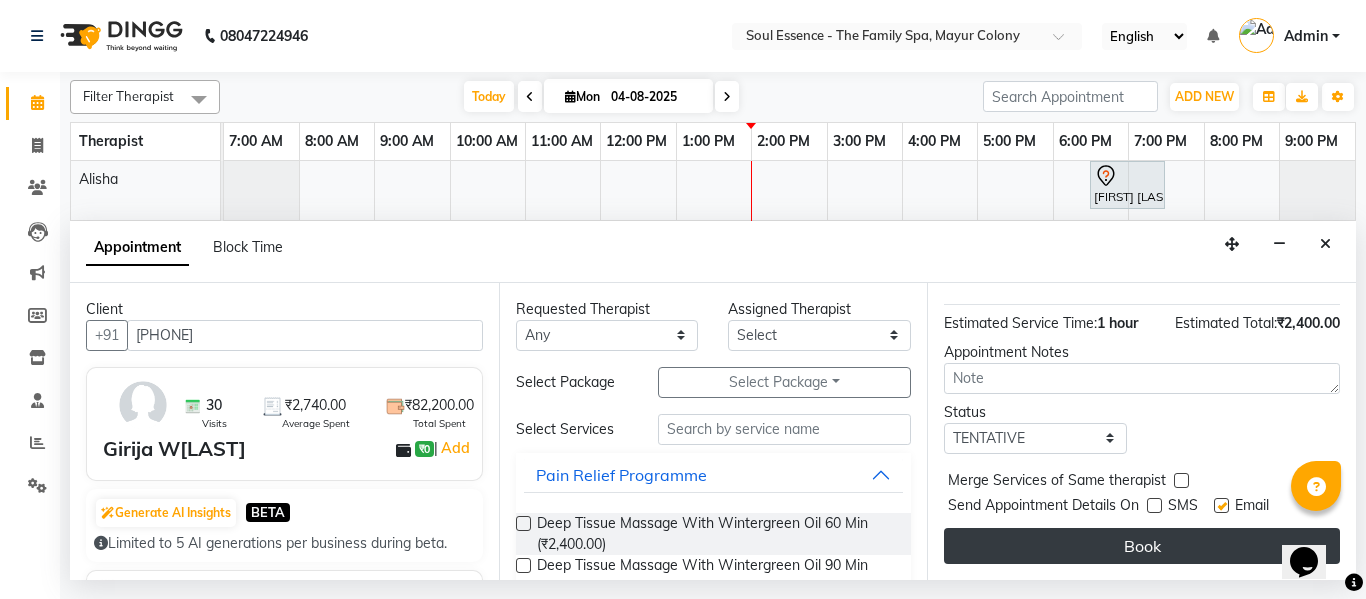 click on "Book" at bounding box center (1142, 546) 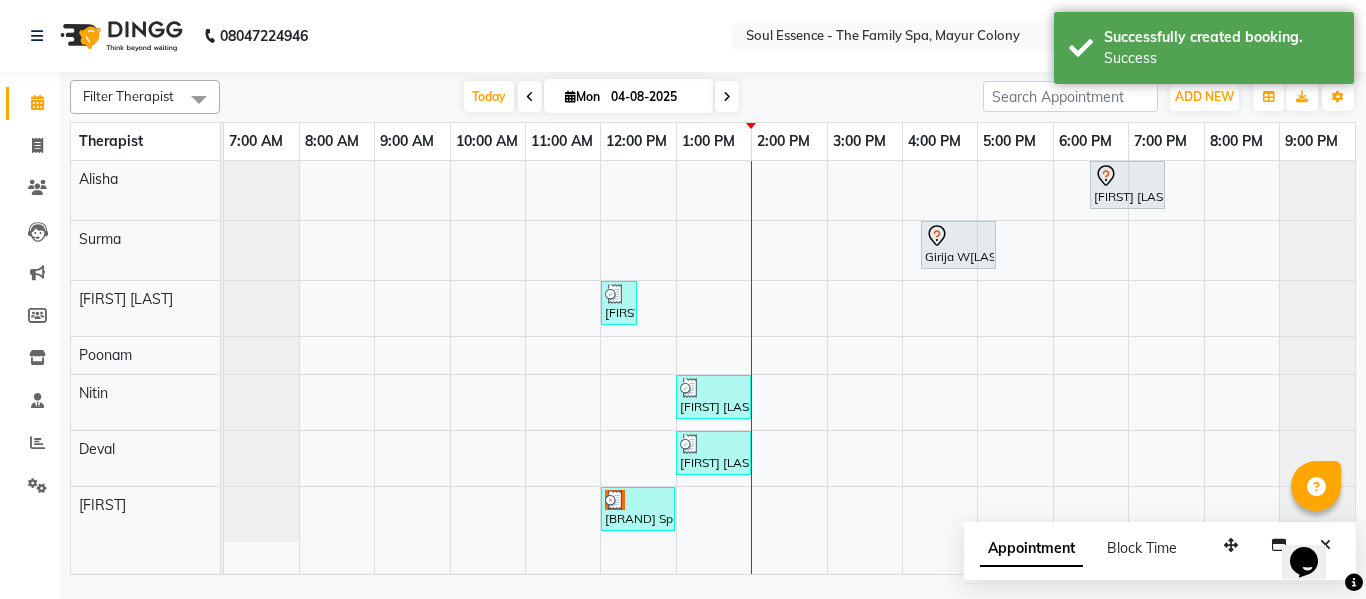 click on "Appointment Block Time" at bounding box center [1090, 552] 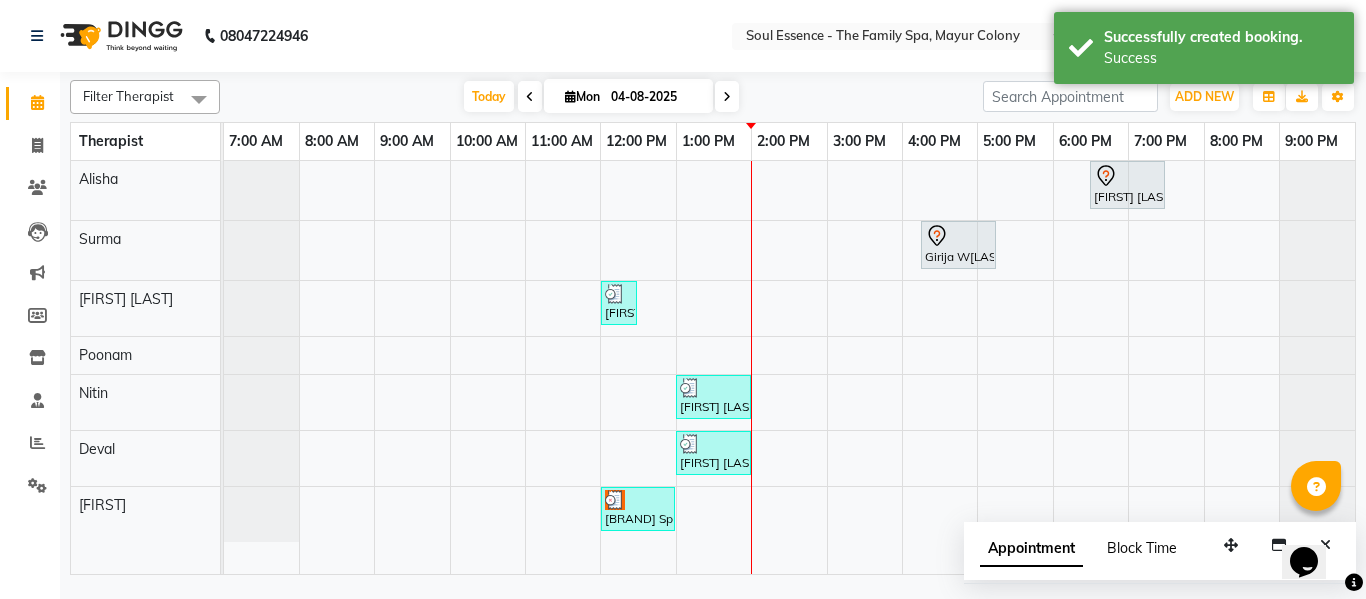 click on "Block Time" at bounding box center (1142, 548) 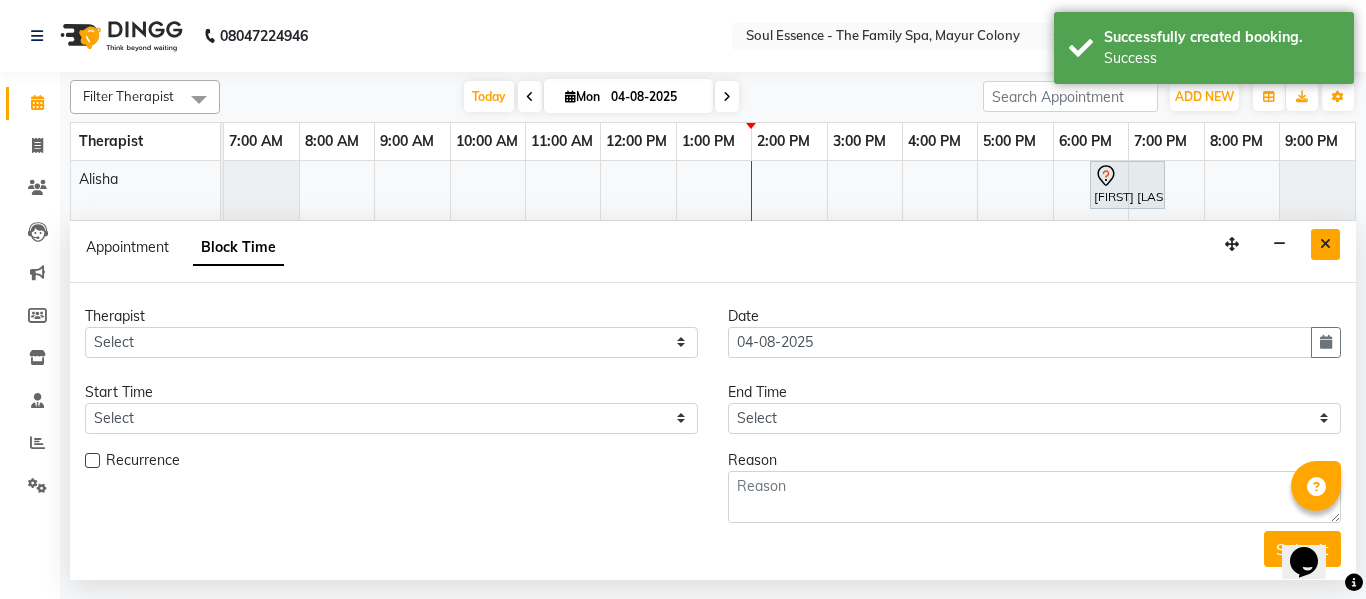 click at bounding box center (1325, 244) 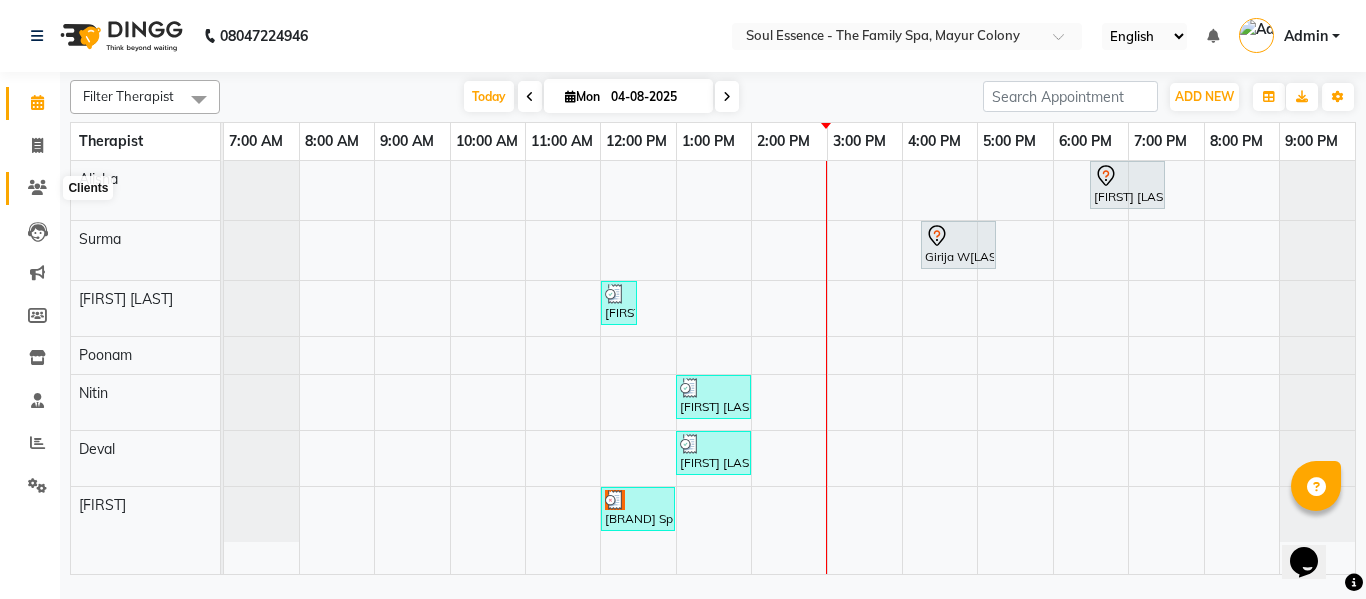 click 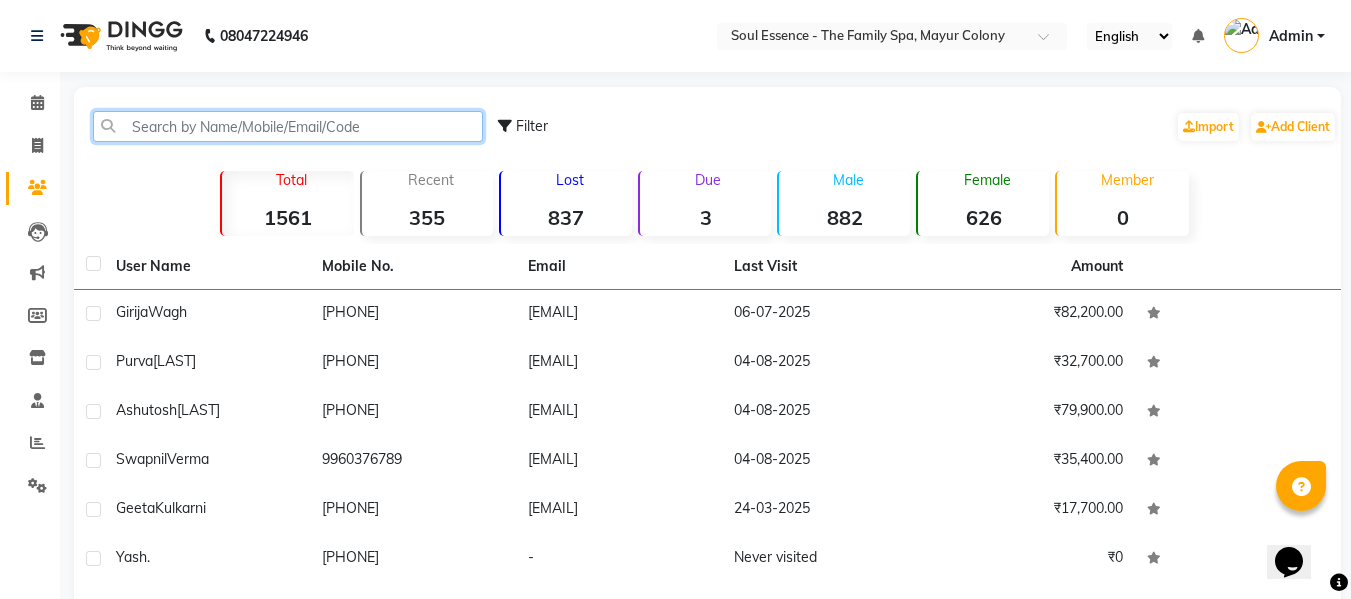 click 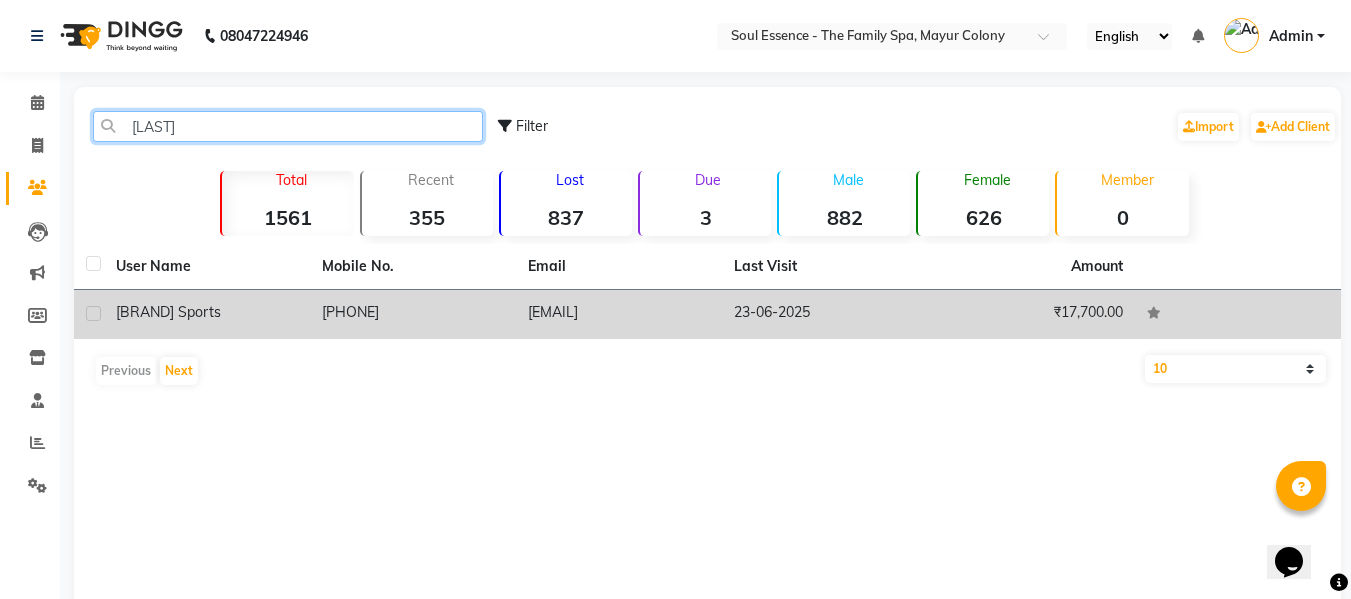 type on "[LAST]" 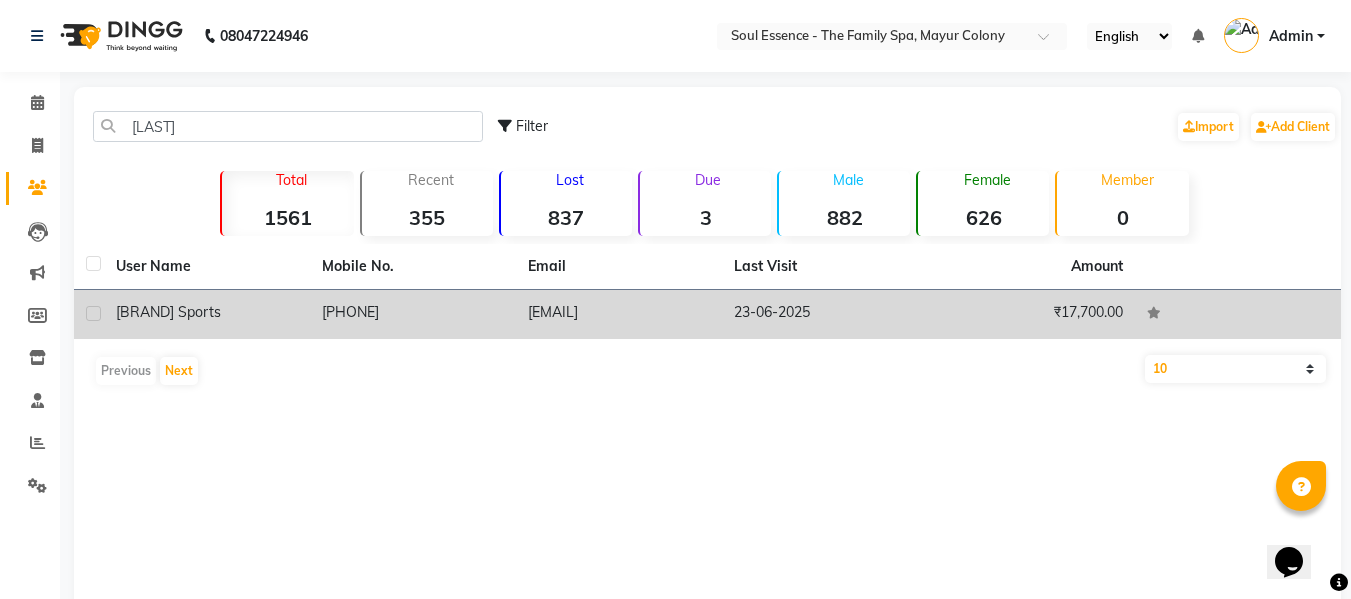 click on "₹17,700.00" 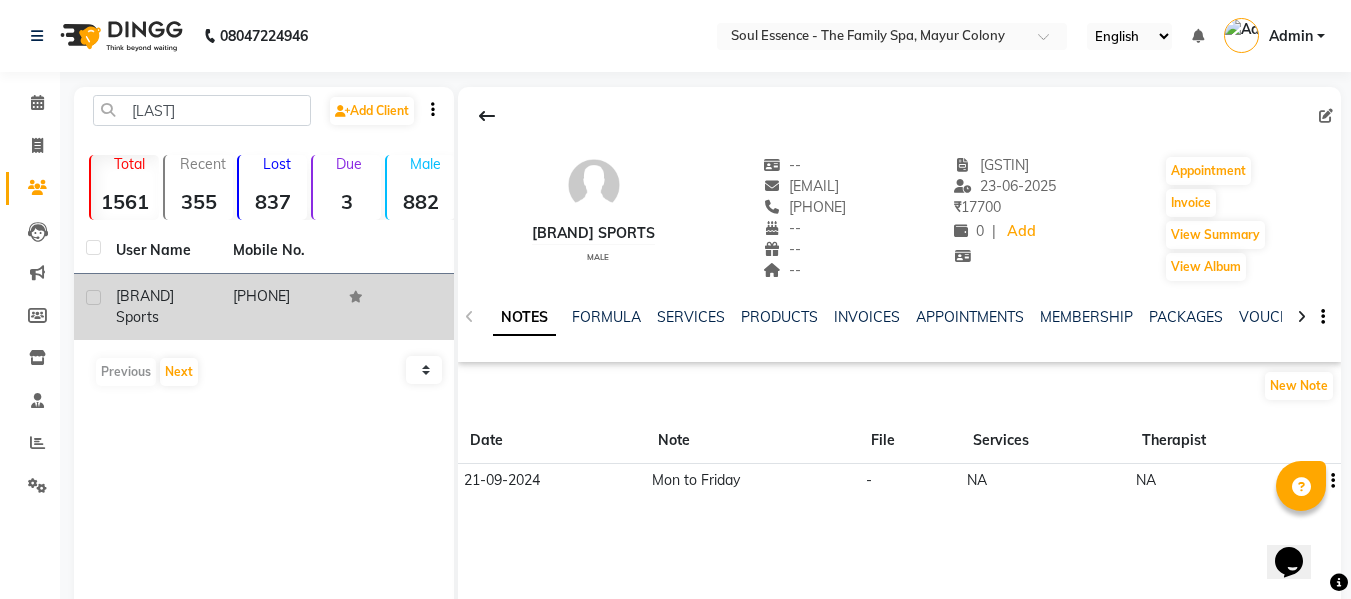 click on "New Note" 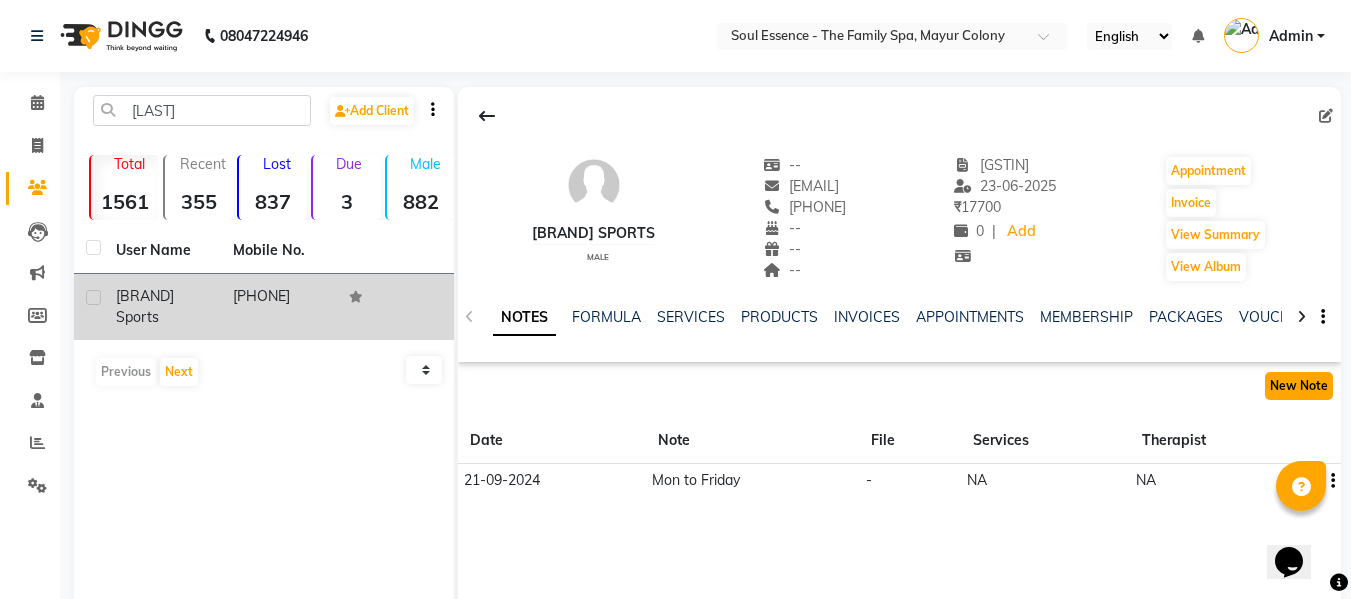 click on "New Note" 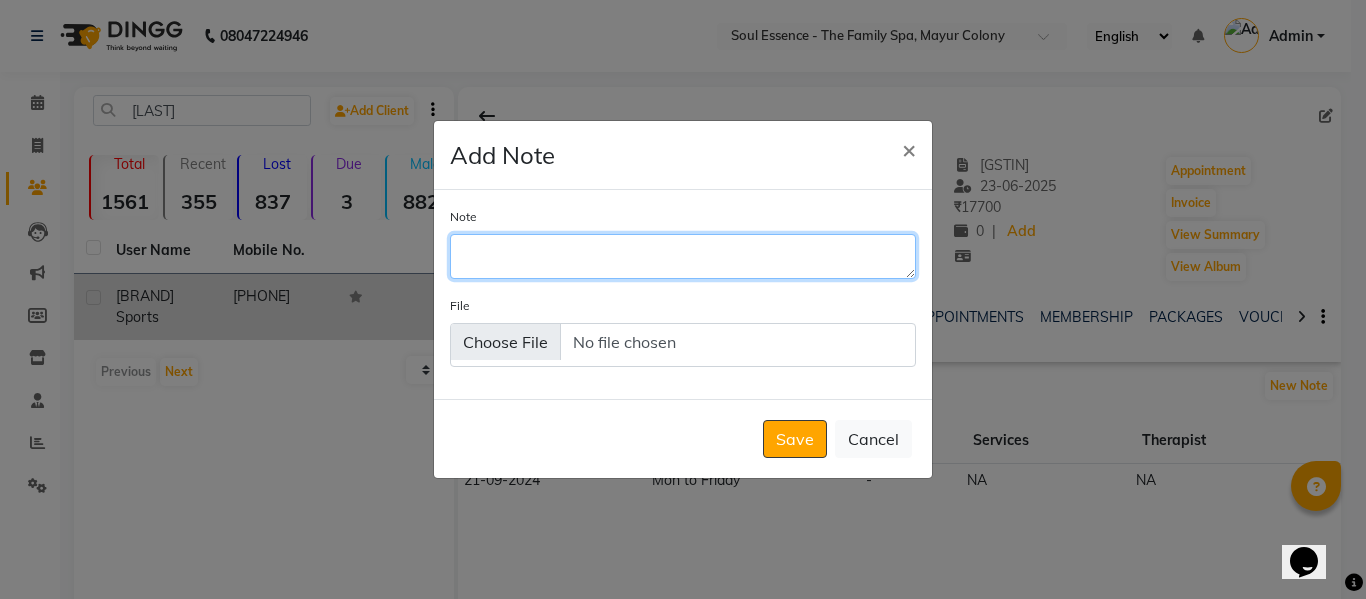 click on "Note" at bounding box center (683, 256) 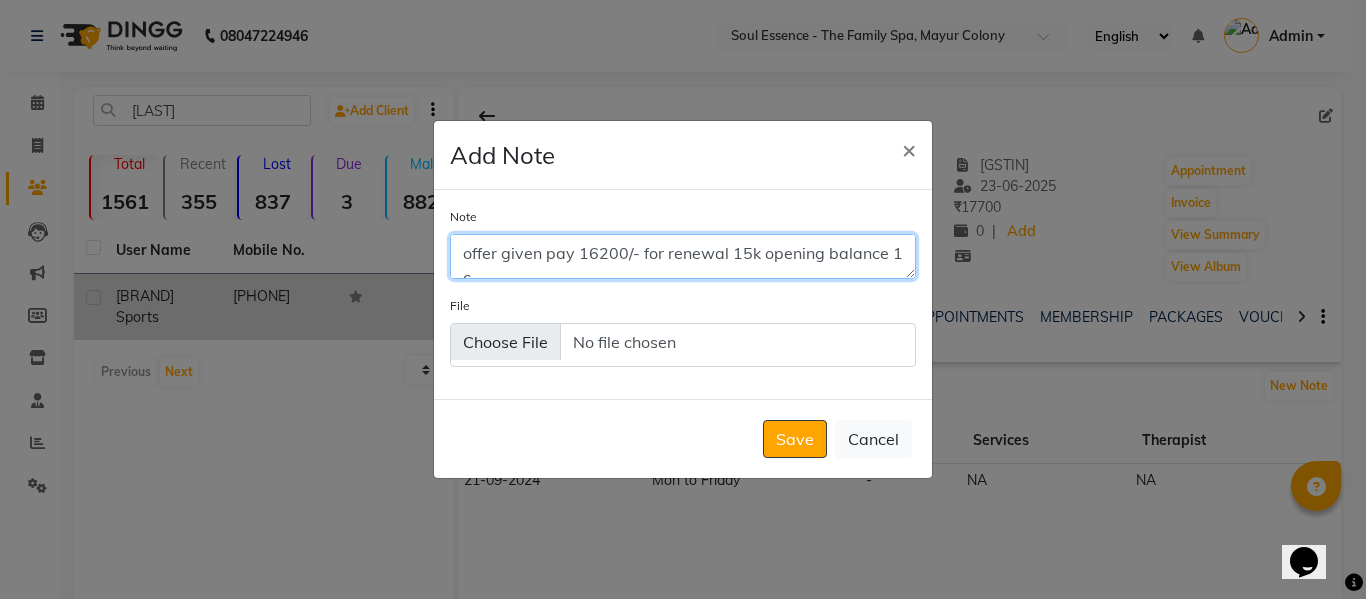 scroll, scrollTop: 11, scrollLeft: 0, axis: vertical 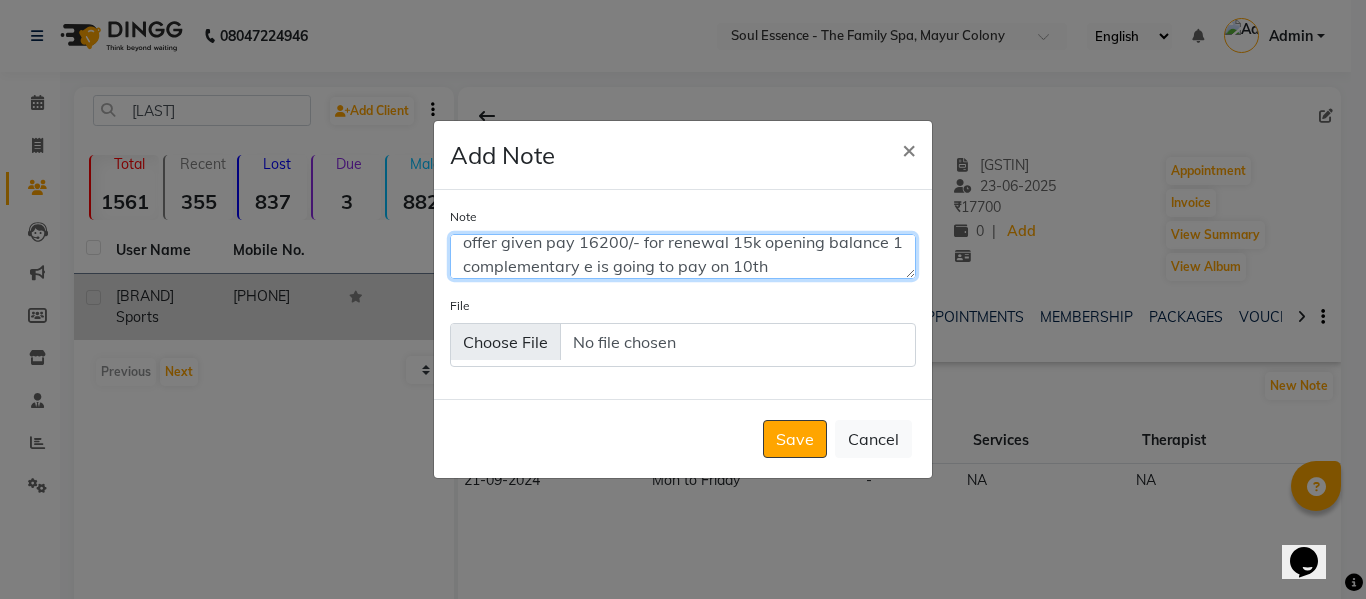 type on "offer given pay 16200/- for renewal 15k opening balance 1 complementary e is going to pay on 10th" 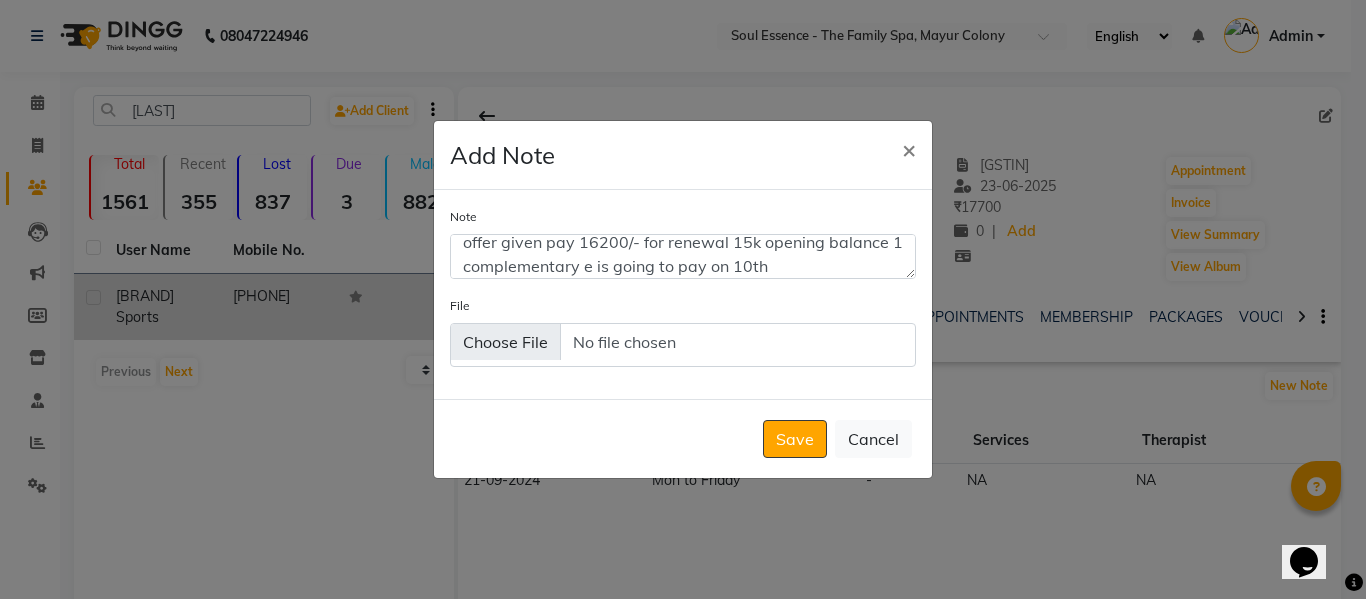 click on "Save   Cancel" 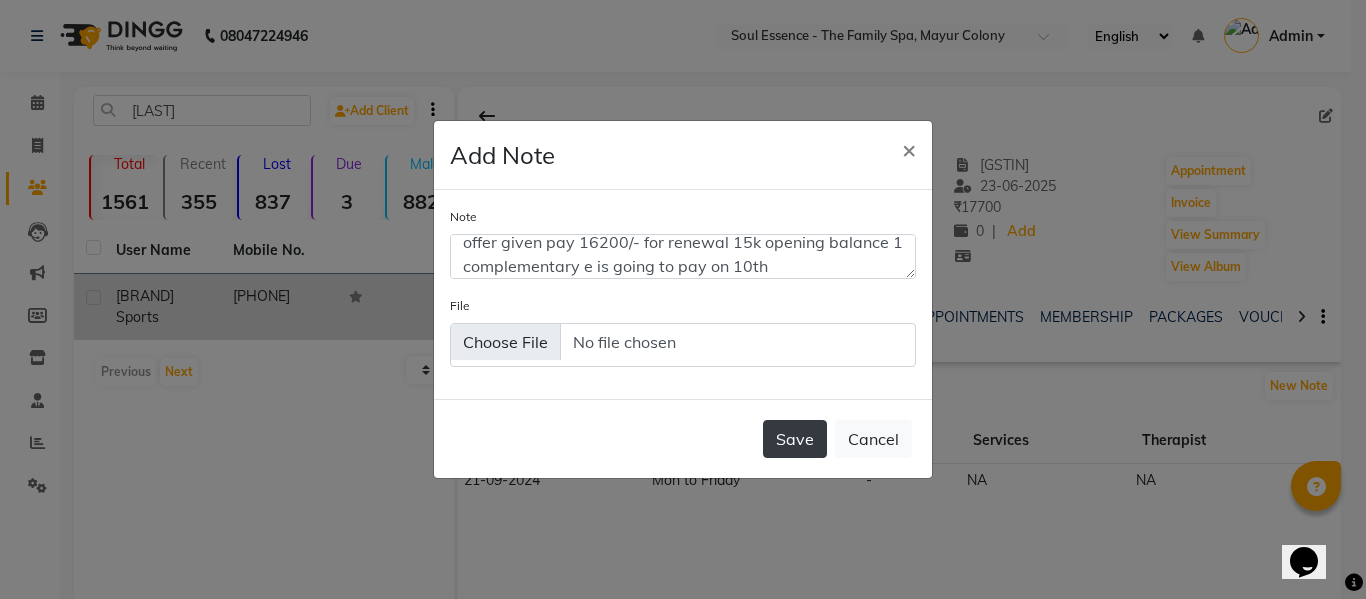 click on "Save" 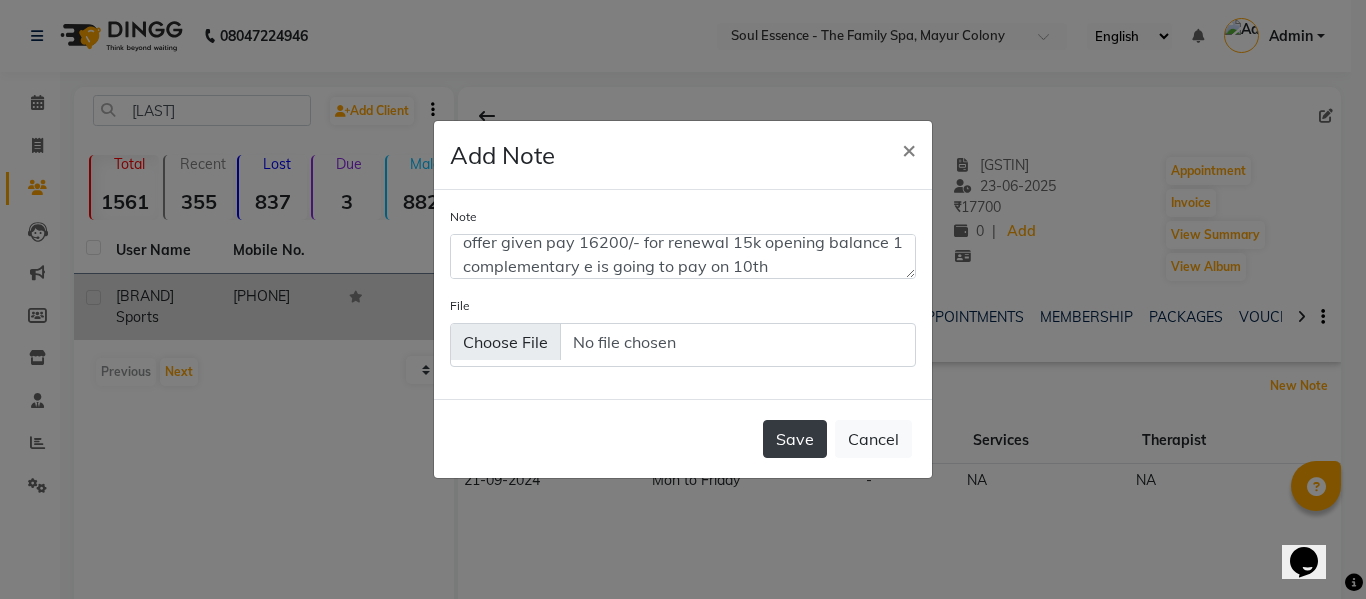 type 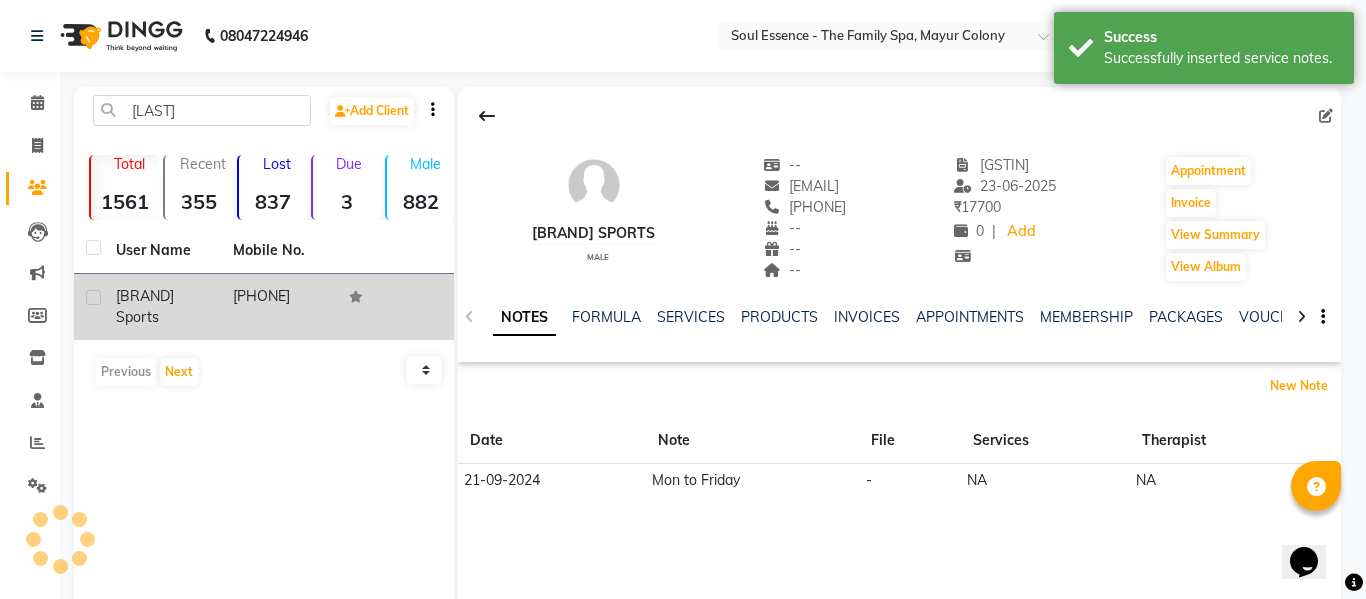 scroll, scrollTop: 0, scrollLeft: 0, axis: both 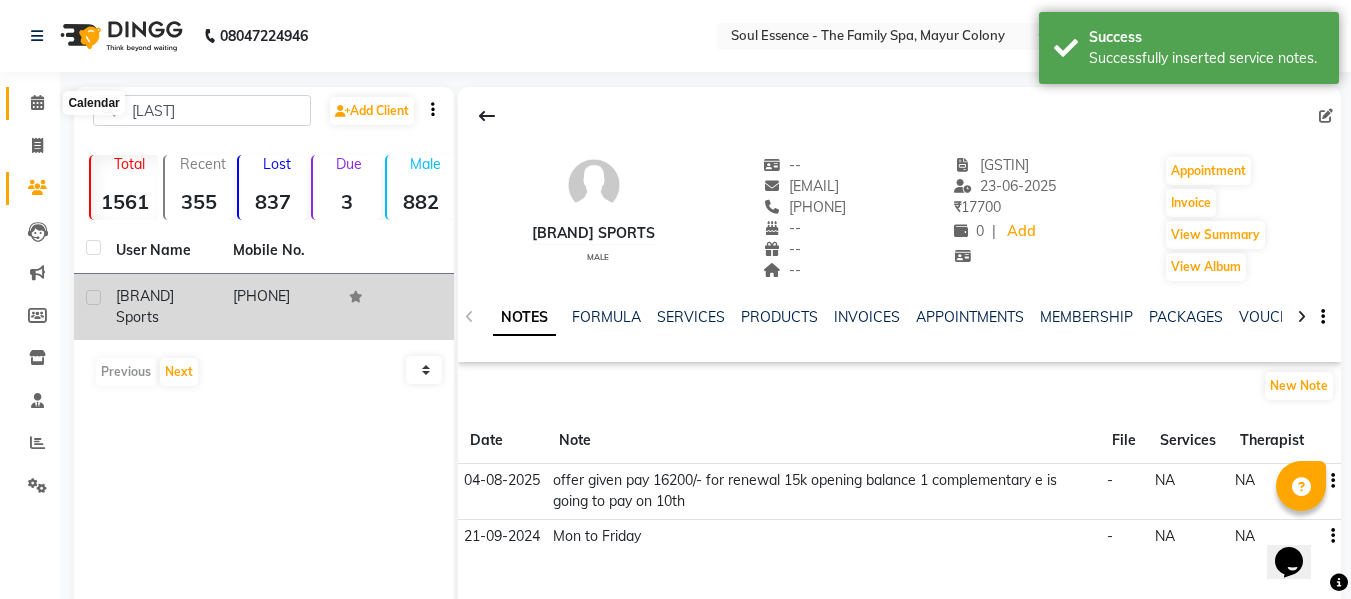 click 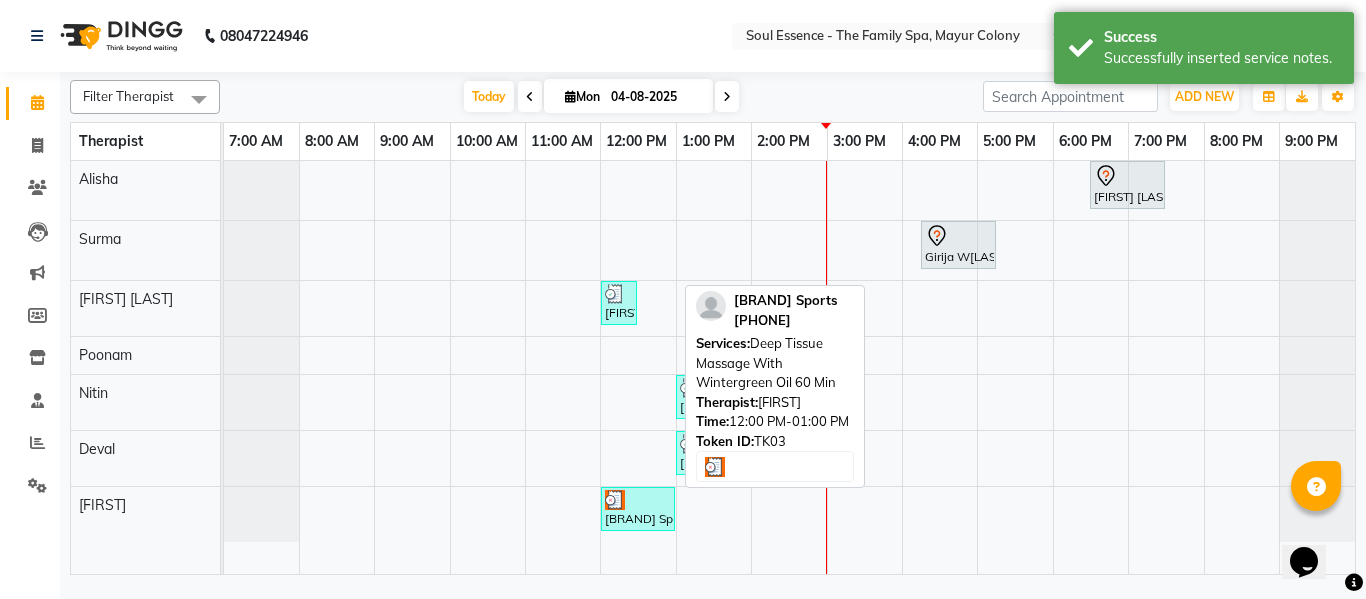 click at bounding box center (638, 500) 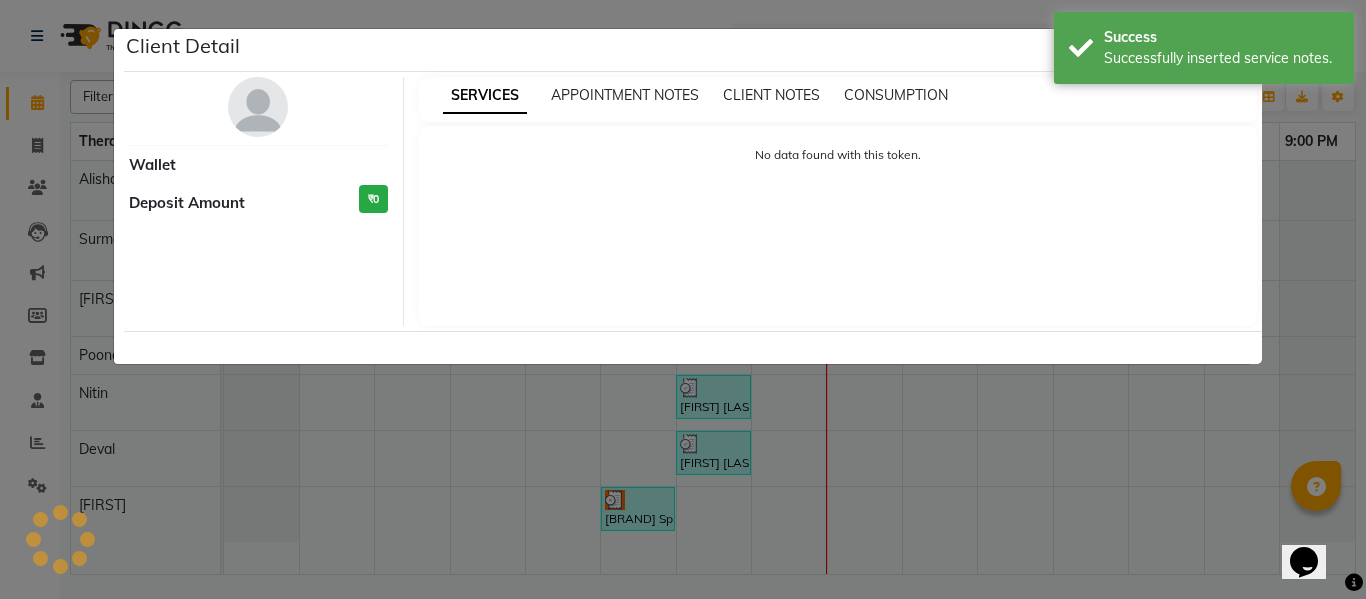 select on "3" 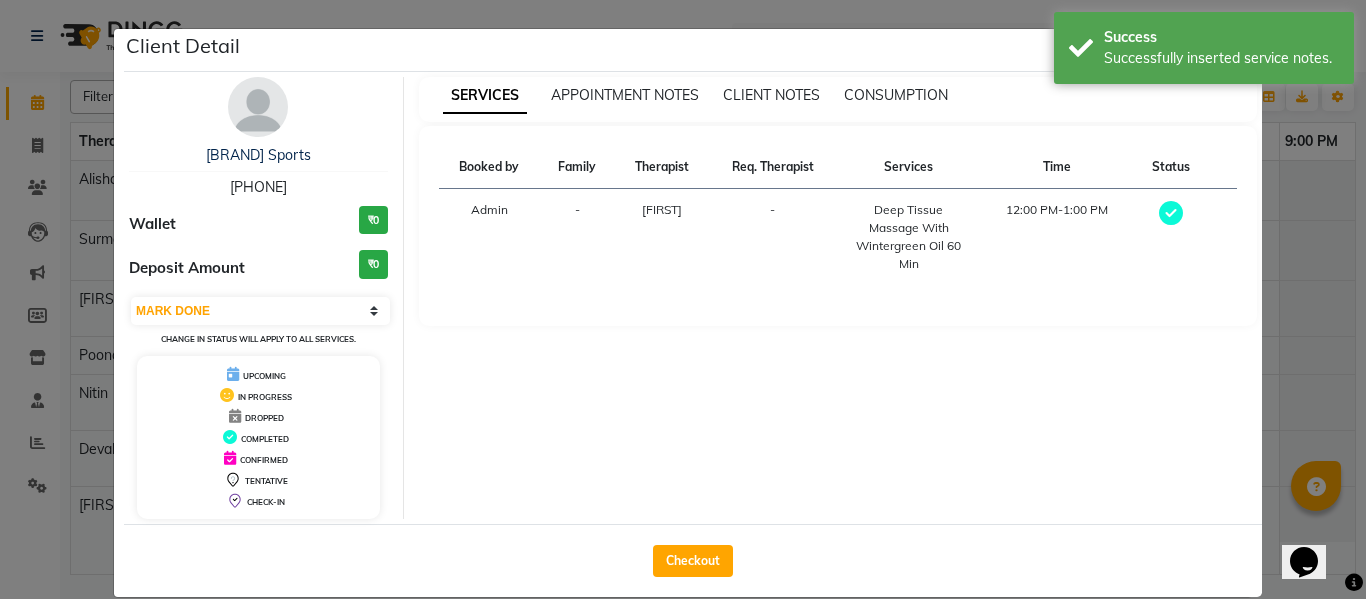 click on "Client Detail  Joshee Sports    [PHONE] Wallet ₹0 Deposit Amount  ₹0  Select MARK DONE UPCOMING Change in status will apply to all services. UPCOMING IN PROGRESS DROPPED COMPLETED CONFIRMED TENTATIVE CHECK-IN SERVICES APPOINTMENT NOTES CLIENT NOTES CONSUMPTION Booked by Family Therapist Req. Therapist Services Time Status  Admin  - pradyumna -  Deep Tissue Massage With Wintergreen Oil 60 Min   12:00 PM-1:00 PM   Checkout" 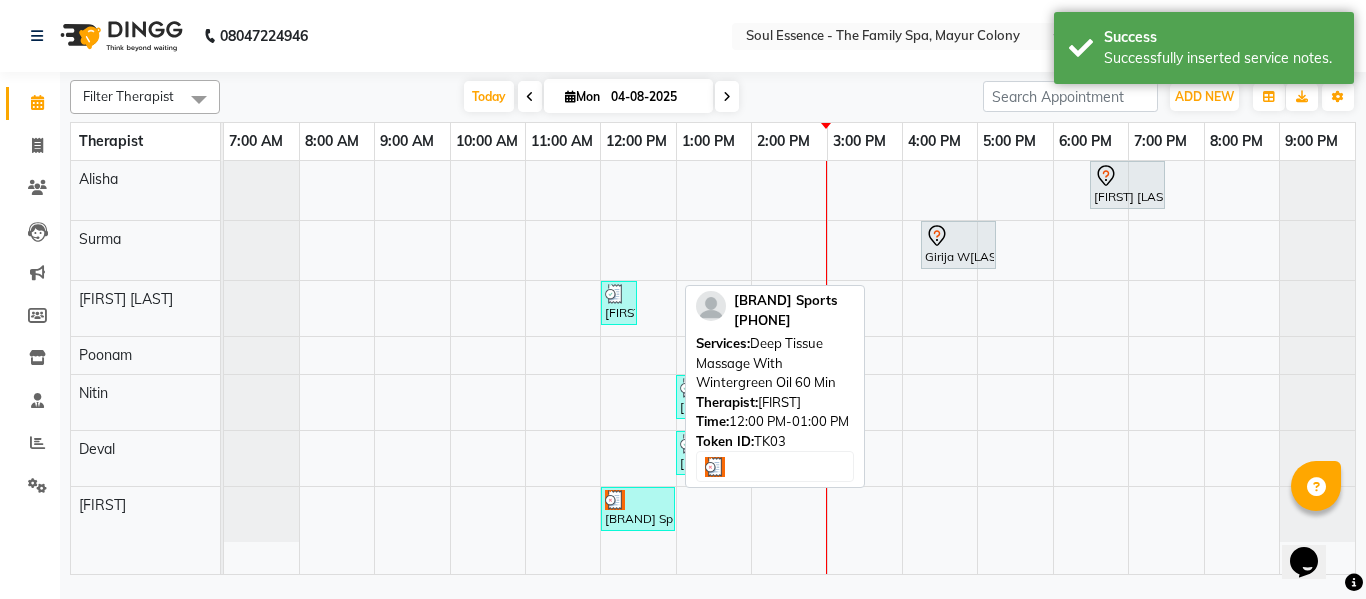 click at bounding box center (638, 500) 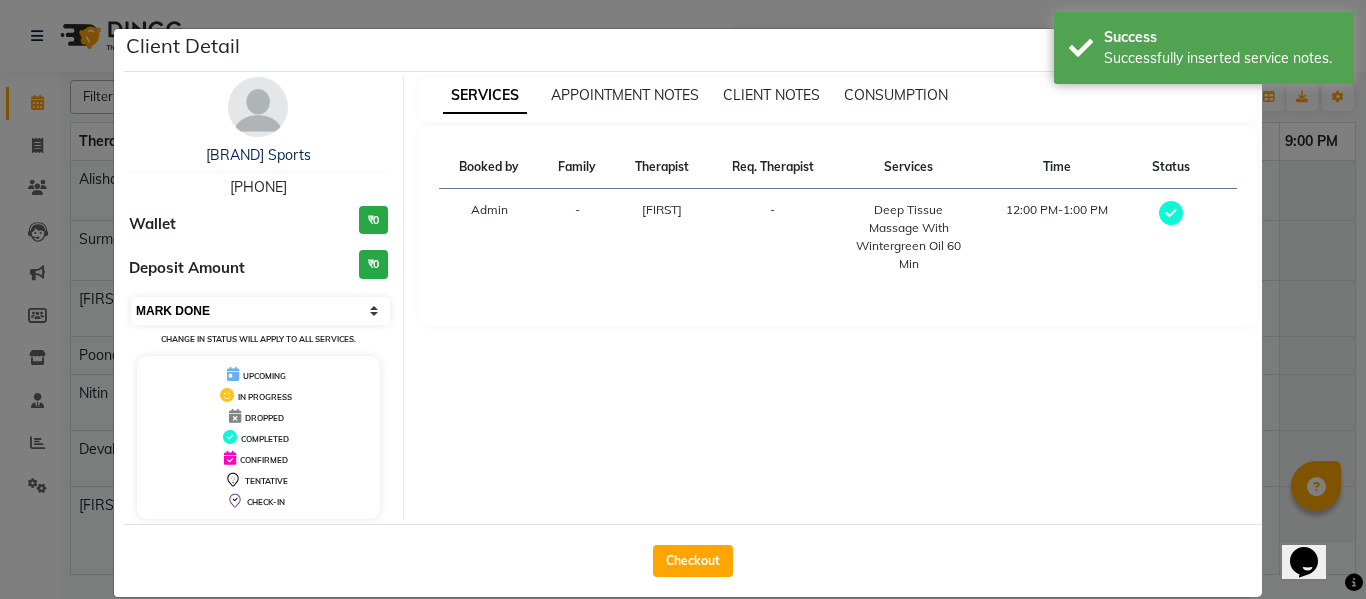 click on "Select MARK DONE UPCOMING" at bounding box center [260, 311] 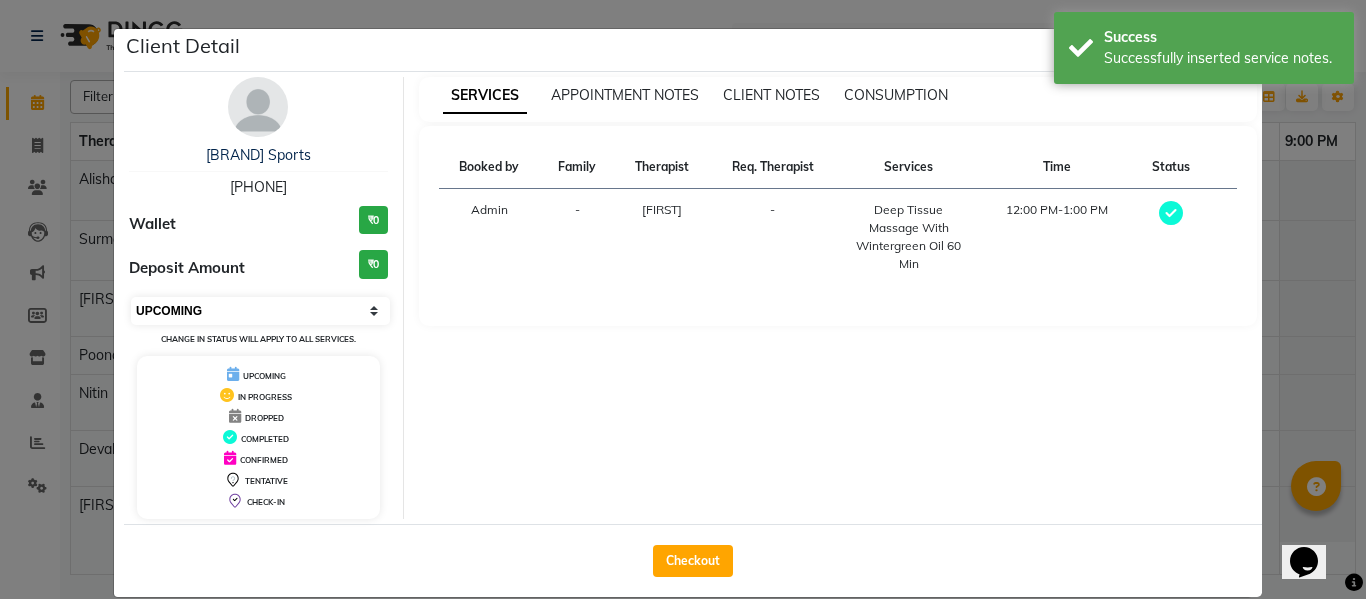click on "Select MARK DONE UPCOMING" at bounding box center [260, 311] 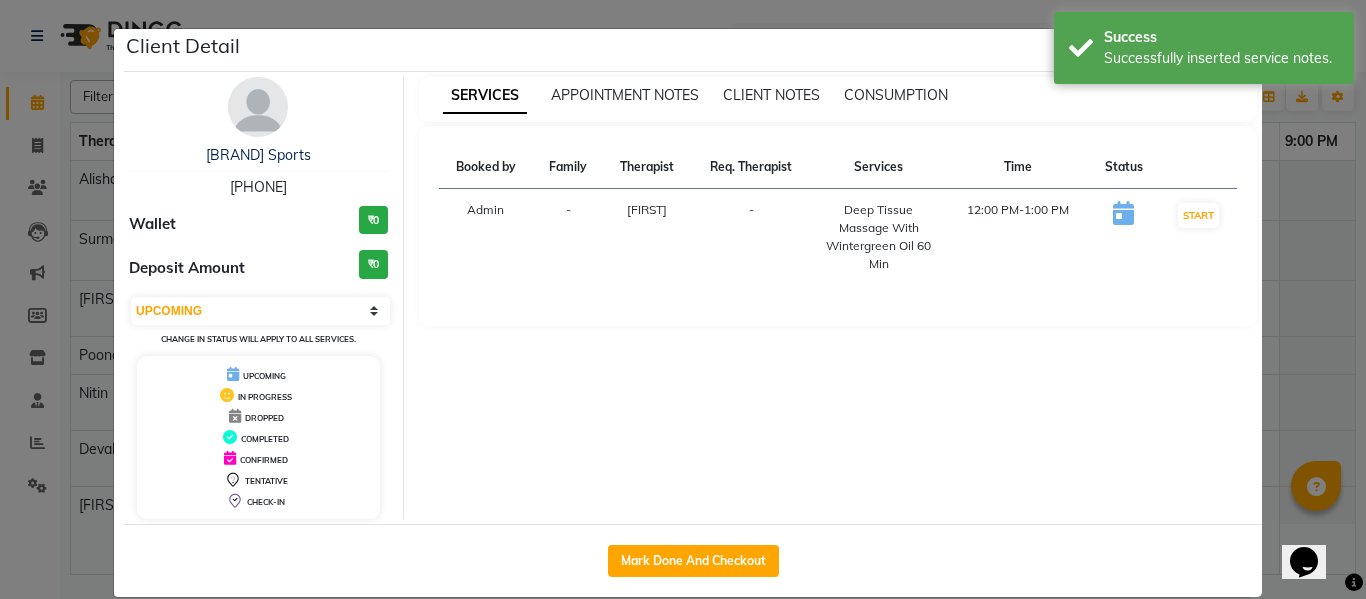 click on "Client Detail  Joshee Sports    [PHONE] Wallet ₹0 Deposit Amount  ₹0  Select IN SERVICE CONFIRMED TENTATIVE CHECK IN MARK DONE DROPPED UPCOMING Change in status will apply to all services. UPCOMING IN PROGRESS DROPPED COMPLETED CONFIRMED TENTATIVE CHECK-IN SERVICES APPOINTMENT NOTES CLIENT NOTES CONSUMPTION Booked by Family Therapist Req. Therapist Services Time Status  Admin  - pradyumna -  Deep Tissue Massage With Wintergreen Oil 60 Min   12:00 PM-1:00 PM   START   Mark Done And Checkout" 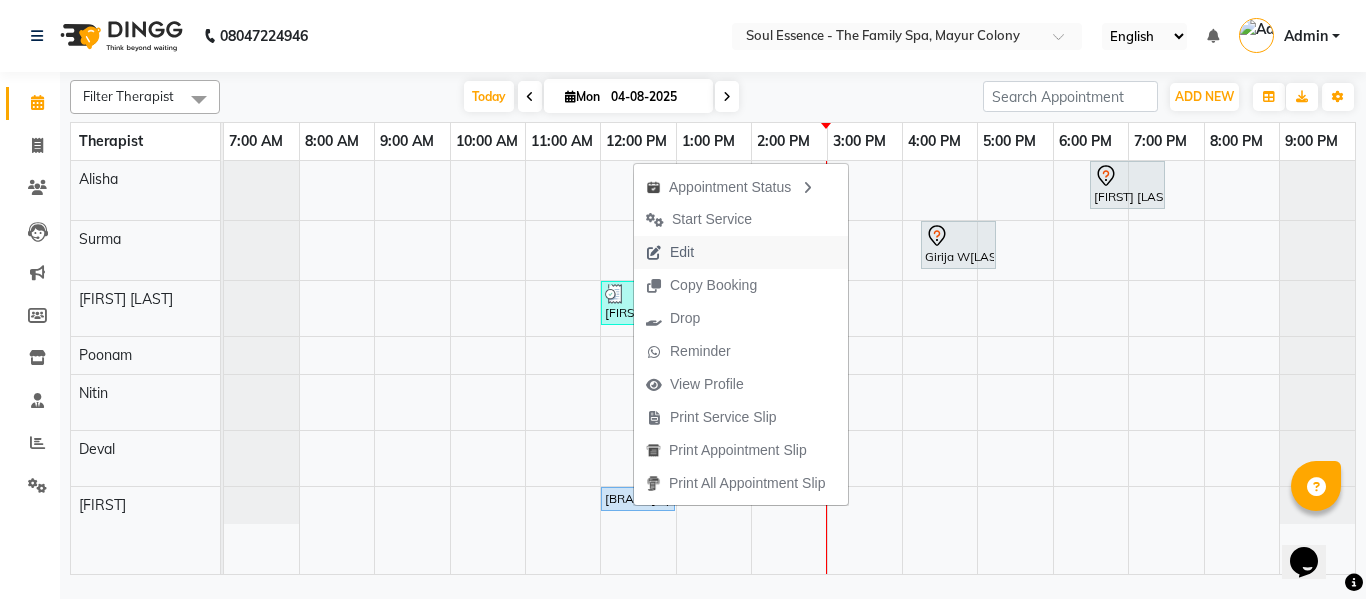 click on "Edit" at bounding box center [682, 252] 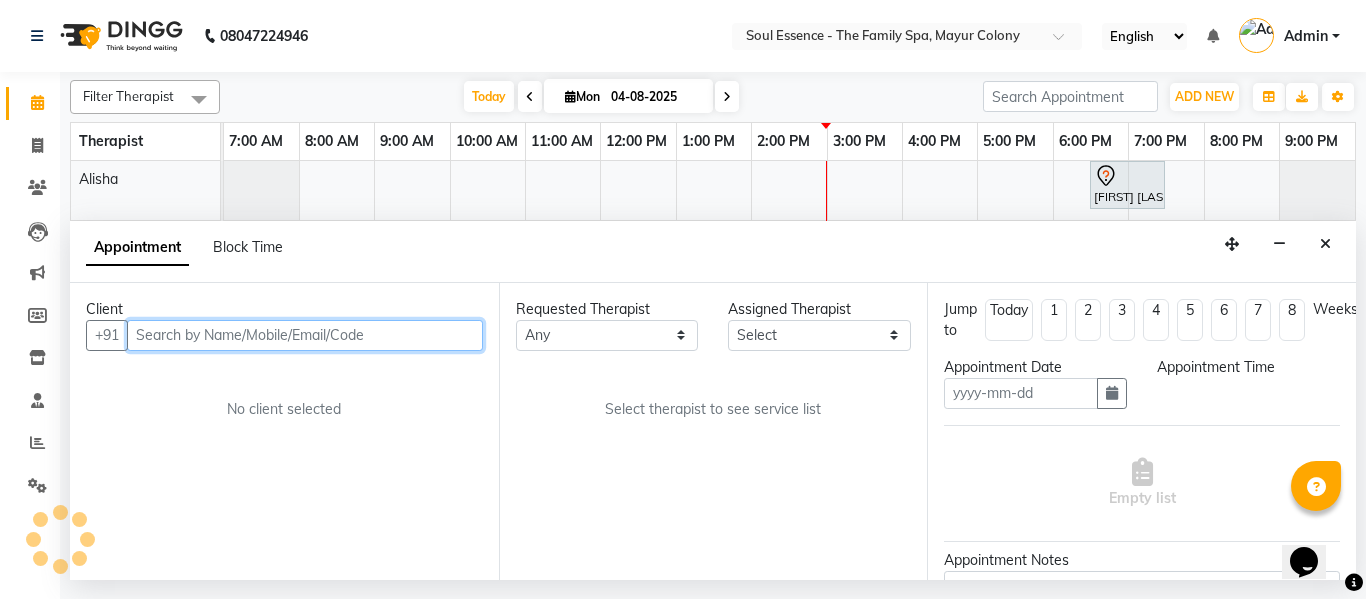 type on "04-08-2025" 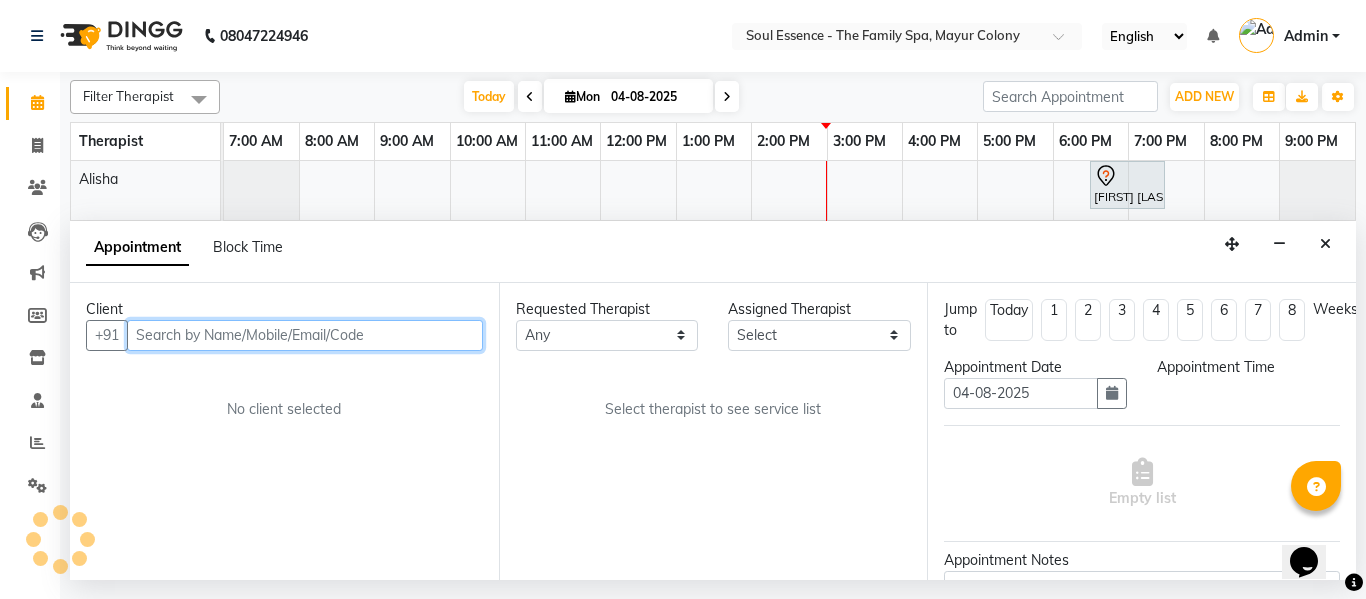 select on "upcoming" 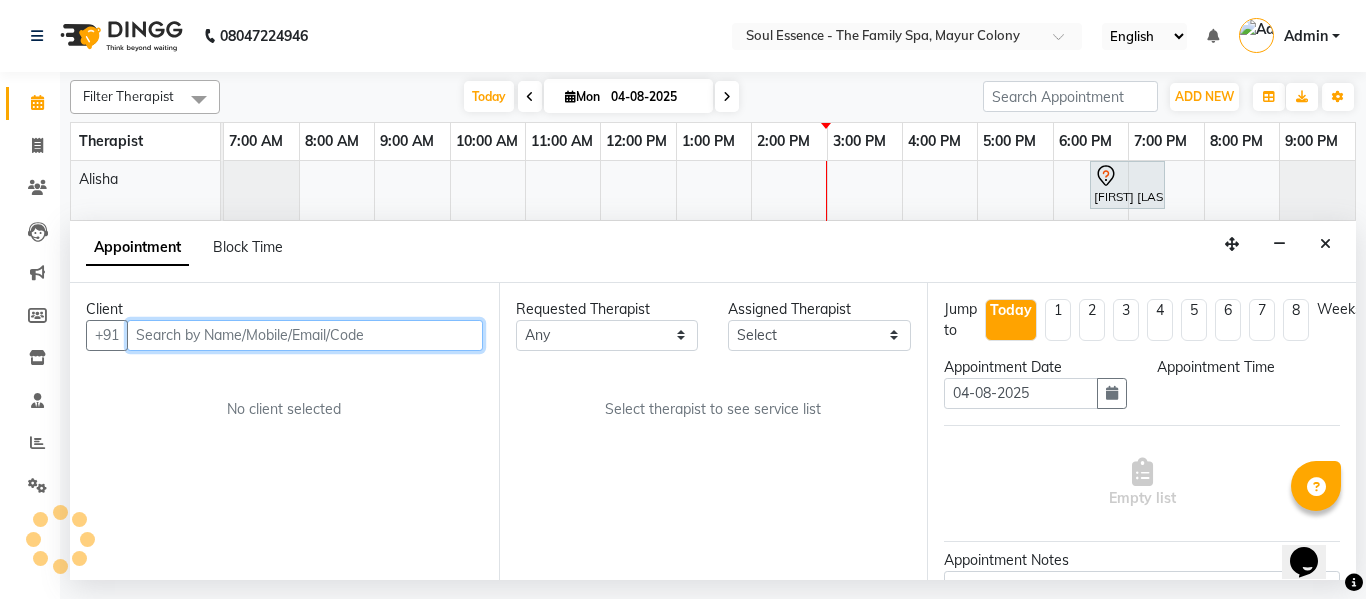 select on "720" 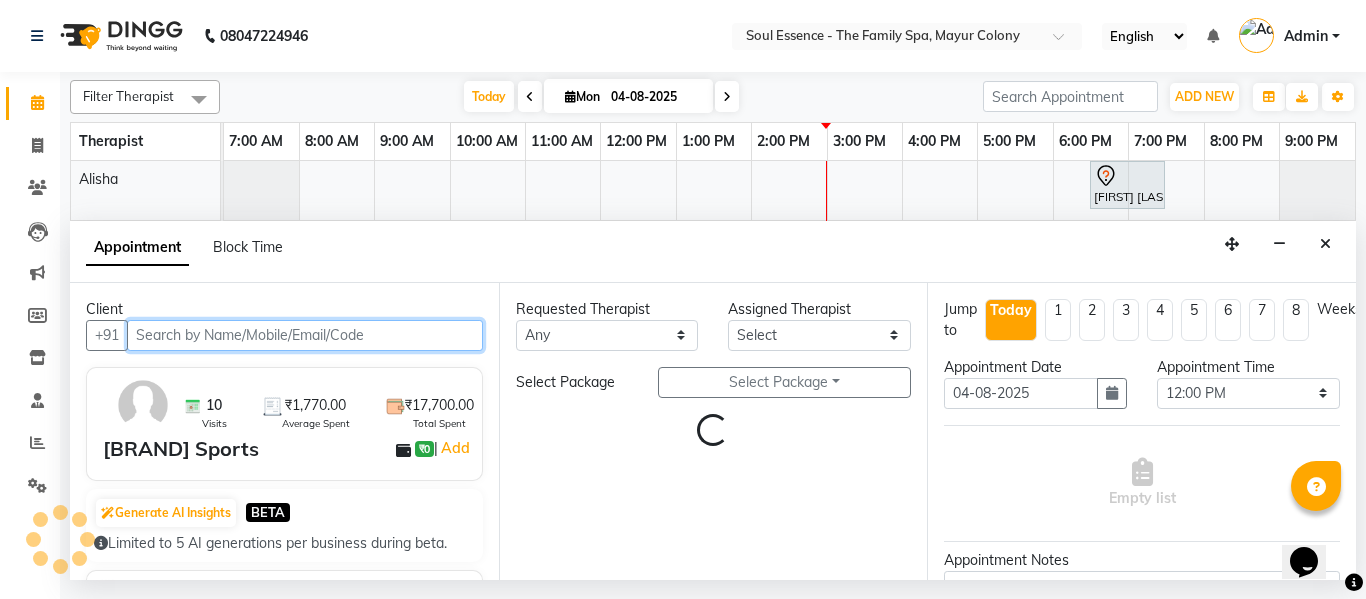 select on "[POSTAL_CODE]" 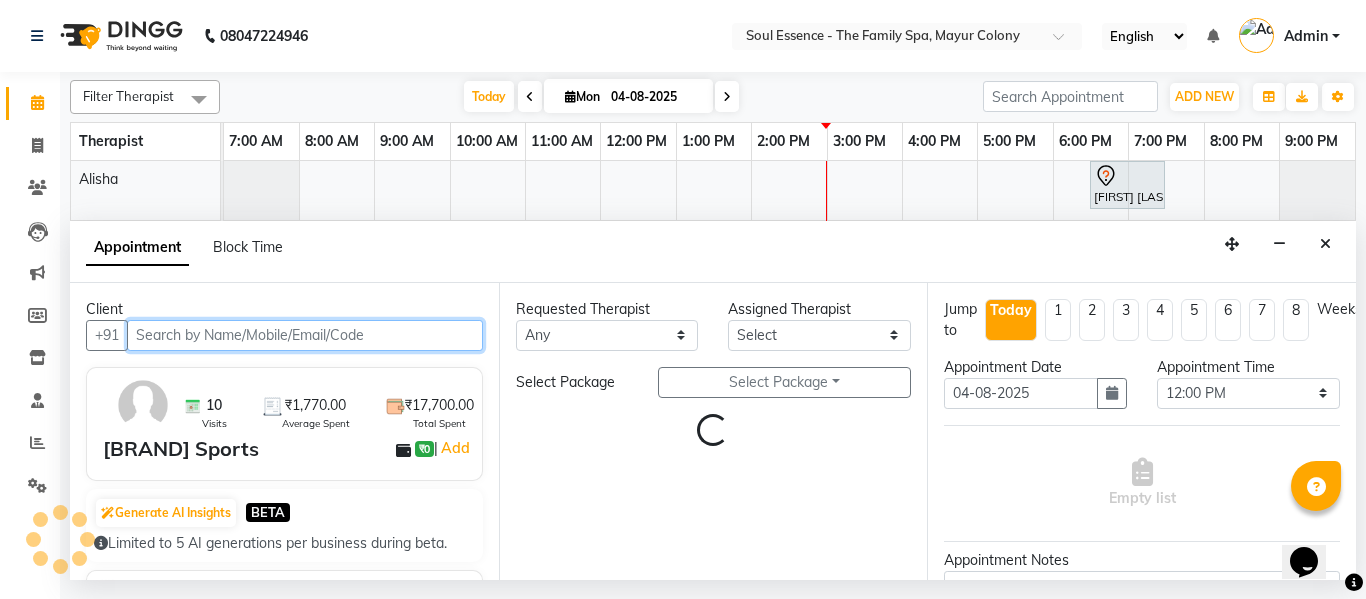 select on "1188" 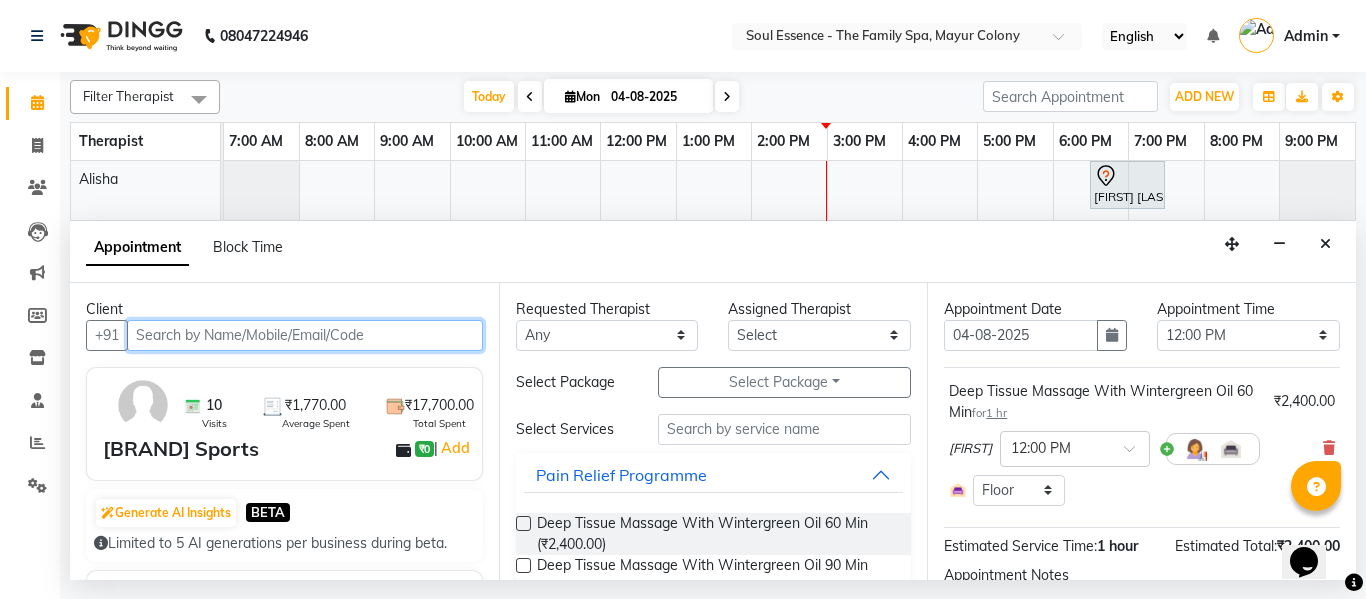 scroll, scrollTop: 100, scrollLeft: 0, axis: vertical 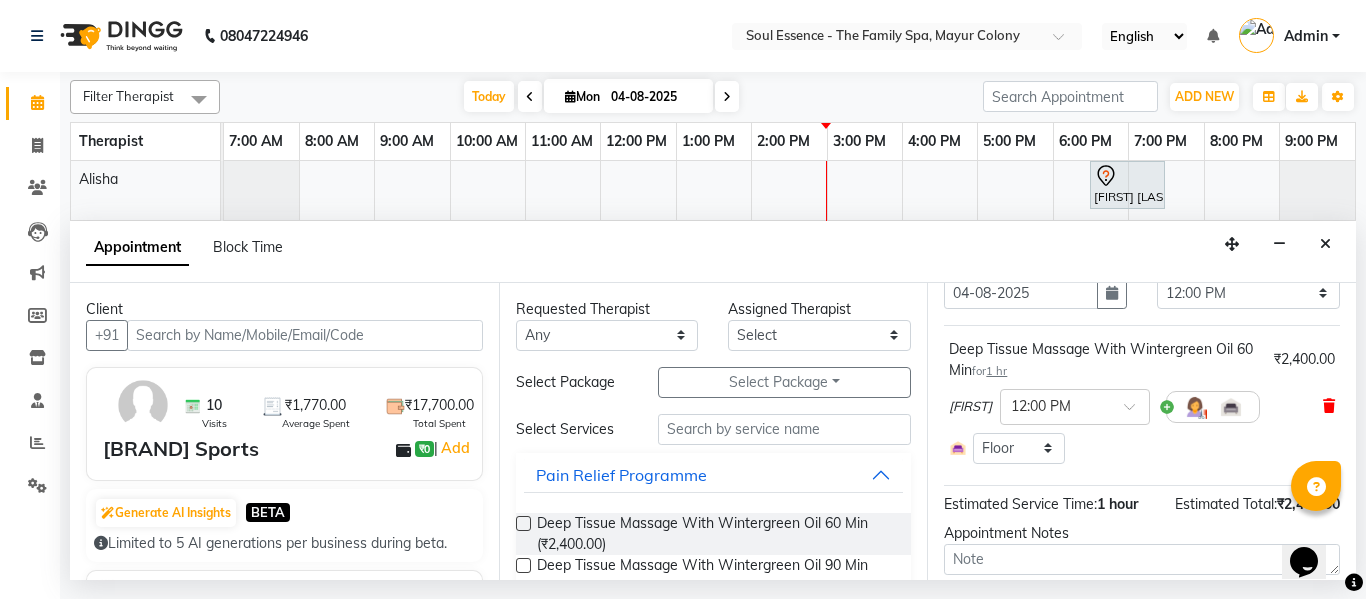 click at bounding box center (1329, 406) 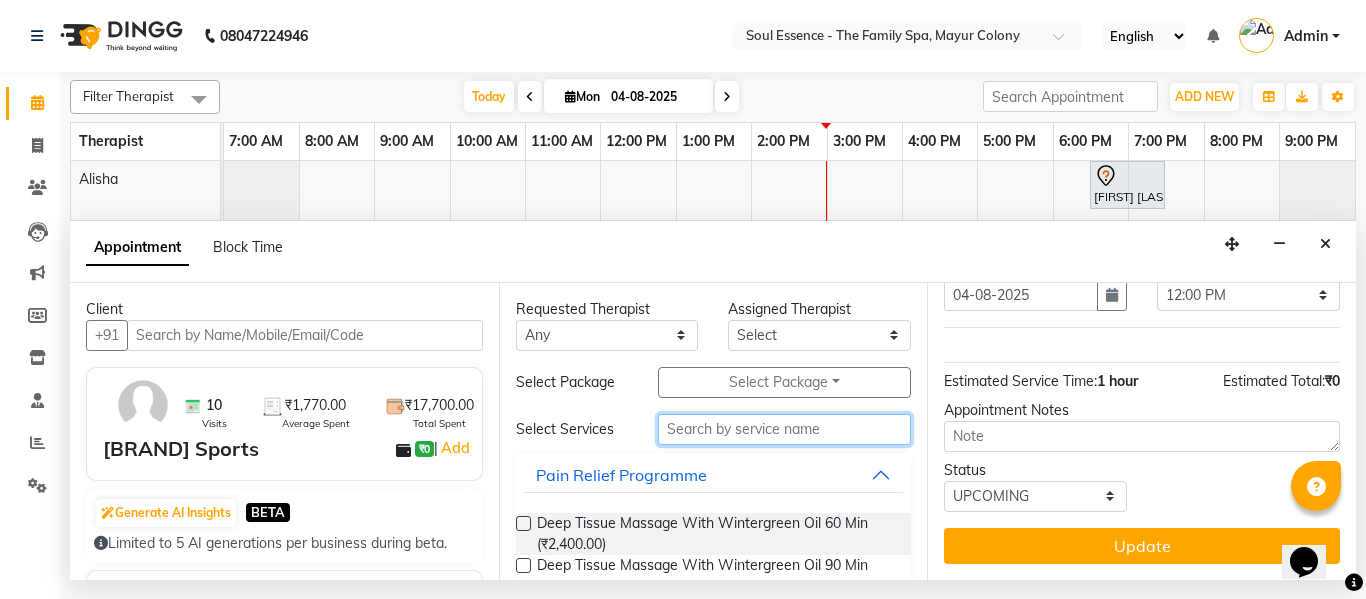 click at bounding box center (785, 429) 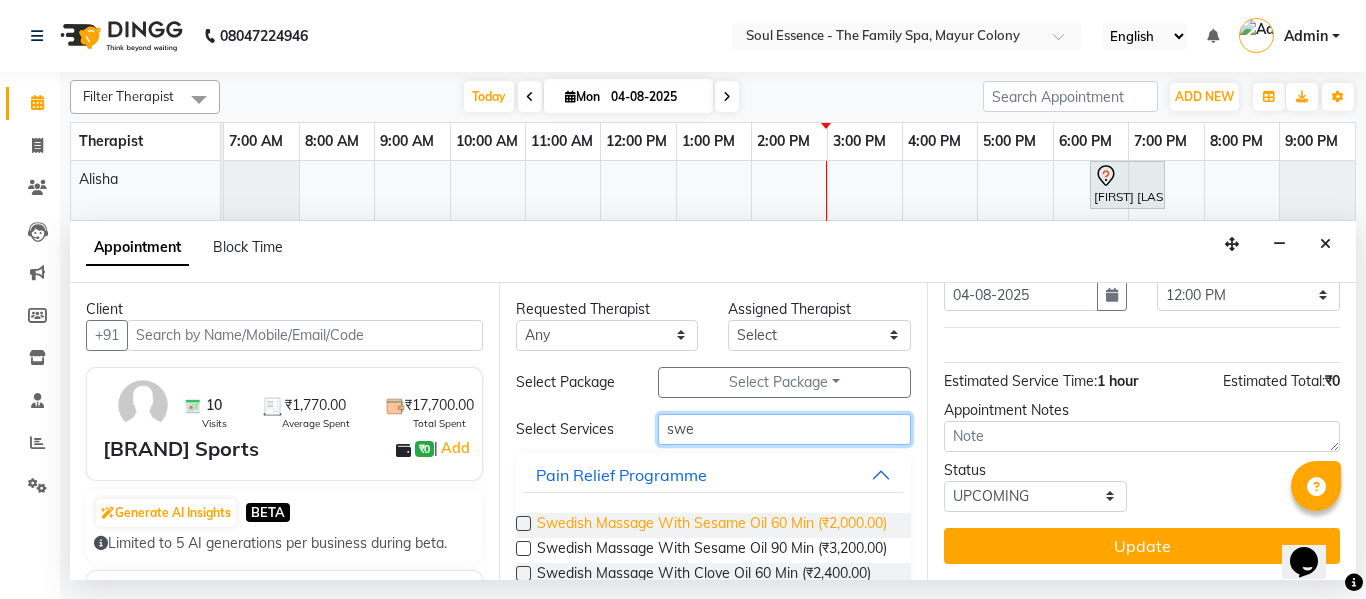 type on "swe" 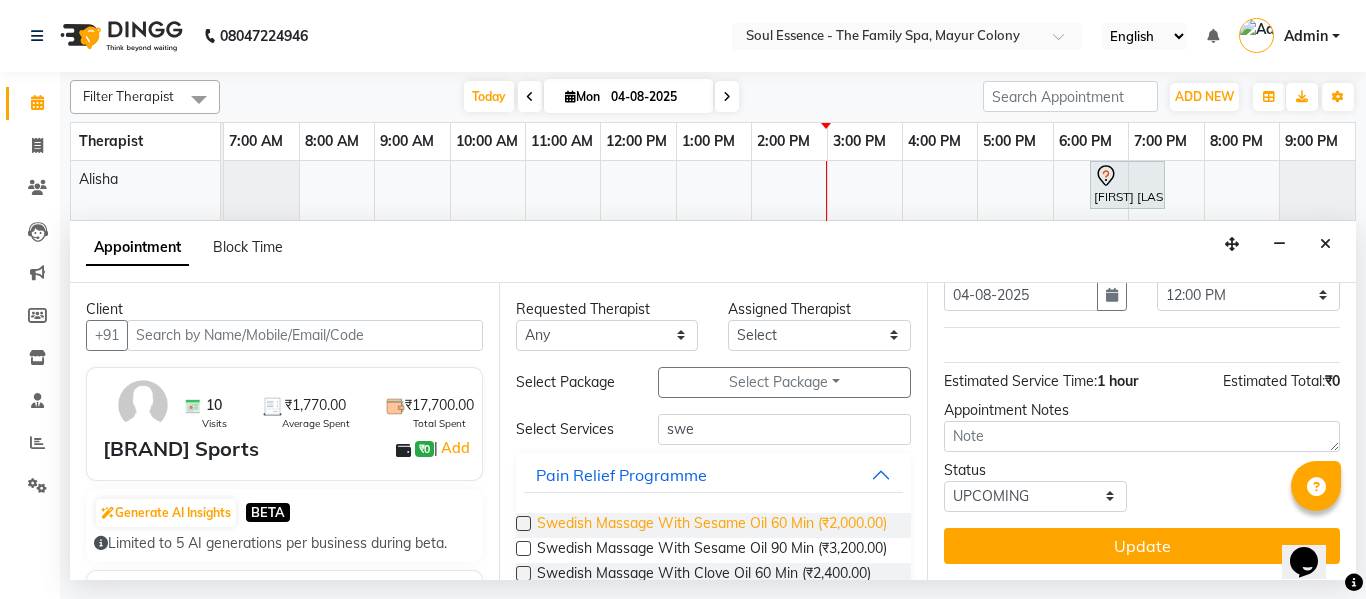 click on "Swedish Massage With Sesame Oil 60 Min (₹2,000.00)" at bounding box center (712, 525) 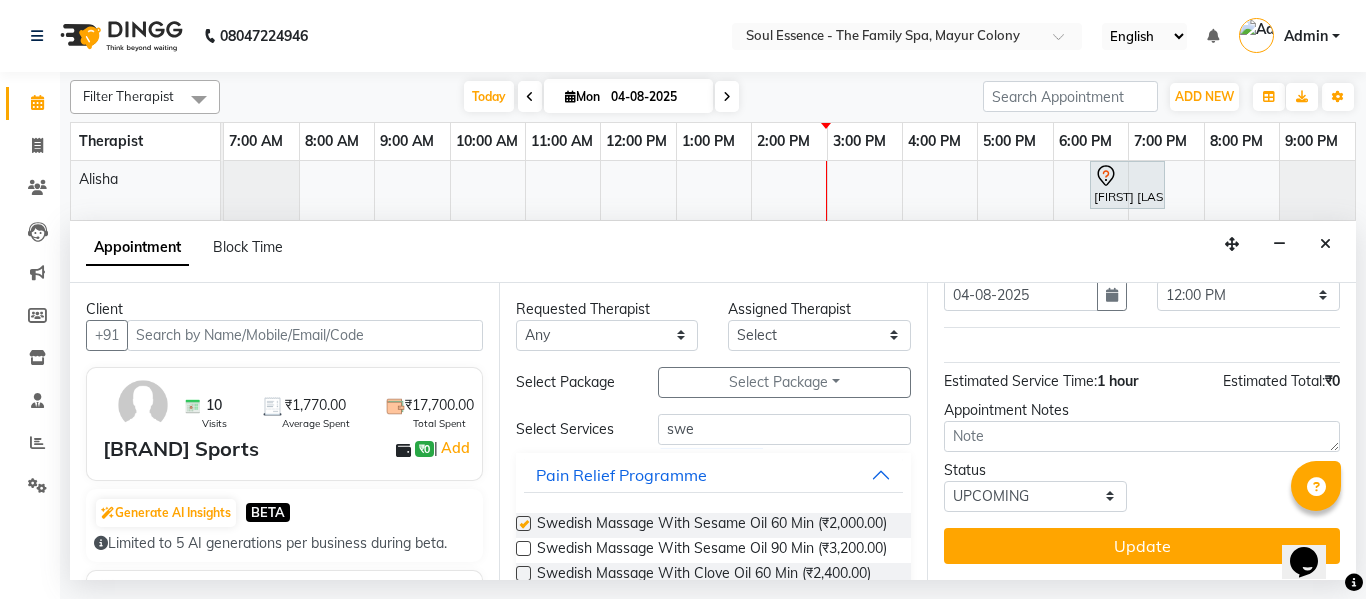 checkbox on "false" 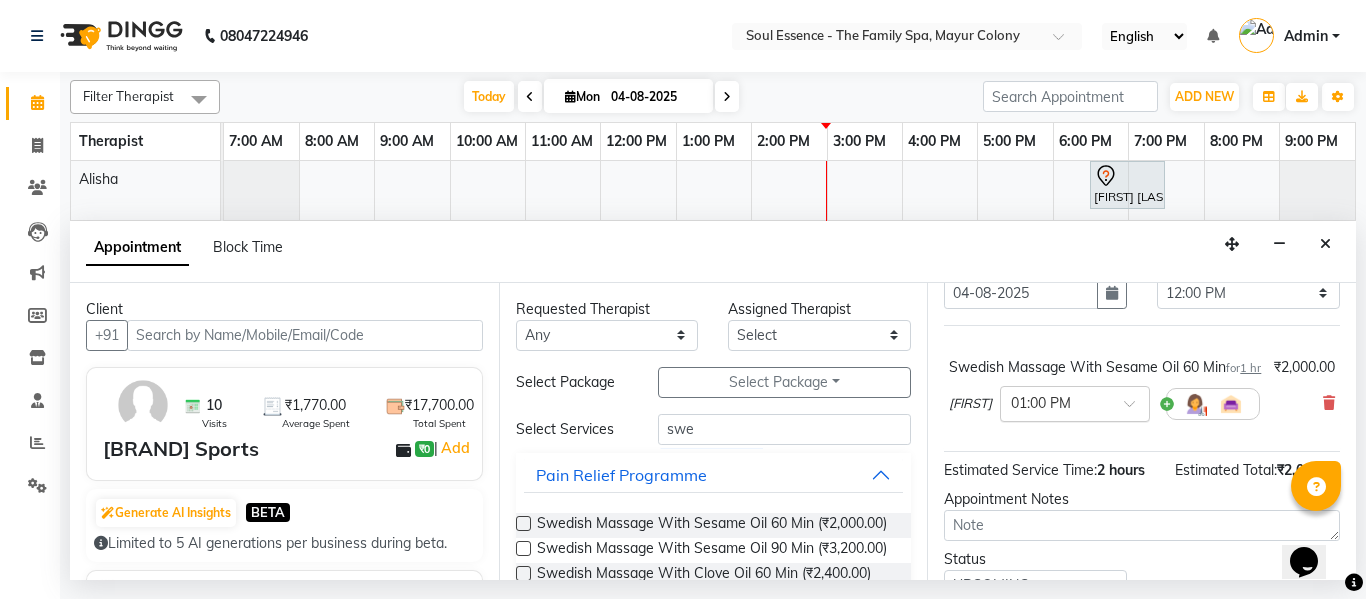 click at bounding box center (1075, 402) 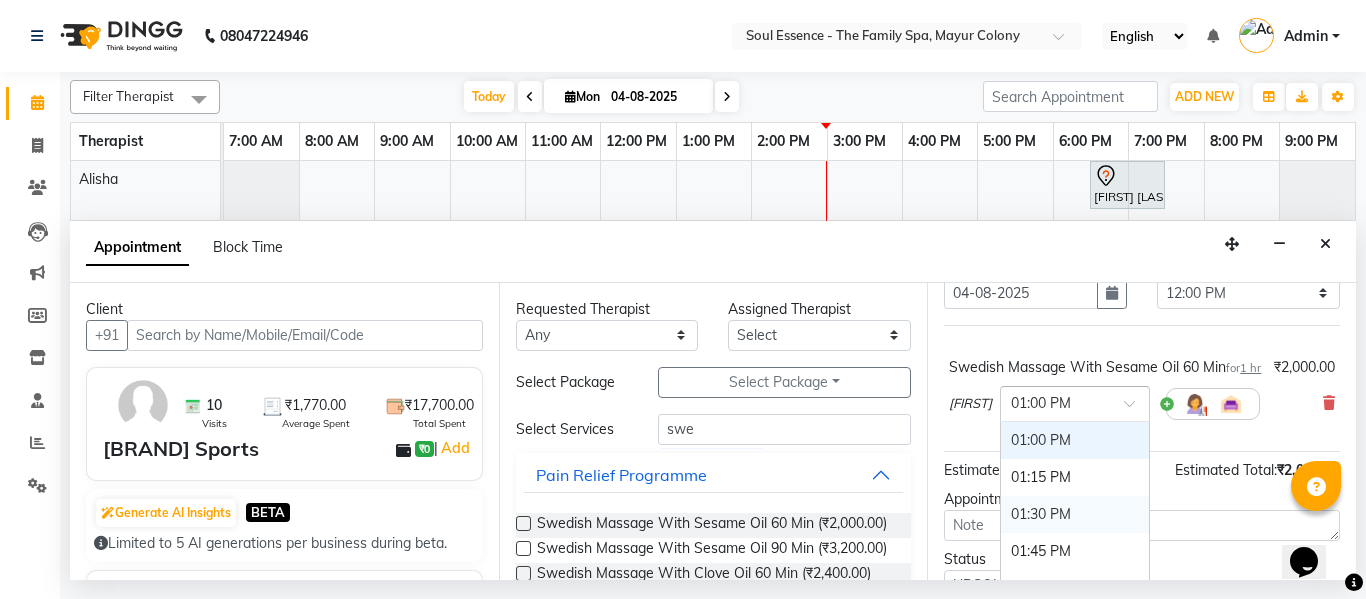 scroll, scrollTop: 540, scrollLeft: 0, axis: vertical 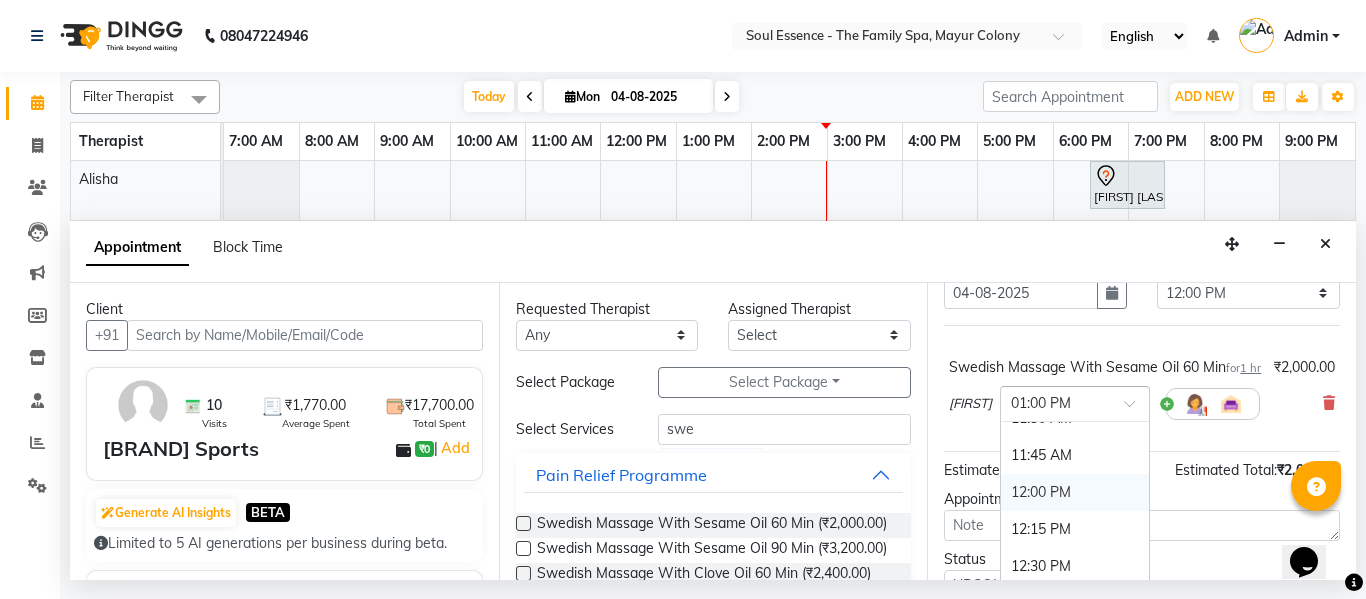 click on "12:00 PM" at bounding box center (1075, 492) 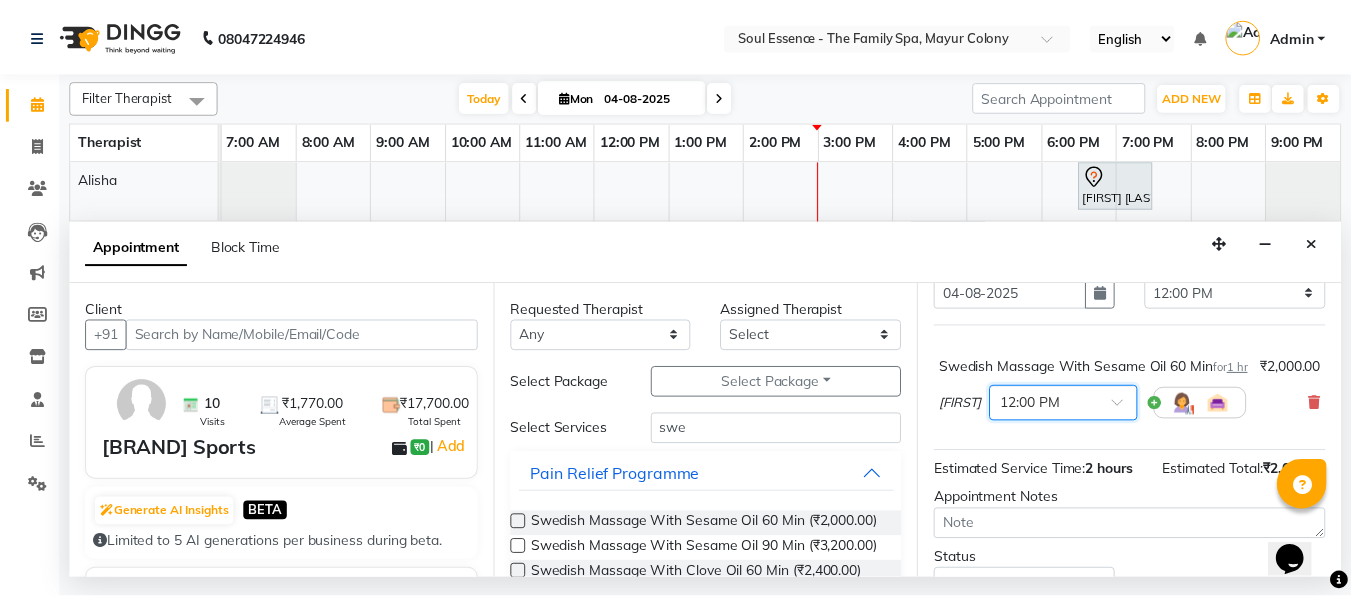 scroll, scrollTop: 246, scrollLeft: 0, axis: vertical 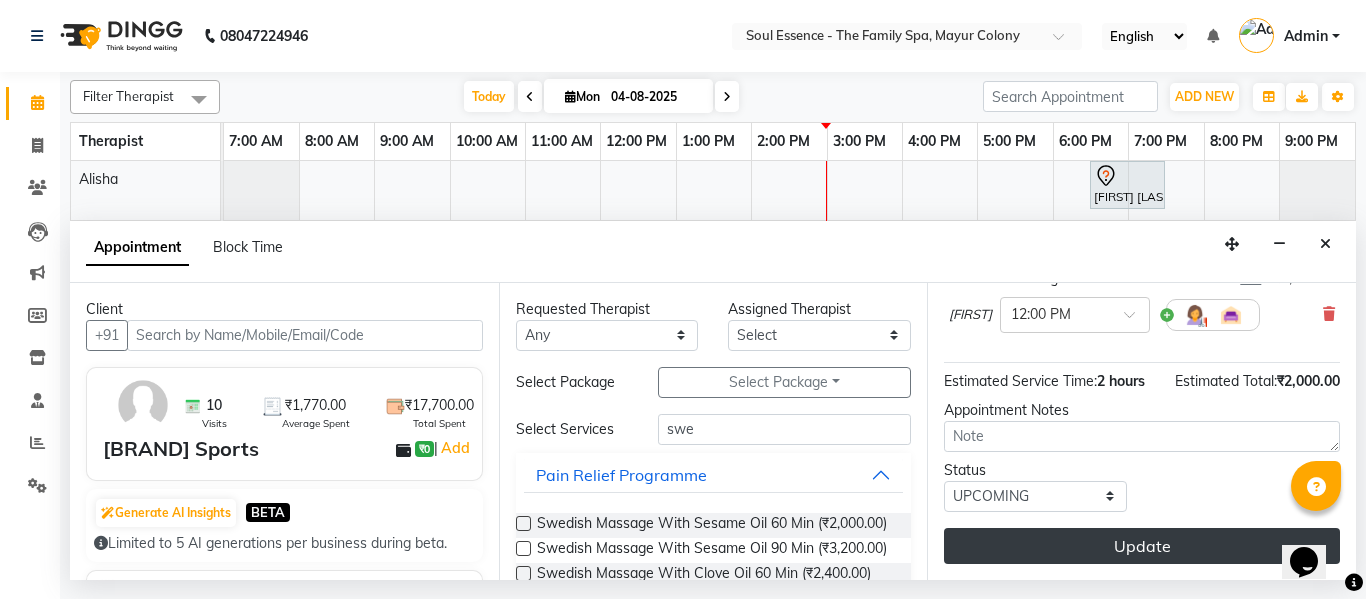 click on "Update" at bounding box center [1142, 546] 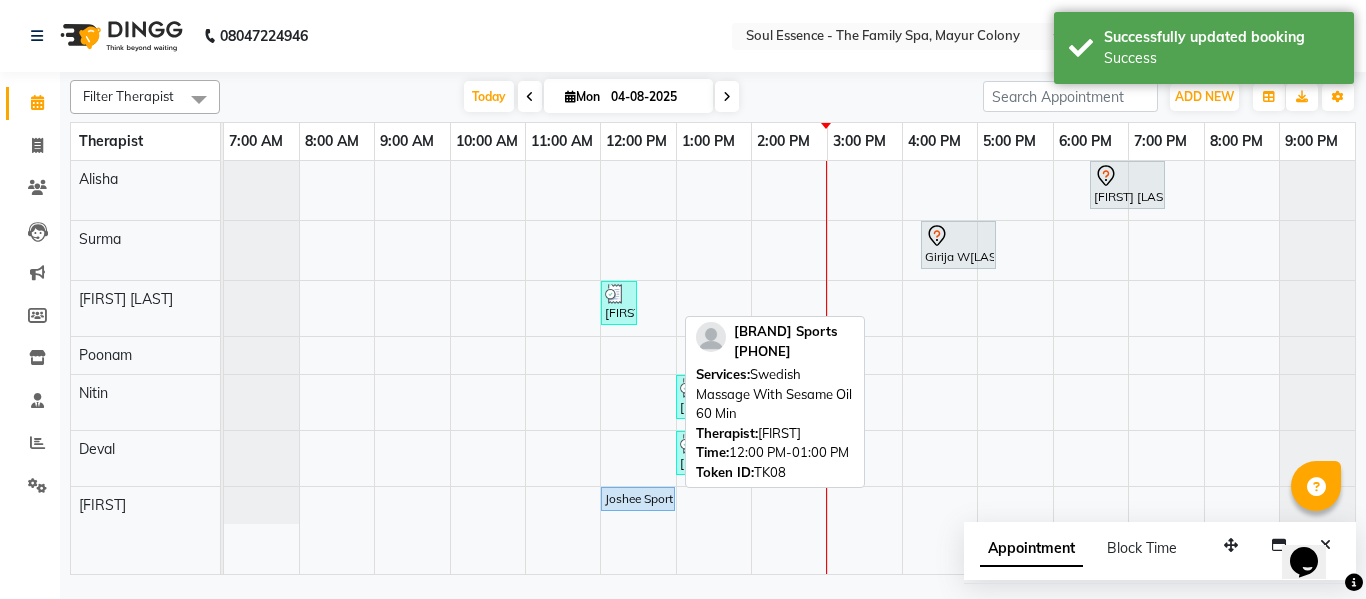 click on "Joshee Sports, TK08, 12:00 PM-01:00 PM, Swedish Massage With Sesame Oil 60 Min" at bounding box center [638, 499] 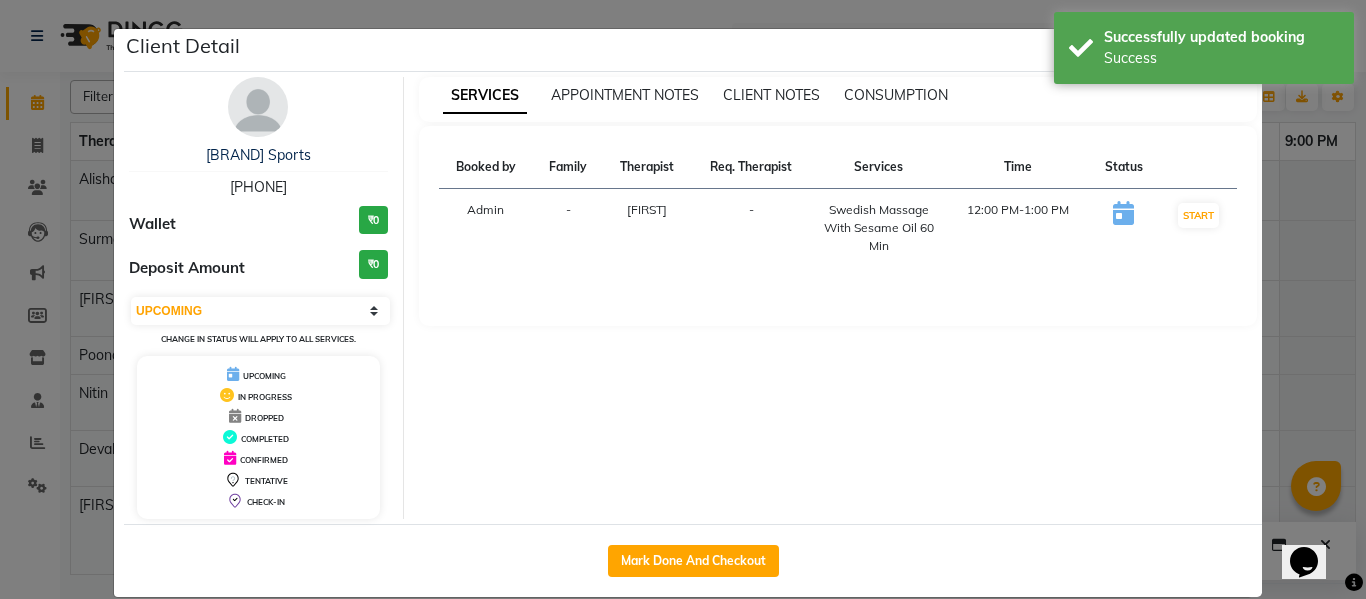click on "Mark Done And Checkout" 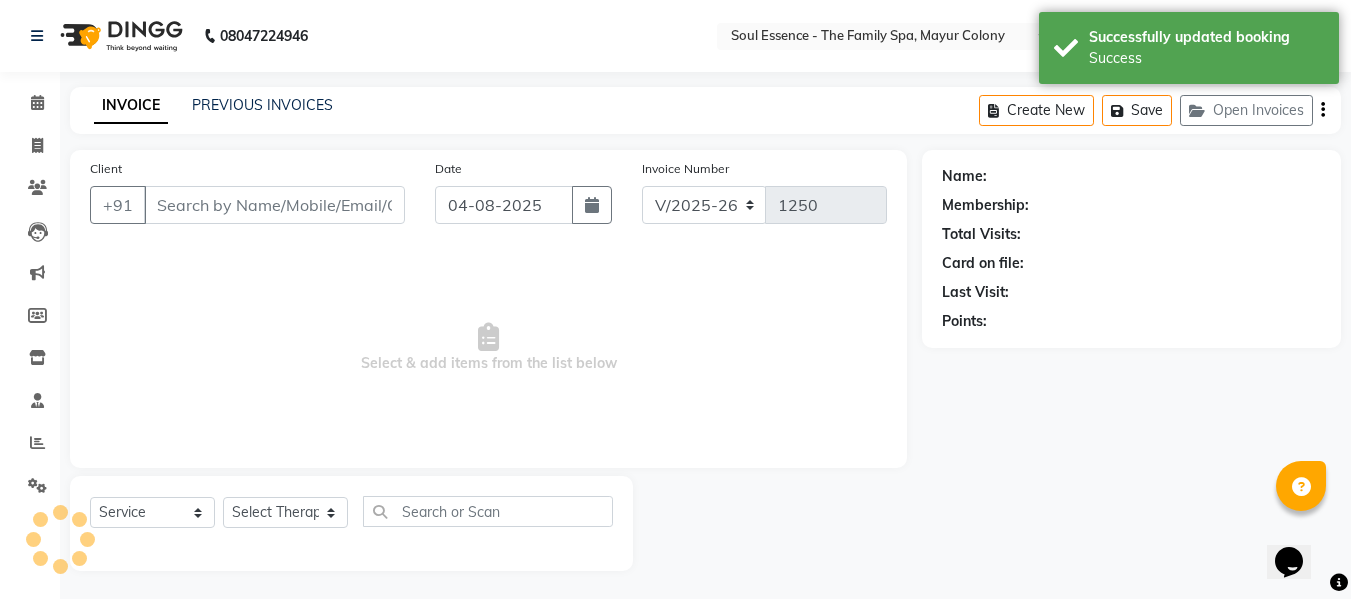 type on "[PHONE]" 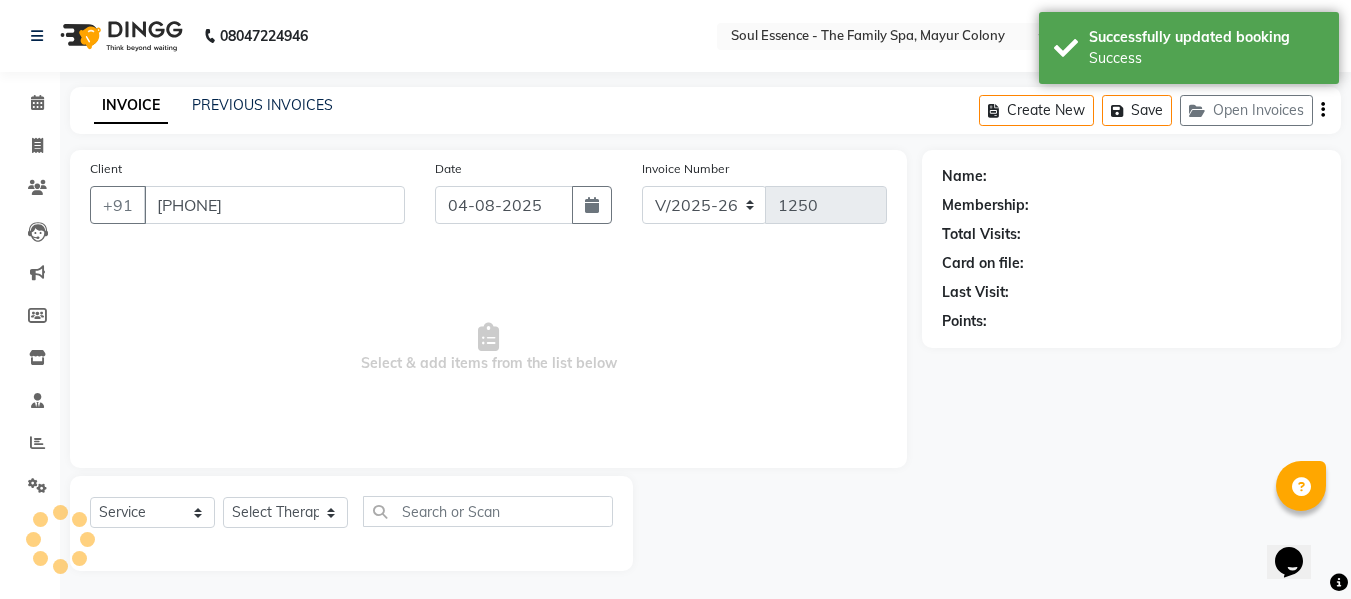 select on "[POSTAL_CODE]" 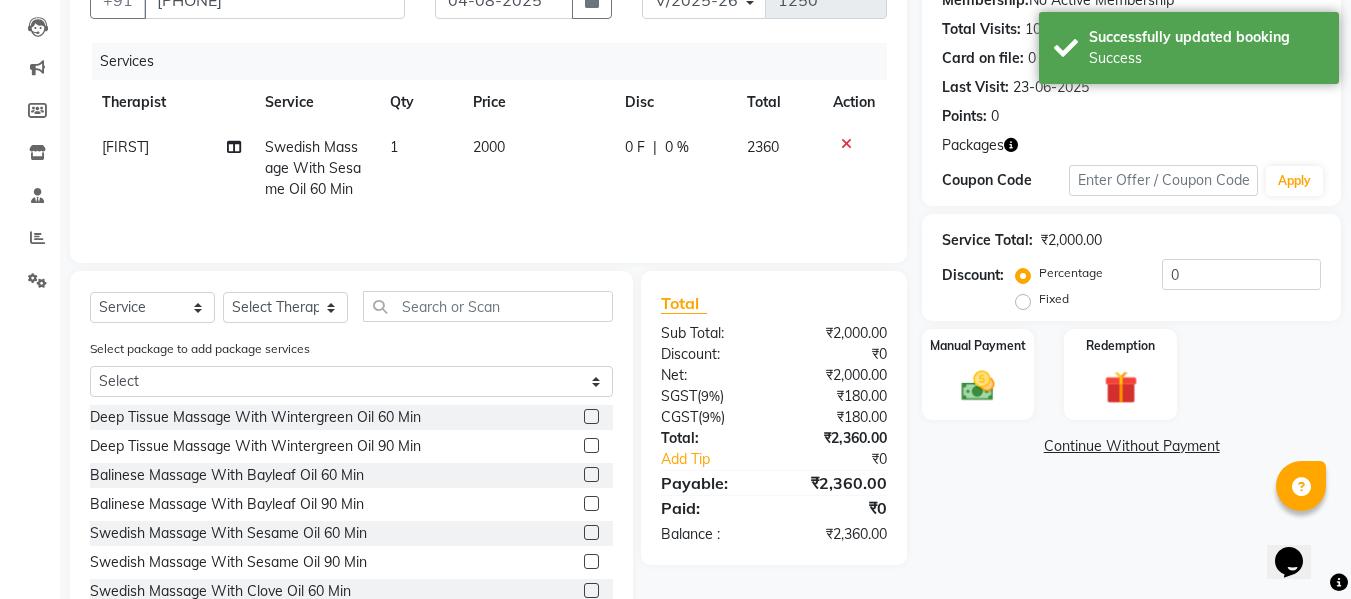 scroll, scrollTop: 269, scrollLeft: 0, axis: vertical 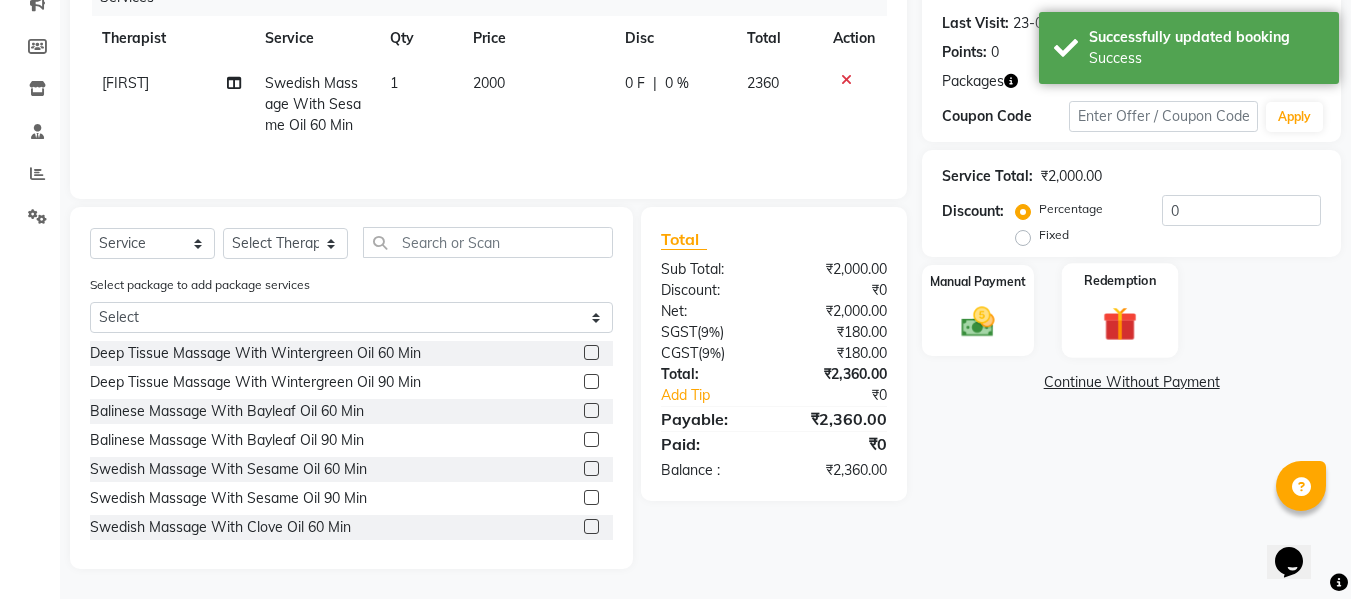 click on "Redemption" 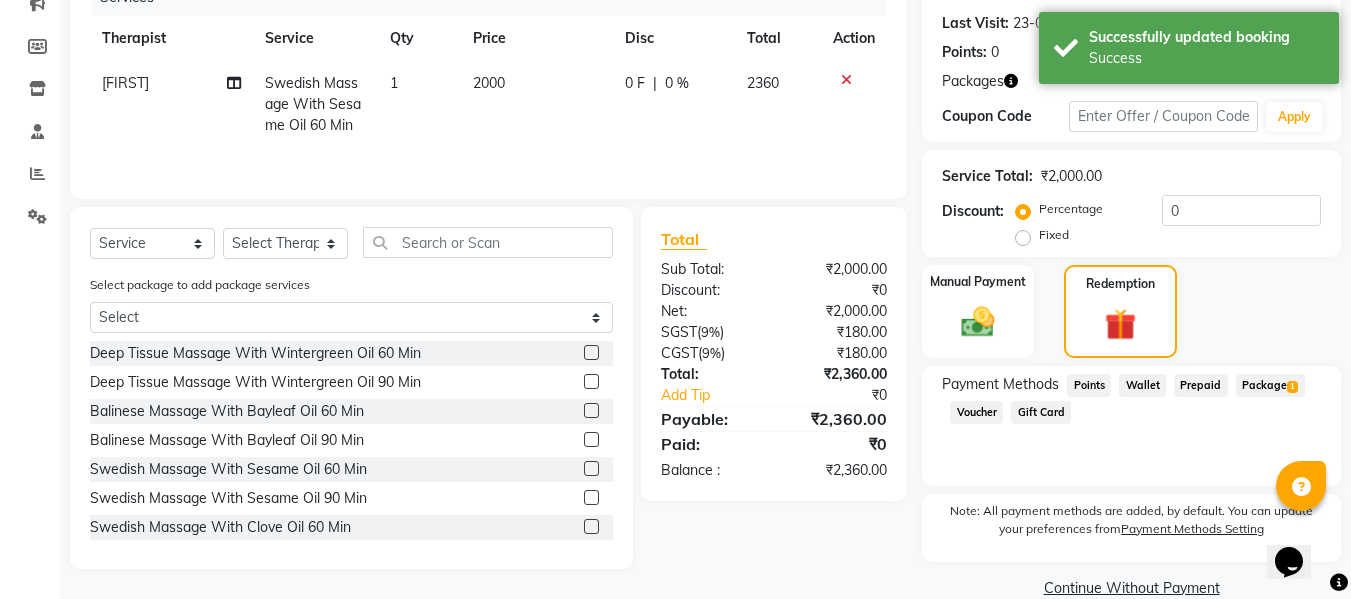 click on "Package  1" 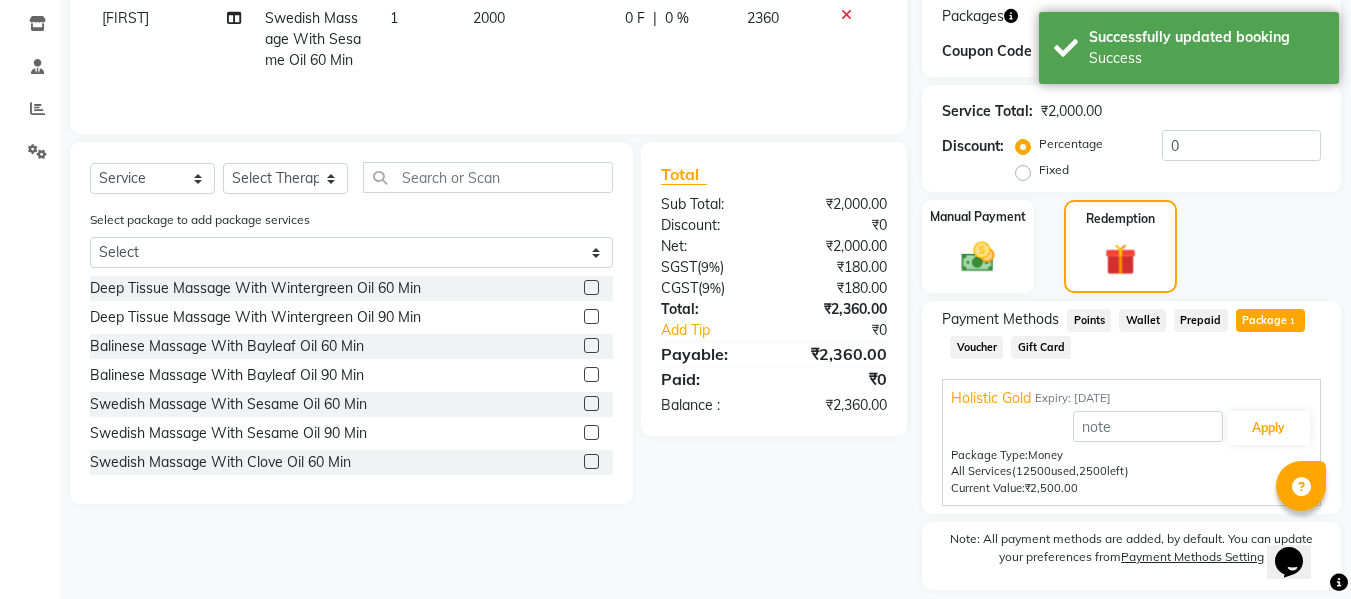 scroll, scrollTop: 396, scrollLeft: 0, axis: vertical 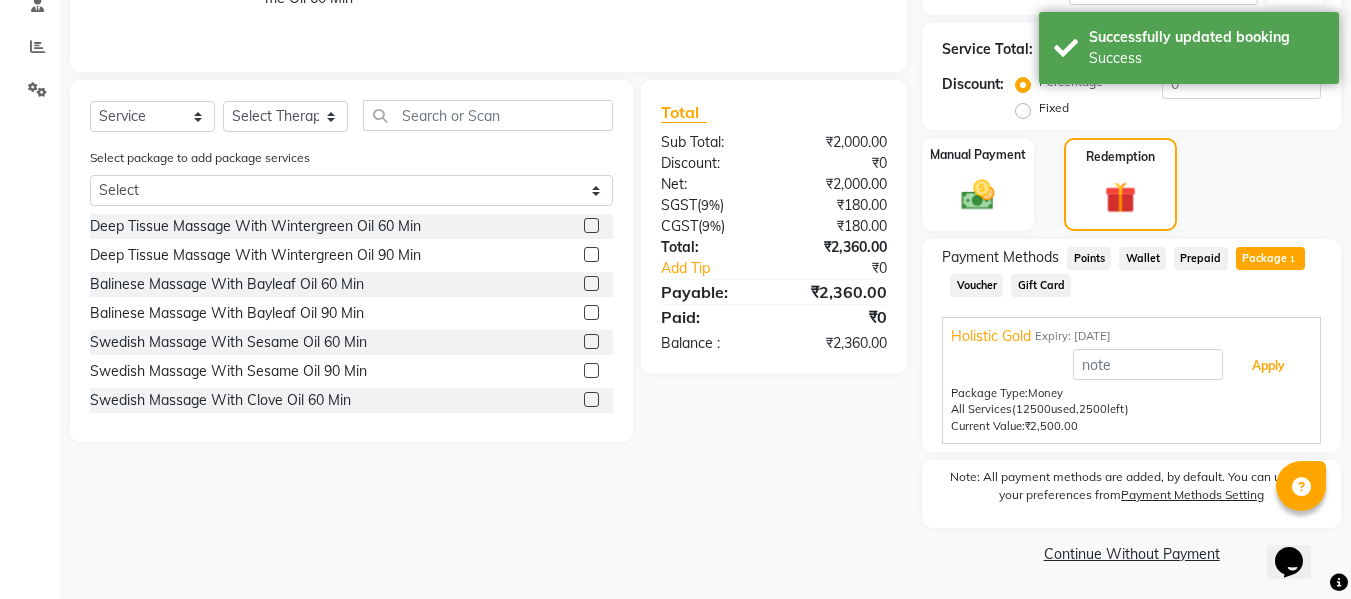 click on "Apply" at bounding box center [1268, 366] 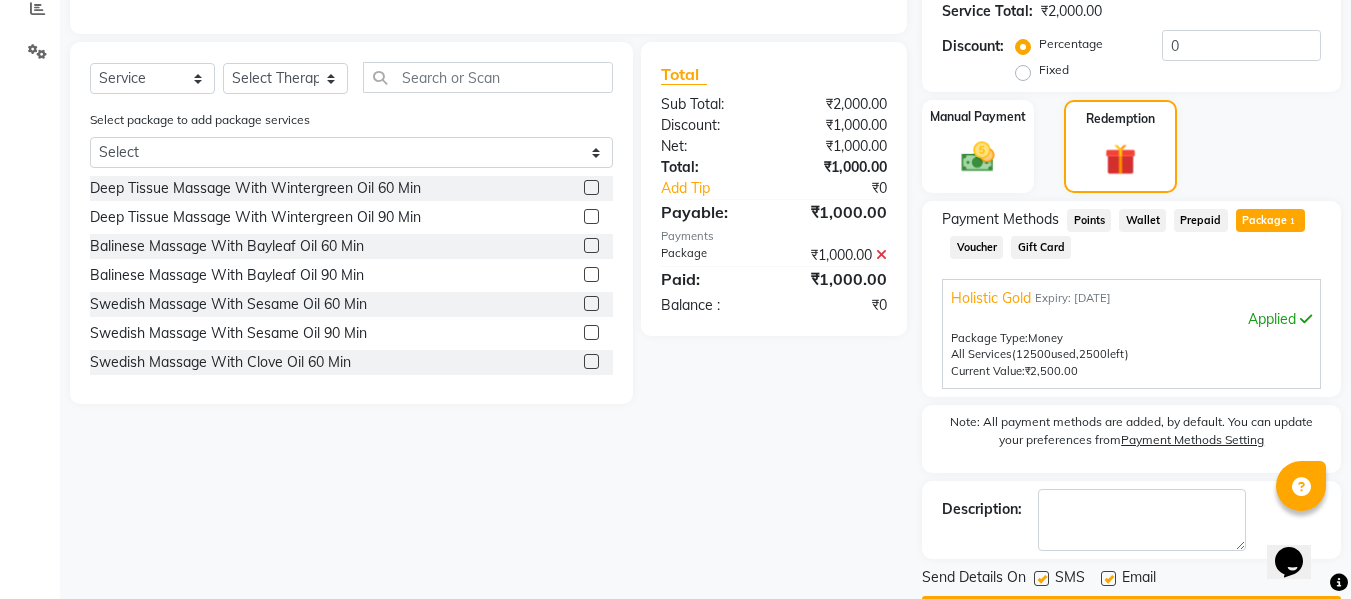 scroll, scrollTop: 492, scrollLeft: 0, axis: vertical 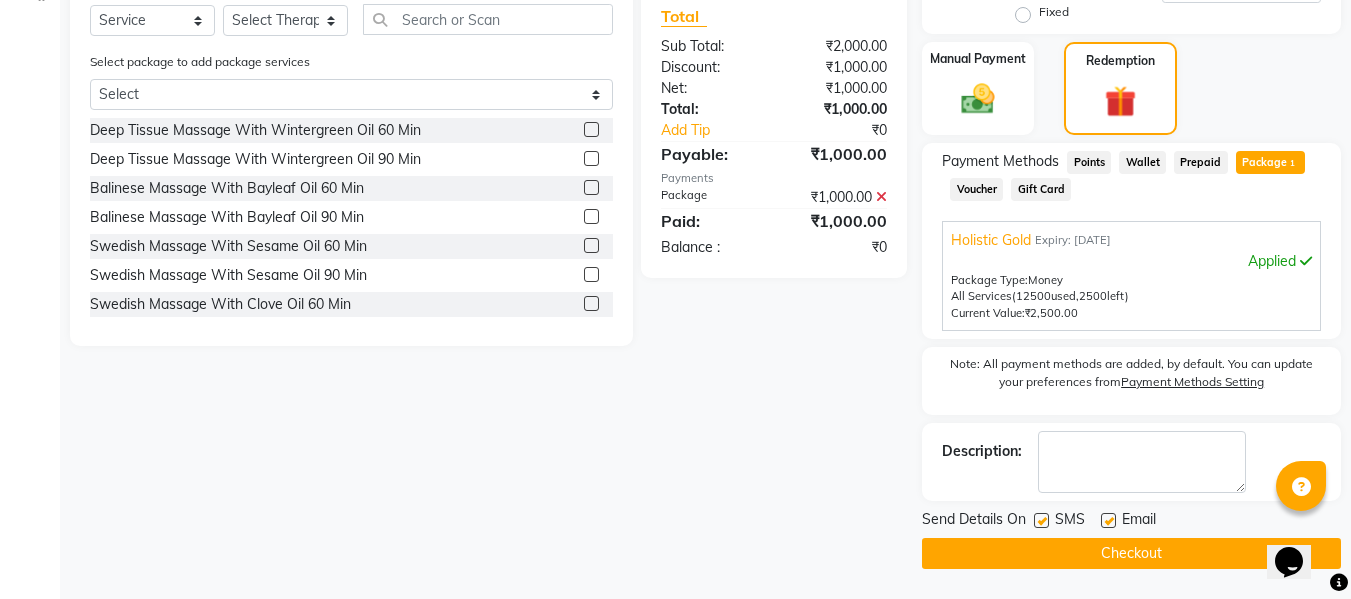 click on "Email" 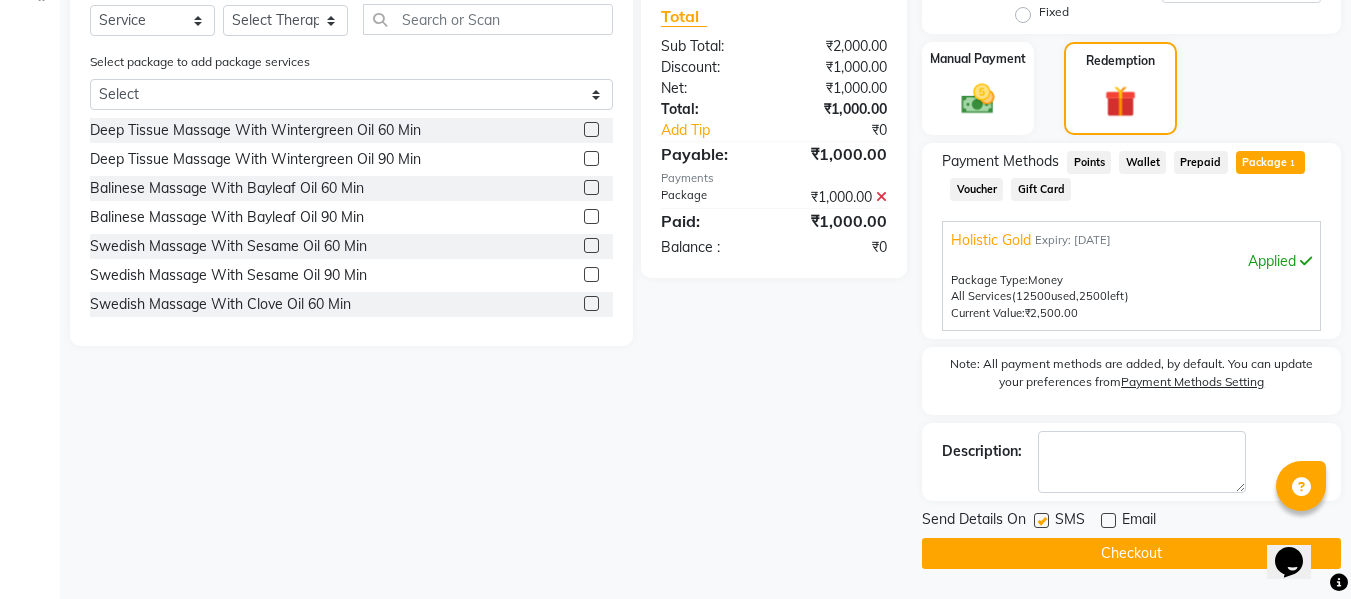 click 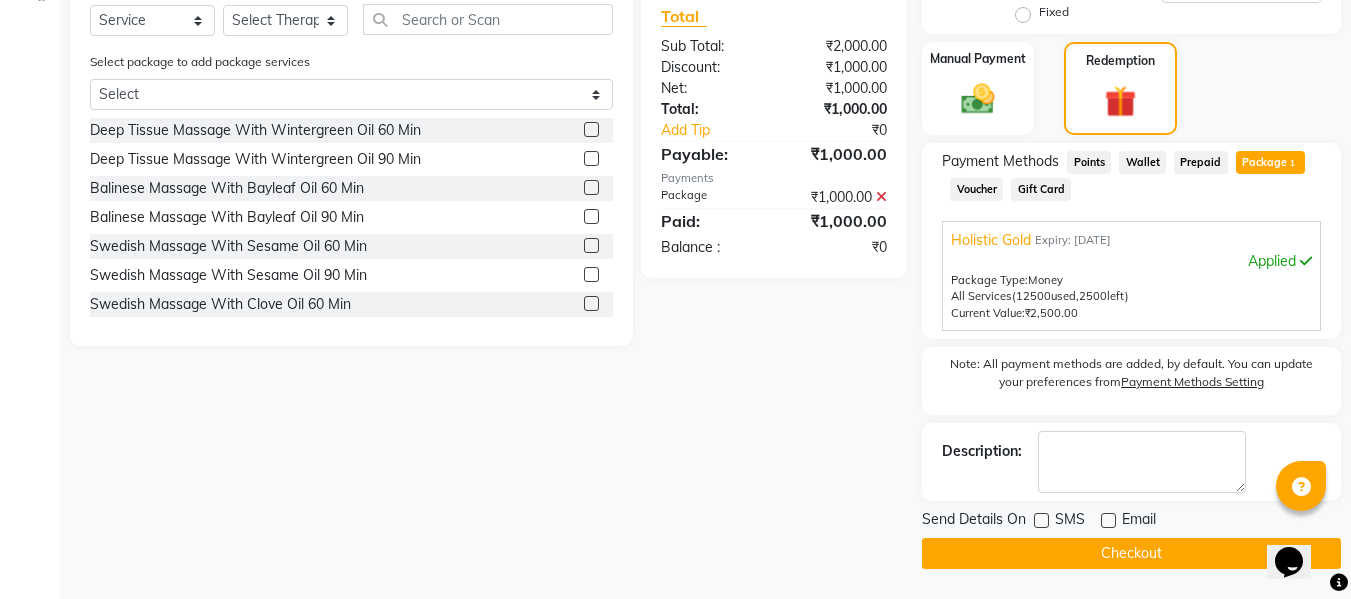 click on "Checkout" 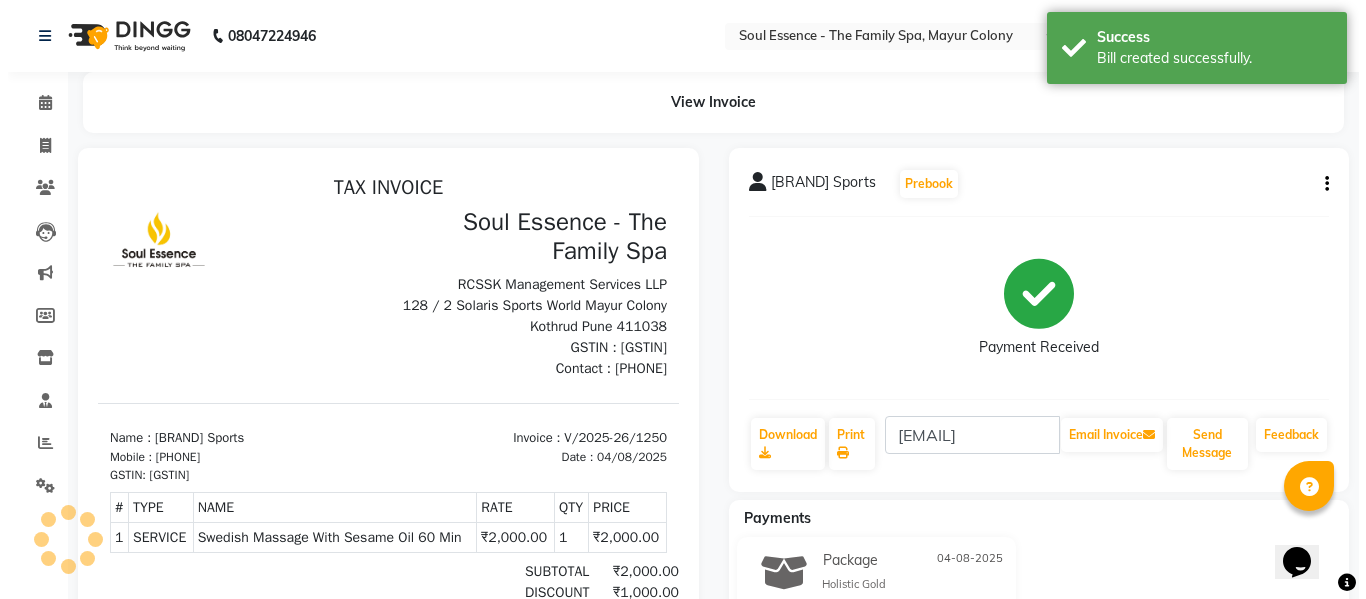 scroll, scrollTop: 0, scrollLeft: 0, axis: both 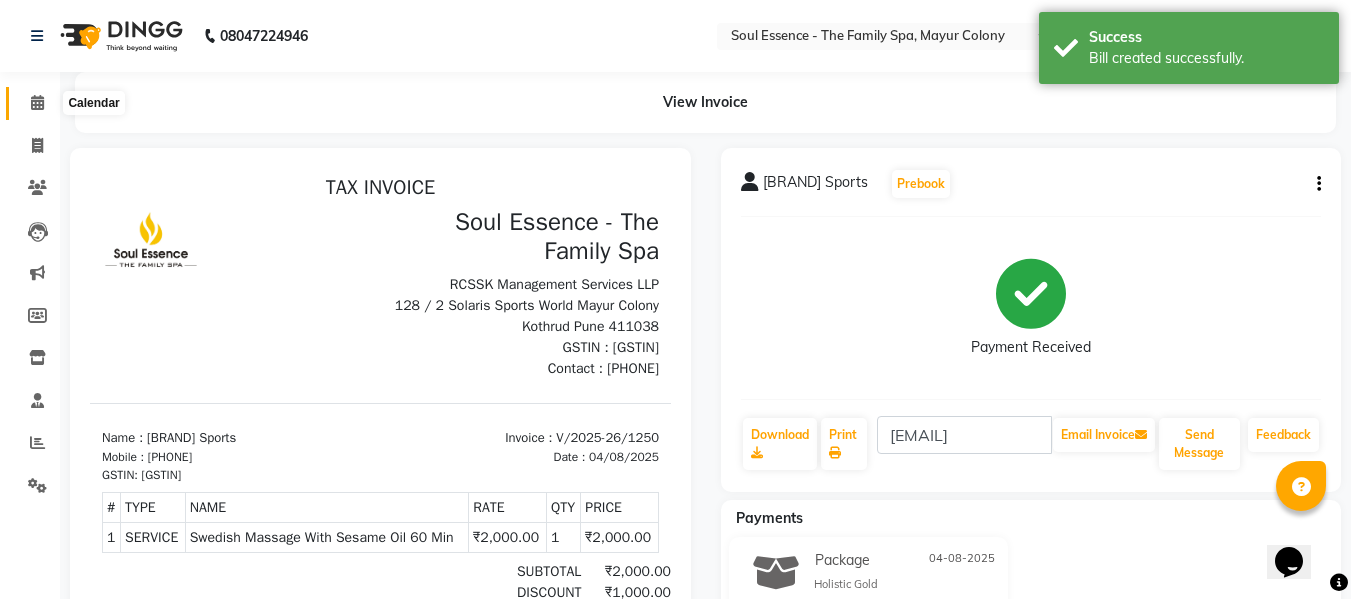 click 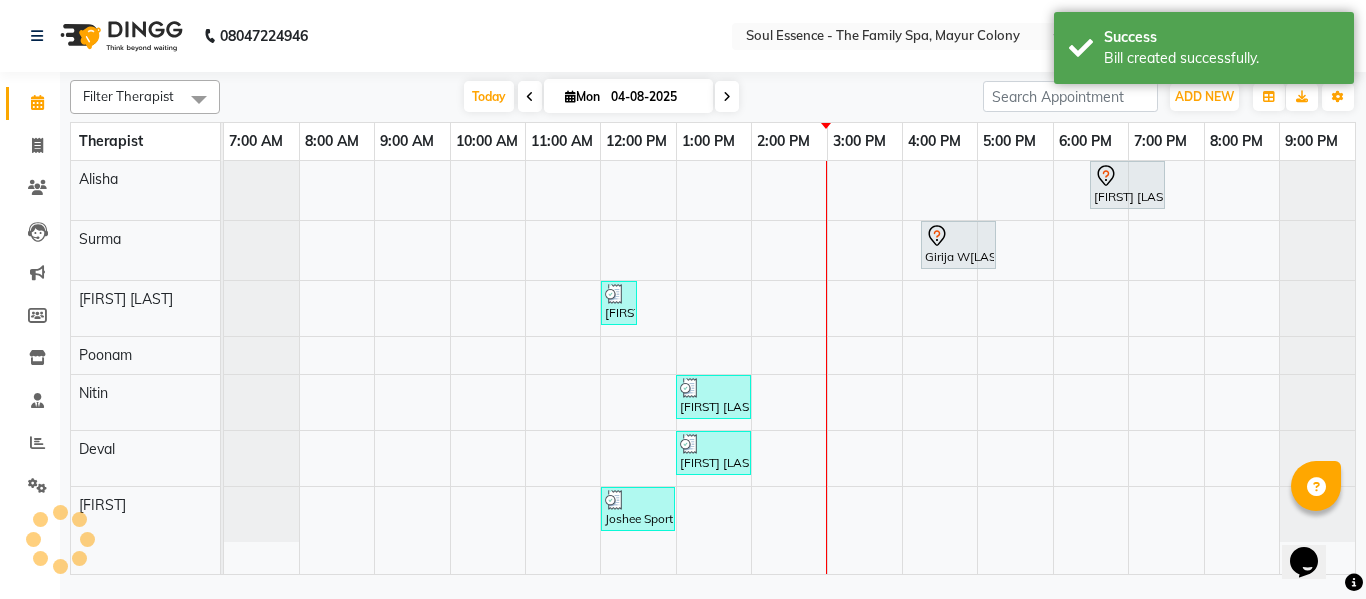 click on "Select Location × Soul Essence - The Family Spa, Mayur Colony English ENGLISH Español العربية मराठी हिंदी ગુજરાતી தமிழ் 中文 Notifications nothing to show Admin Manage Profile Change Password Sign out  Version:3.16.0" 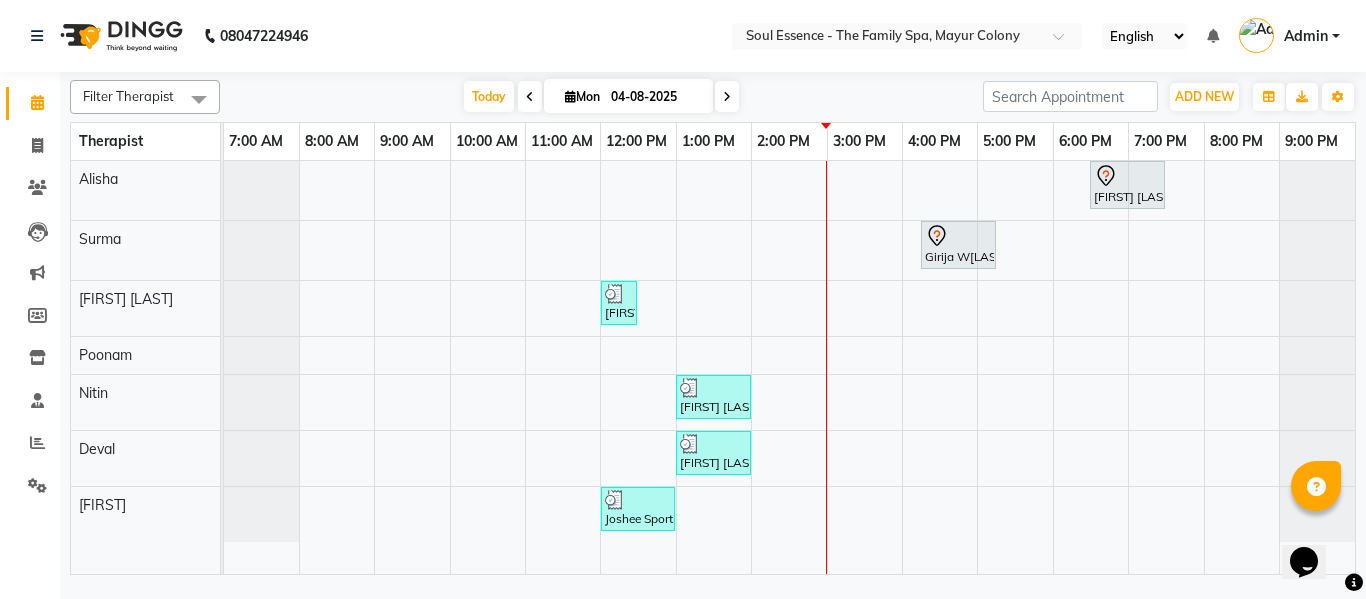 click on "Filter Therapist Select All [FIRST] [LAST] [FIRST] [LAST] [FIRST] [LAST] [FIRST] [LAST] [FIRST] [LAST] [FIRST] Today  Mon [DATE] Toggle Dropdown Add Appointment Add Invoice Add Expense Add Attendance Add Client Add Transaction Toggle Dropdown Add Appointment Add Invoice Add Expense Add Attendance Add Client ADD NEW Toggle Dropdown Add Appointment Add Invoice Add Expense Add Attendance Add Client Add Transaction Filter Therapist Select All [FIRST] [LAST] [FIRST] [LAST] [FIRST] [LAST] [FIRST] [LAST] [FIRST] [LAST] Group By  Staff View   Room View  View as Vertical  Vertical - Week View  Horizontal  Horizontal - Week View  List  Toggle Dropdown Calendar Settings Manage Tags   Arrange Therapists   Reset Therapists   Show Available Stylist  Appointment Form Zoom 25%" at bounding box center [713, 97] 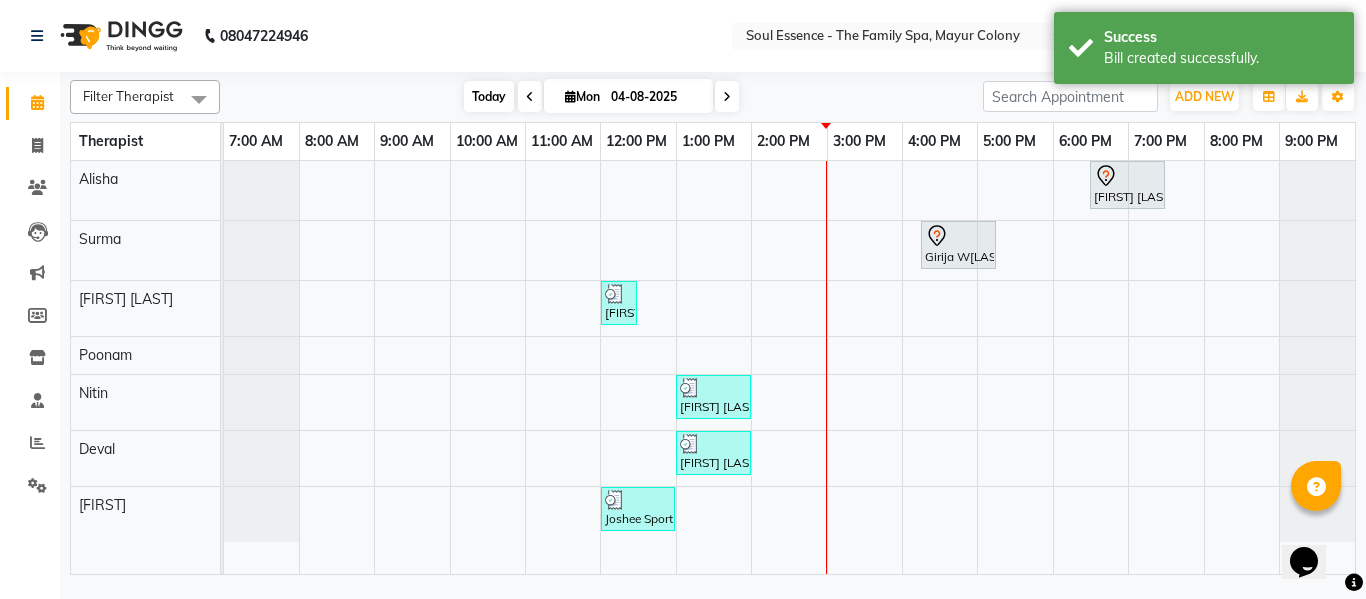 click on "Today" at bounding box center (489, 96) 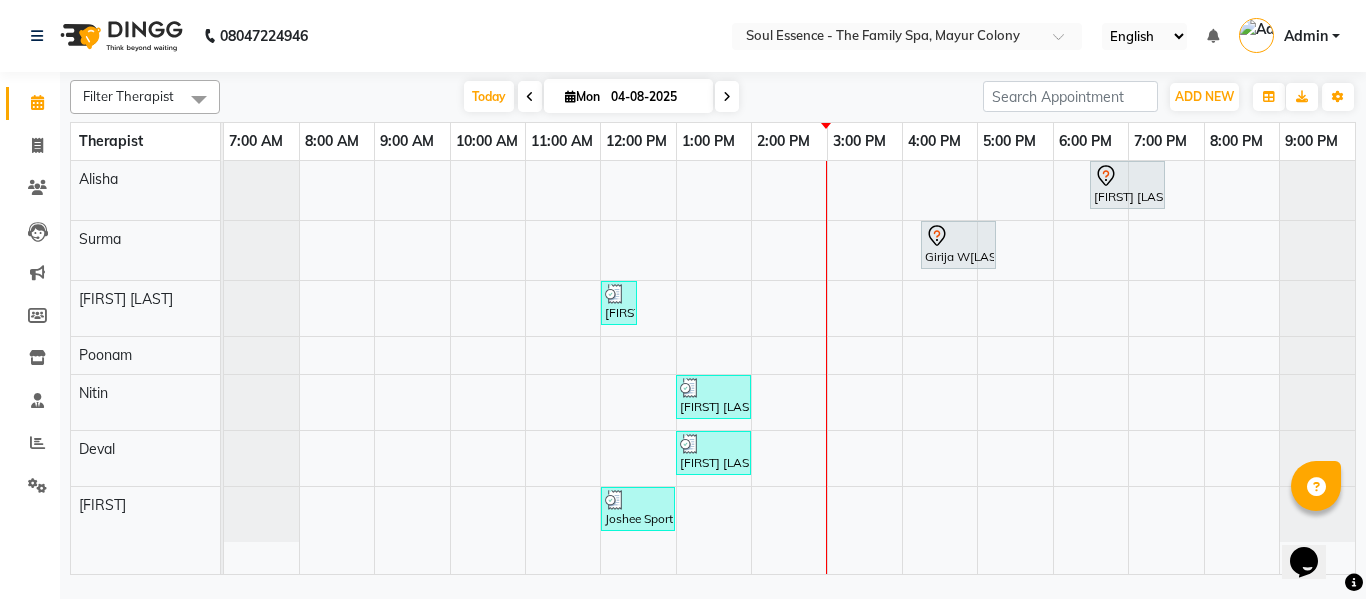 click on "08047224946" 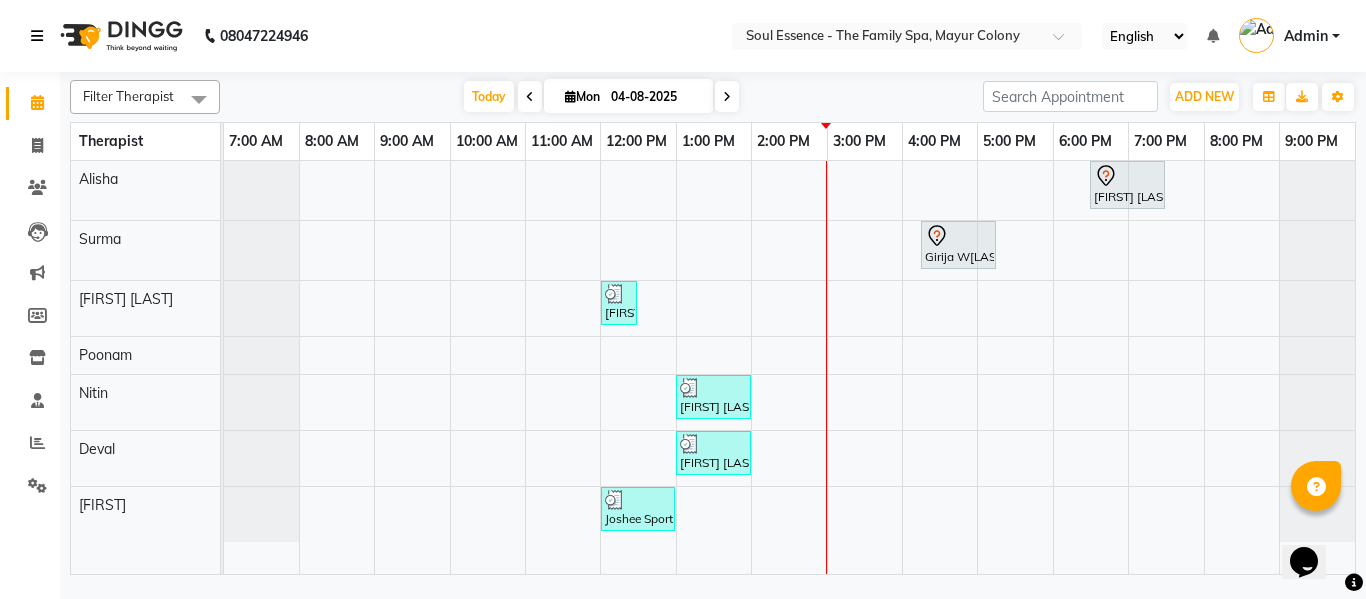 click at bounding box center (37, 36) 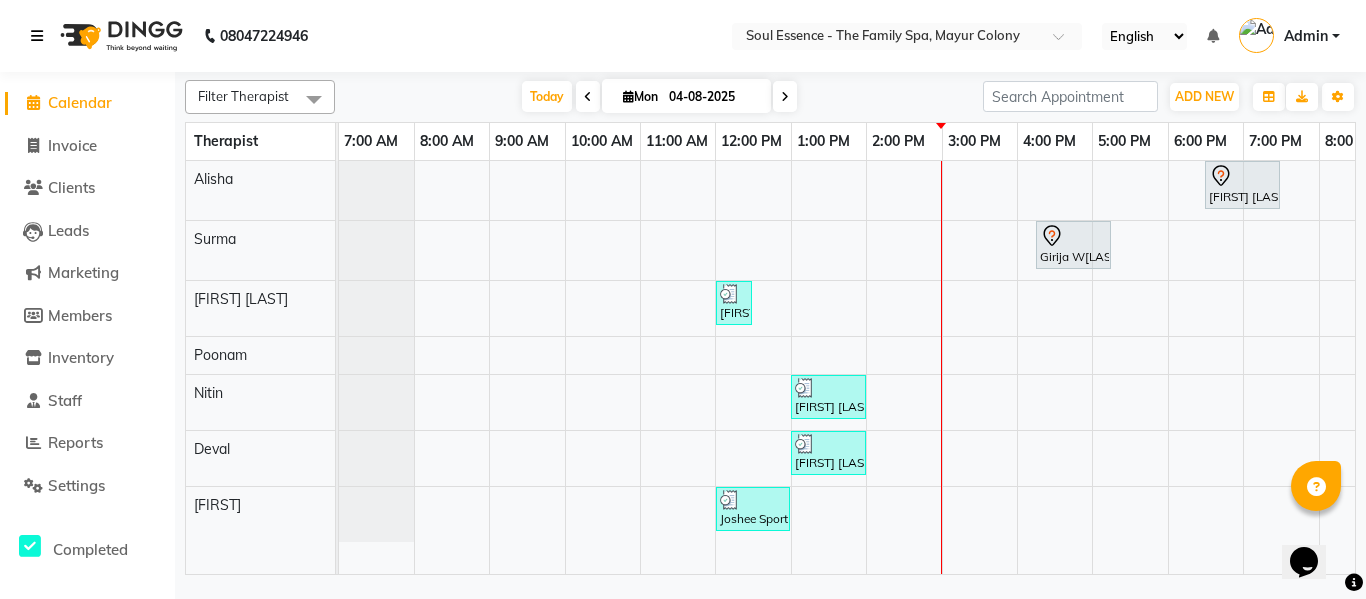 click at bounding box center (37, 36) 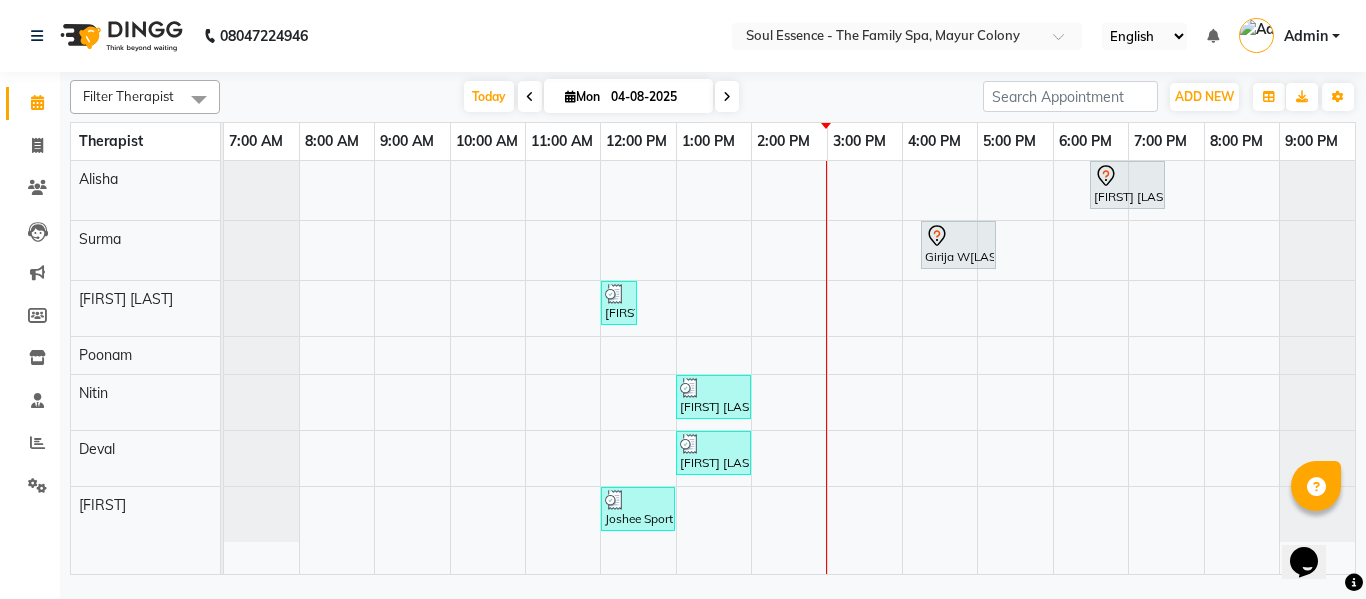 click at bounding box center (199, 99) 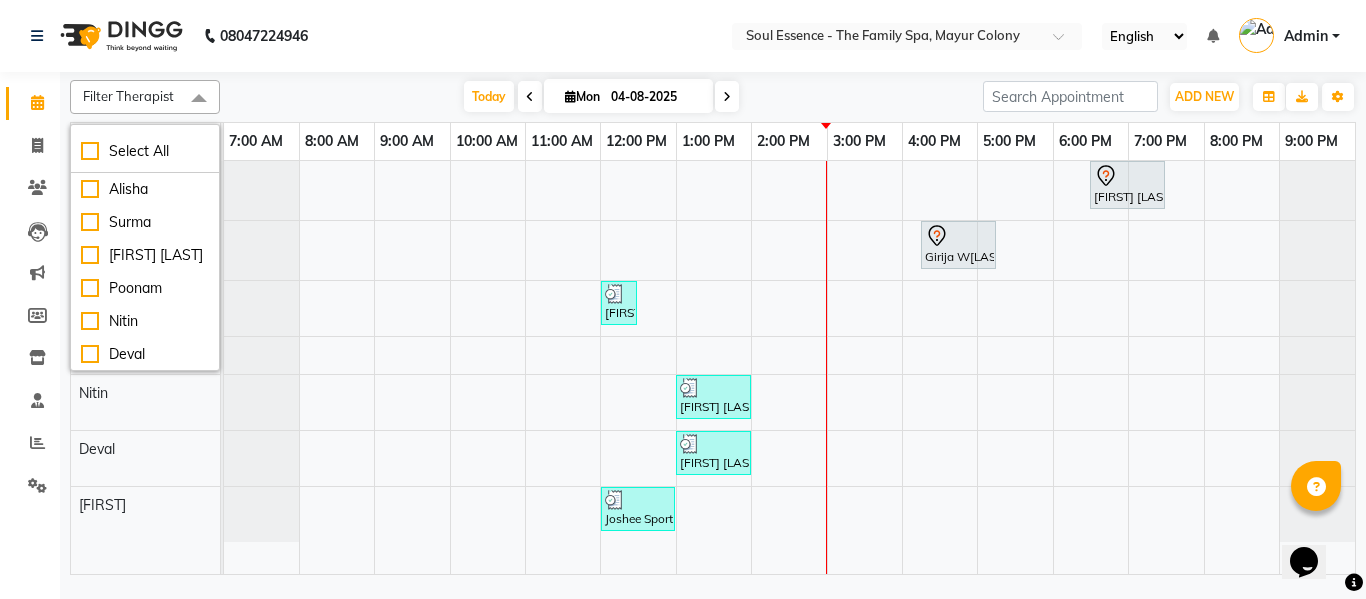click at bounding box center [199, 99] 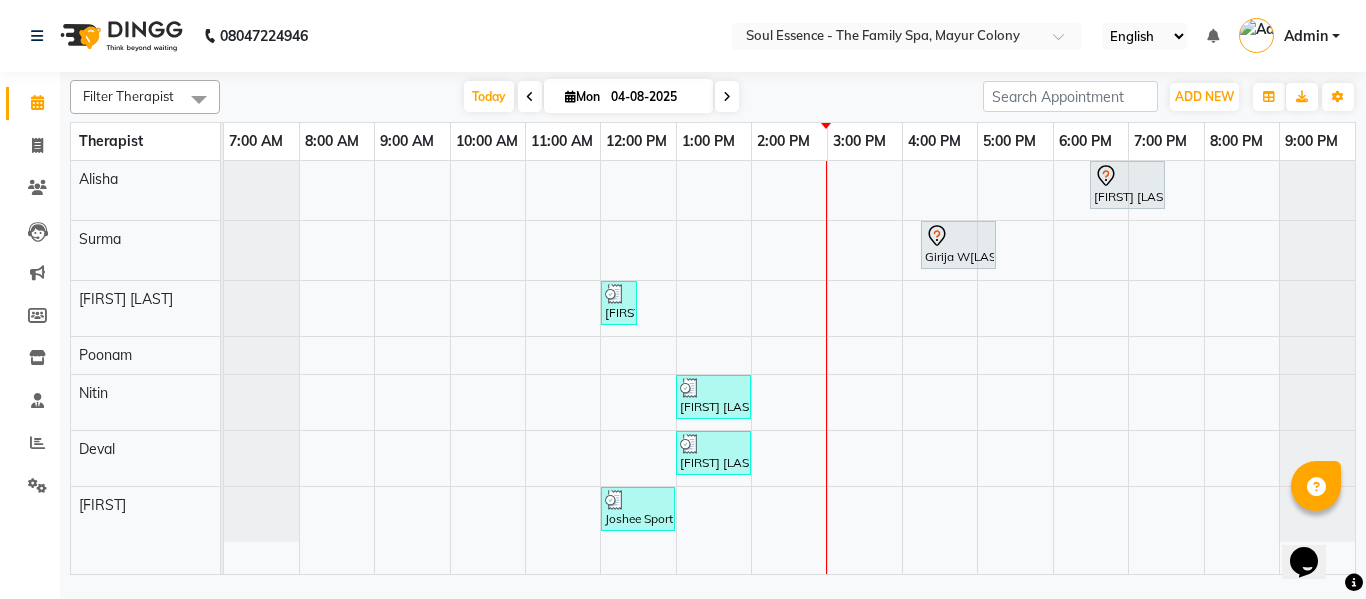 click on "Today  Mon 04-08-2025" at bounding box center (601, 97) 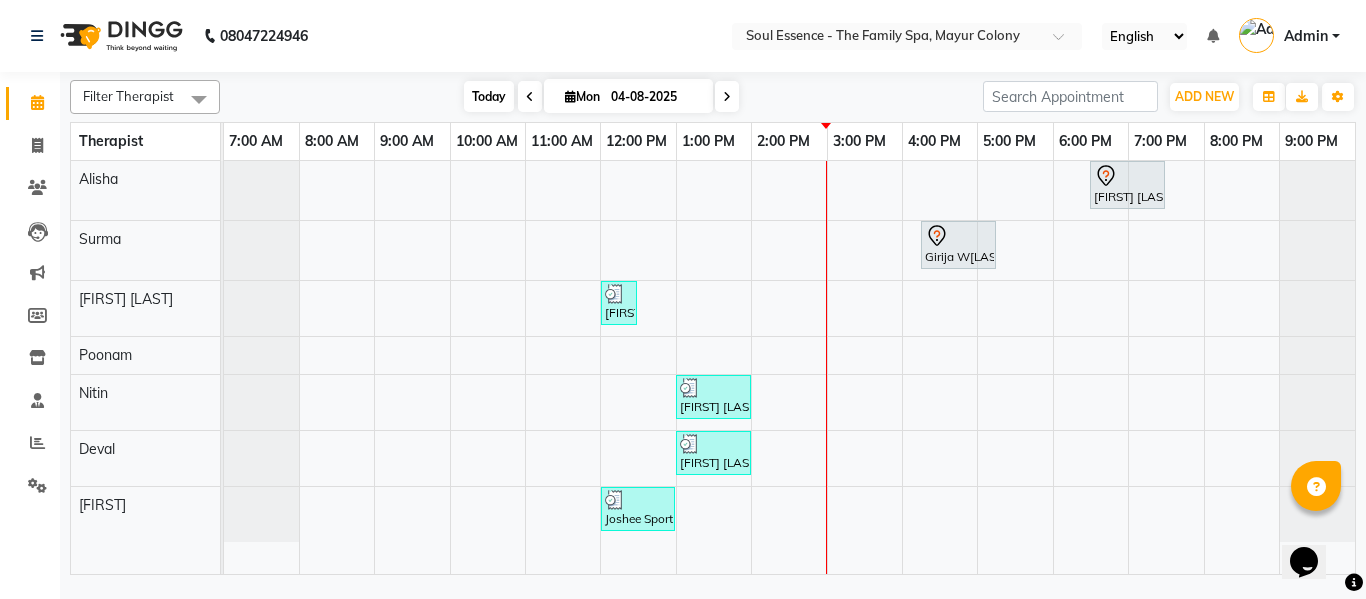 click on "Today" at bounding box center [489, 96] 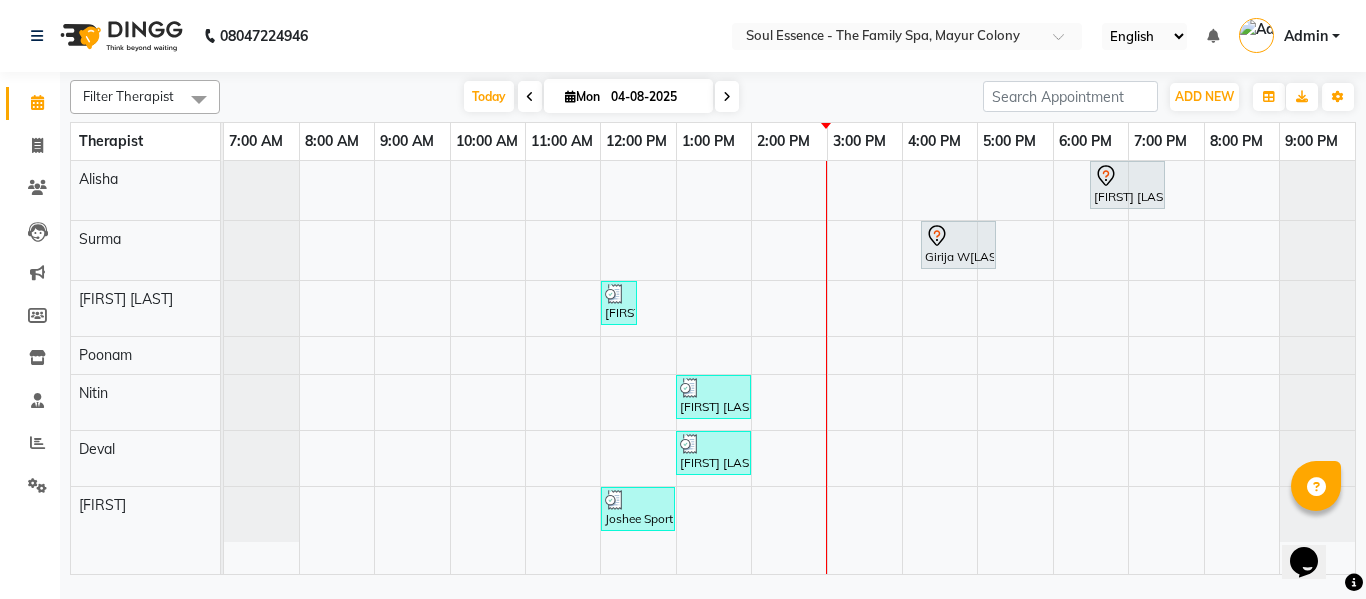 click on "Today  Mon 04-08-2025" at bounding box center (601, 97) 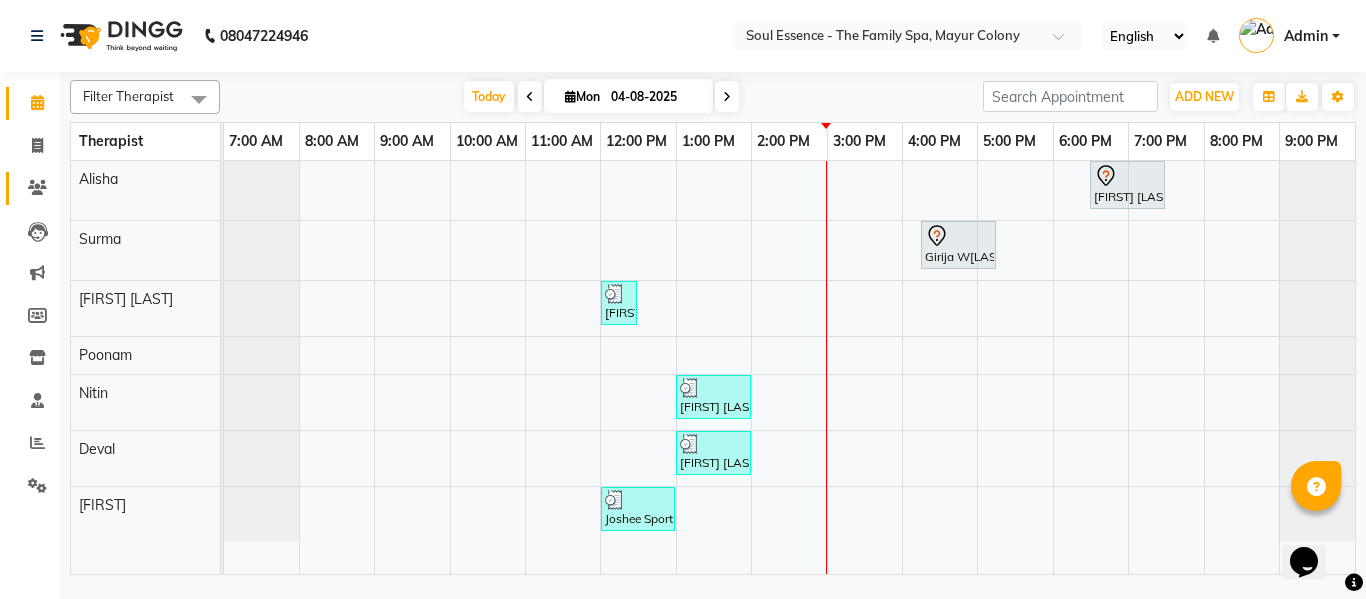 click on "Clients" 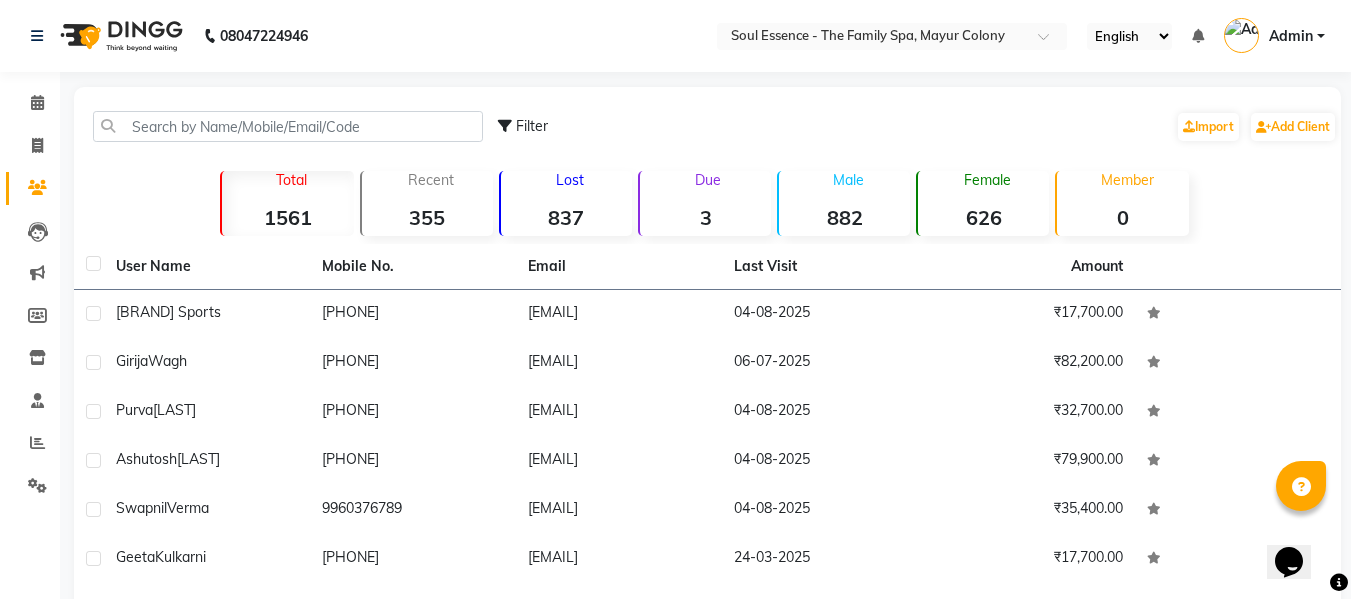 click on "Filter  Import   Add Client" 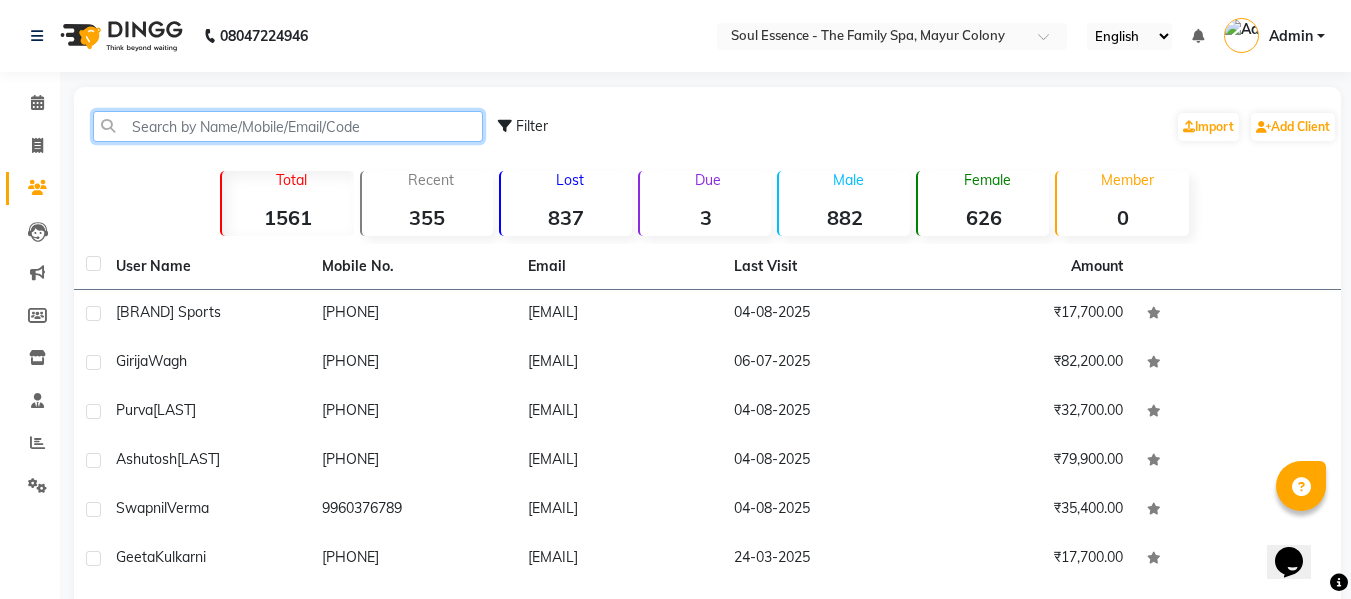 click 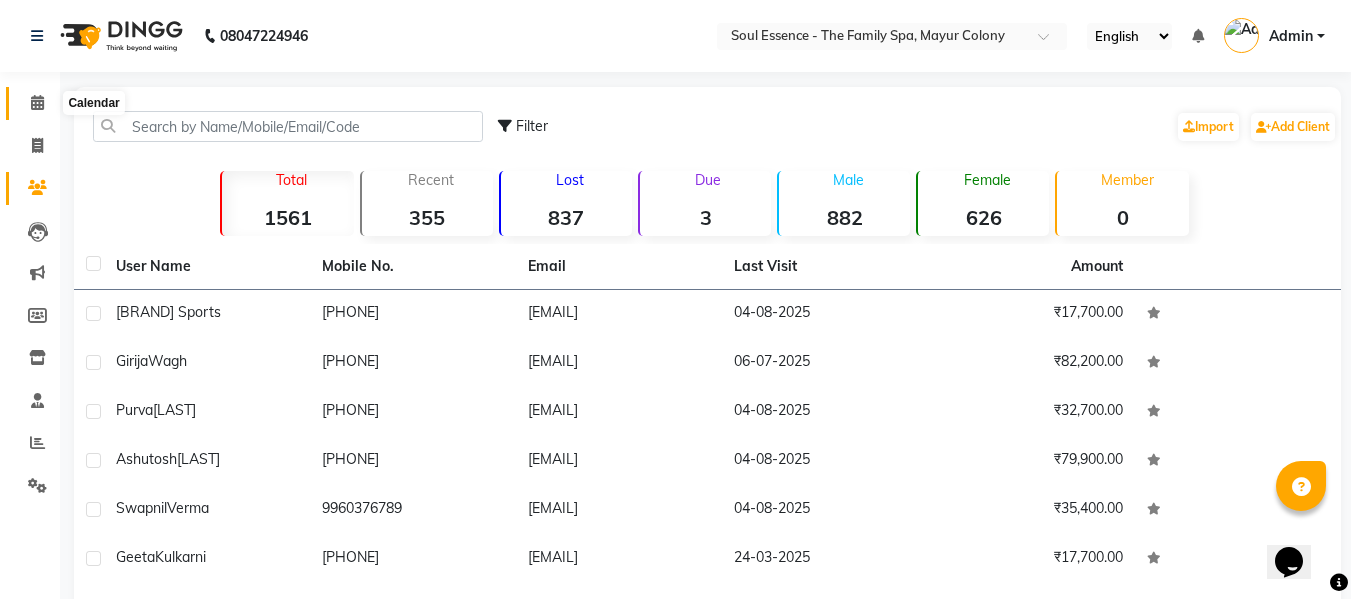 click 